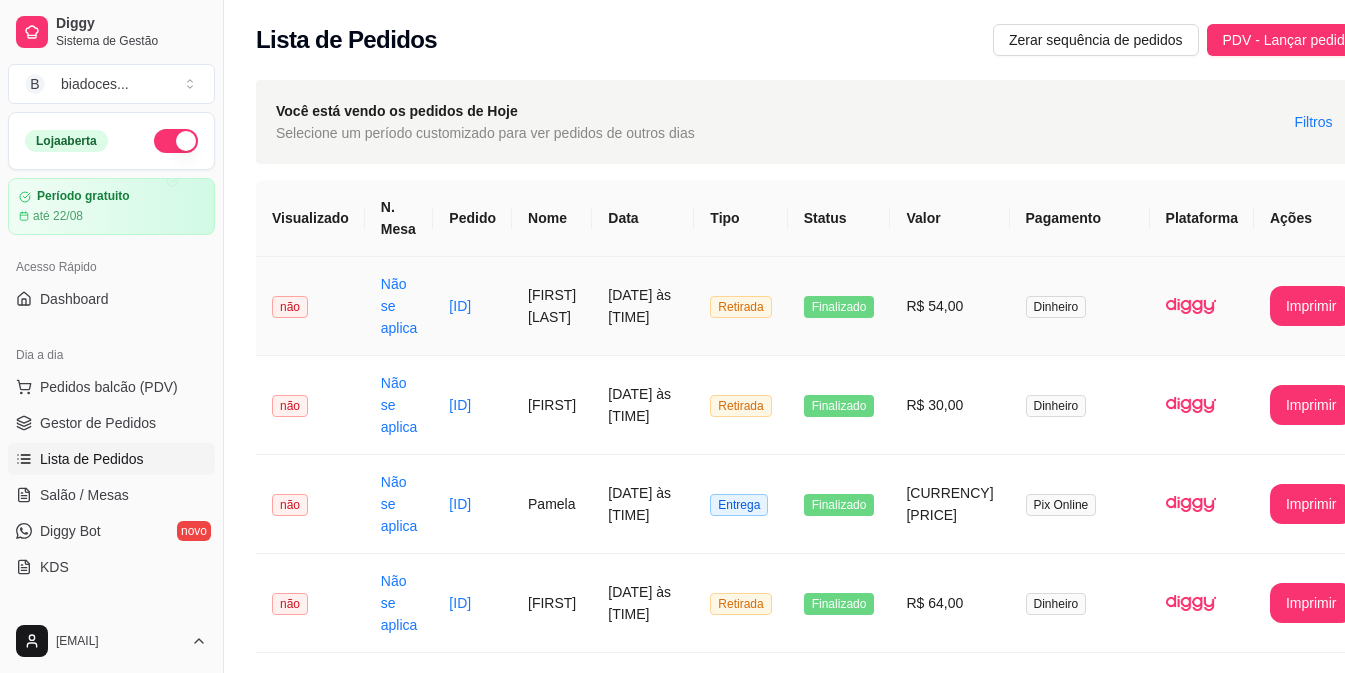 scroll, scrollTop: 0, scrollLeft: 0, axis: both 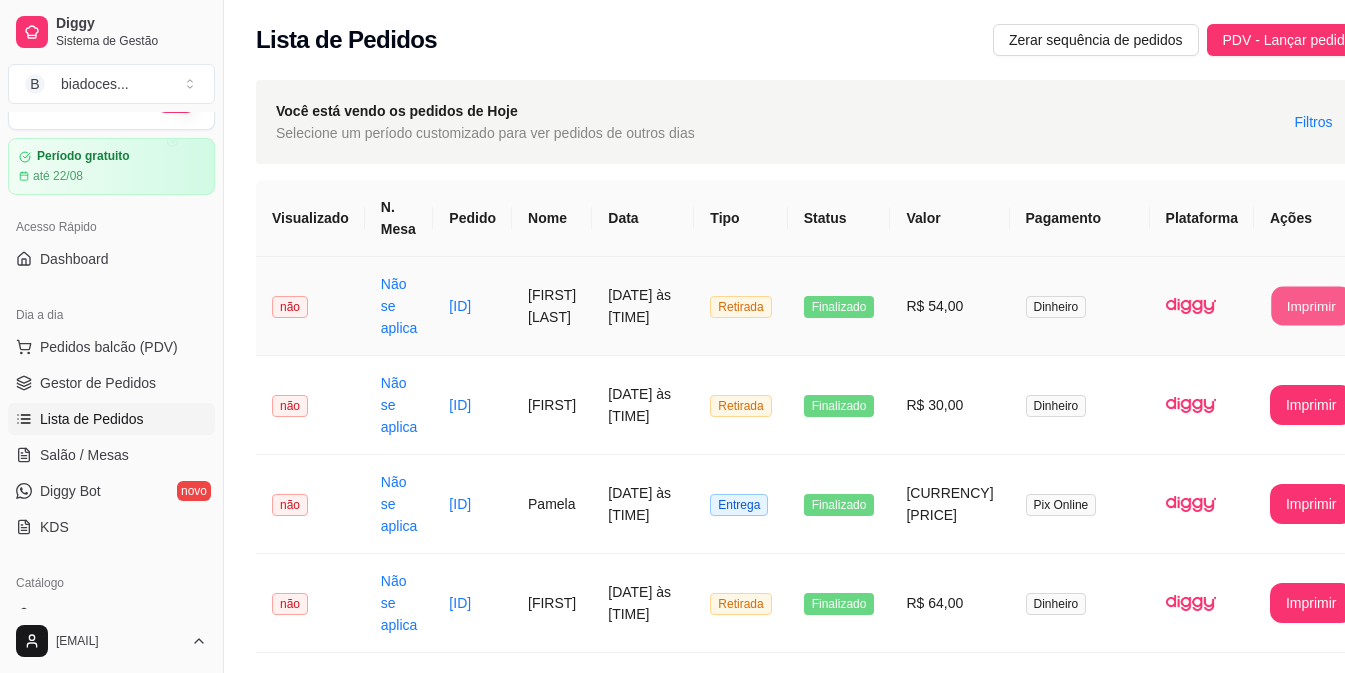 click on "Imprimir" at bounding box center [1311, 306] 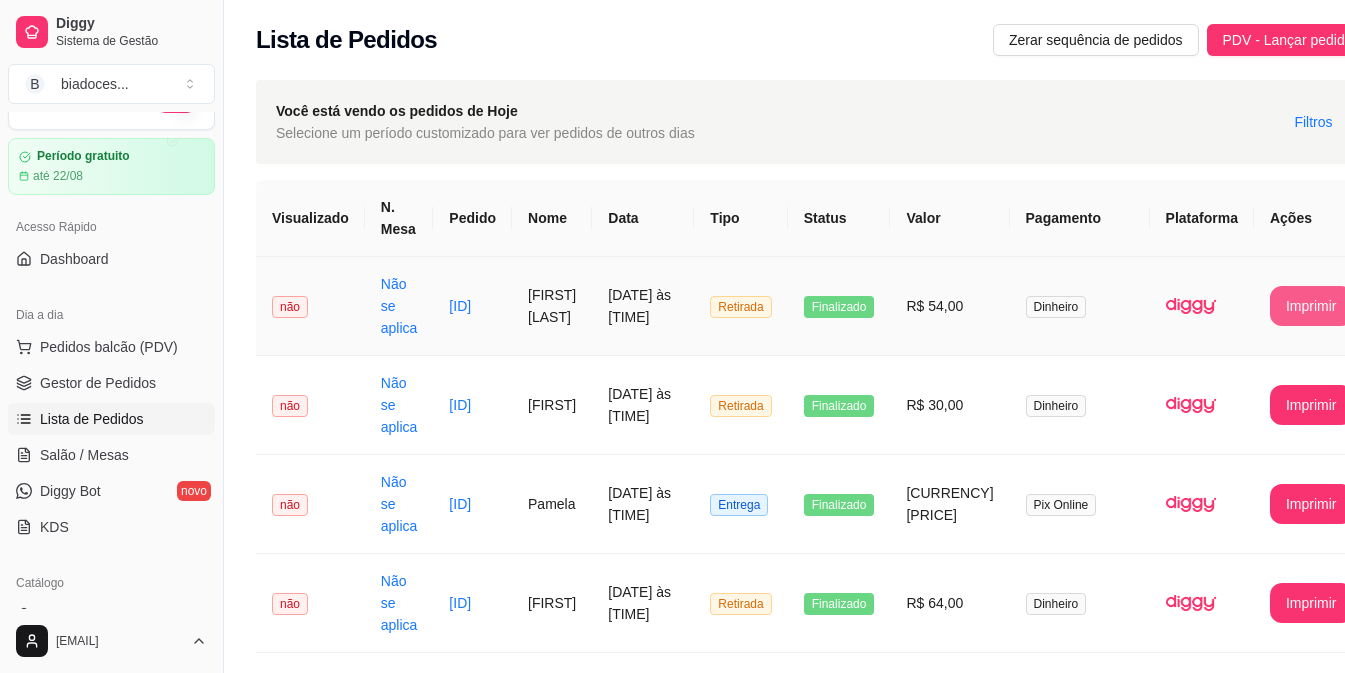 scroll, scrollTop: 0, scrollLeft: 0, axis: both 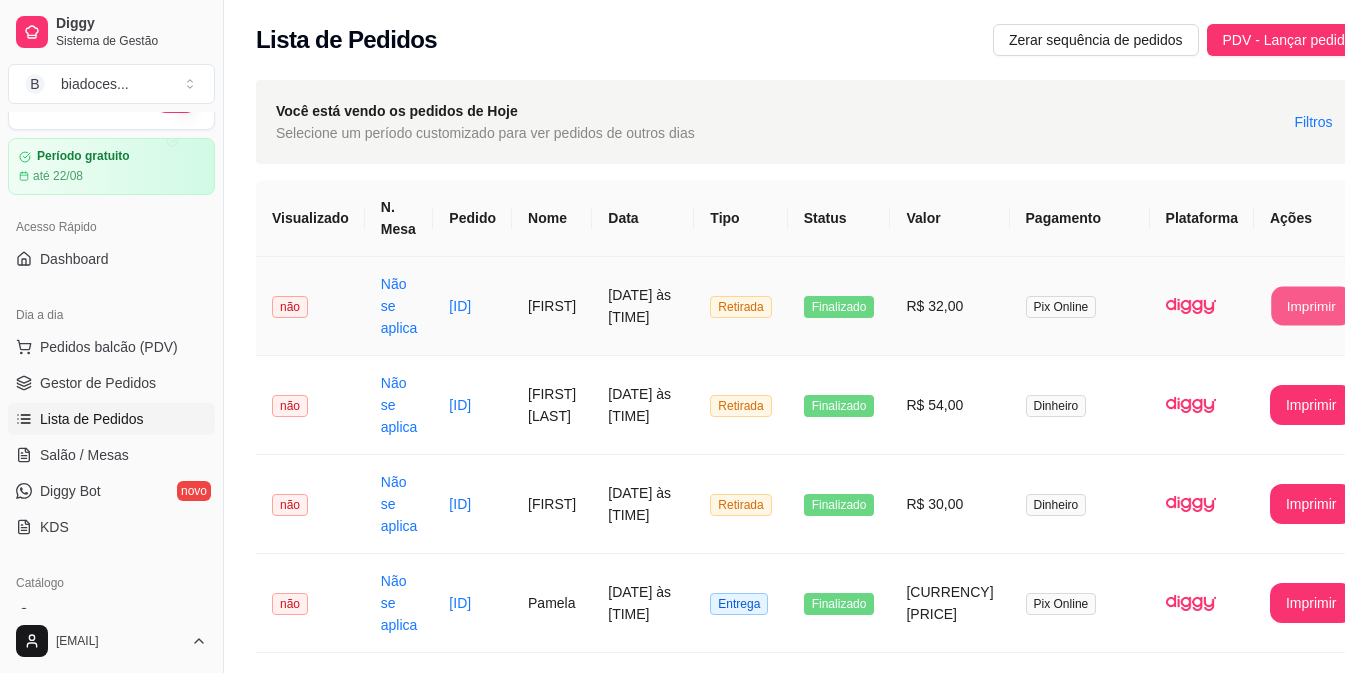 click on "Imprimir" at bounding box center [1311, 306] 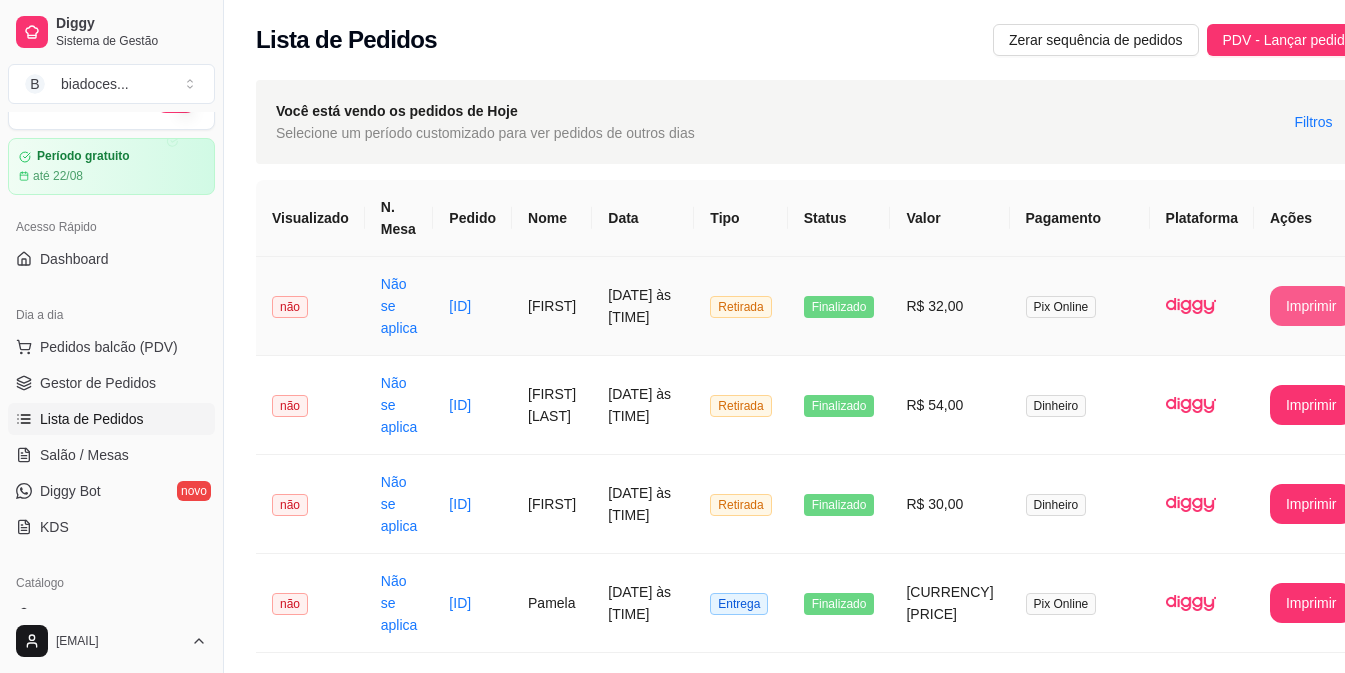 scroll, scrollTop: 0, scrollLeft: 0, axis: both 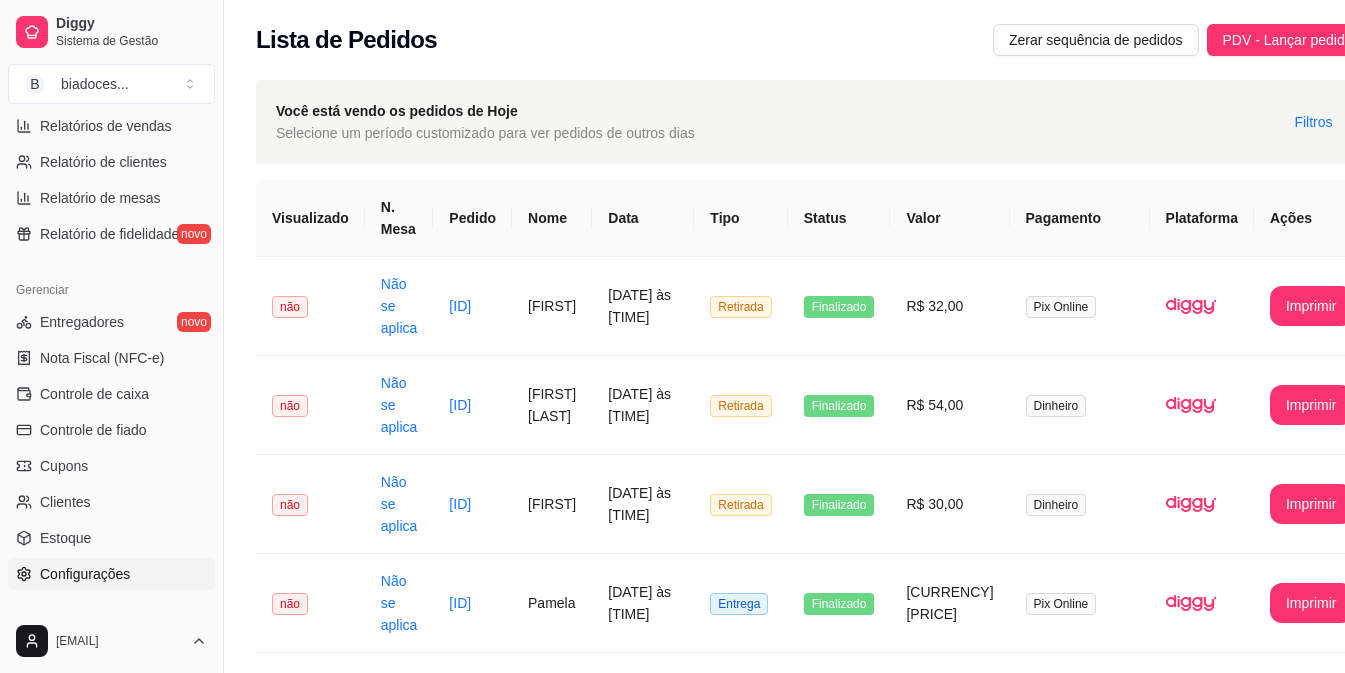 click on "Configurações" at bounding box center [85, 574] 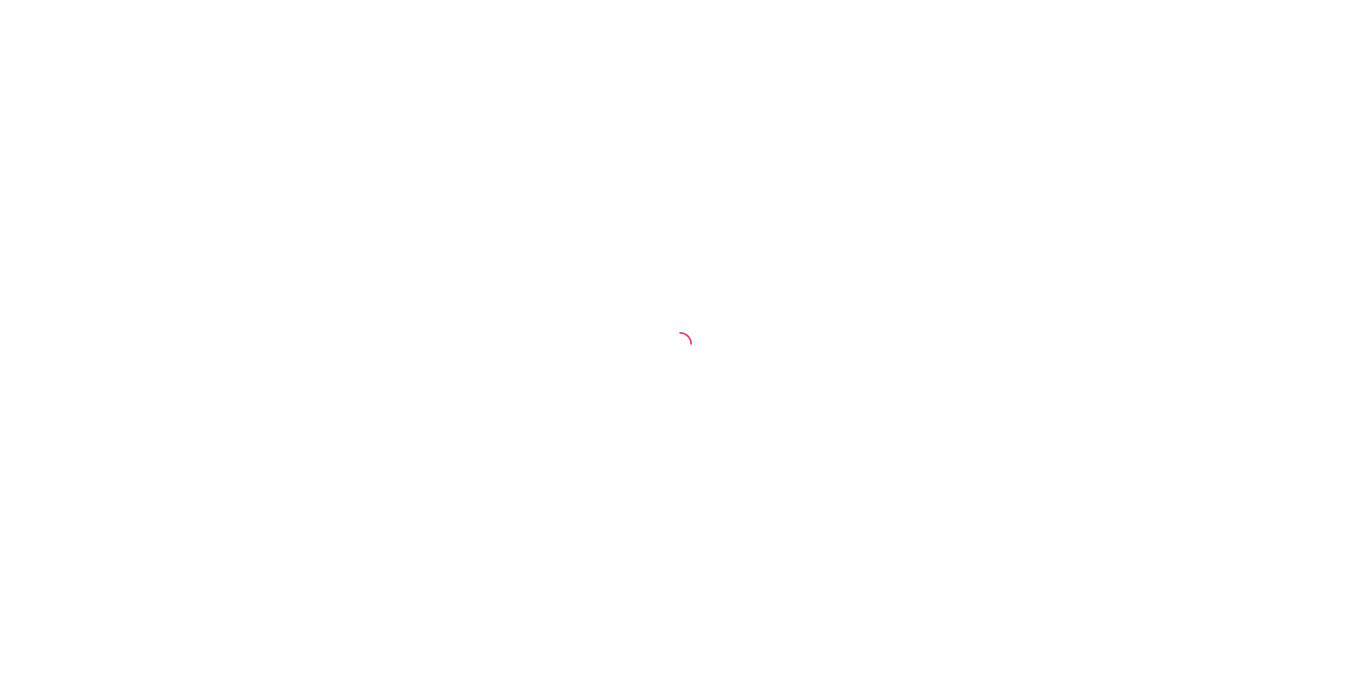 scroll, scrollTop: 0, scrollLeft: 0, axis: both 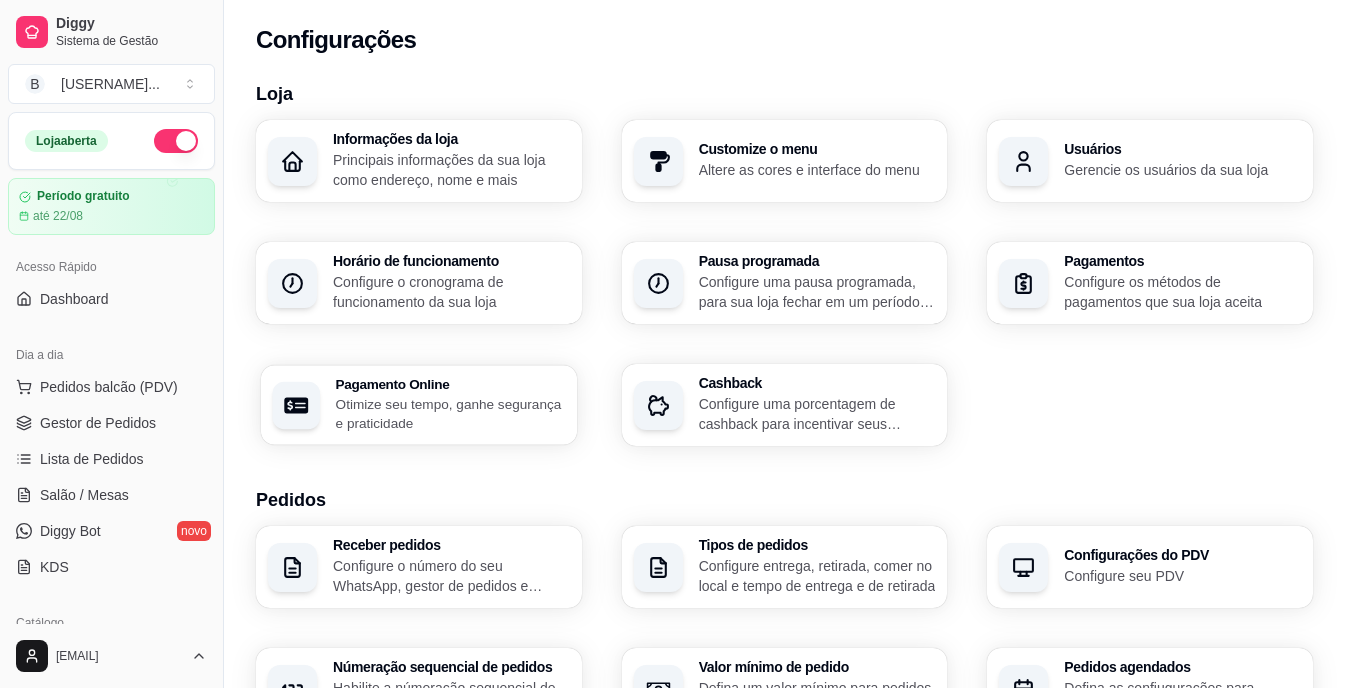click on "Otimize seu tempo, ganhe segurança e praticidade" at bounding box center (451, 413) 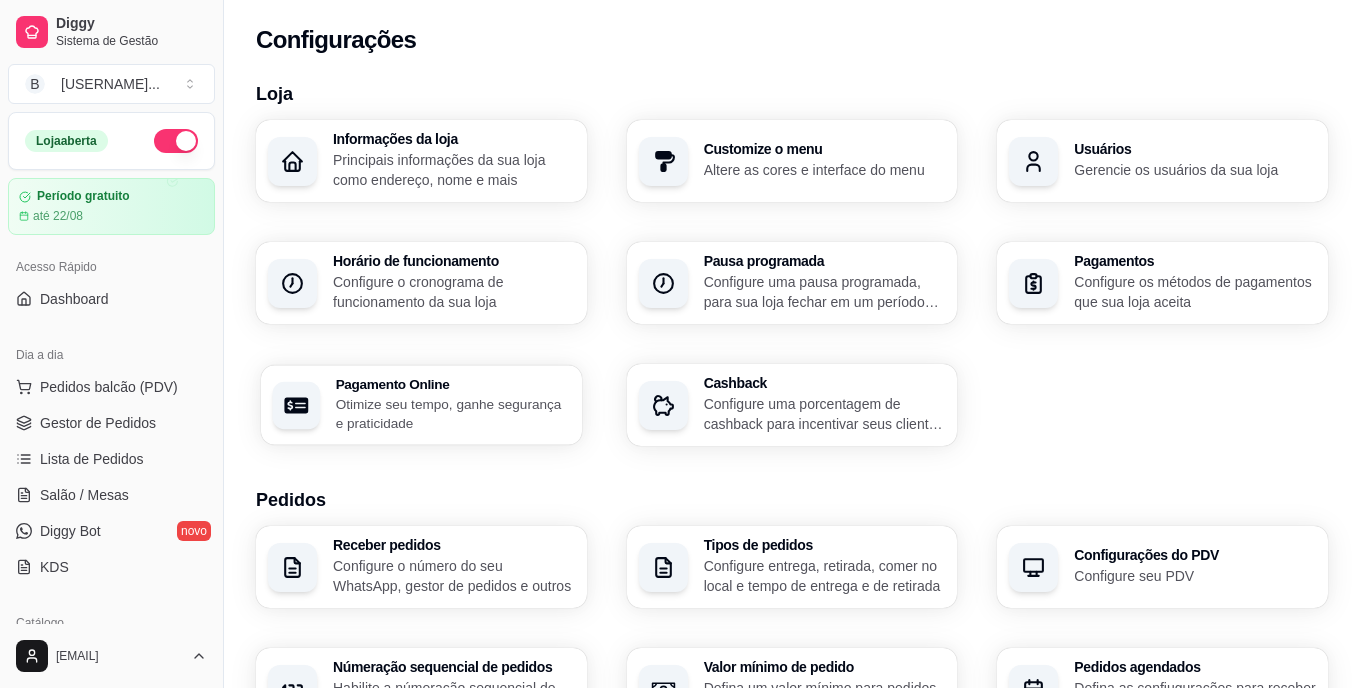 select on "4.98" 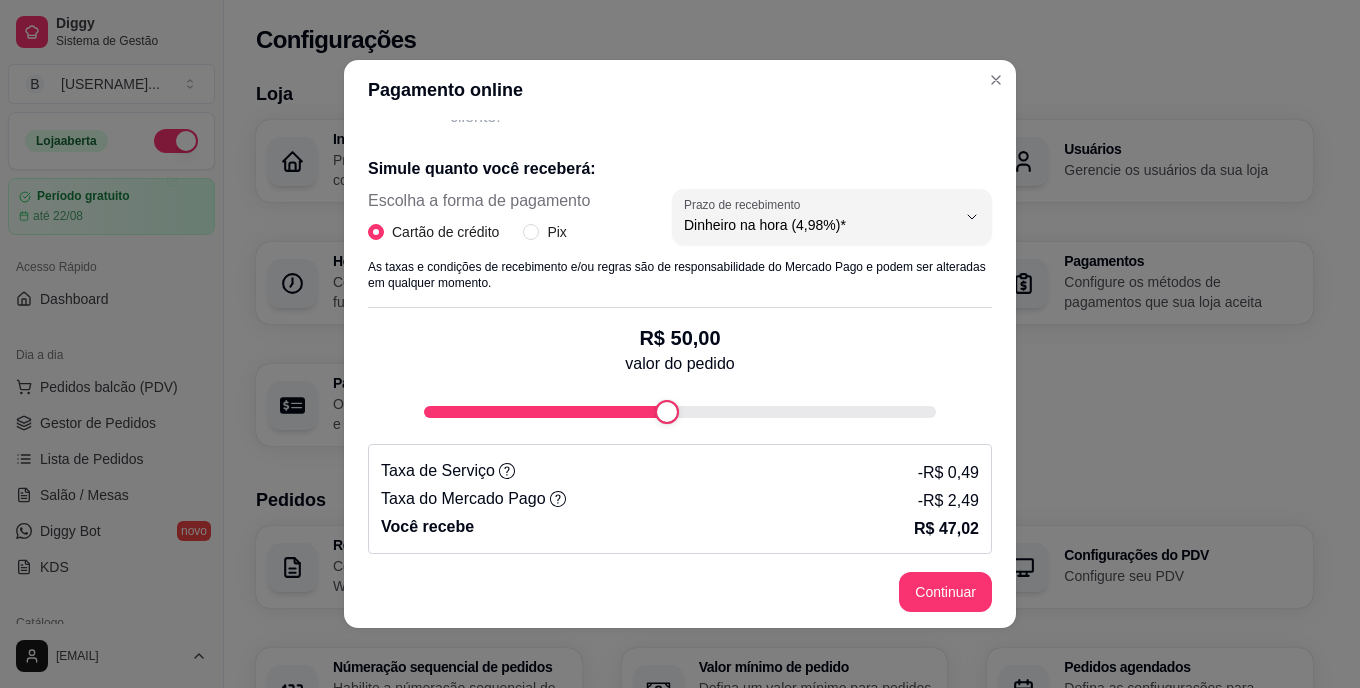 scroll, scrollTop: 369, scrollLeft: 0, axis: vertical 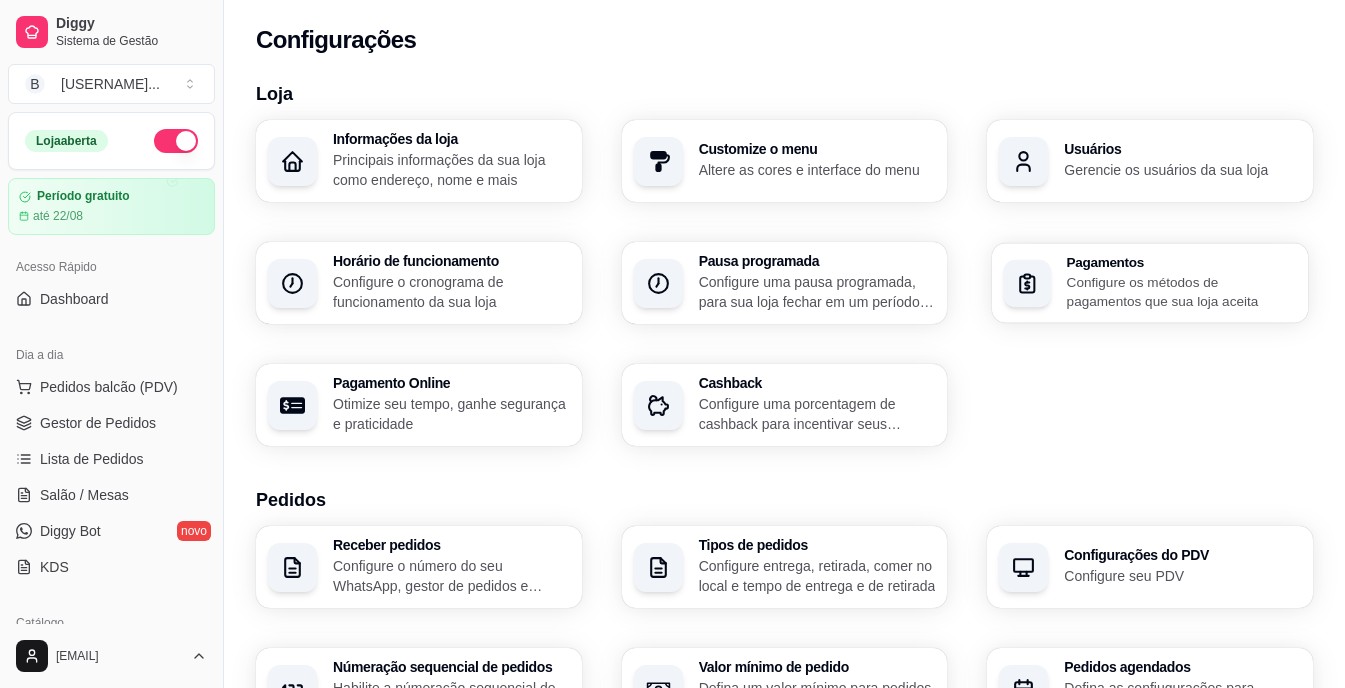 click on "Configure os métodos de pagamentos que sua loja aceita" at bounding box center (1182, 291) 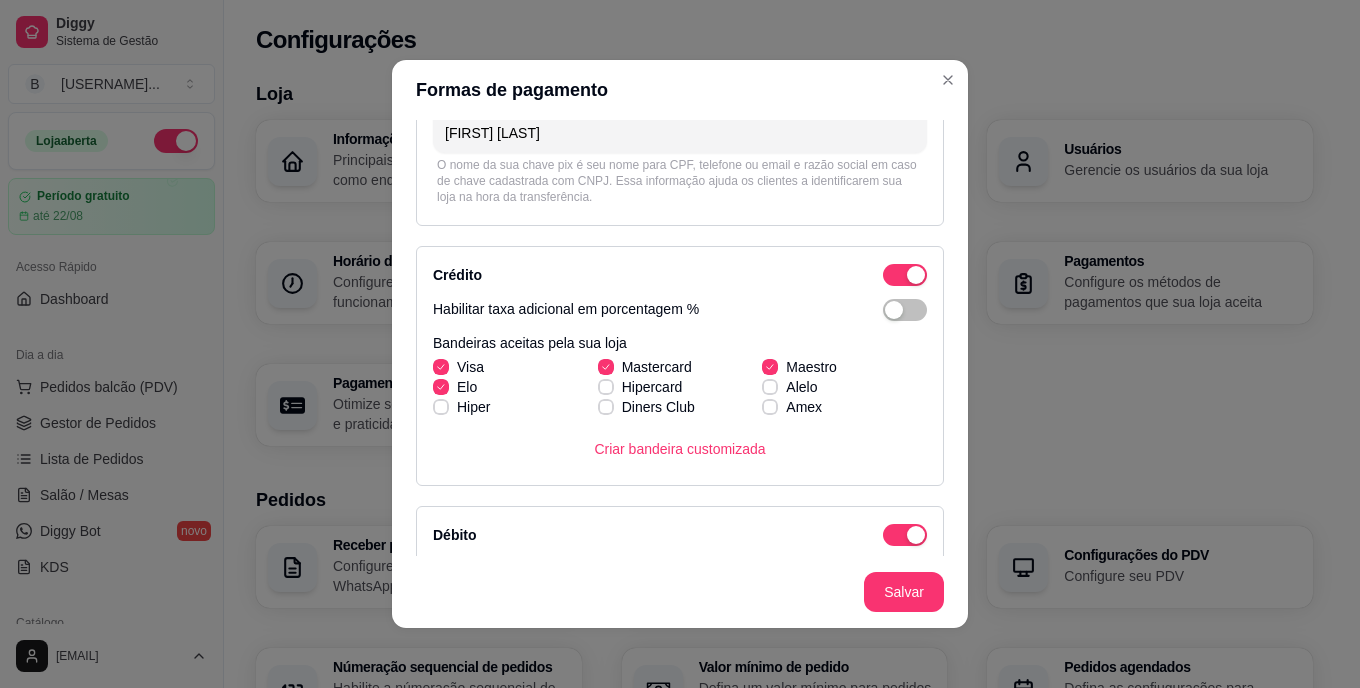 scroll, scrollTop: 240, scrollLeft: 0, axis: vertical 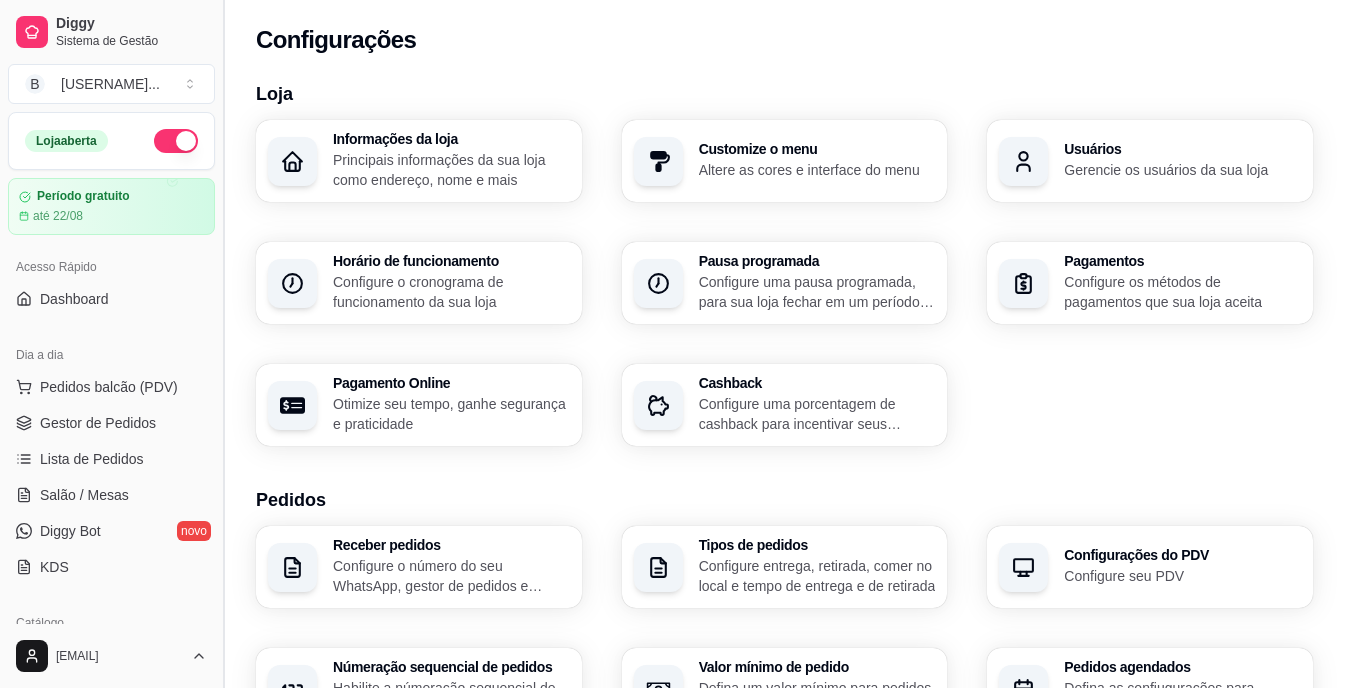 click at bounding box center [223, 344] 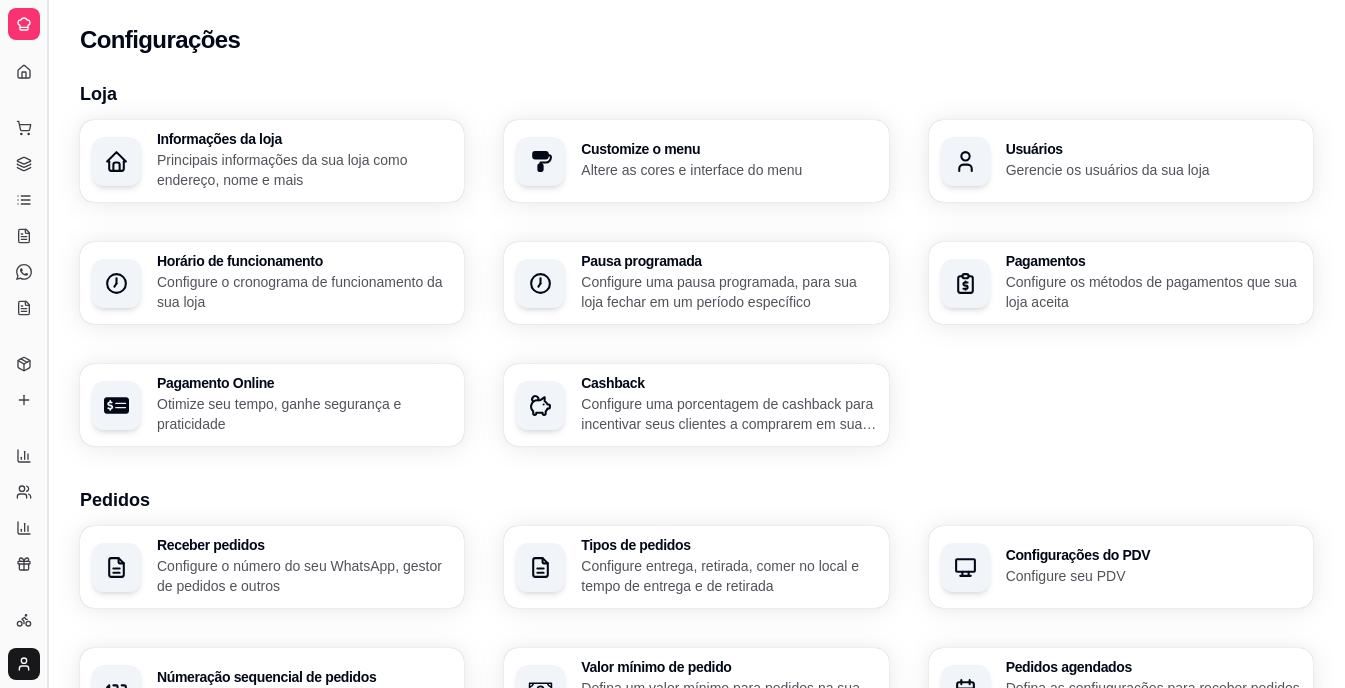 click at bounding box center (47, 344) 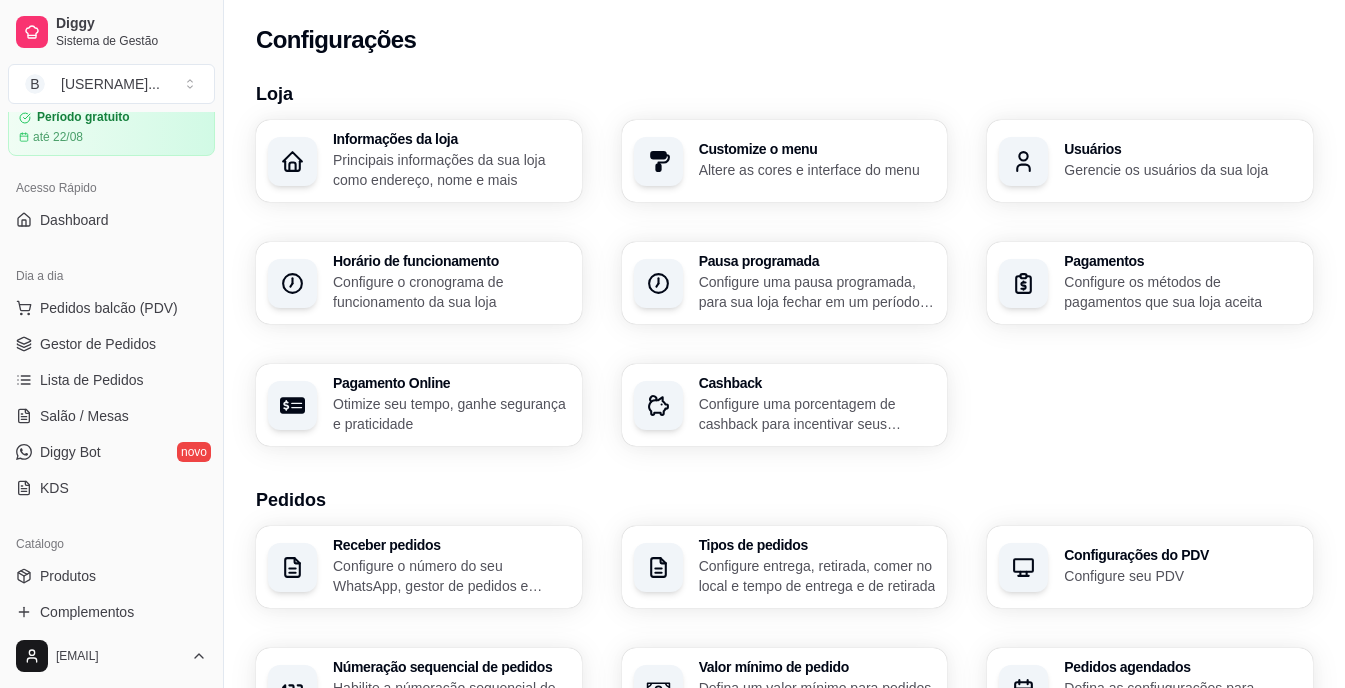 scroll, scrollTop: 80, scrollLeft: 0, axis: vertical 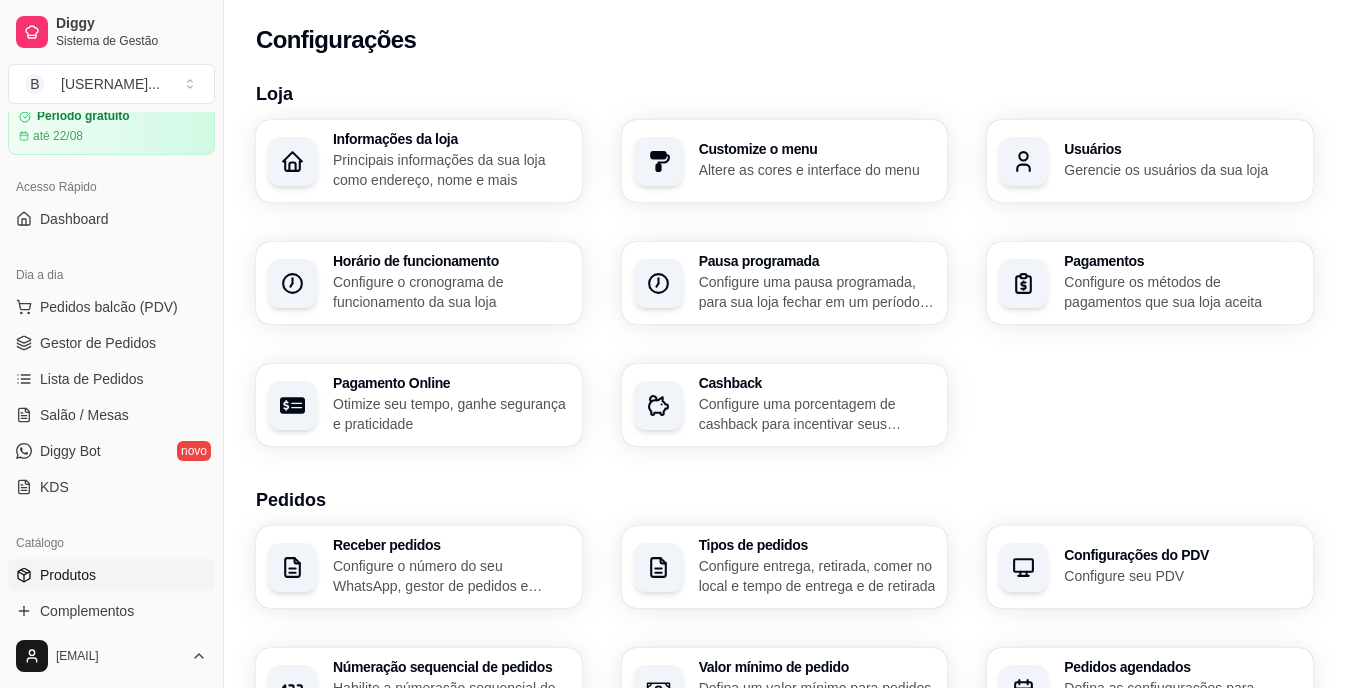 click on "Produtos" at bounding box center (68, 575) 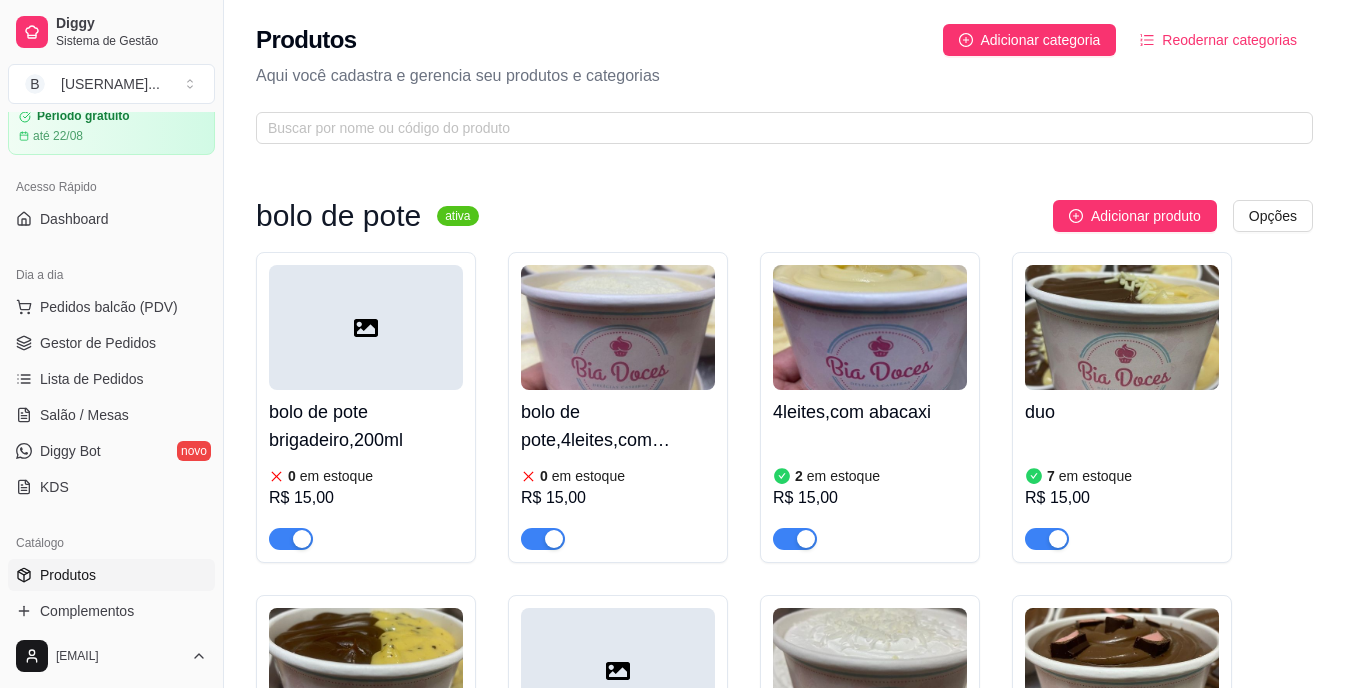 click on "bolo de pote brigadeiro,200ml   0 em estoque R$ 15,00 bolo de pote,4leites,com morango   0 em estoque R$ 15,00 4leites,com abacaxi   2 em estoque R$ 15,00 duo   7 em estoque R$ 15,00 chocomara   1 em estoque R$ 15,00 red   0 em estoque R$ 15,00 DOCE DE LEITE COM AMEIXA   7 em estoque R$ 15,00 bolo de stikadinho   0 em estoque R$ 15,00 Fatia torta PINK LEMONADE   0 em estoque R$ 20,00" at bounding box center [784, 750] 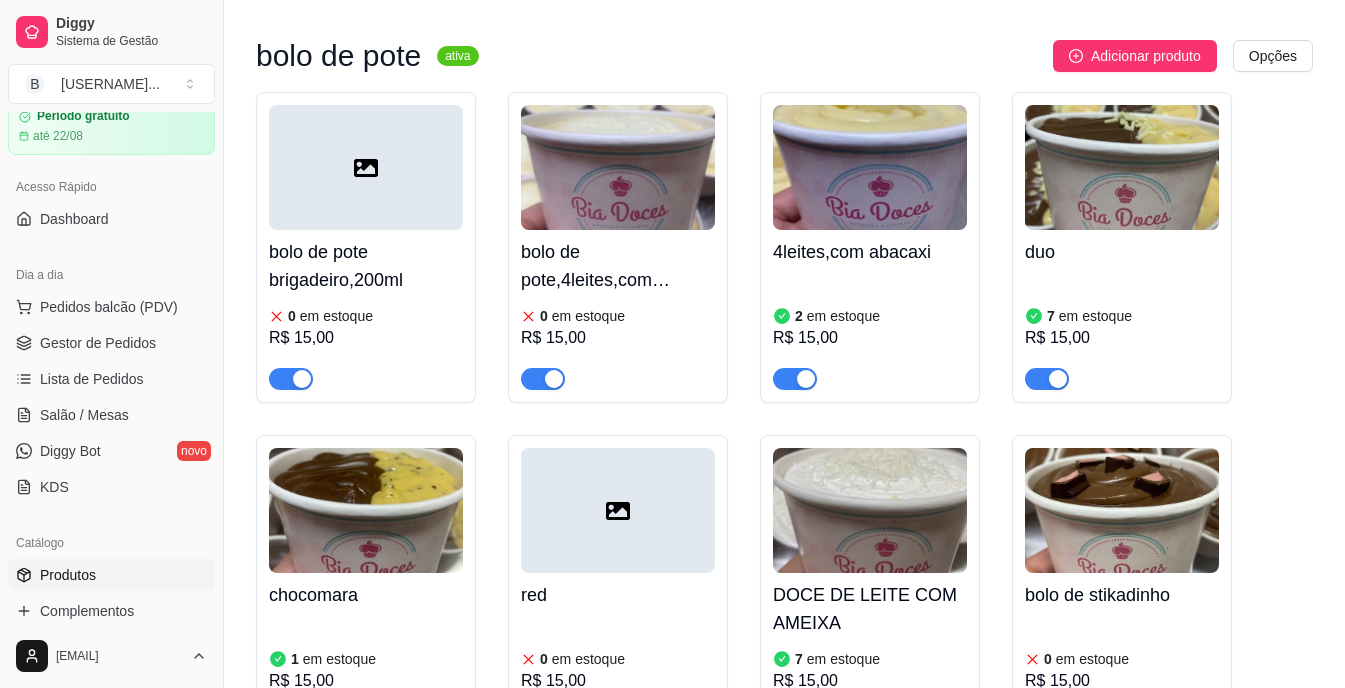 scroll, scrollTop: 200, scrollLeft: 0, axis: vertical 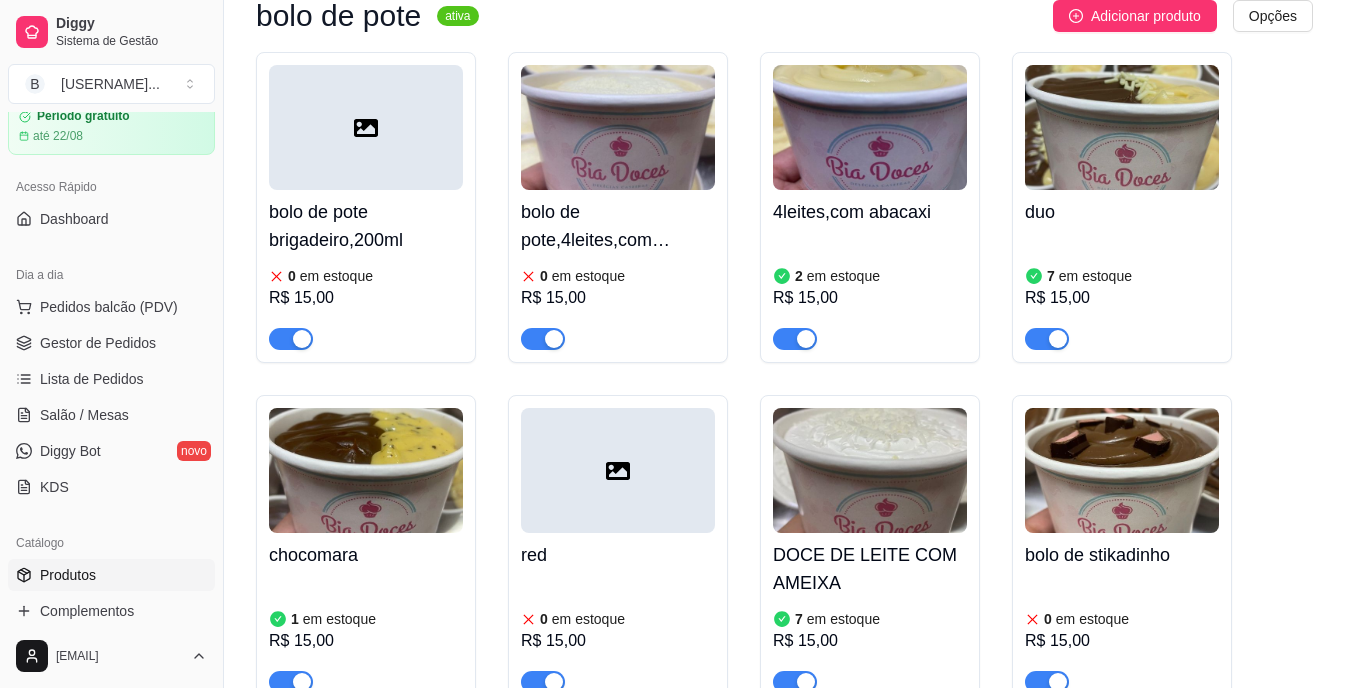 click on "em estoque" at bounding box center [339, 619] 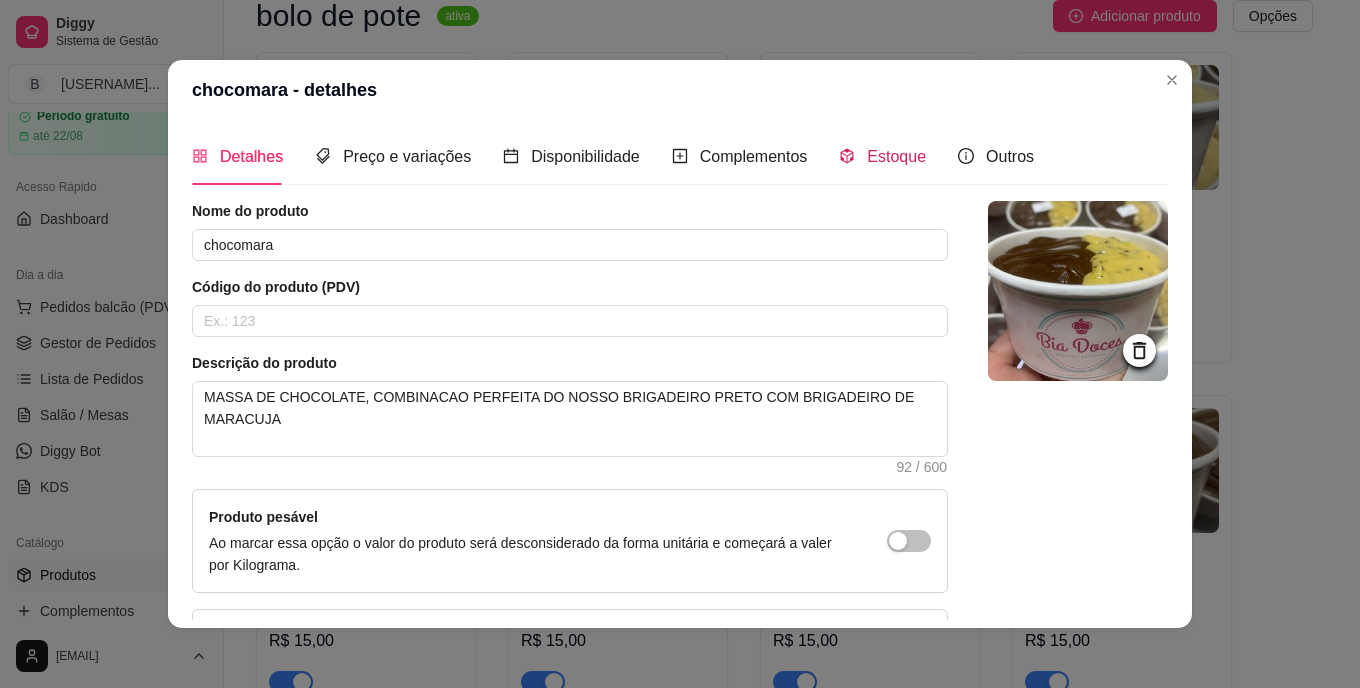click on "Estoque" at bounding box center [882, 156] 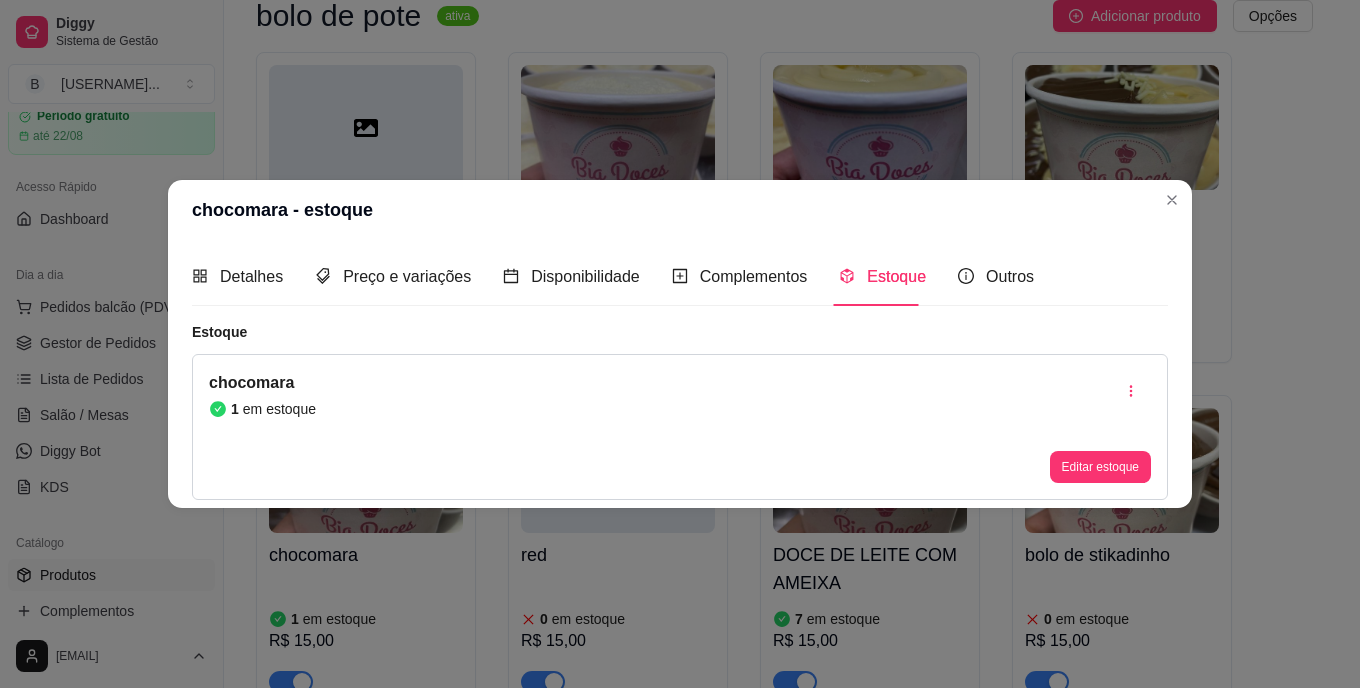 type 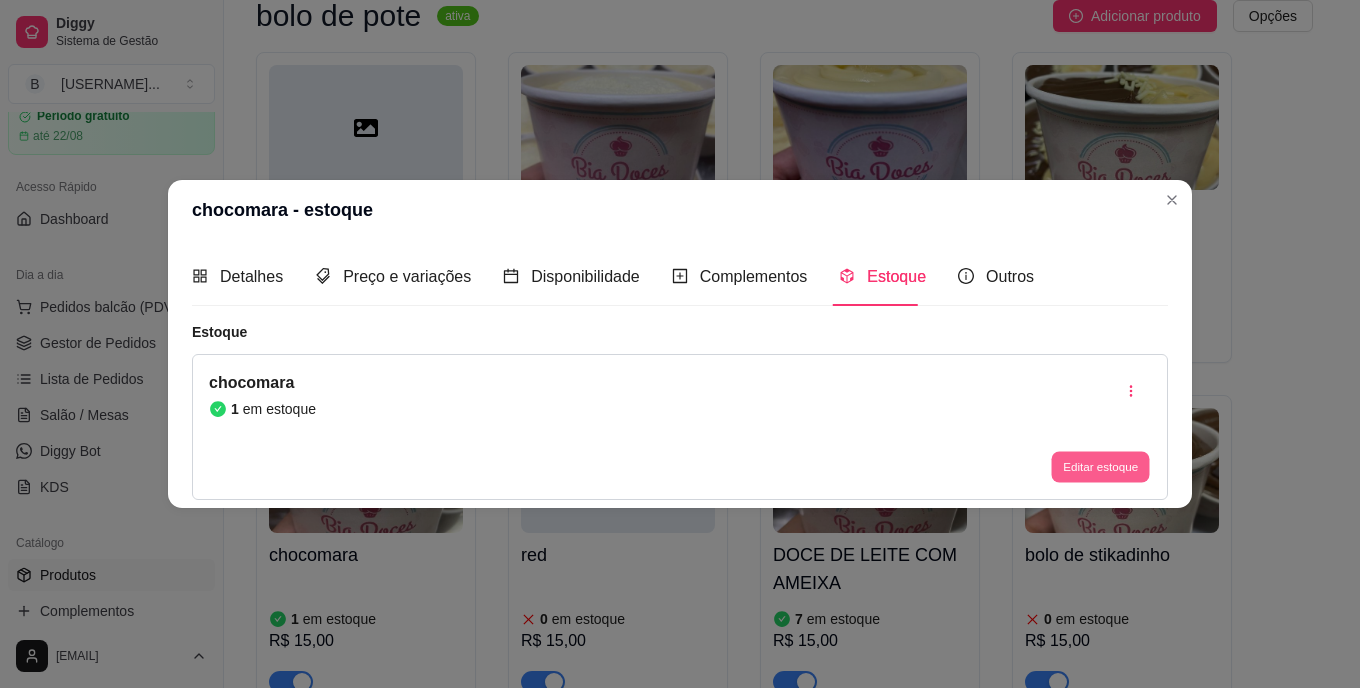 click on "Editar estoque" at bounding box center [1100, 466] 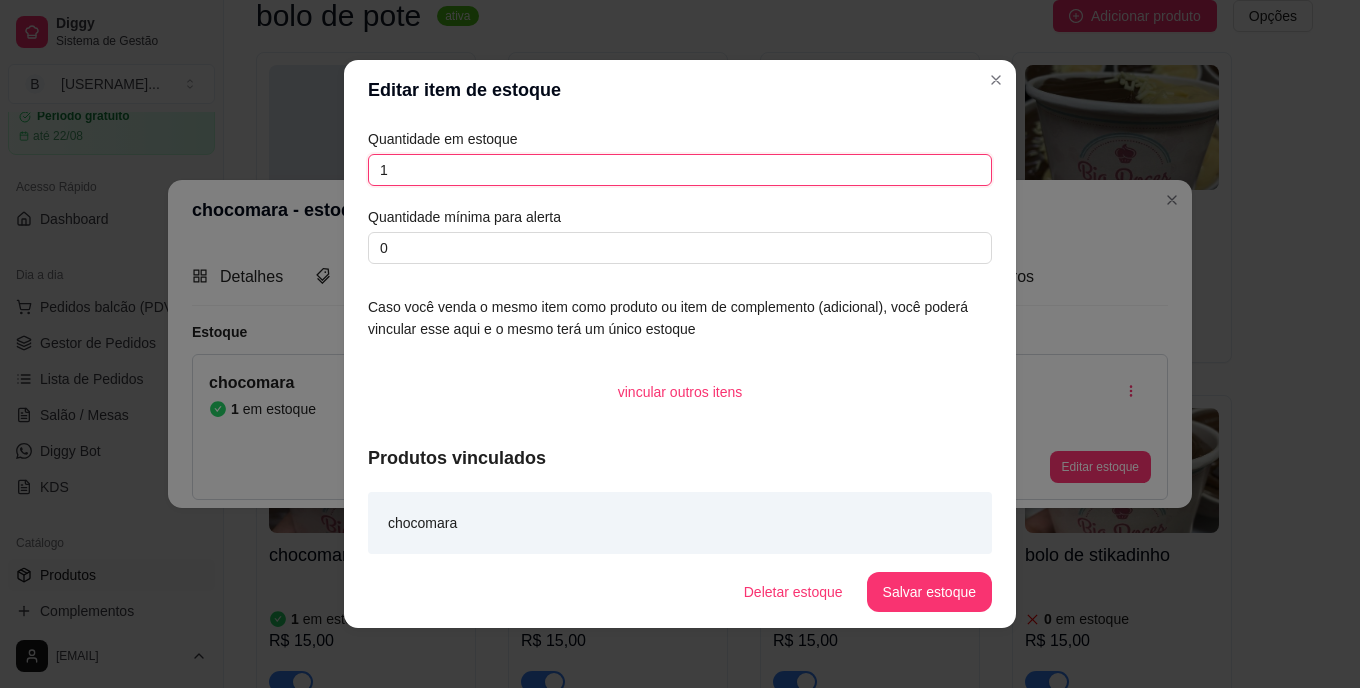click on "1" at bounding box center [680, 170] 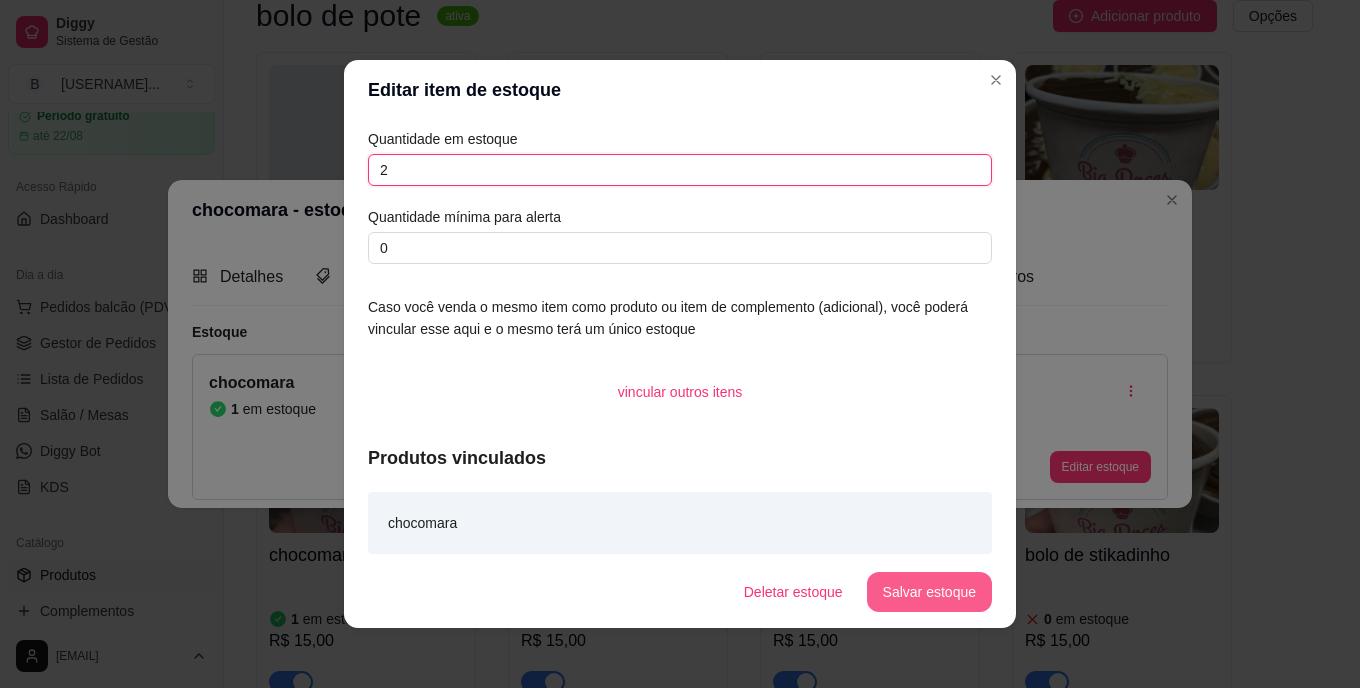 type on "2" 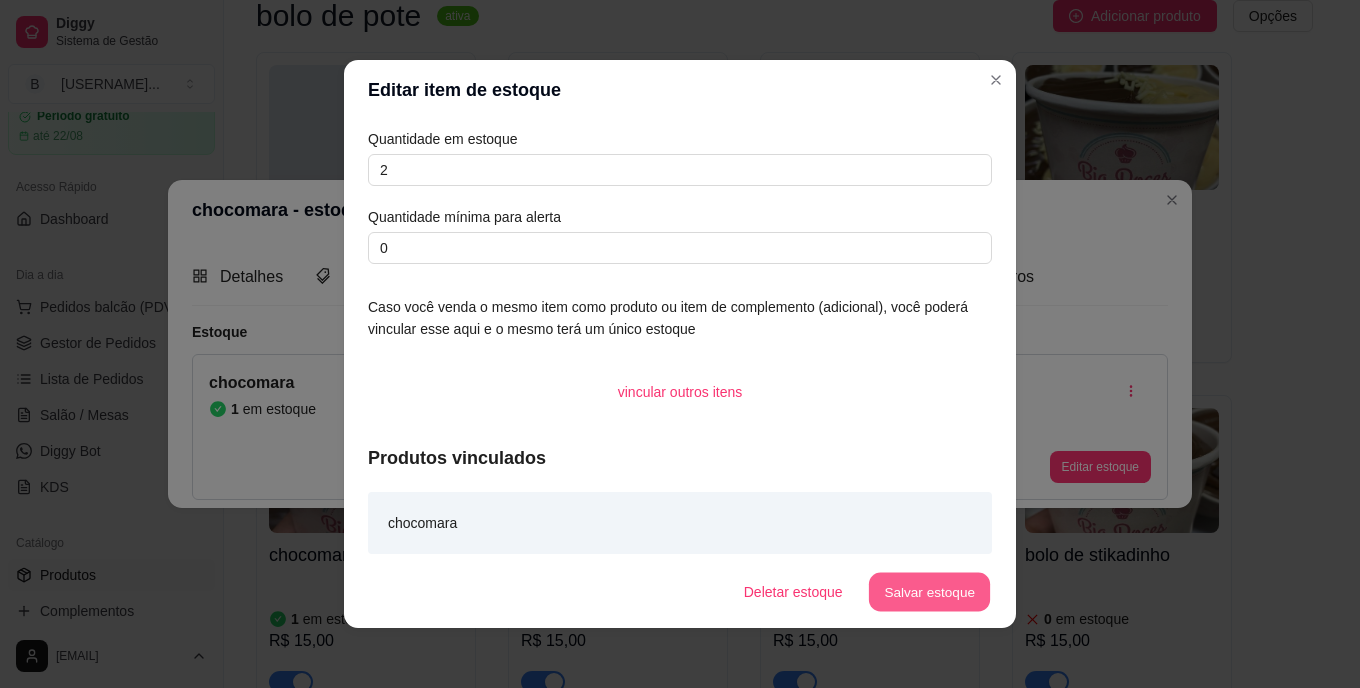 click on "Salvar estoque" at bounding box center [929, 592] 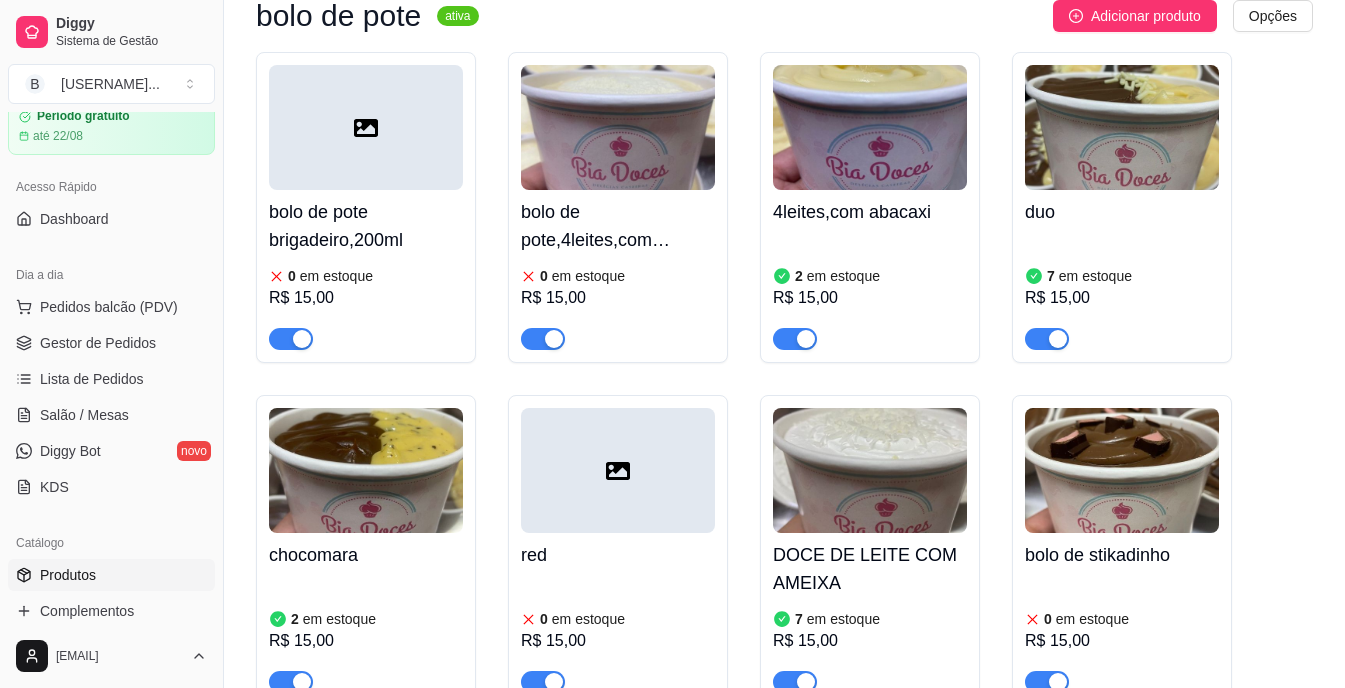 click at bounding box center (1122, 470) 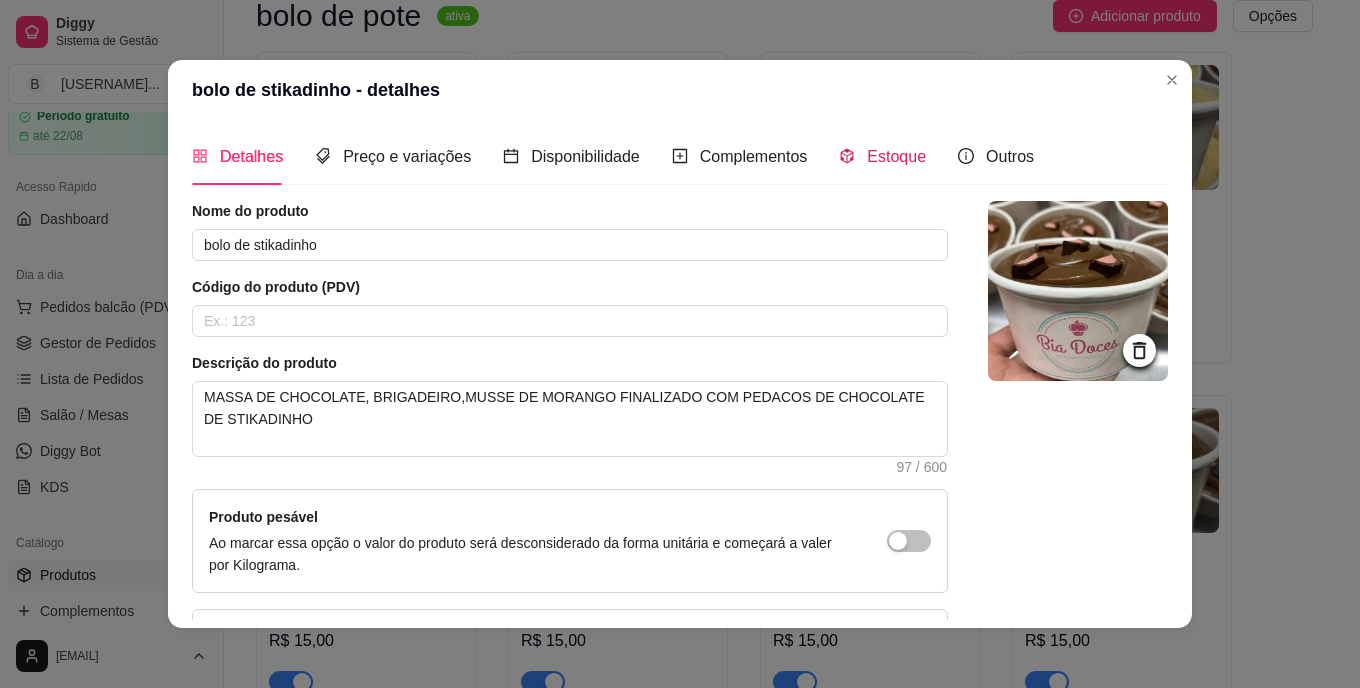 click on "Estoque" at bounding box center [882, 156] 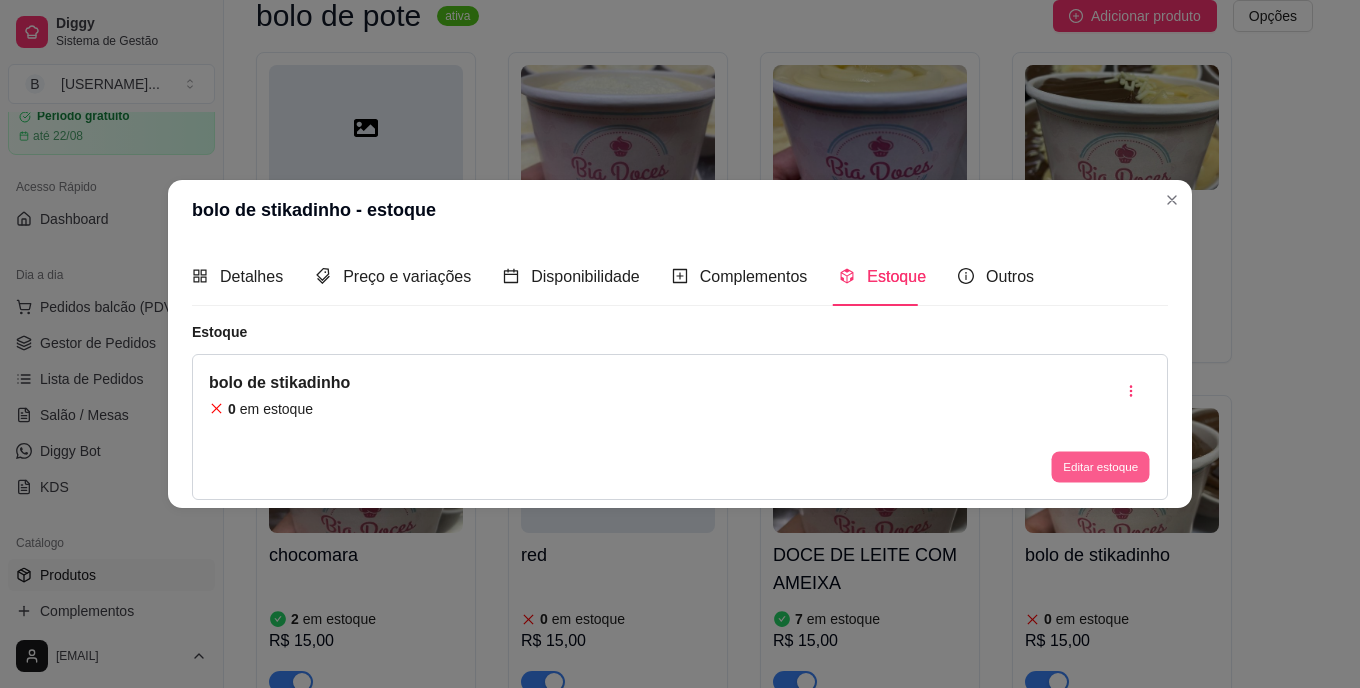 click on "Editar estoque" at bounding box center (1100, 466) 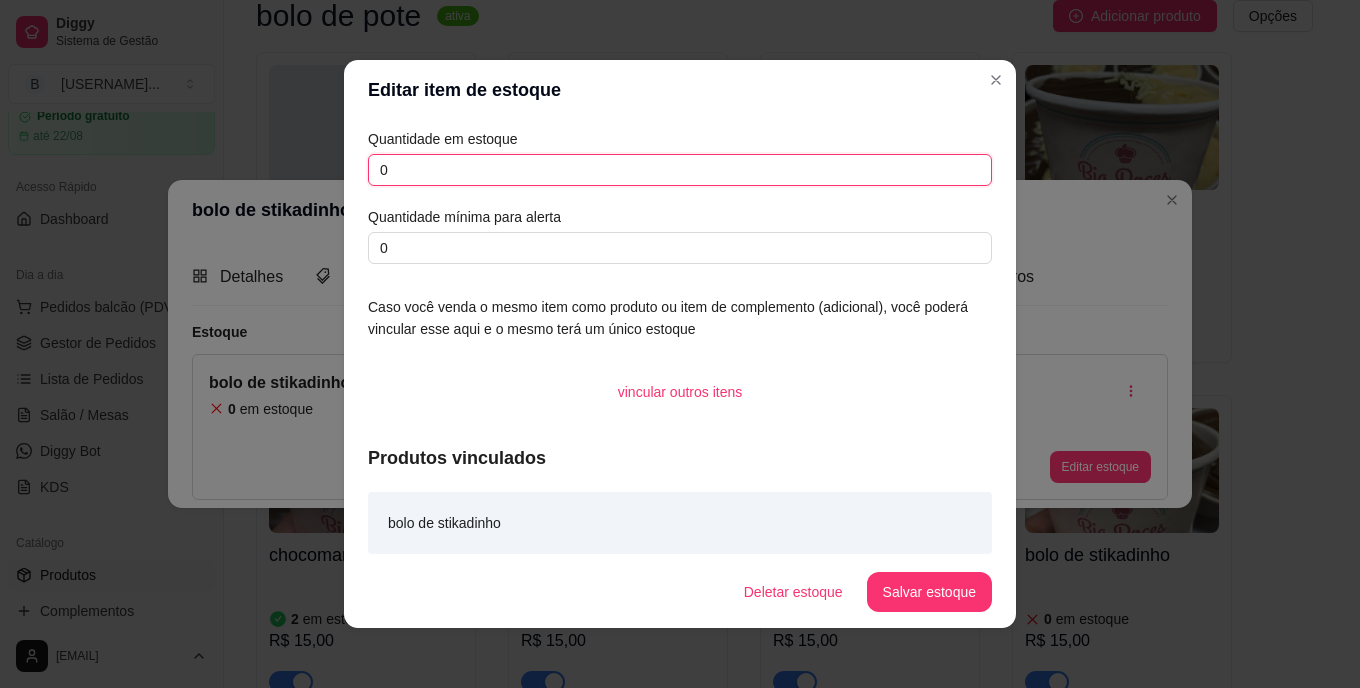 click on "0" at bounding box center [680, 170] 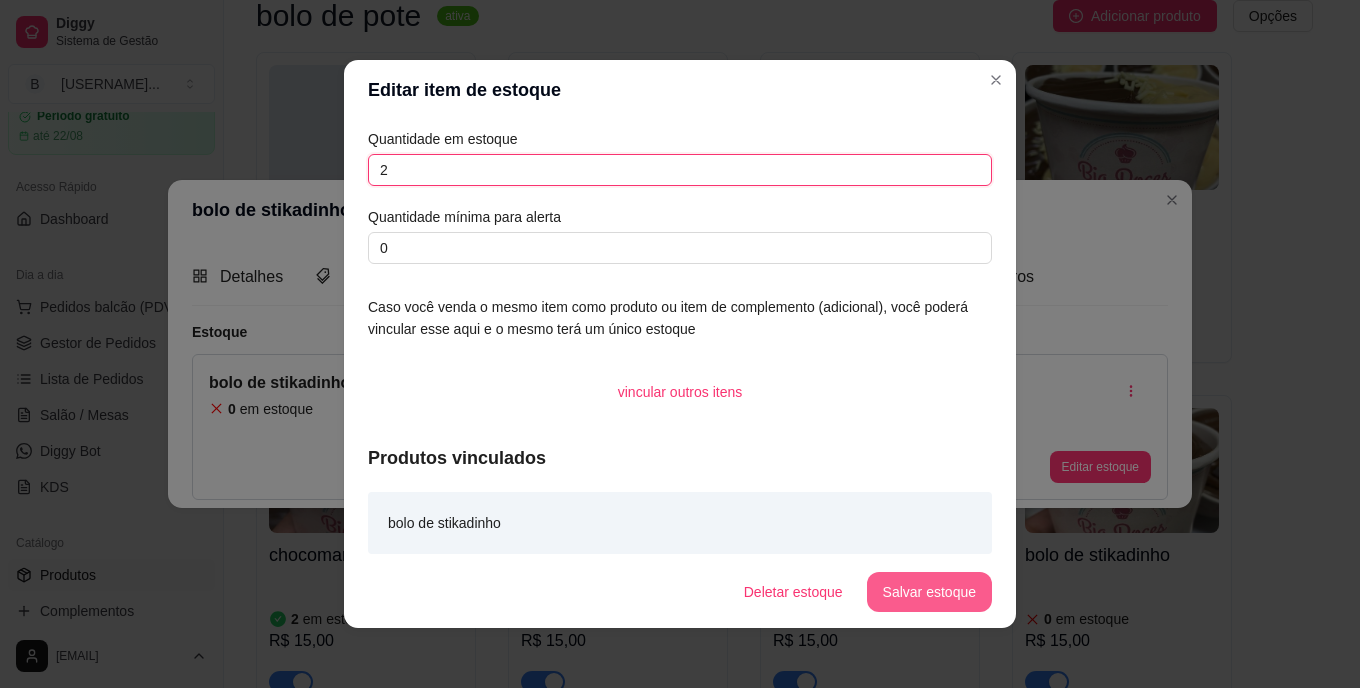 type on "2" 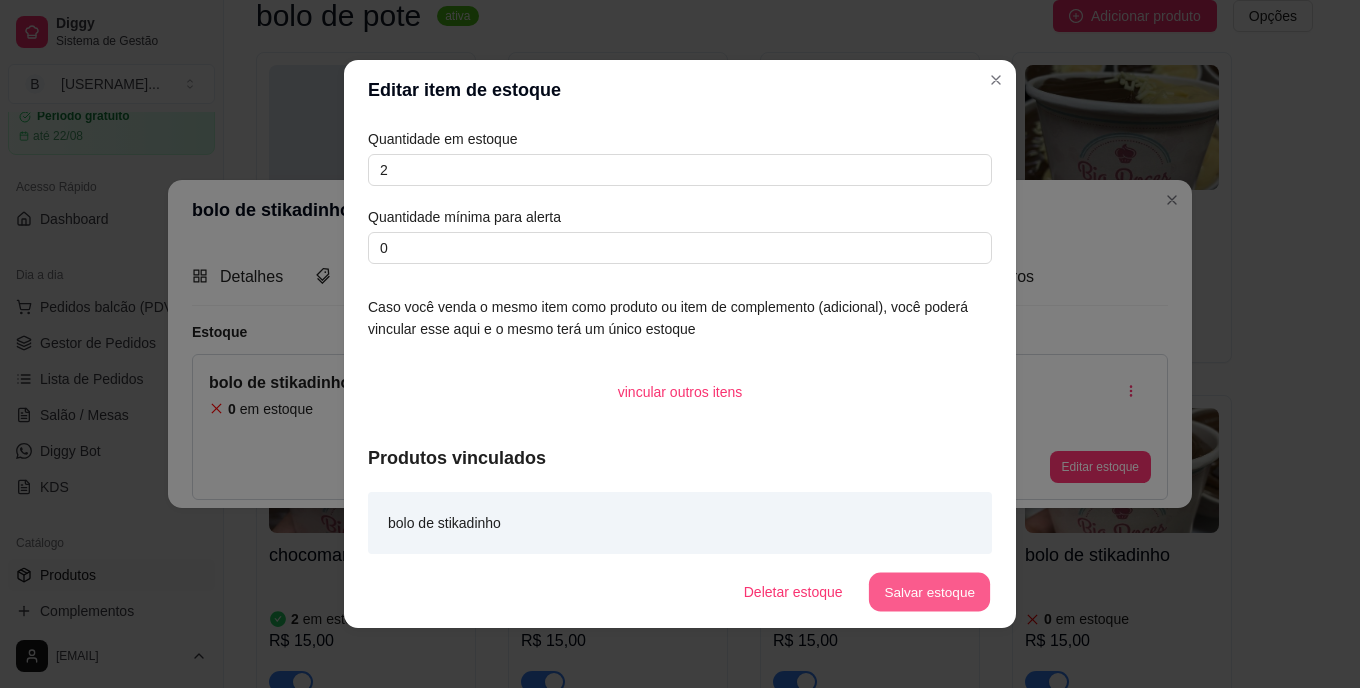 click on "Salvar estoque" at bounding box center [929, 592] 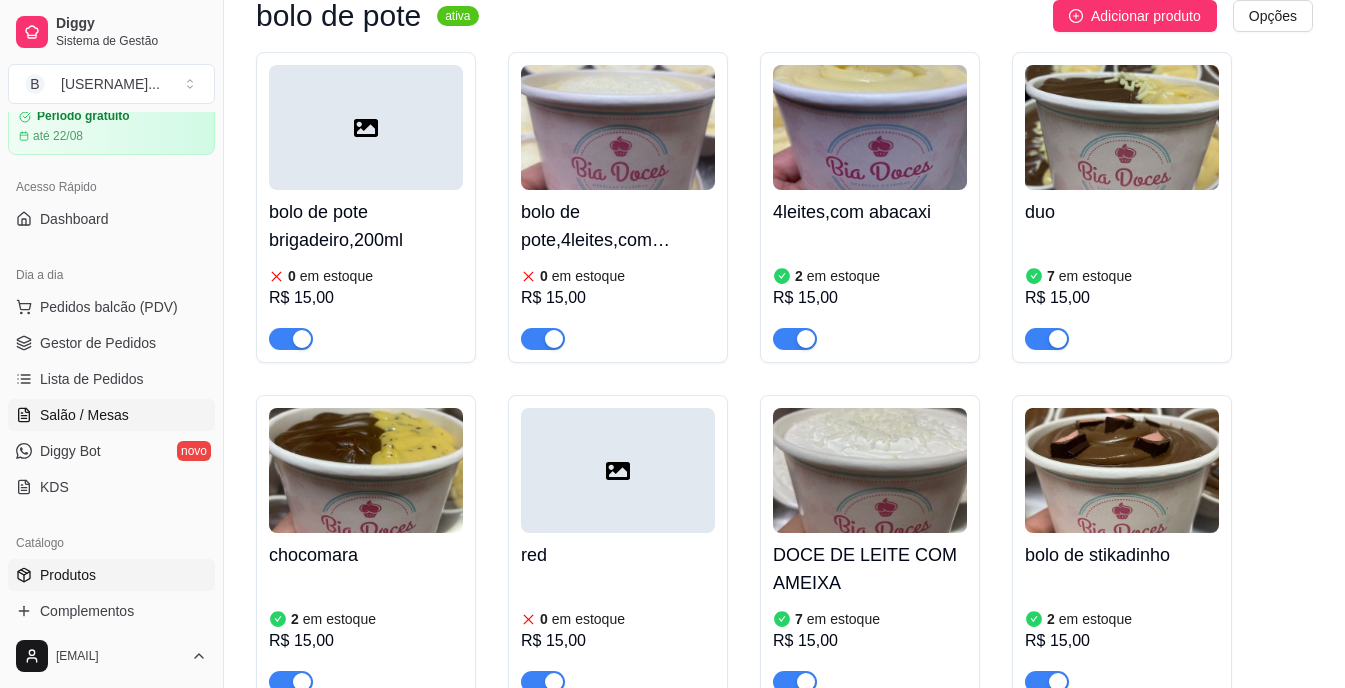 click on "Salão / Mesas" at bounding box center (111, 415) 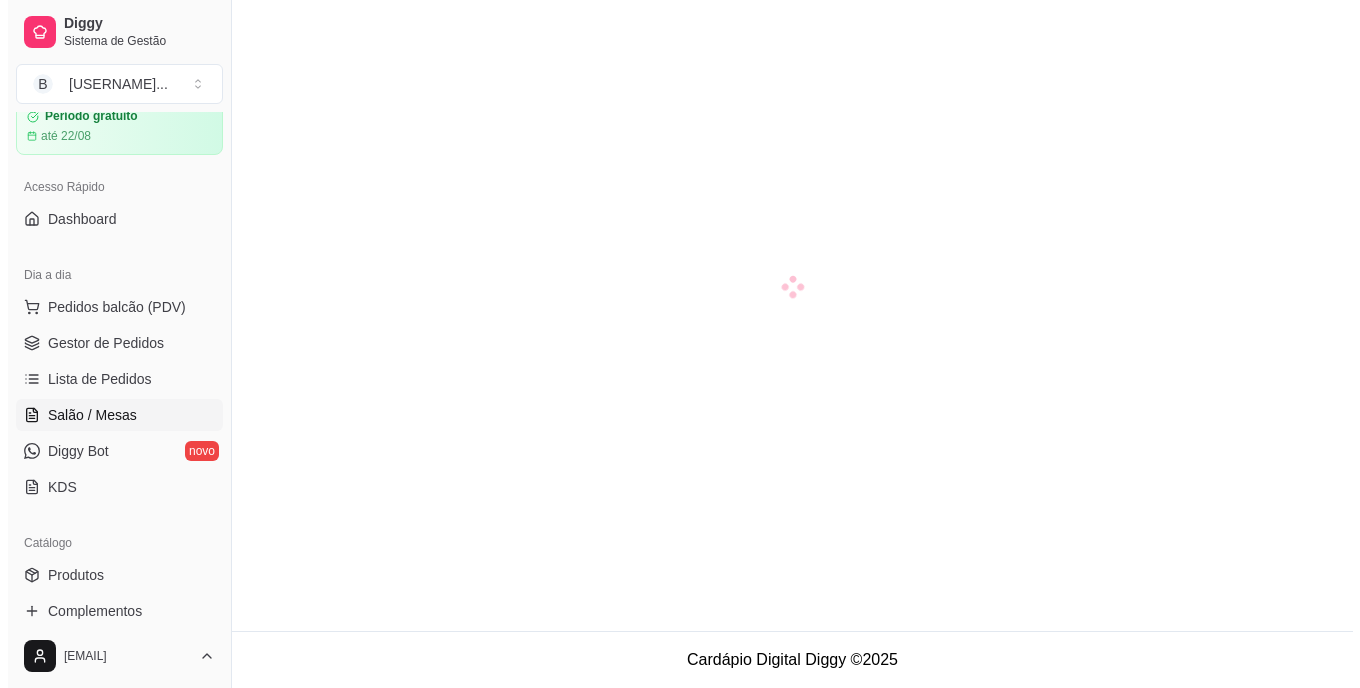scroll, scrollTop: 0, scrollLeft: 0, axis: both 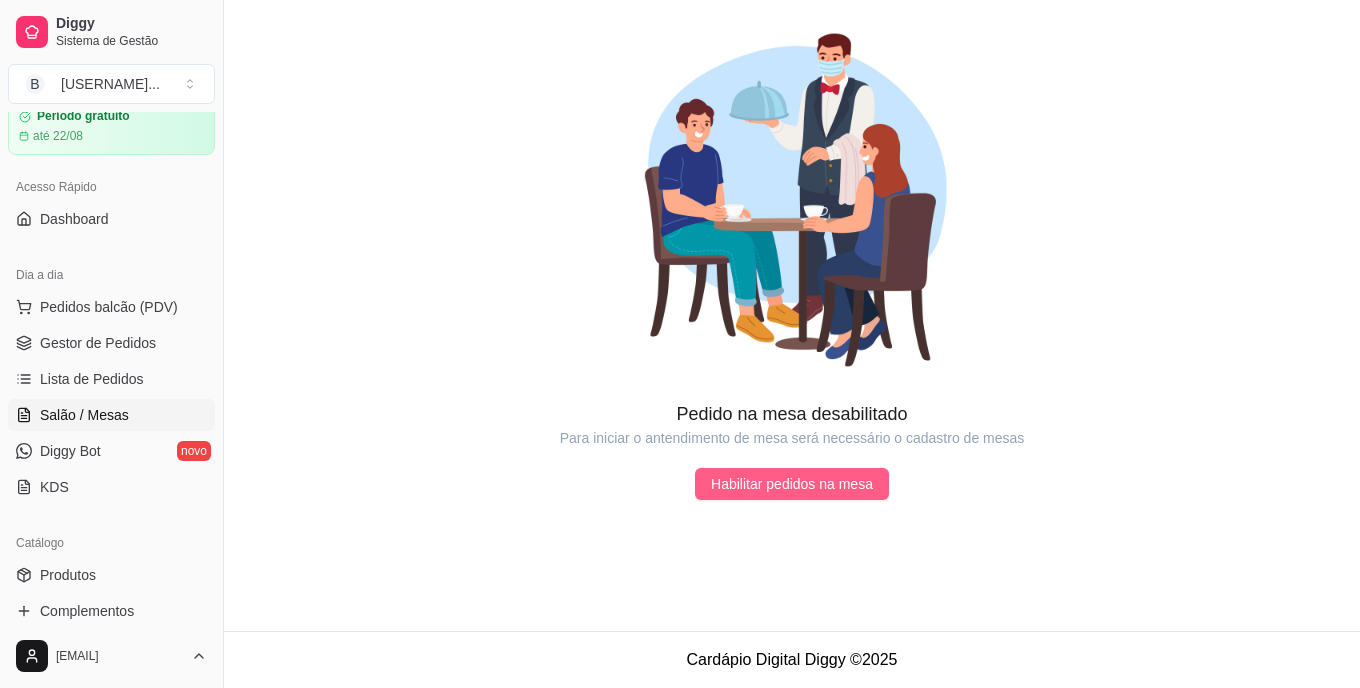click on "Habilitar pedidos na mesa" at bounding box center [792, 484] 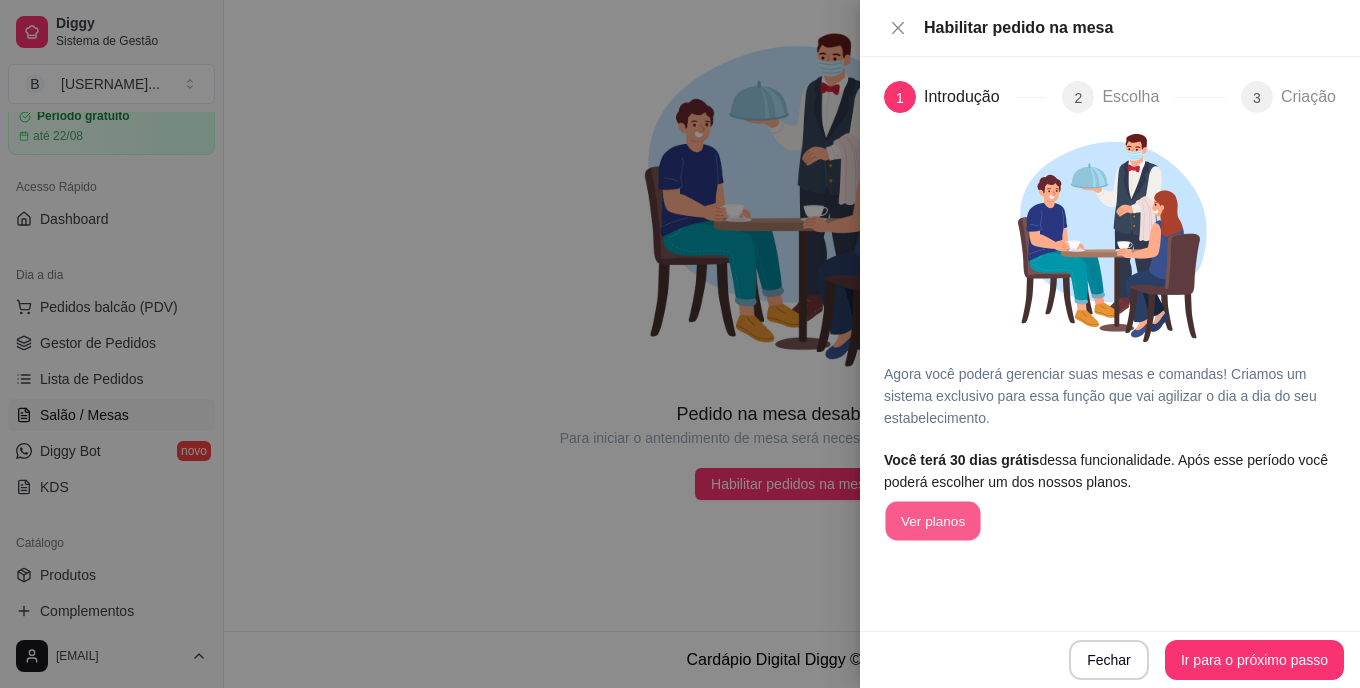 click on "Ver planos" at bounding box center [932, 521] 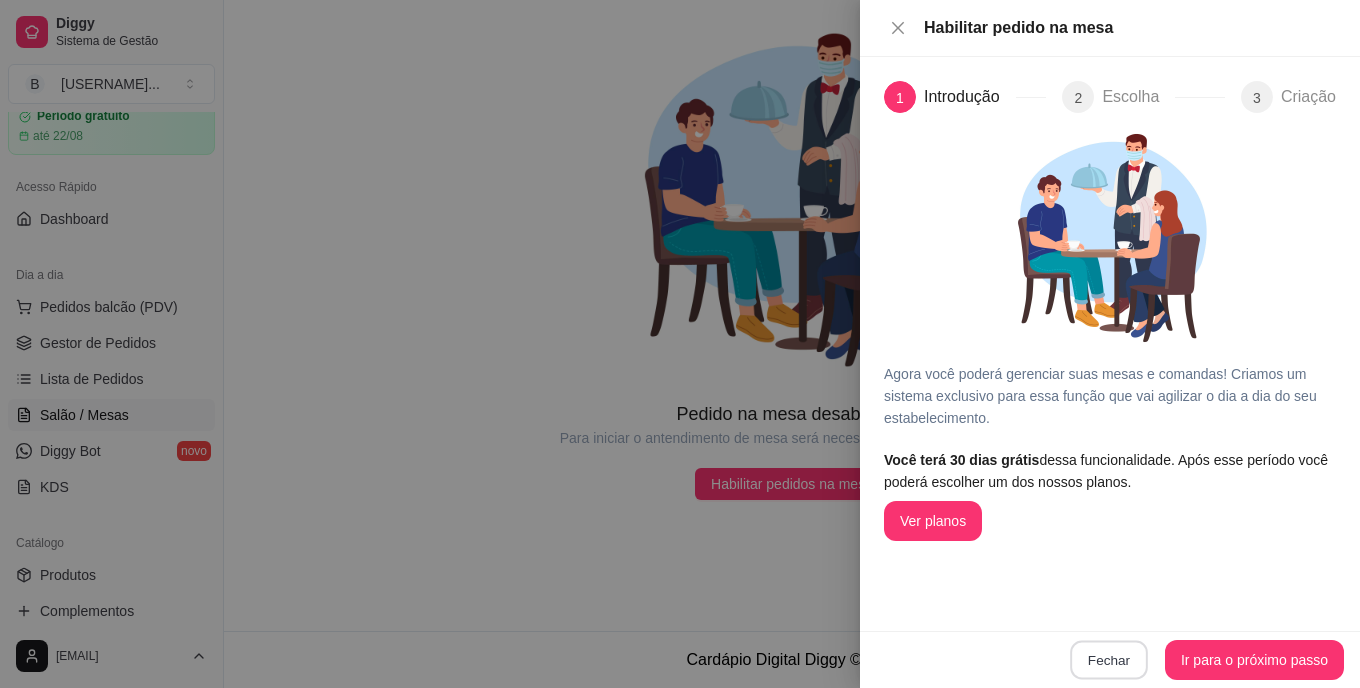 click on "Fechar" at bounding box center [1109, 660] 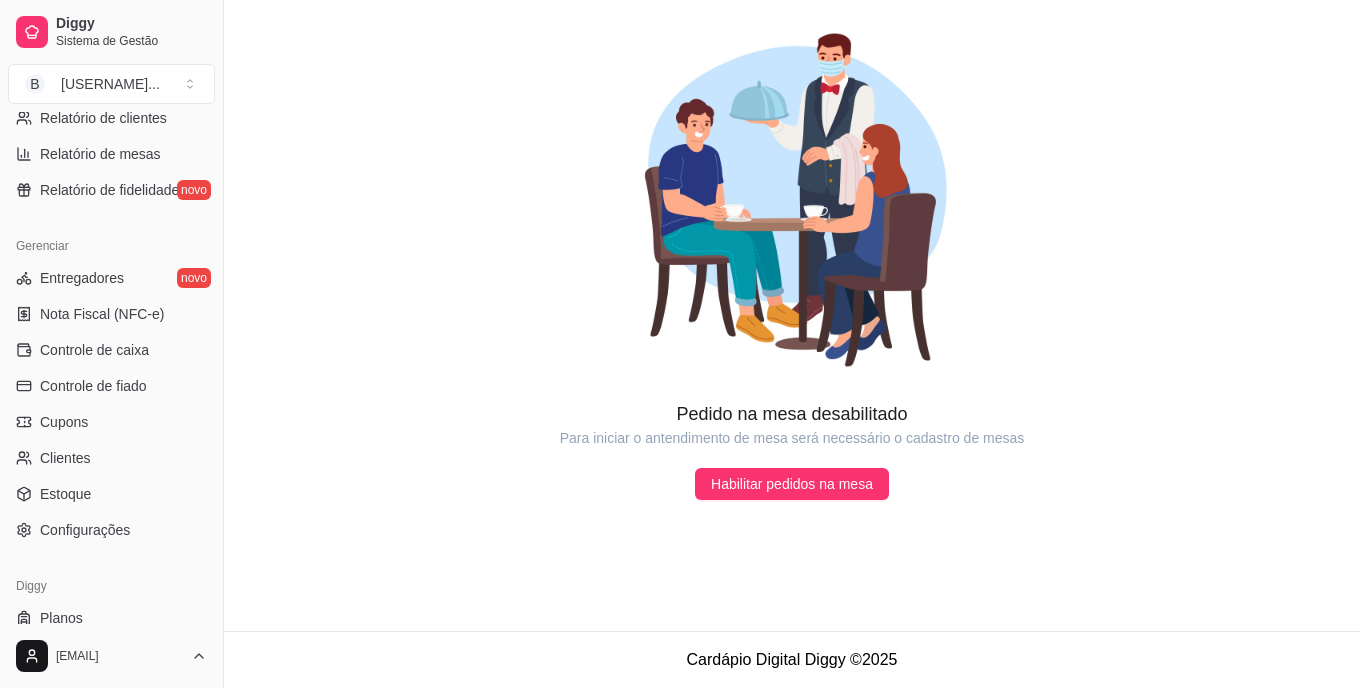 scroll, scrollTop: 751, scrollLeft: 0, axis: vertical 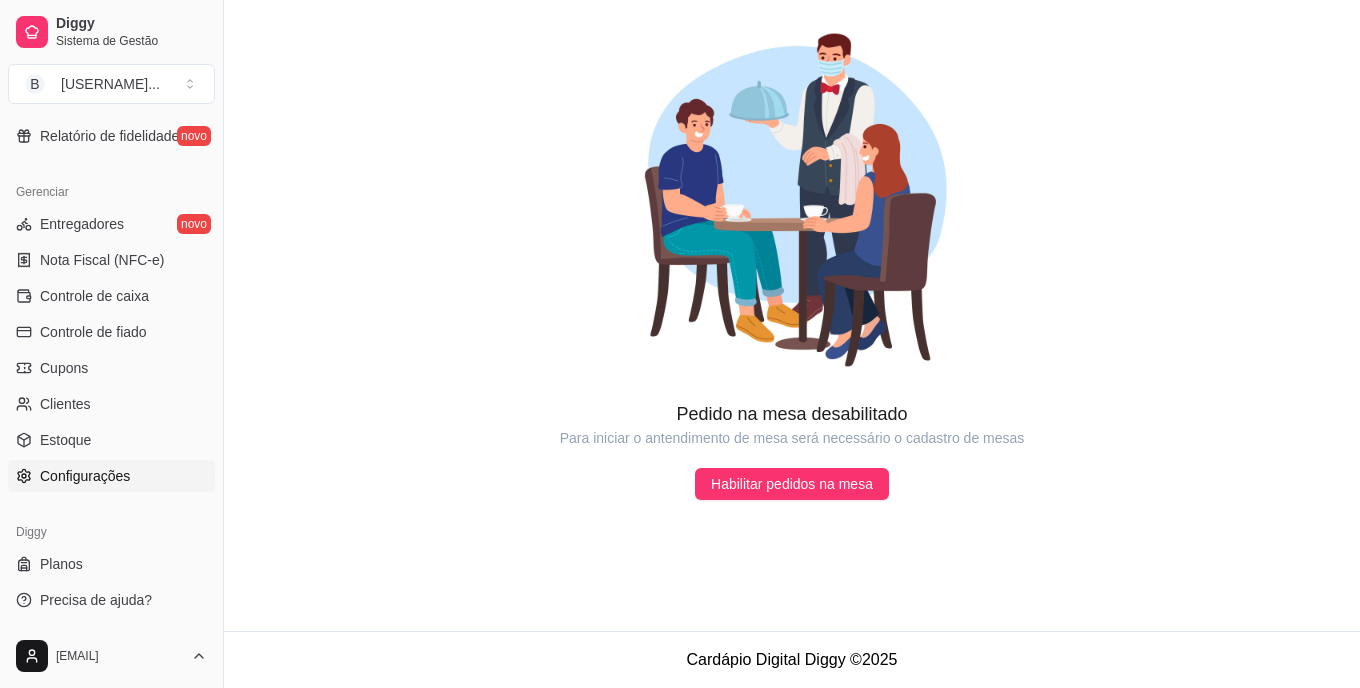 click on "Configurações" at bounding box center [111, 476] 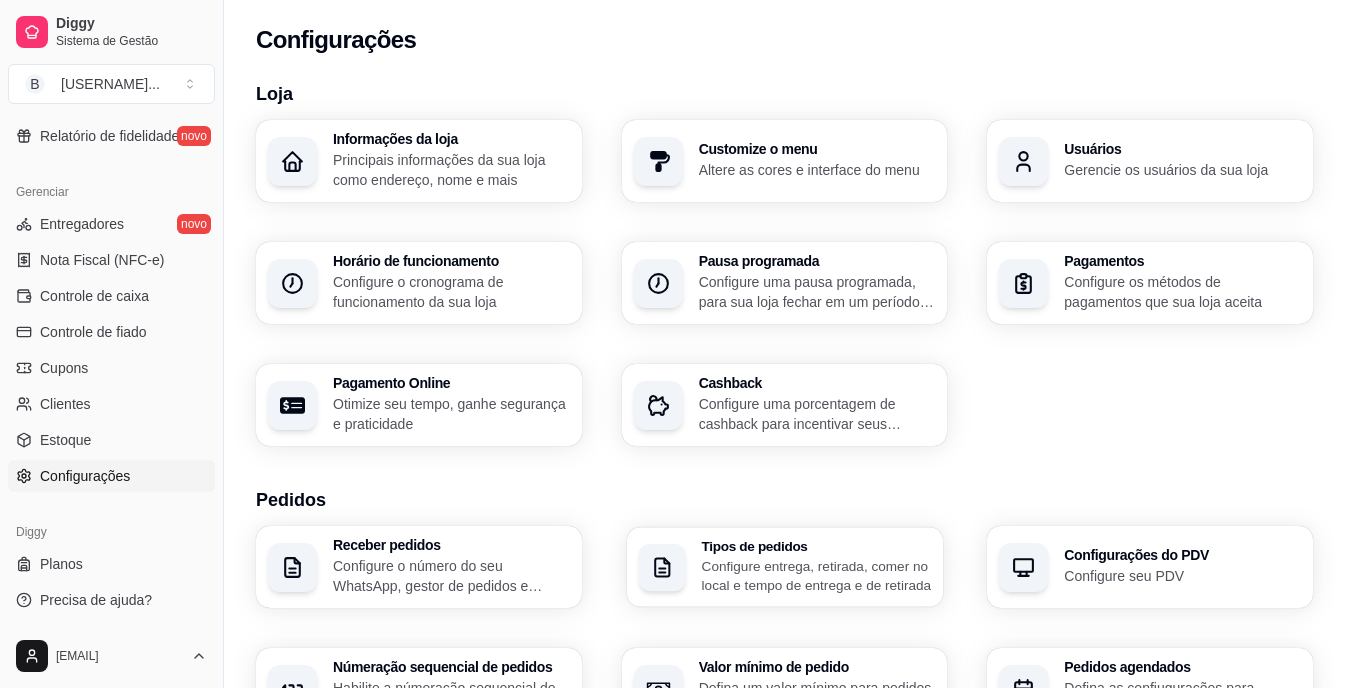 click on "Tipos de pedidos Configure entrega, retirada, comer no local e tempo de entrega e de retirada" at bounding box center (785, 567) 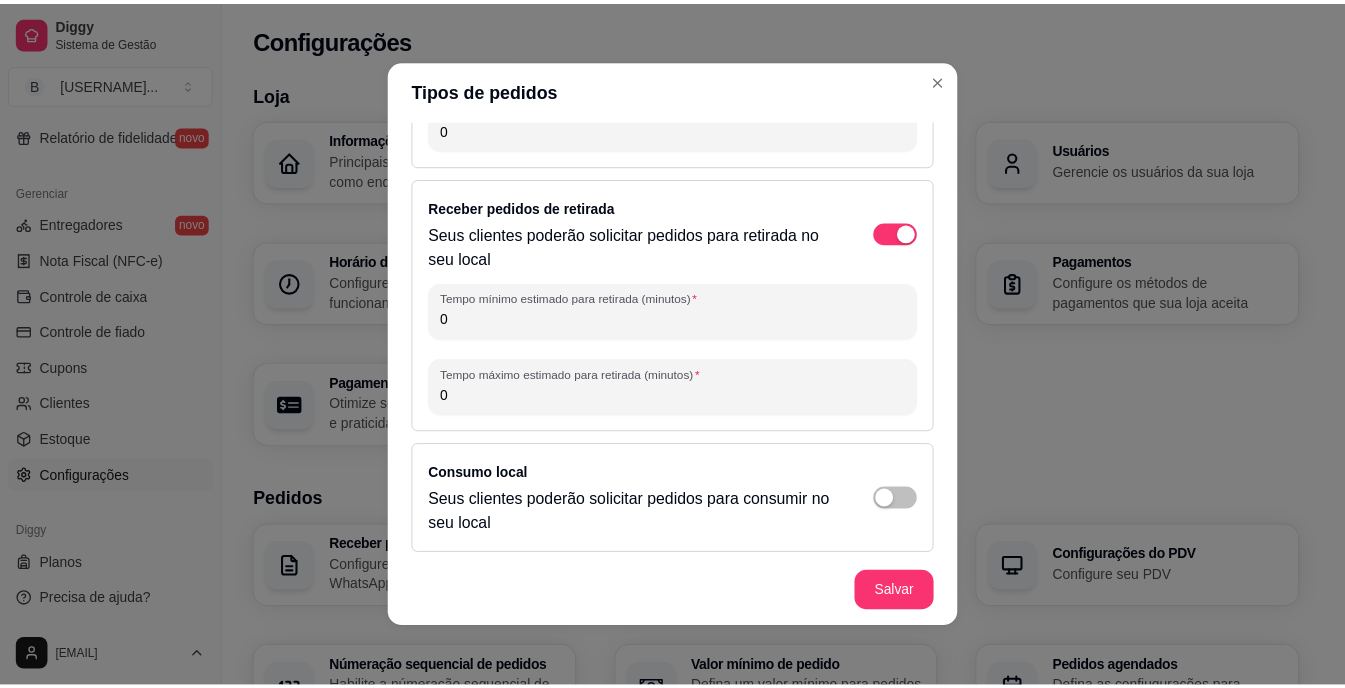 scroll, scrollTop: 198, scrollLeft: 0, axis: vertical 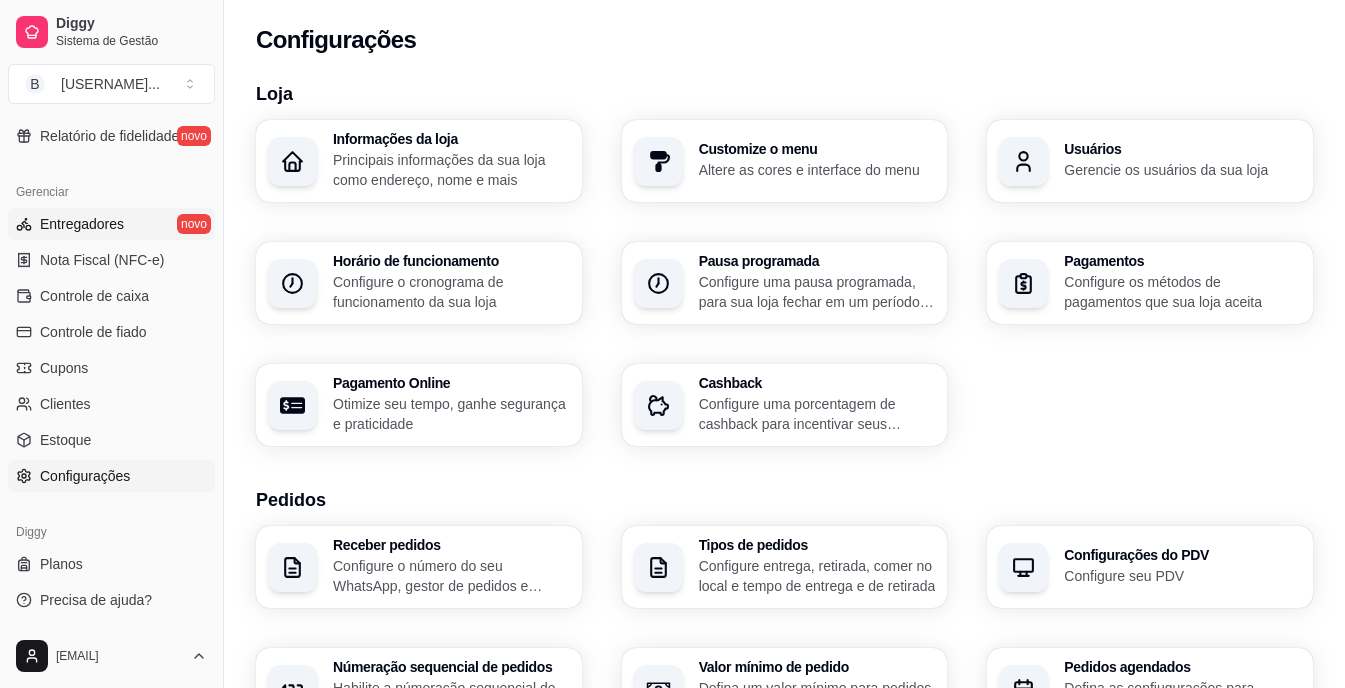 click on "Entregadores novo" at bounding box center [111, 224] 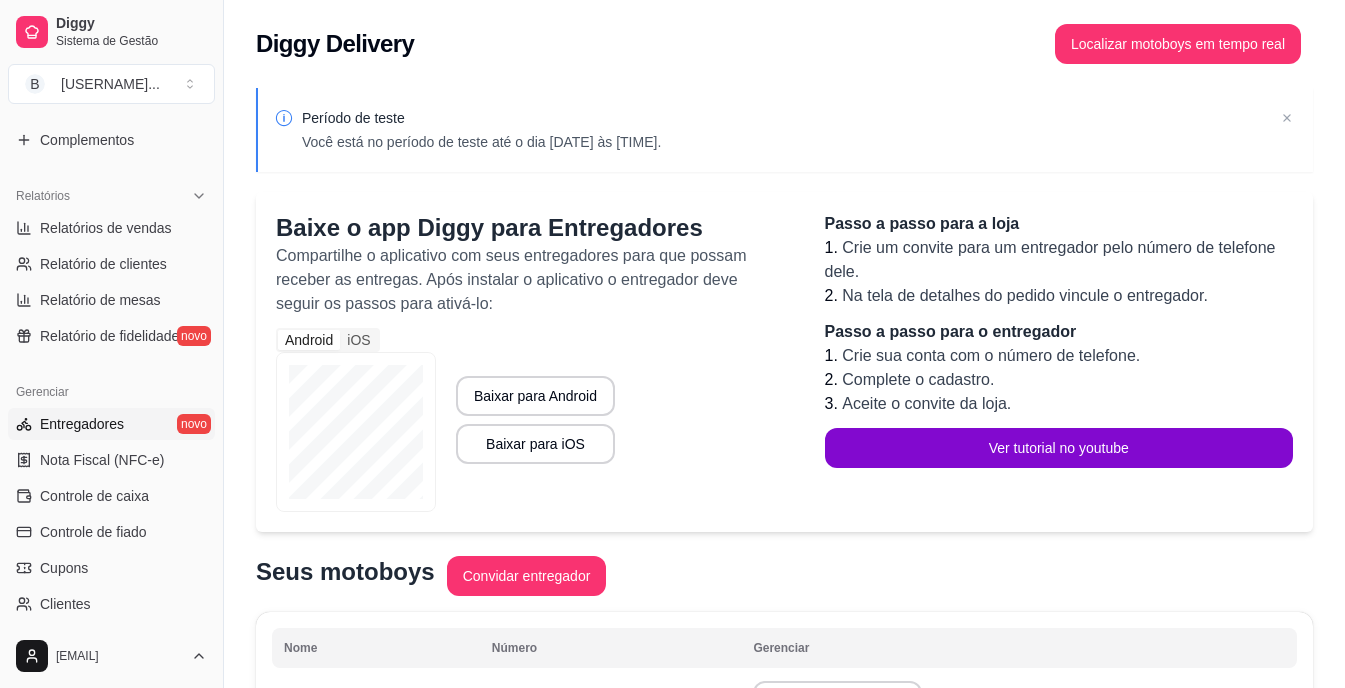 scroll, scrollTop: 511, scrollLeft: 0, axis: vertical 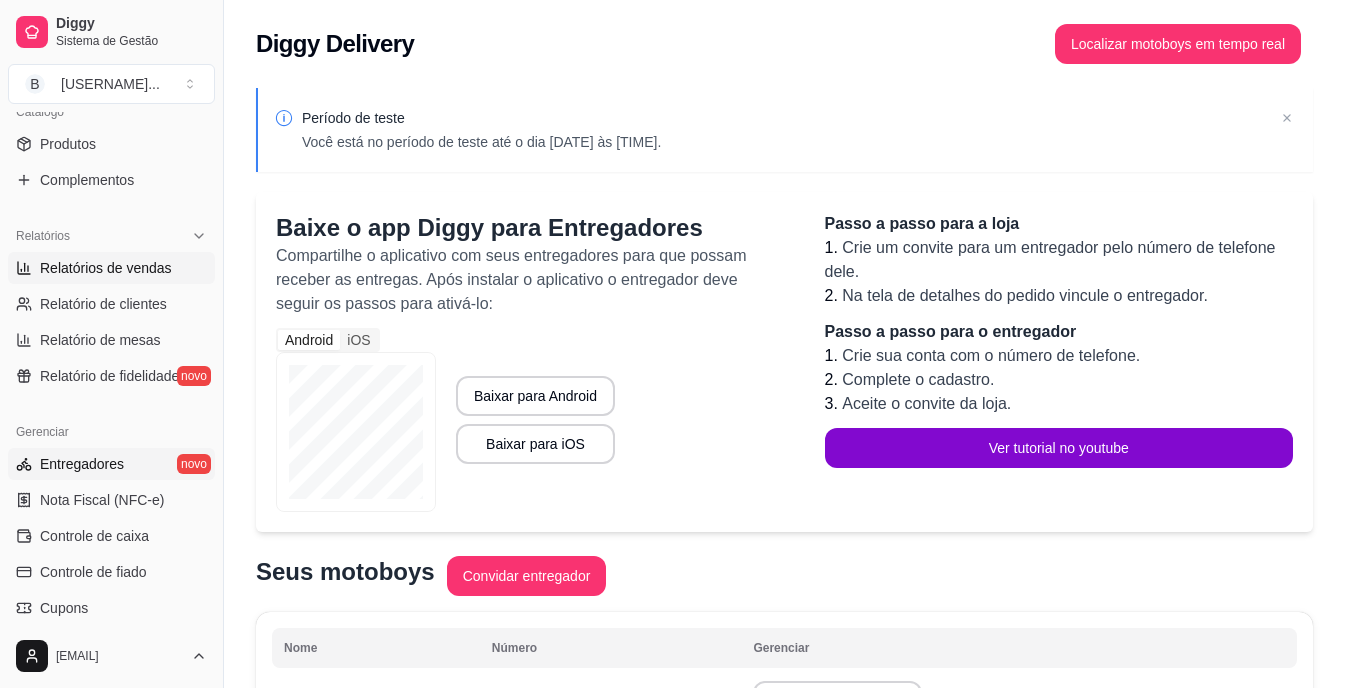 click on "Relatórios de vendas" at bounding box center (106, 268) 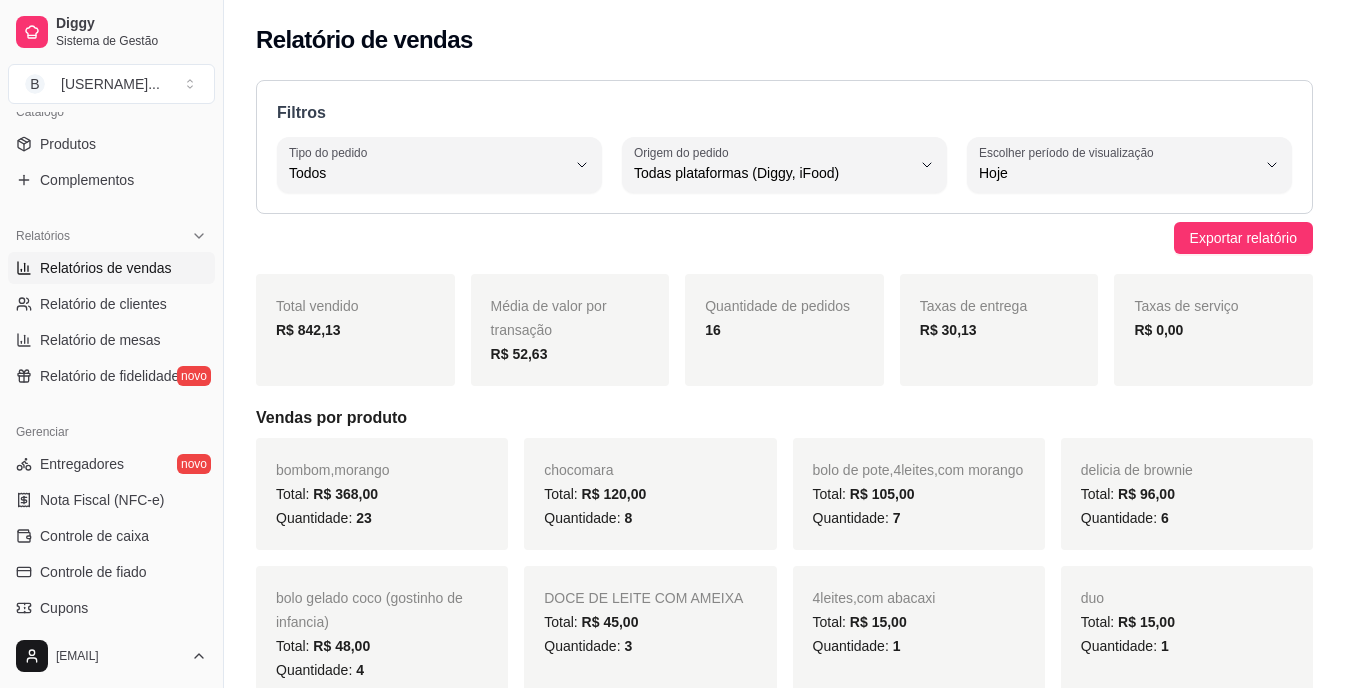 click on "bombom,morango Total: R$ 368,00 Quantidade: 23 chocomara Total: R$ 120,00 Quantidade: 8 bolo de pote,4leites,com morango Total: R$ 105,00 Quantidade: 7 delicia de brownie Total: R$ 96,00 Quantidade: 6 bolo gelado coco (gostinho de infancia) Total: R$ 48,00 Quantidade: 4 DOCE DE LEITE COM AMEIXA Total: R$ 45,00 Quantidade: 3 4leites,com abacaxi Total: R$ 15,00 Quantidade: 1 duo Total: R$ 15,00 Quantidade: 1" at bounding box center (784, 570) 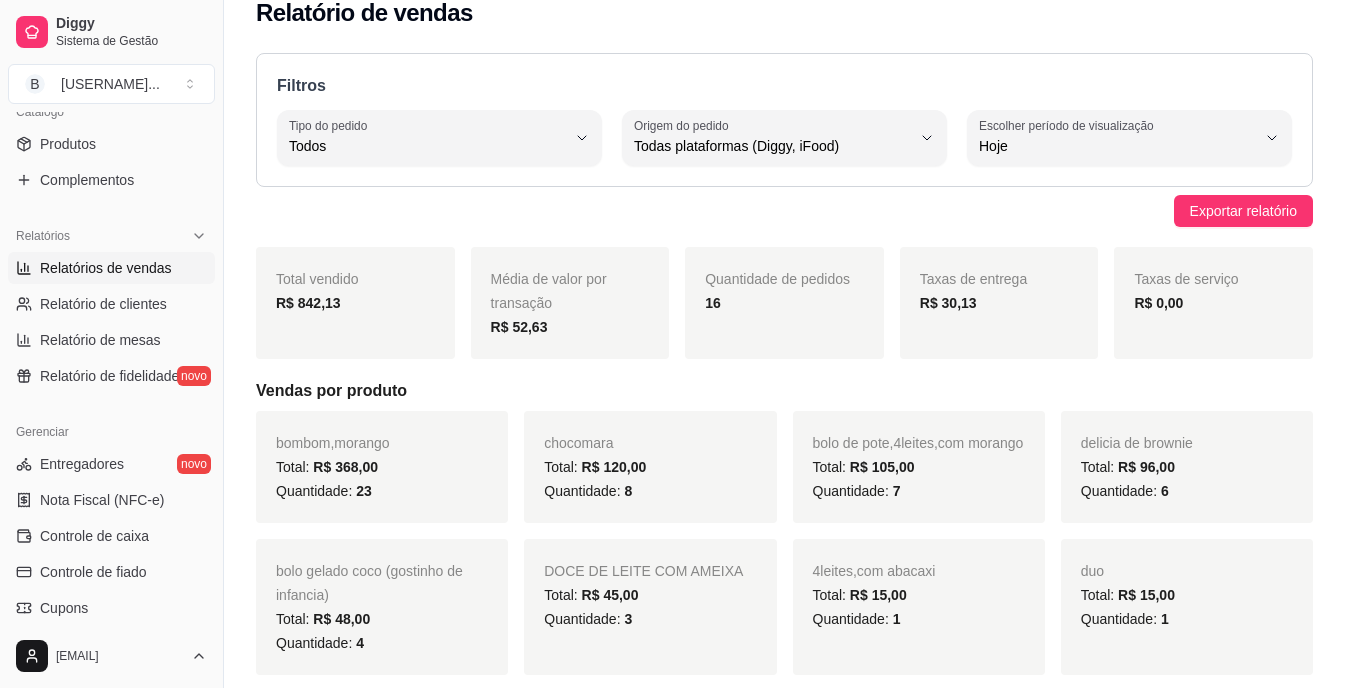 scroll, scrollTop: 0, scrollLeft: 0, axis: both 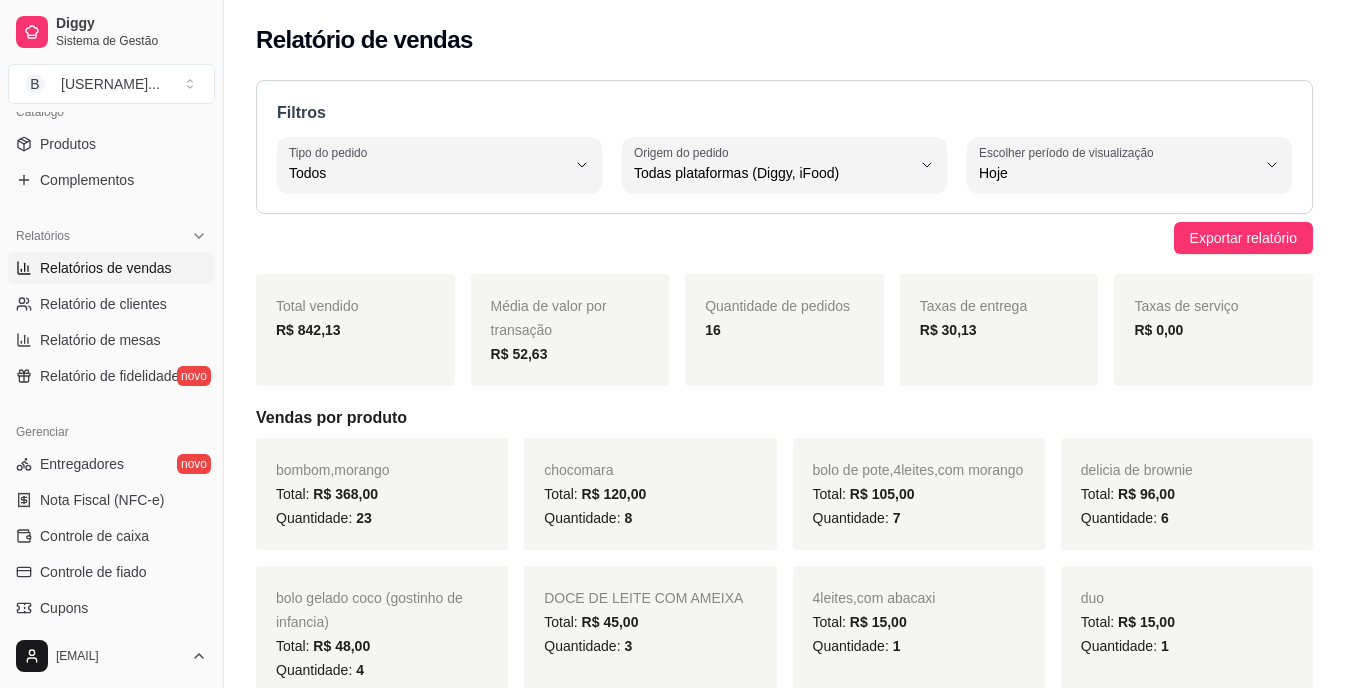 click on "[EMAIL]" at bounding box center [111, 656] 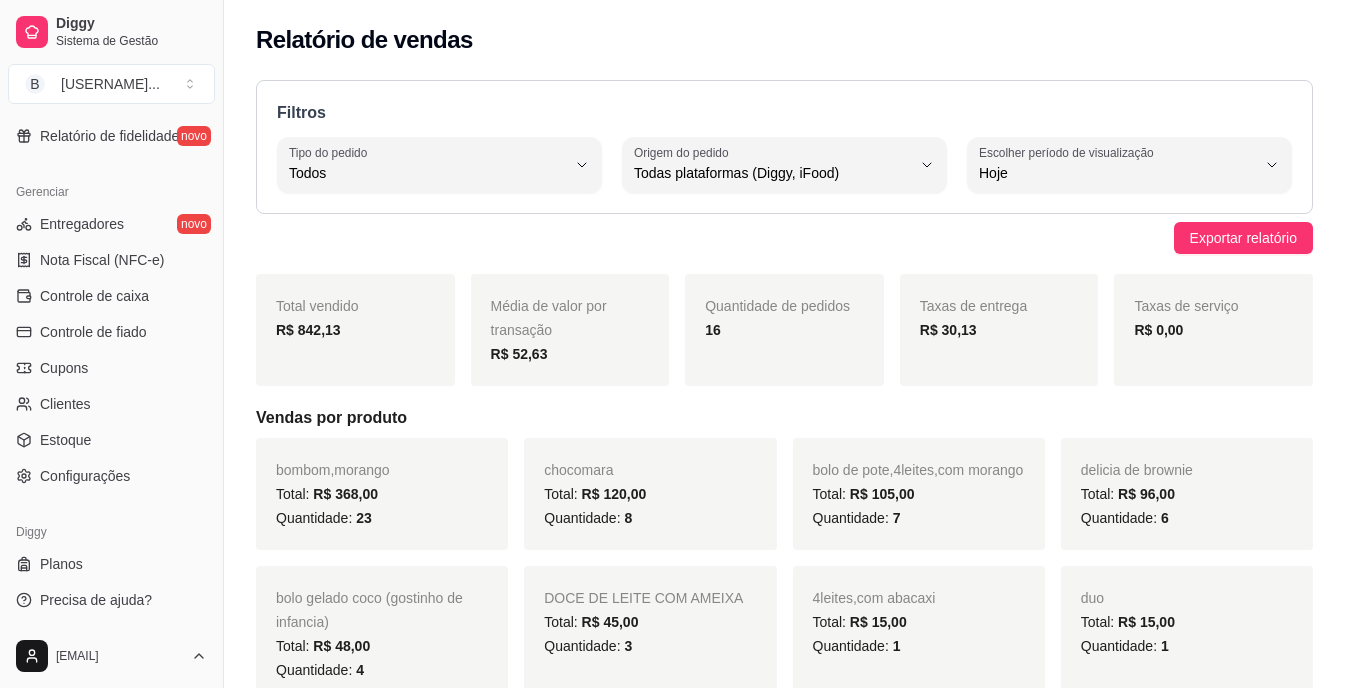 scroll, scrollTop: 303, scrollLeft: 0, axis: vertical 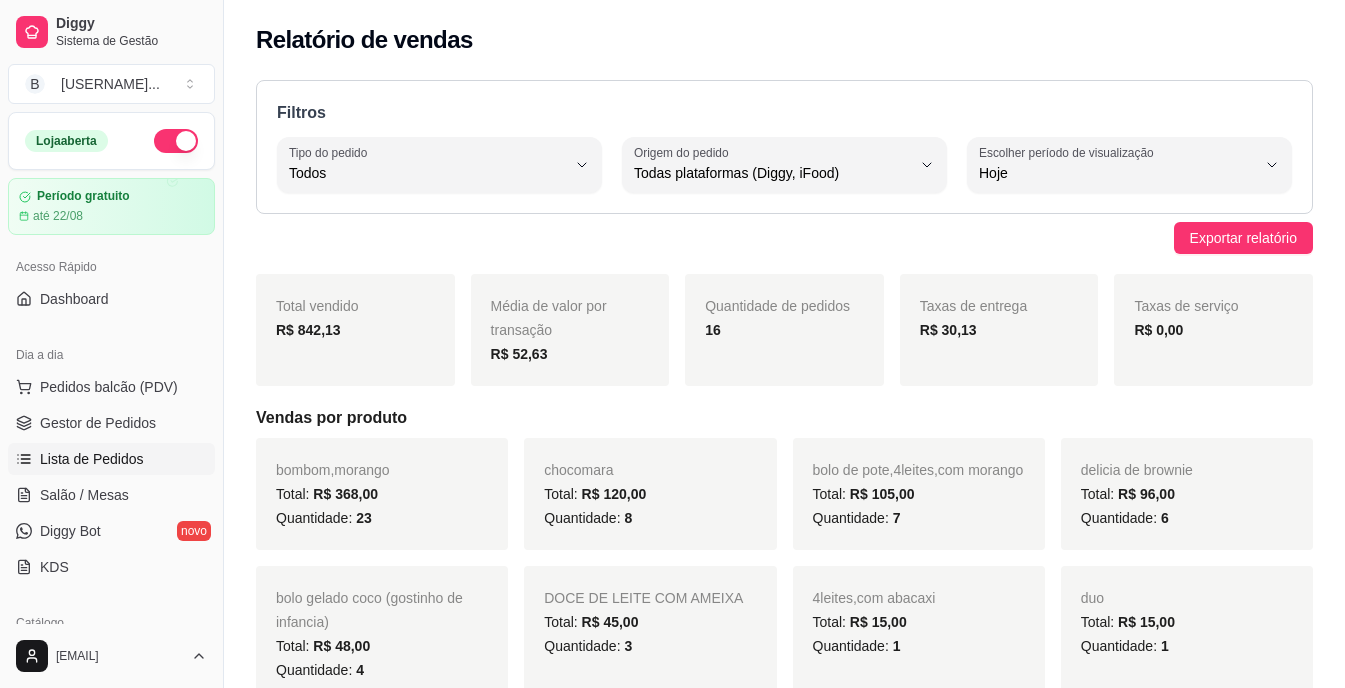 click on "Lista de Pedidos" at bounding box center (92, 459) 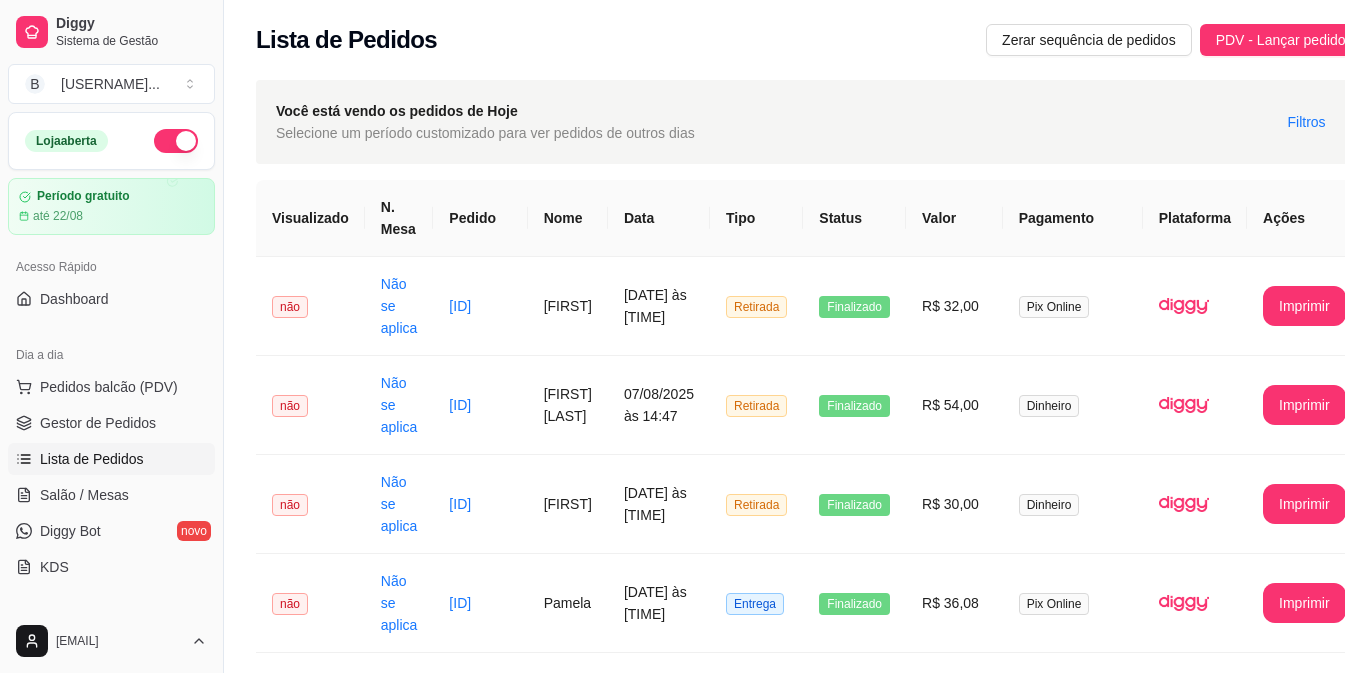 drag, startPoint x: 205, startPoint y: 471, endPoint x: 253, endPoint y: 479, distance: 48.6621 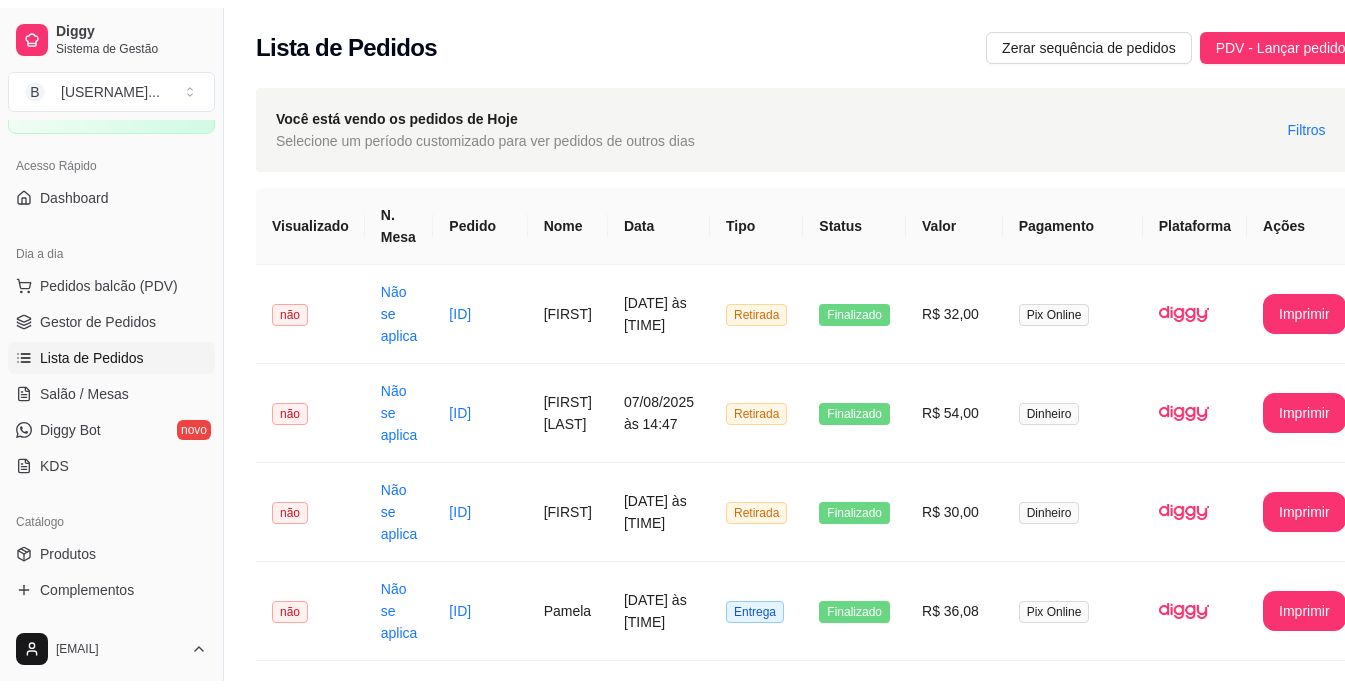 scroll, scrollTop: 167, scrollLeft: 0, axis: vertical 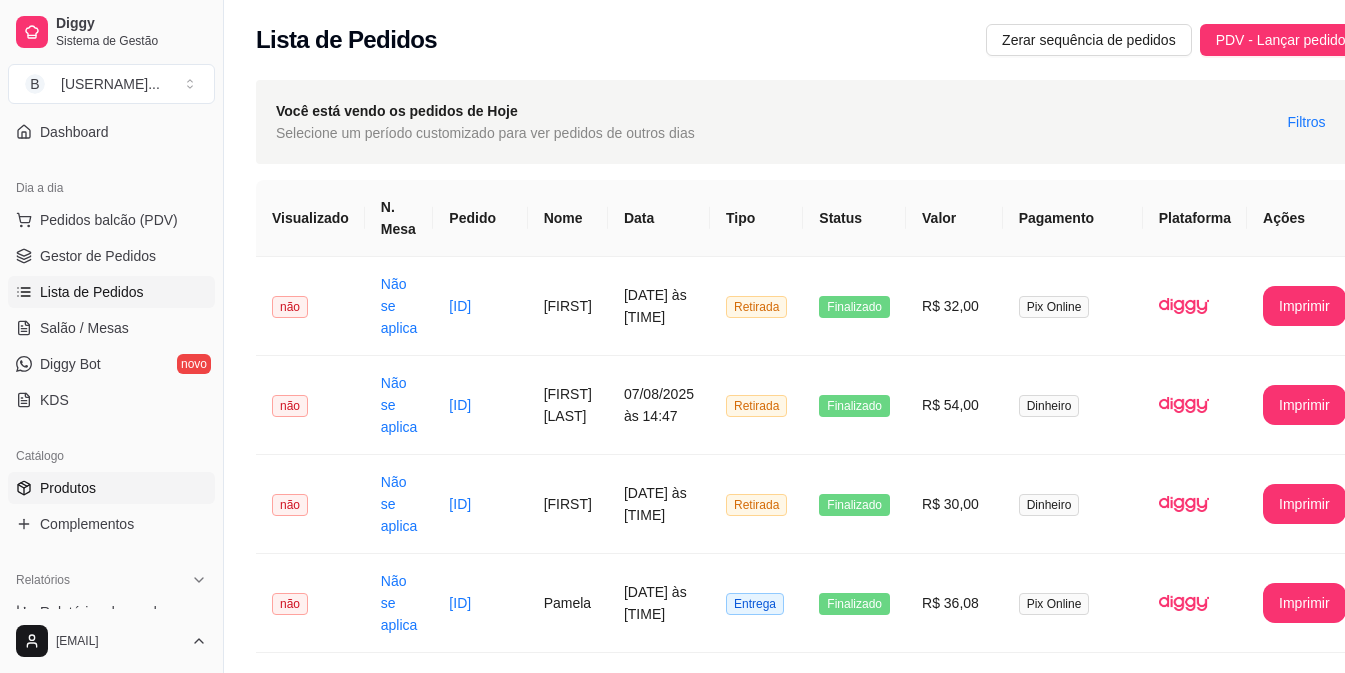 click on "Produtos" at bounding box center [68, 488] 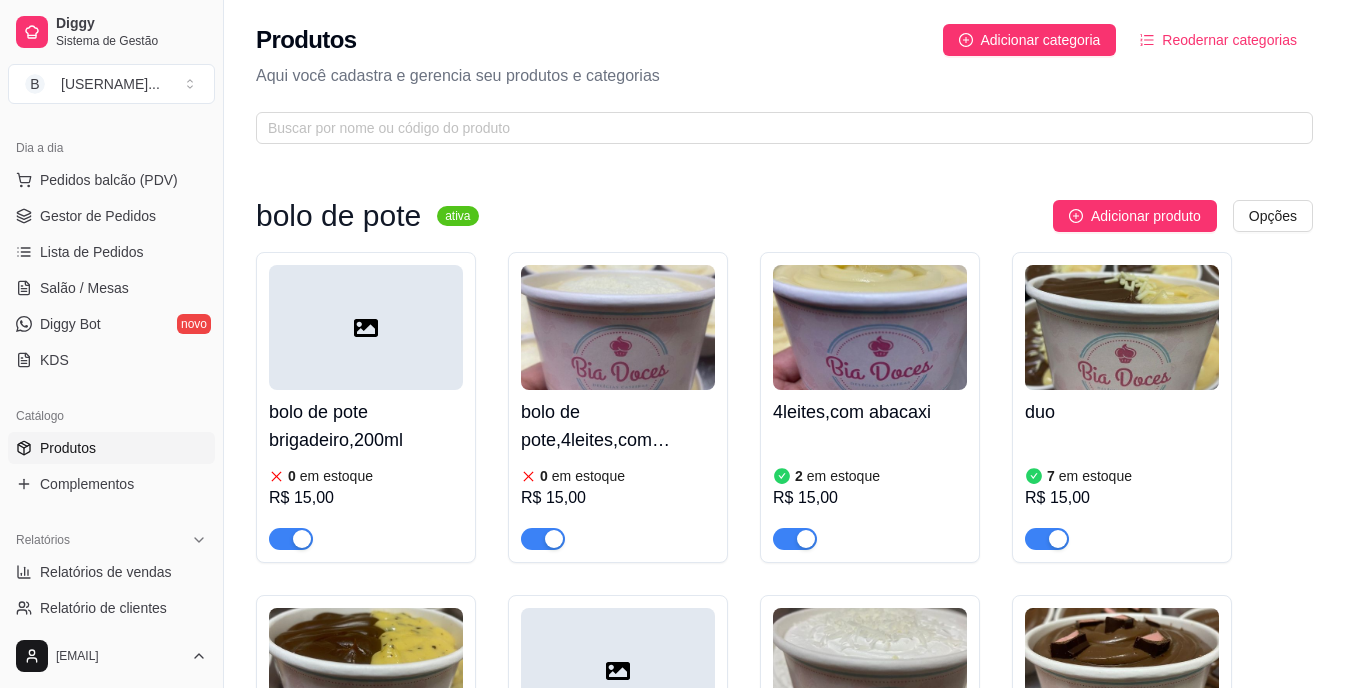 scroll, scrollTop: 247, scrollLeft: 0, axis: vertical 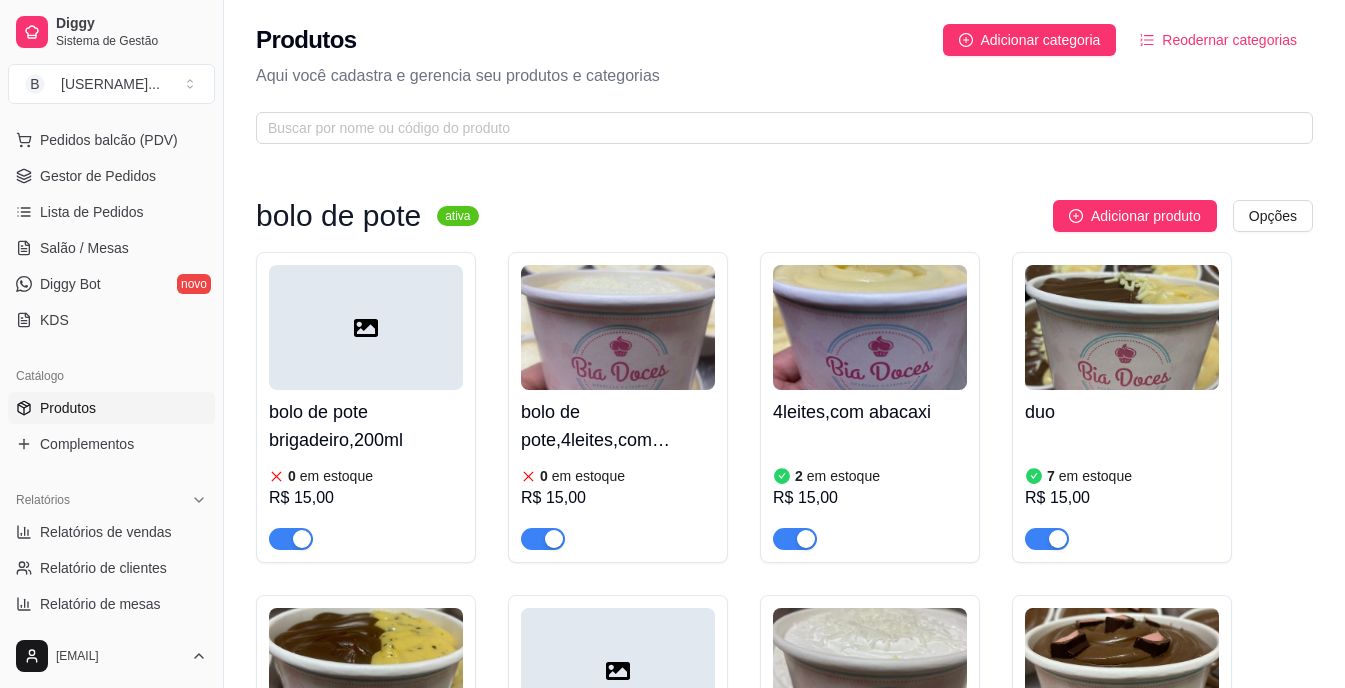 click on "bolo de pote brigadeiro,200ml   0 em estoque R$ 15,00 bolo de pote,4leites,com morango   0 em estoque R$ 15,00 4leites,com abacaxi   2 em estoque R$ 15,00 duo   7 em estoque R$ 15,00 chocomara   2 em estoque R$ 15,00 red   0 em estoque R$ 15,00 DOCE DE LEITE COM AMEIXA   7 em estoque R$ 15,00 bolo de stikadinho   2 em estoque R$ 15,00 Fatia torta PINK LEMONADE   0 em estoque R$ 20,00" at bounding box center (784, 750) 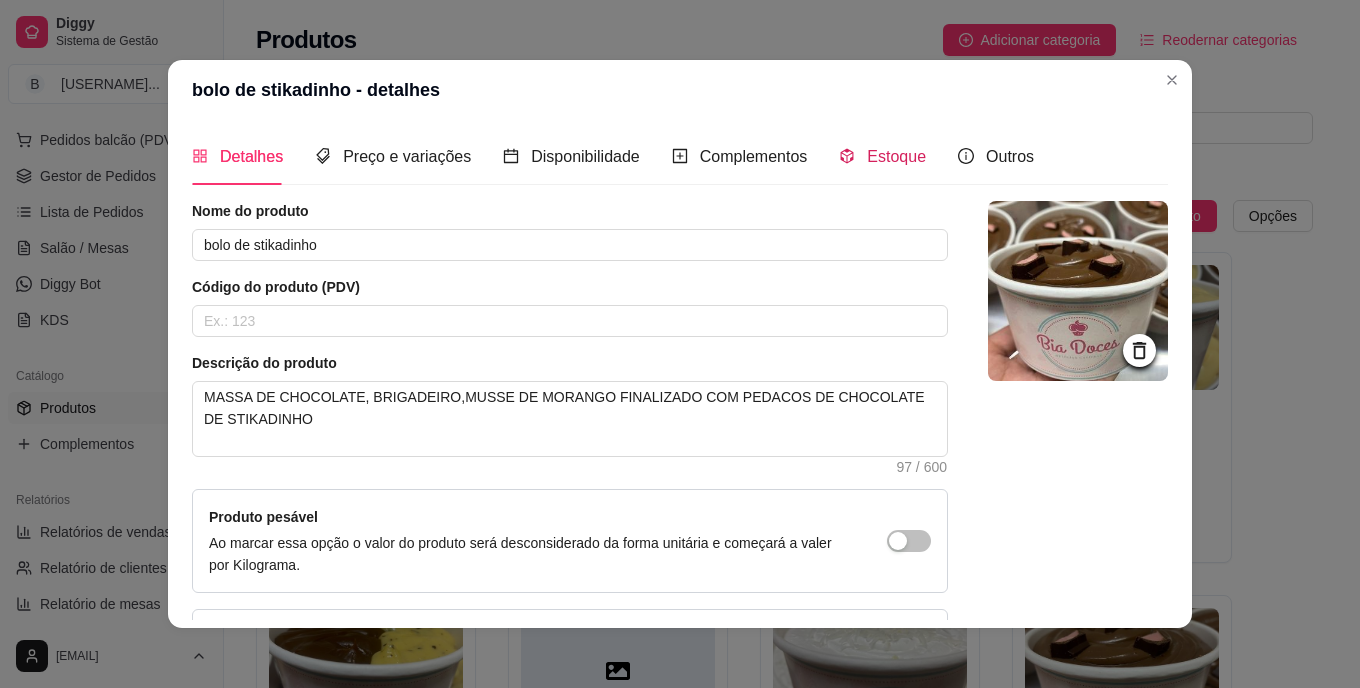 click on "Estoque" at bounding box center (896, 156) 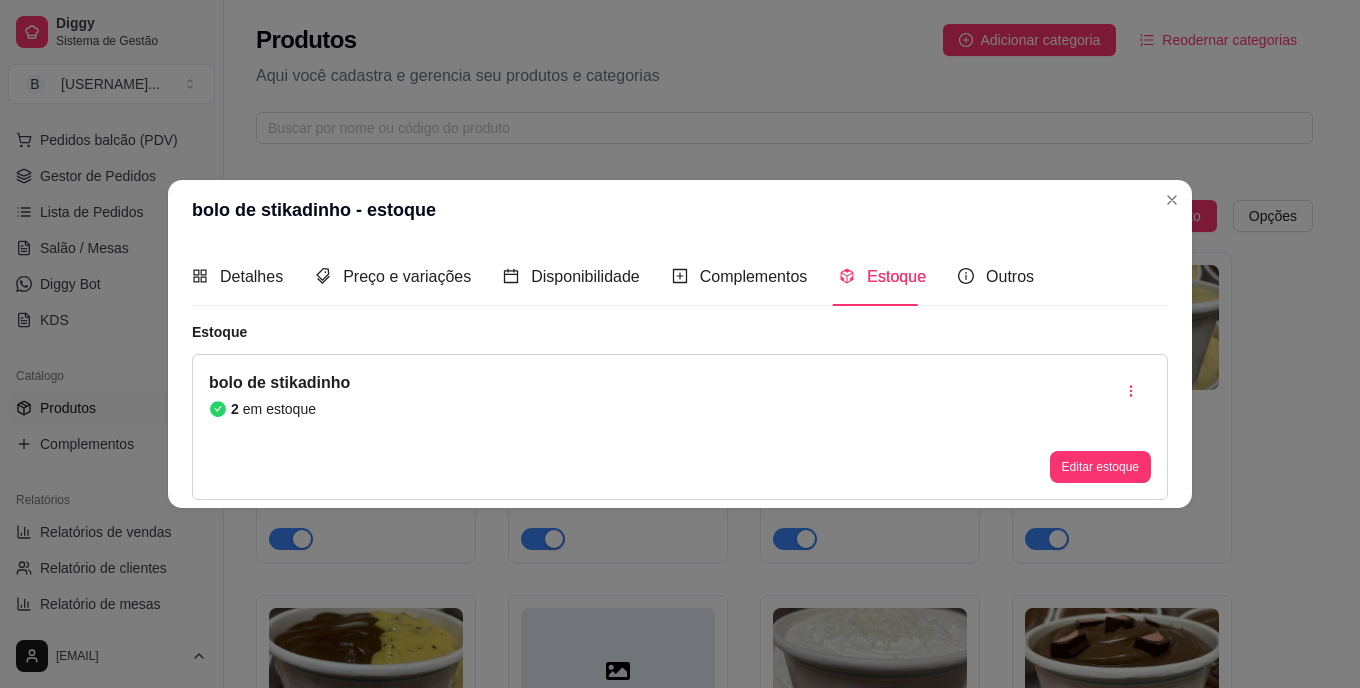 click on "Estoque" at bounding box center (882, 276) 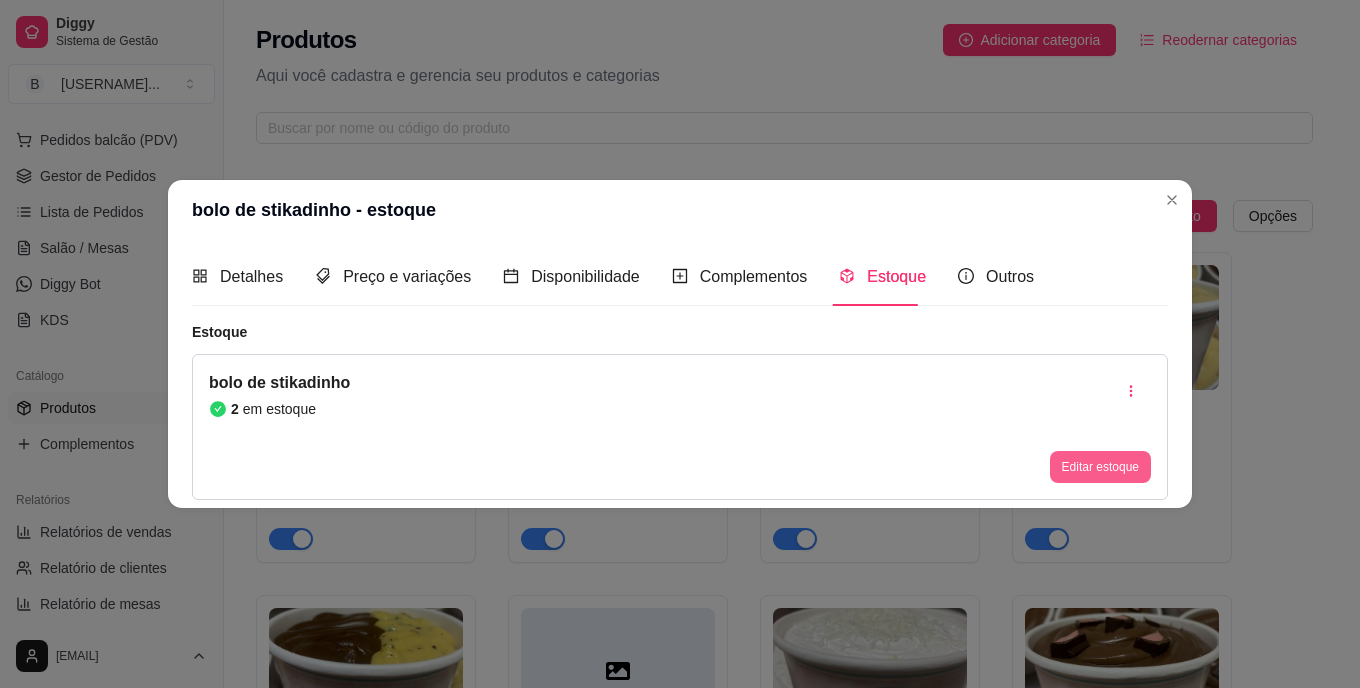 click on "Editar estoque" at bounding box center [1100, 467] 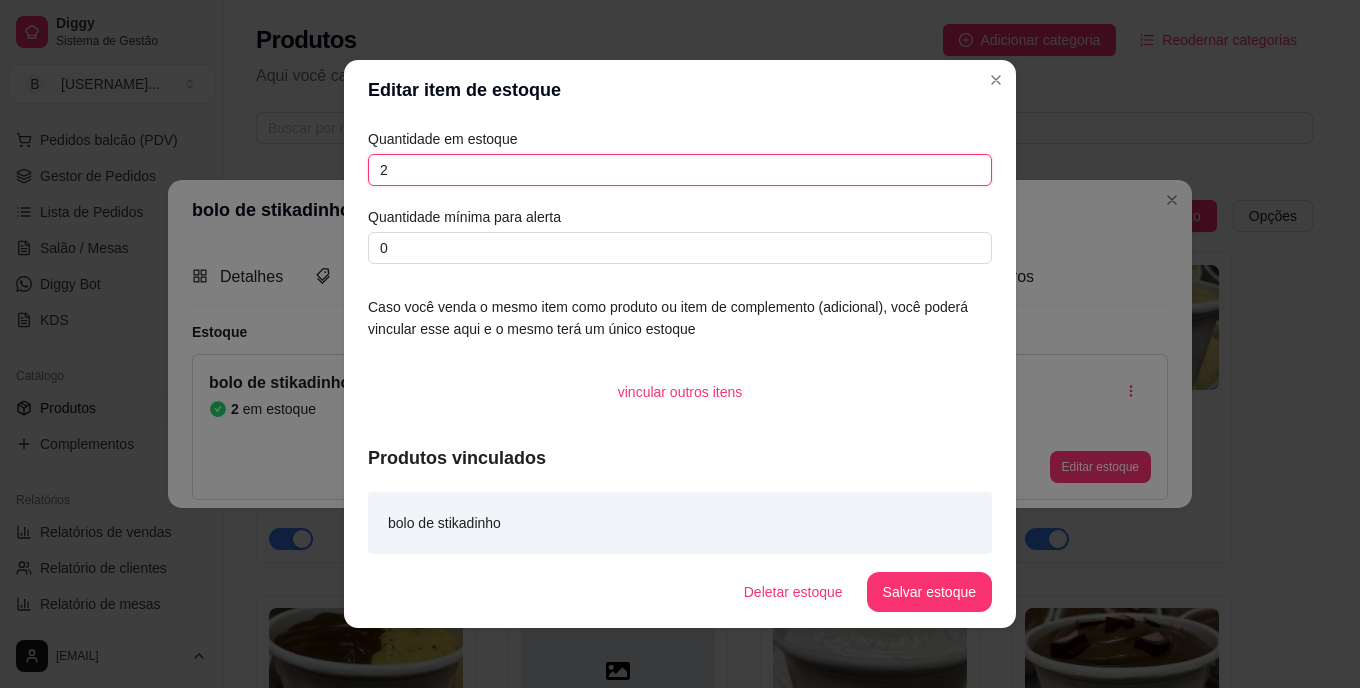 click on "2" at bounding box center [680, 170] 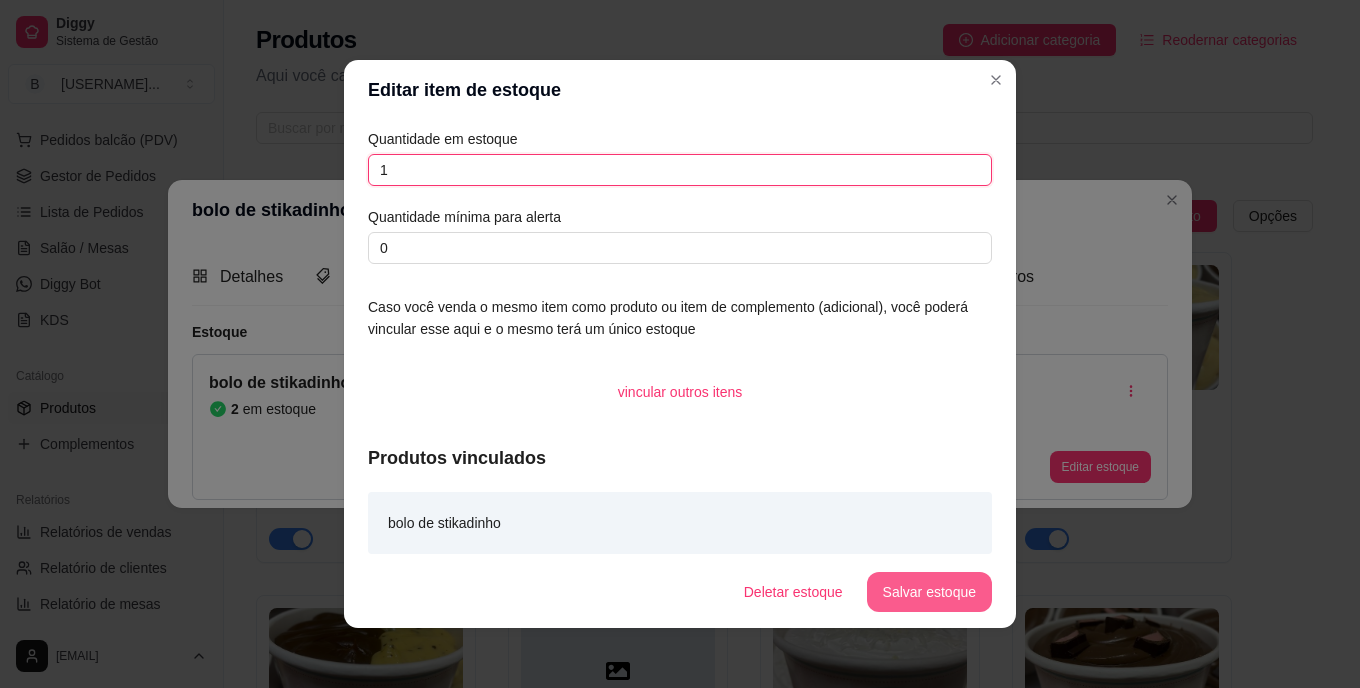 type on "1" 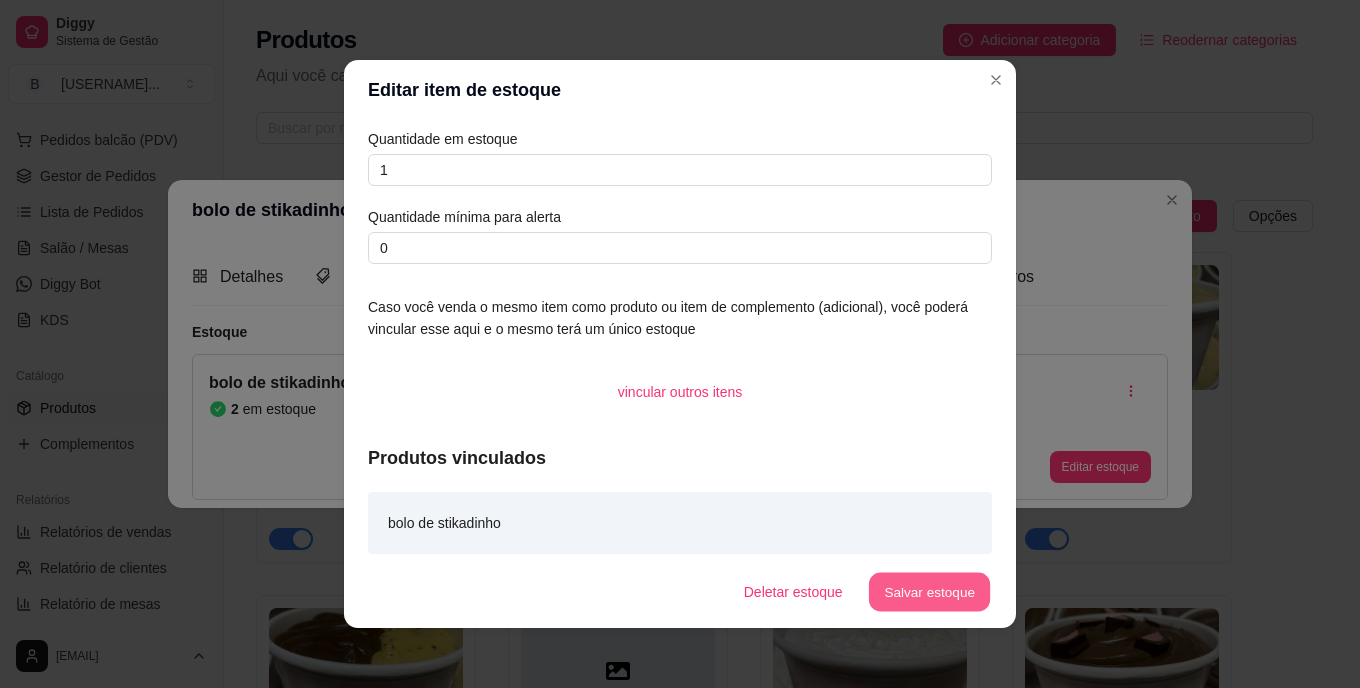 click on "Salvar estoque" at bounding box center [929, 592] 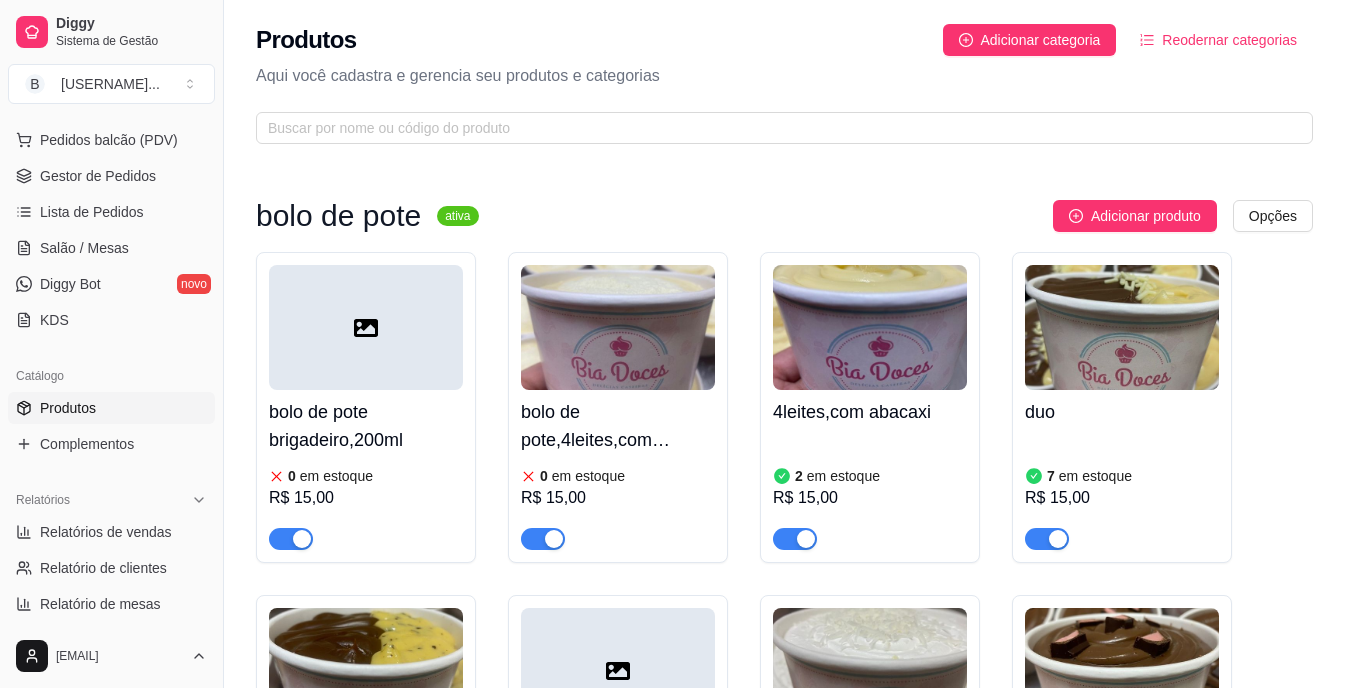 click on "bolo de pote brigadeiro,200ml   0 em estoque R$ 15,00 bolo de pote,4leites,com morango   0 em estoque R$ 15,00 4leites,com abacaxi   2 em estoque R$ 15,00 duo   7 em estoque R$ 15,00 chocomara   2 em estoque R$ 15,00 red   0 em estoque R$ 15,00 DOCE DE LEITE COM AMEIXA   7 em estoque R$ 15,00 bolo de stikadinho   1 em estoque R$ 15,00 Fatia torta PINK LEMONADE   0 em estoque R$ 20,00" at bounding box center (784, 750) 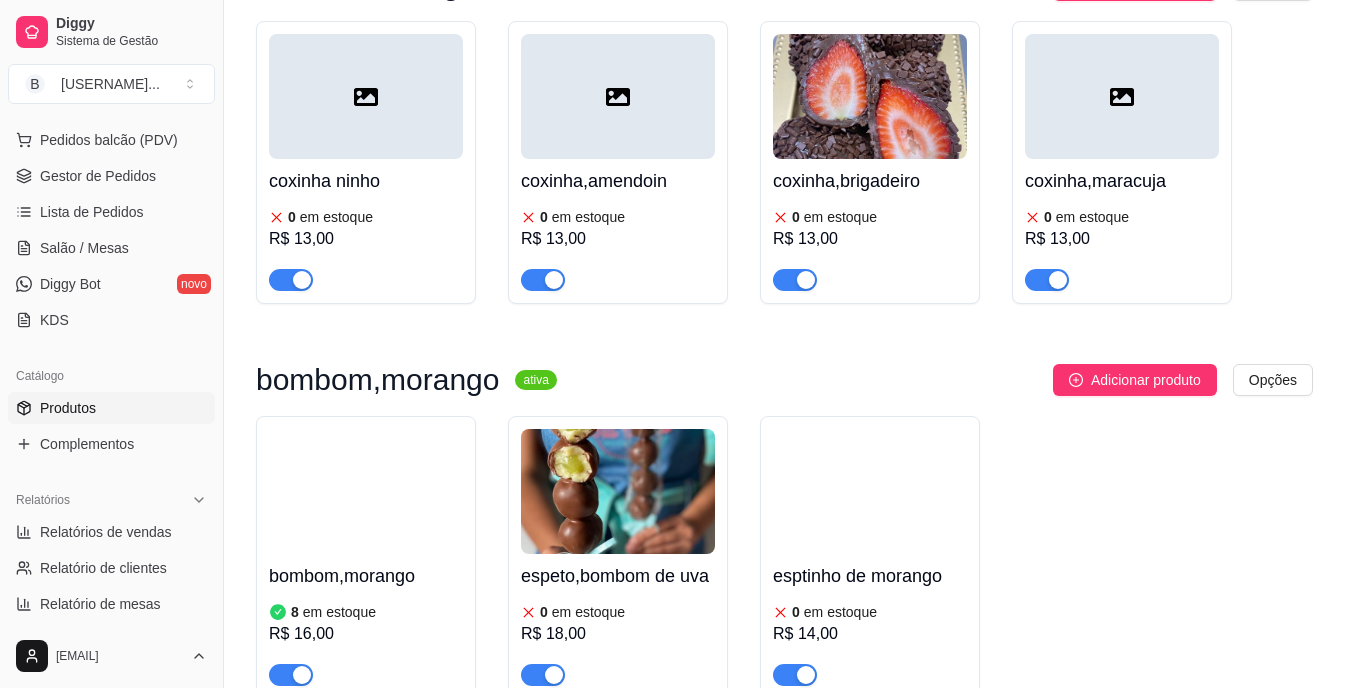 scroll, scrollTop: 1789, scrollLeft: 0, axis: vertical 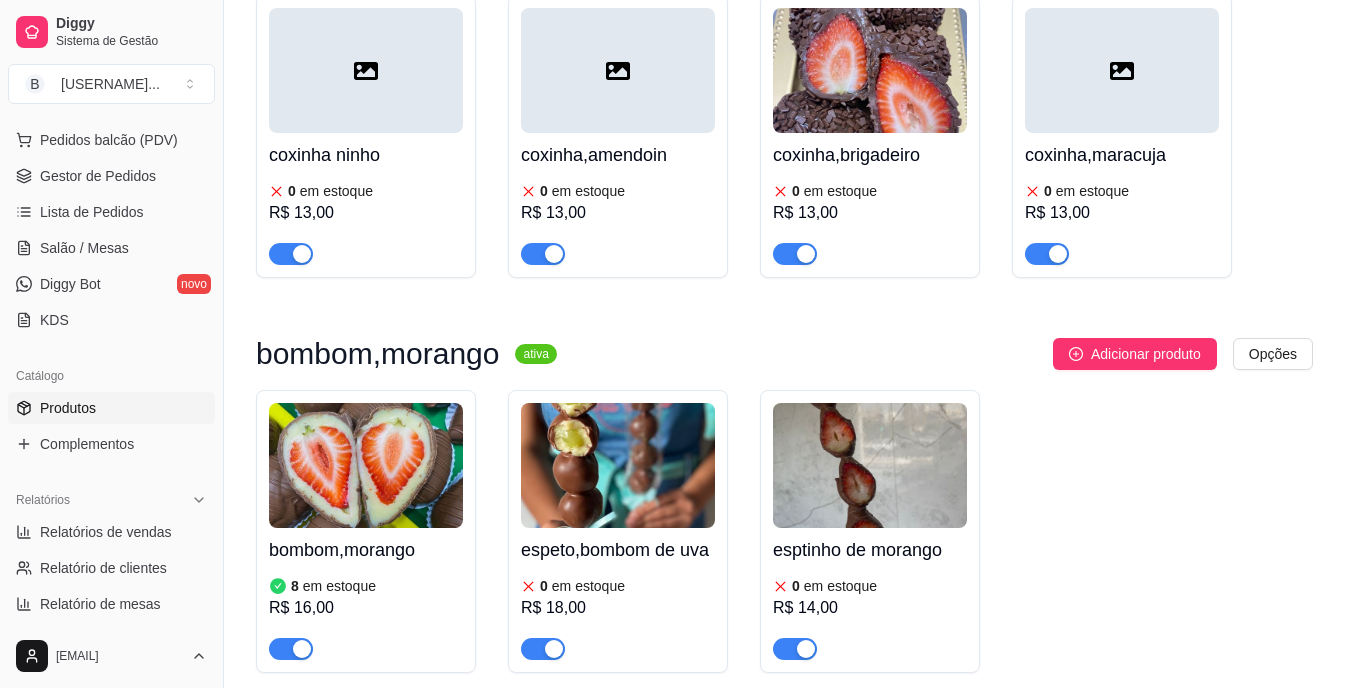 click at bounding box center (366, 465) 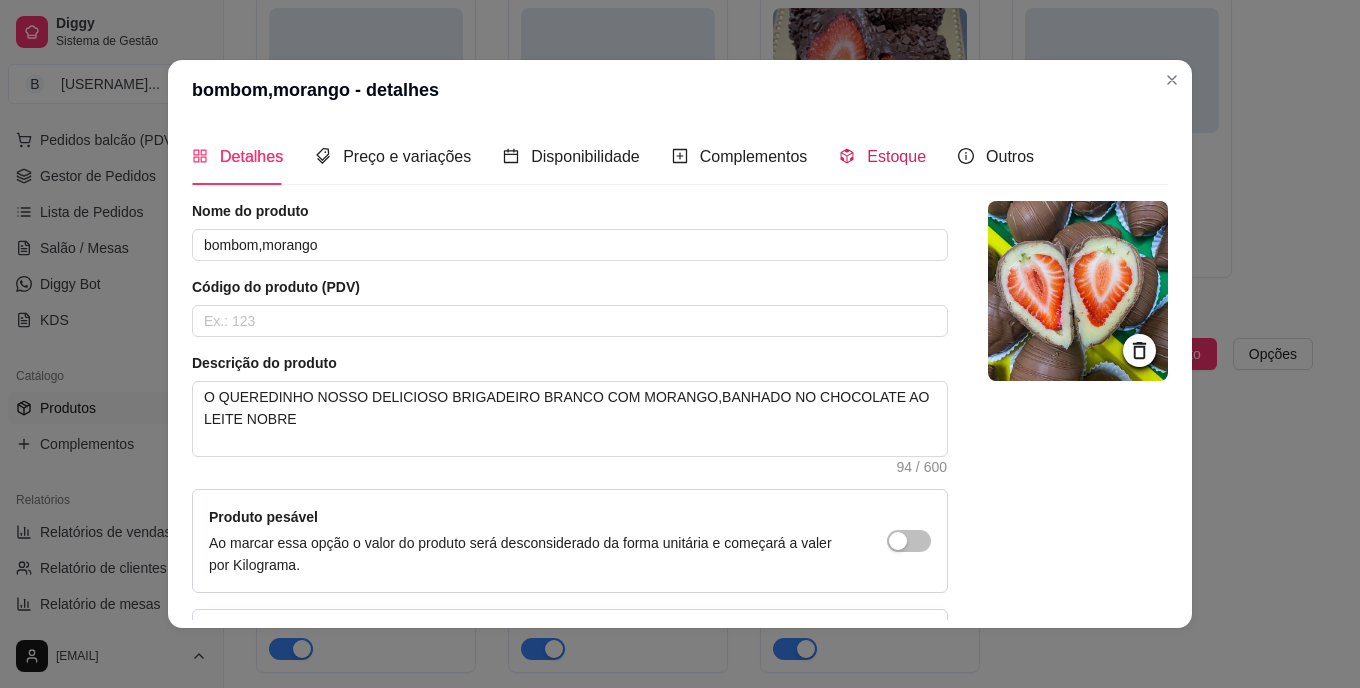 click on "Estoque" at bounding box center [896, 156] 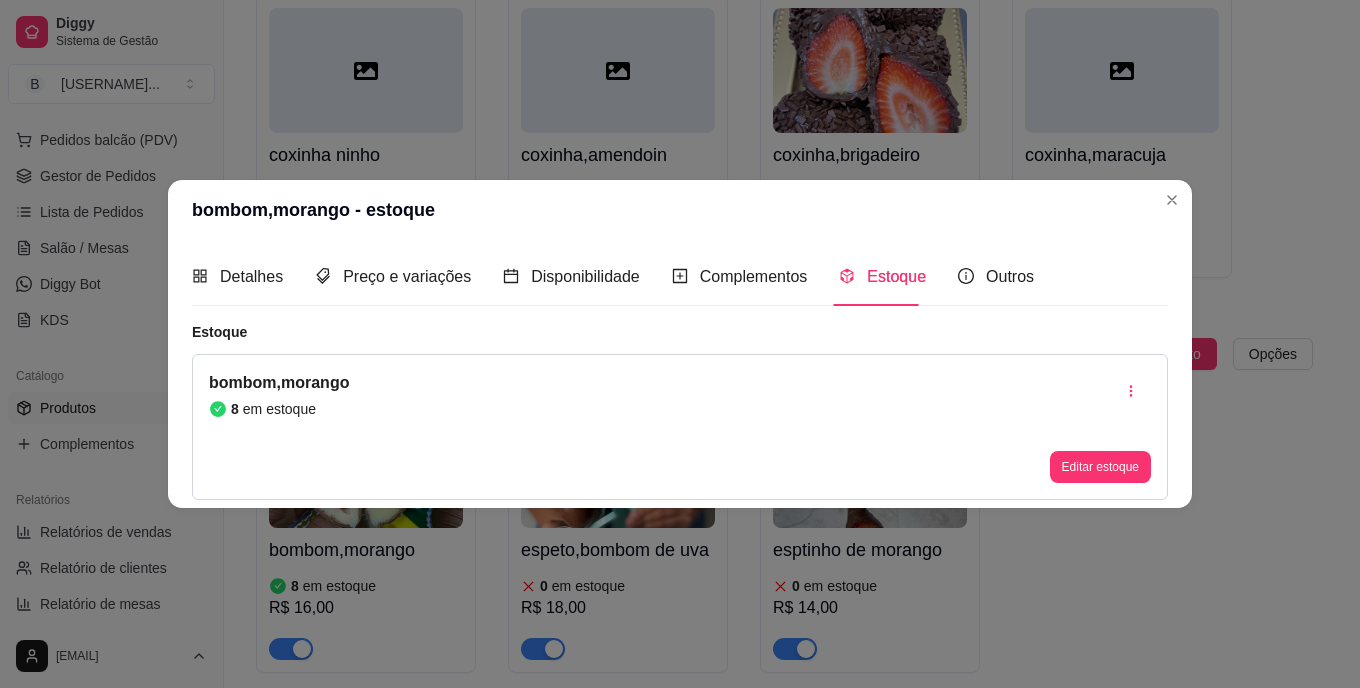 type 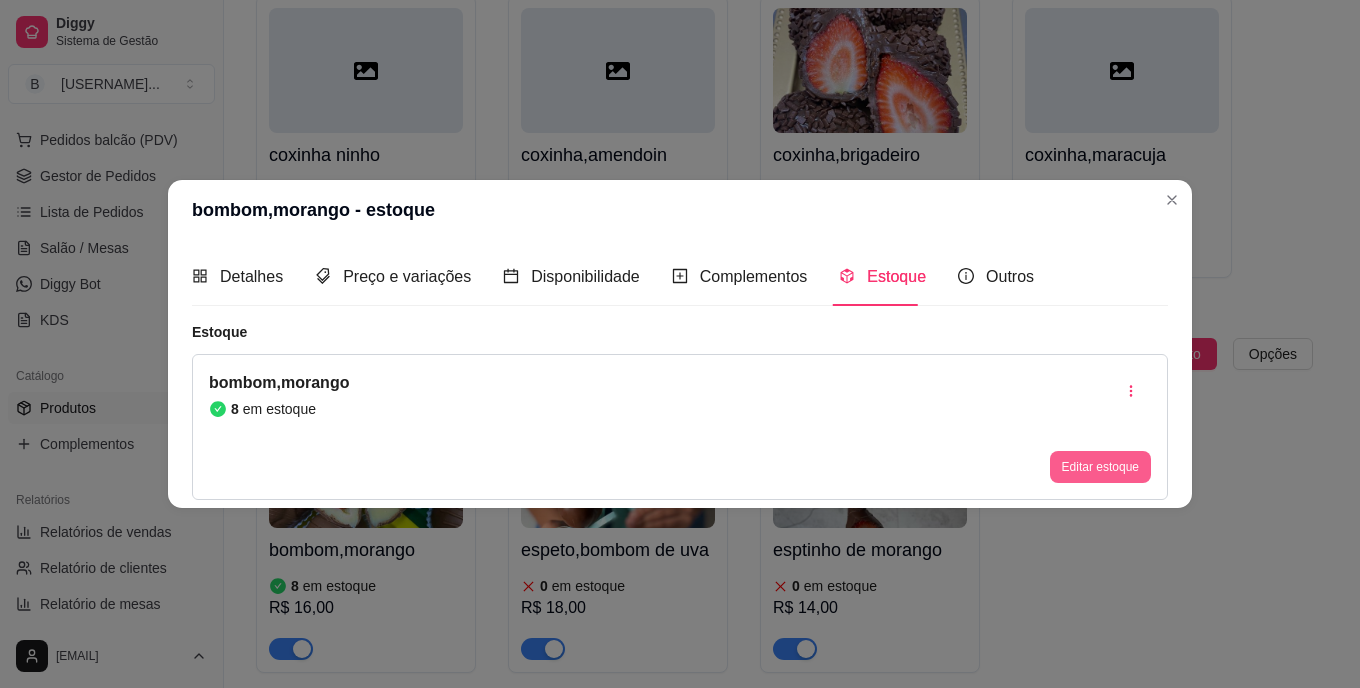 click on "Editar estoque" at bounding box center [1100, 467] 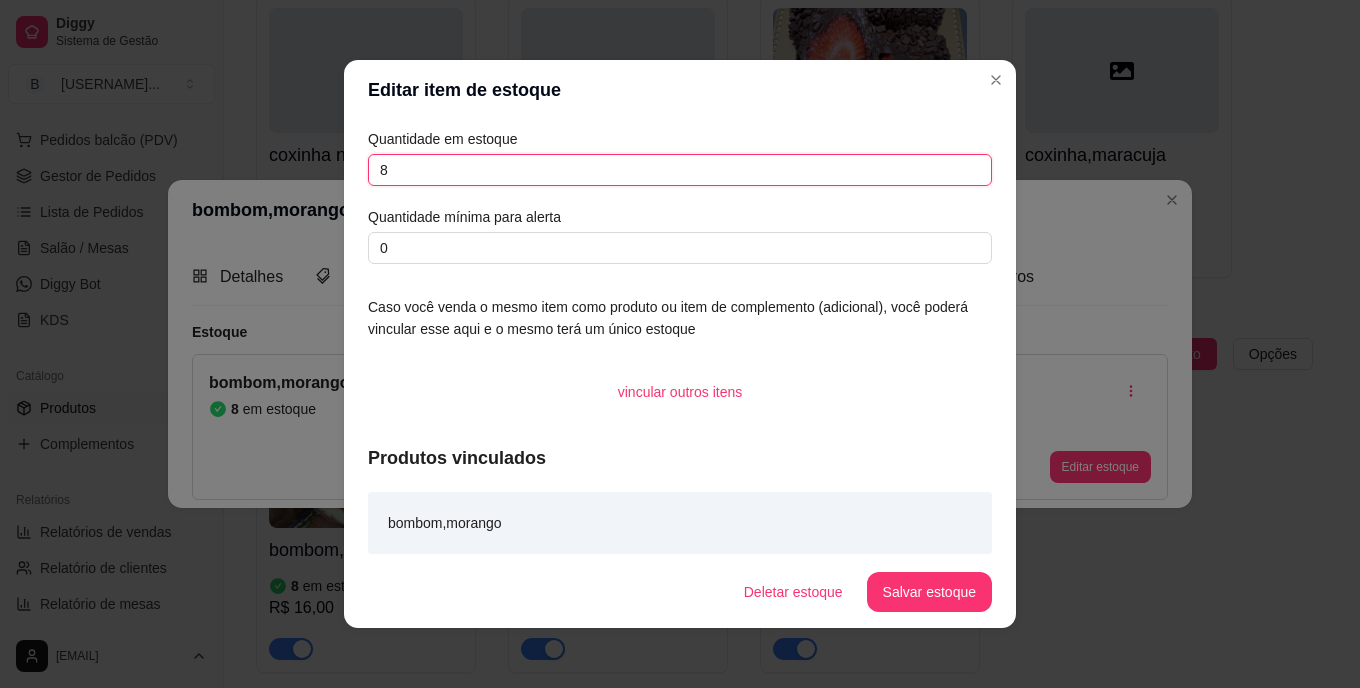click on "8" at bounding box center [680, 170] 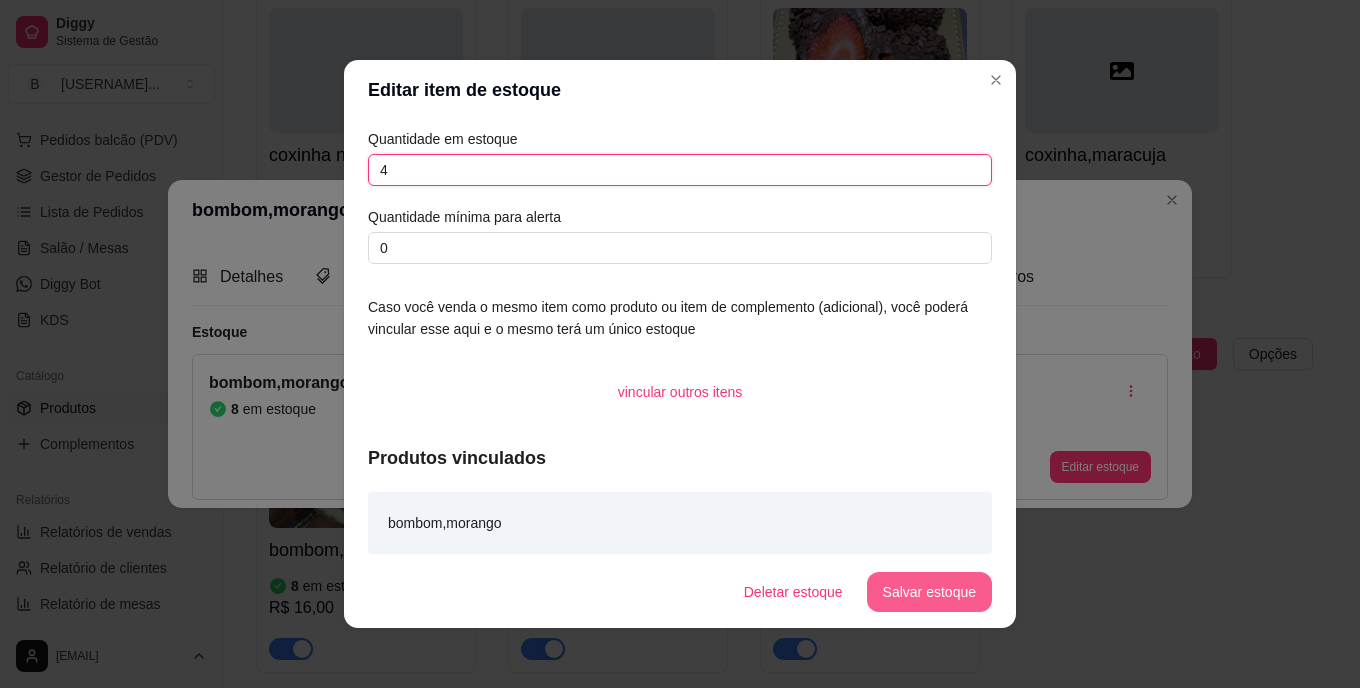type on "4" 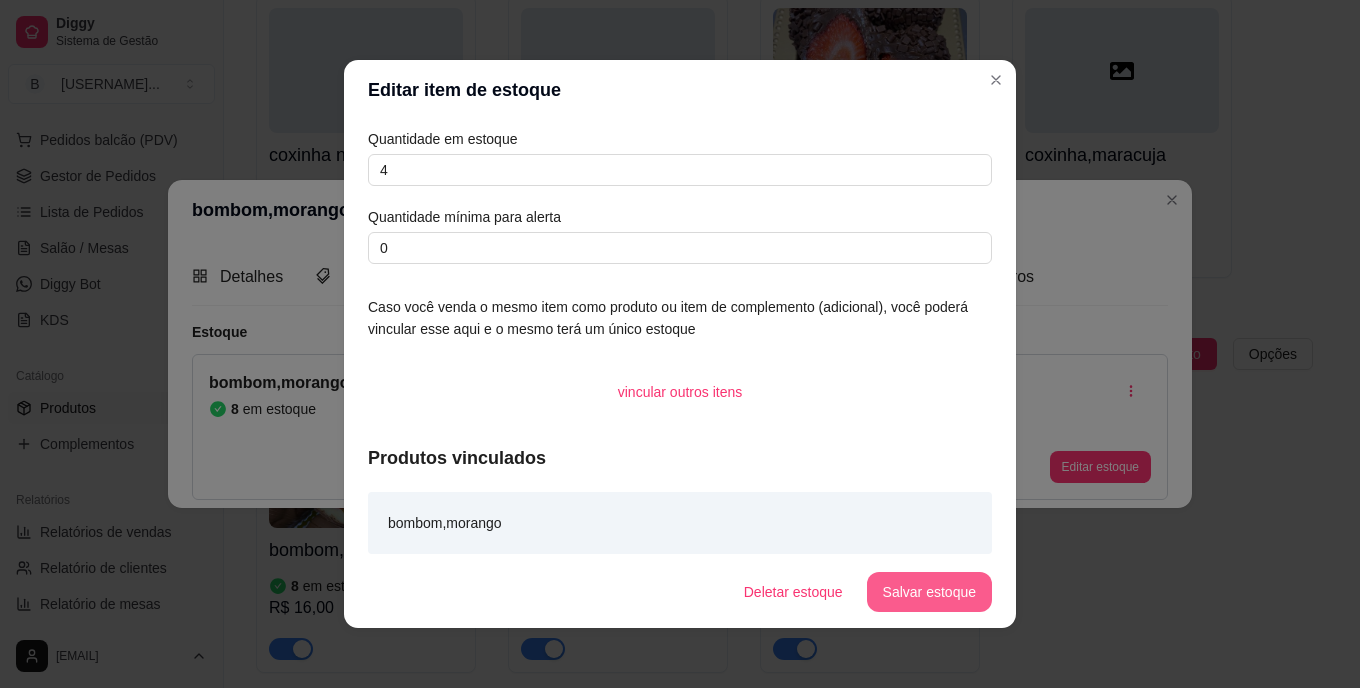 click on "Salvar estoque" at bounding box center [929, 592] 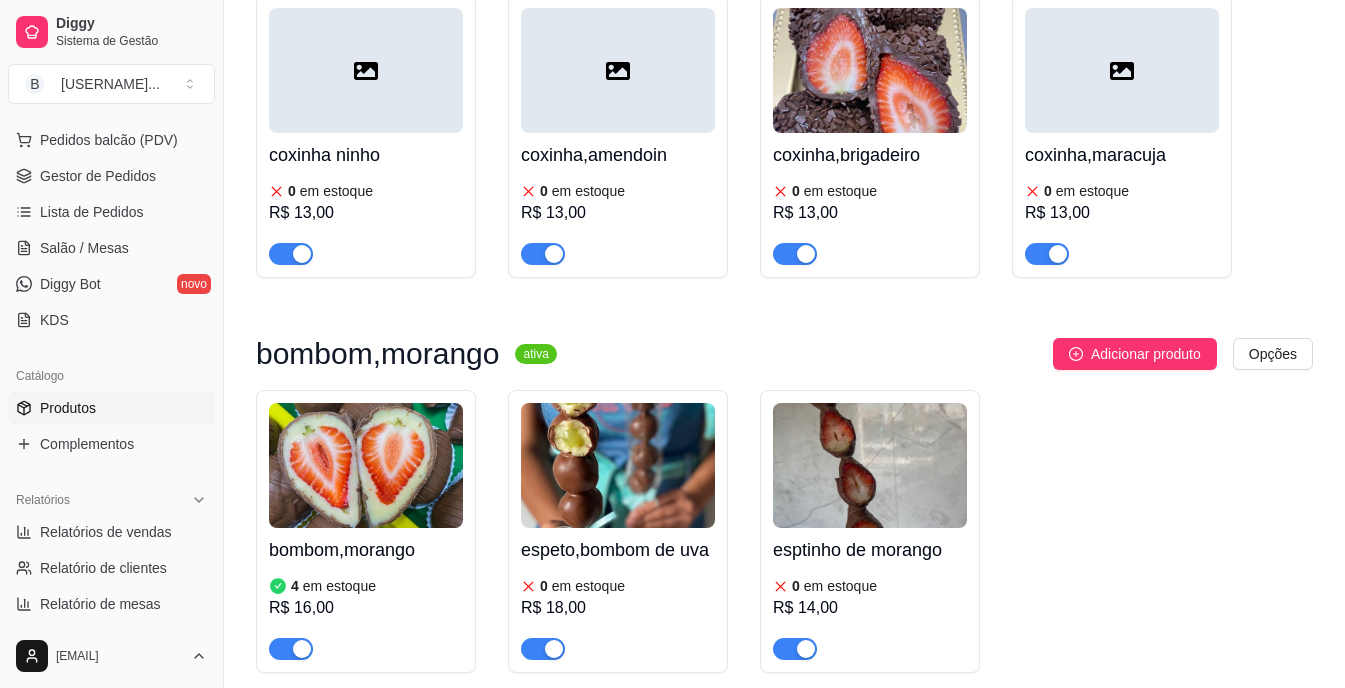 drag, startPoint x: 1106, startPoint y: 483, endPoint x: 1068, endPoint y: 471, distance: 39.849716 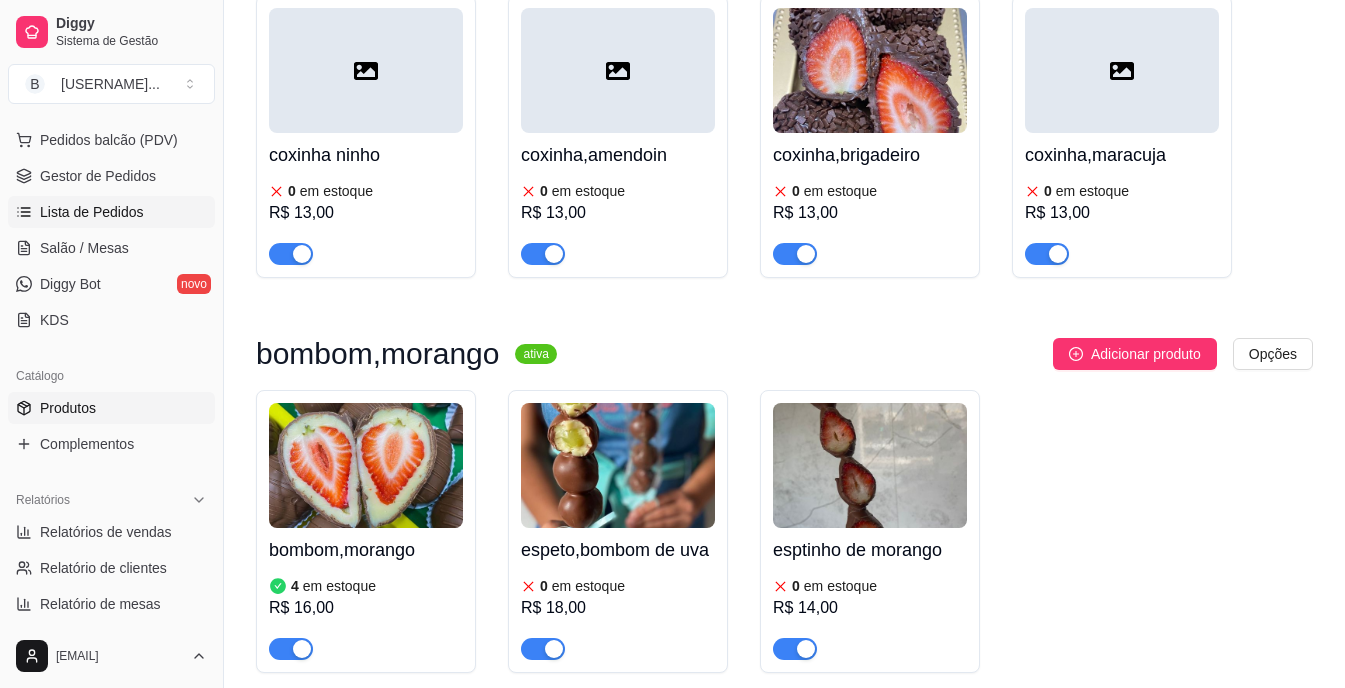 click on "Lista de Pedidos" at bounding box center [92, 212] 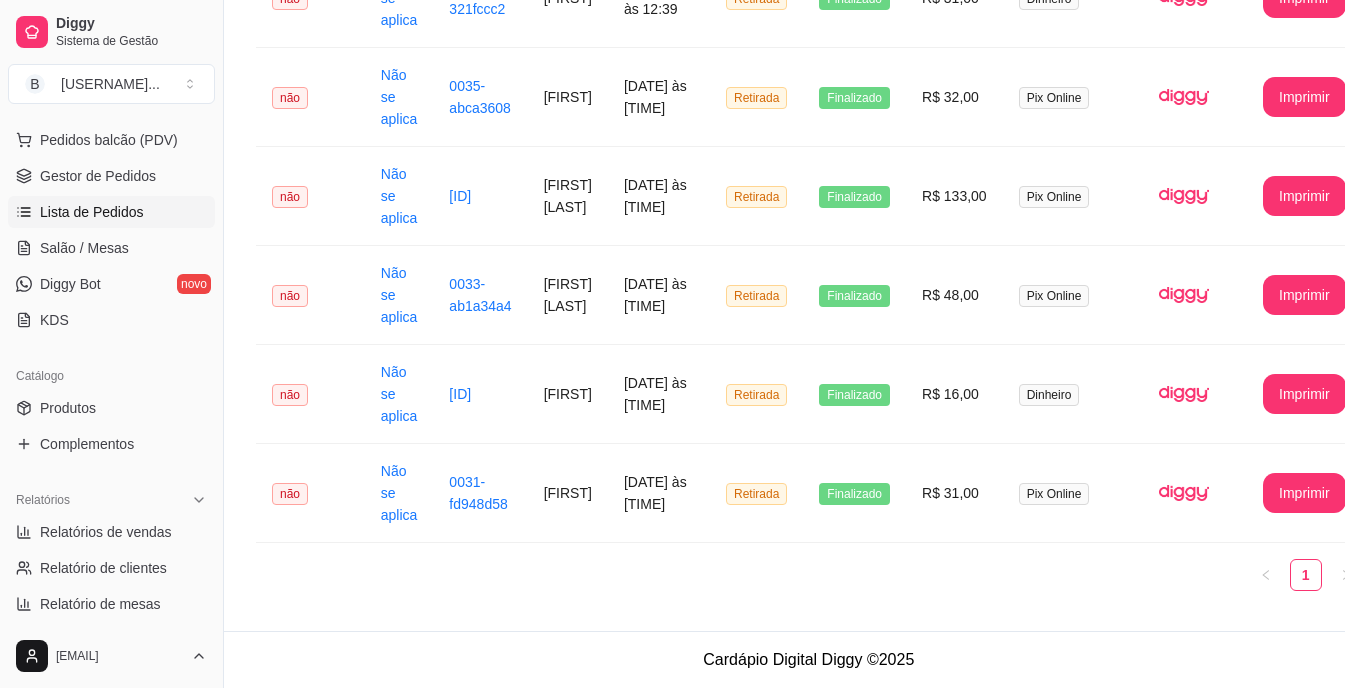 scroll, scrollTop: 0, scrollLeft: 0, axis: both 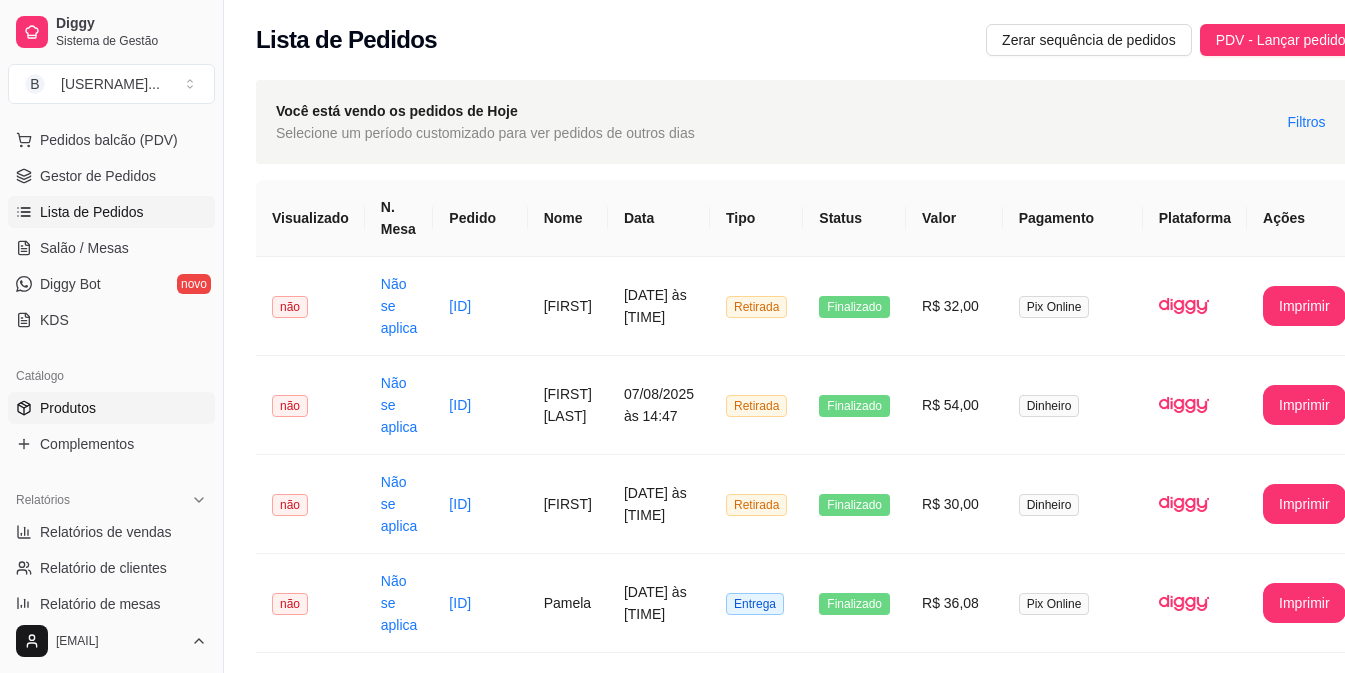 click on "Produtos" at bounding box center [111, 408] 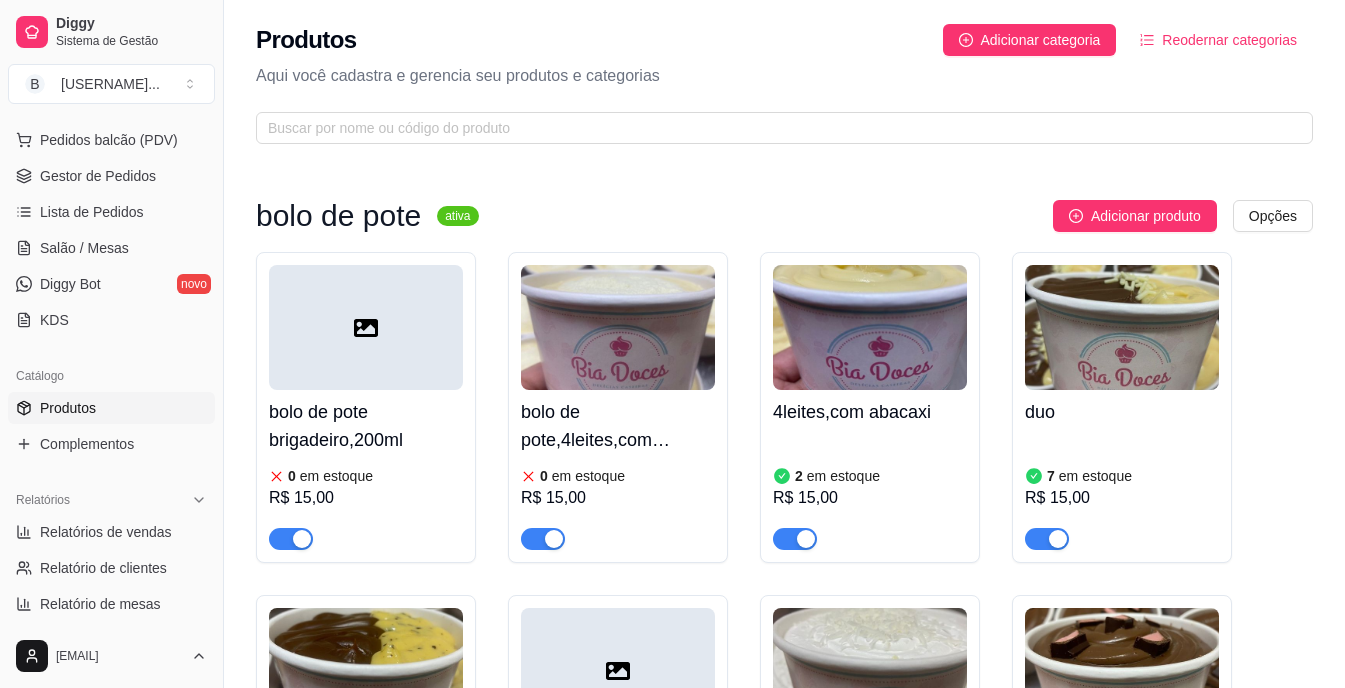 click on "bolo de pote brigadeiro,200ml   0 em estoque R$ 15,00 bolo de pote,4leites,com morango   0 em estoque R$ 15,00 4leites,com abacaxi   2 em estoque R$ 15,00 duo   7 em estoque R$ 15,00 chocomara   2 em estoque R$ 15,00 red   0 em estoque R$ 15,00 DOCE DE LEITE COM AMEIXA   7 em estoque R$ 15,00 bolo de stikadinho   1 em estoque R$ 15,00 Fatia torta PINK LEMONADE   0 em estoque R$ 20,00" at bounding box center (784, 750) 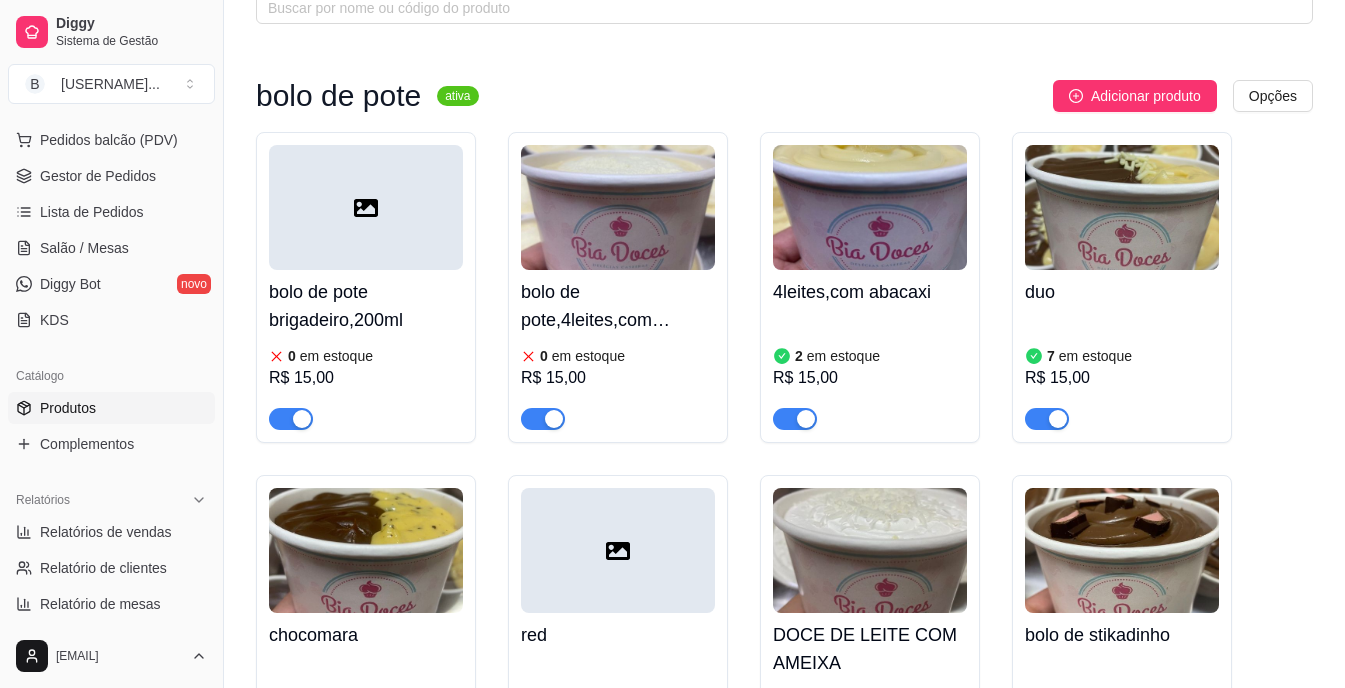 scroll, scrollTop: 80, scrollLeft: 0, axis: vertical 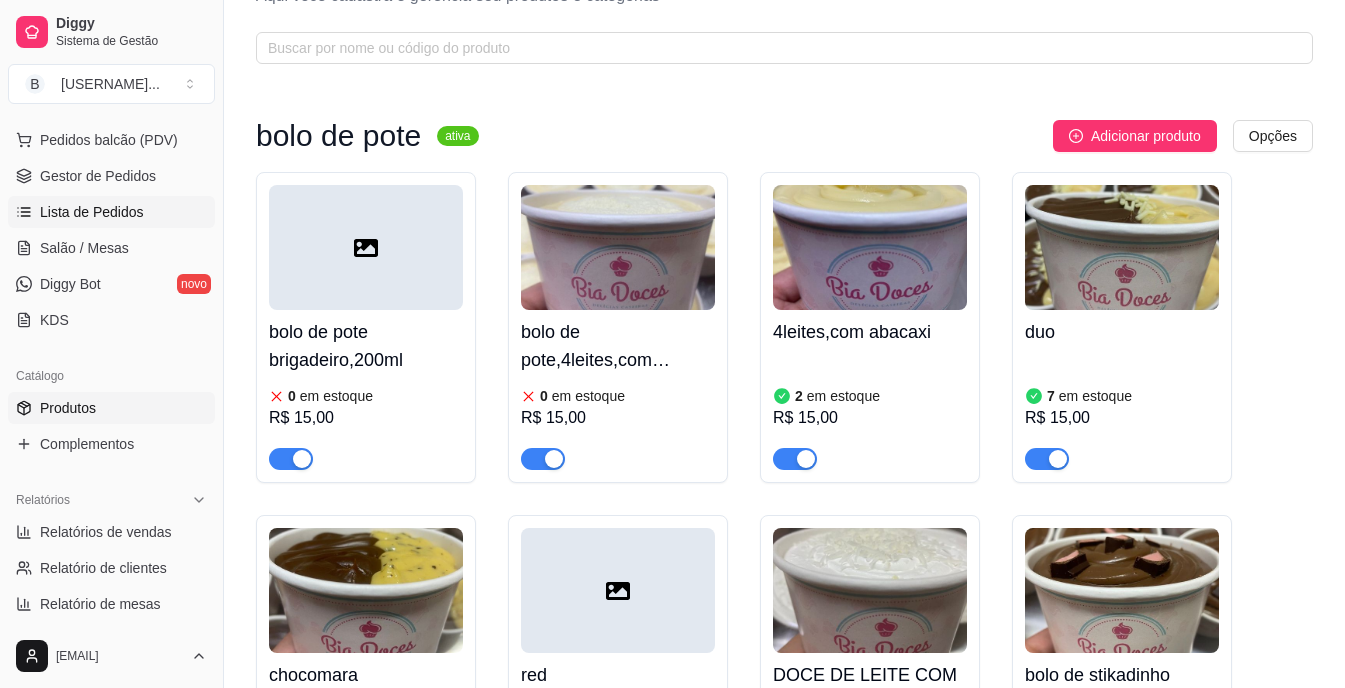 click on "Lista de Pedidos" at bounding box center (92, 212) 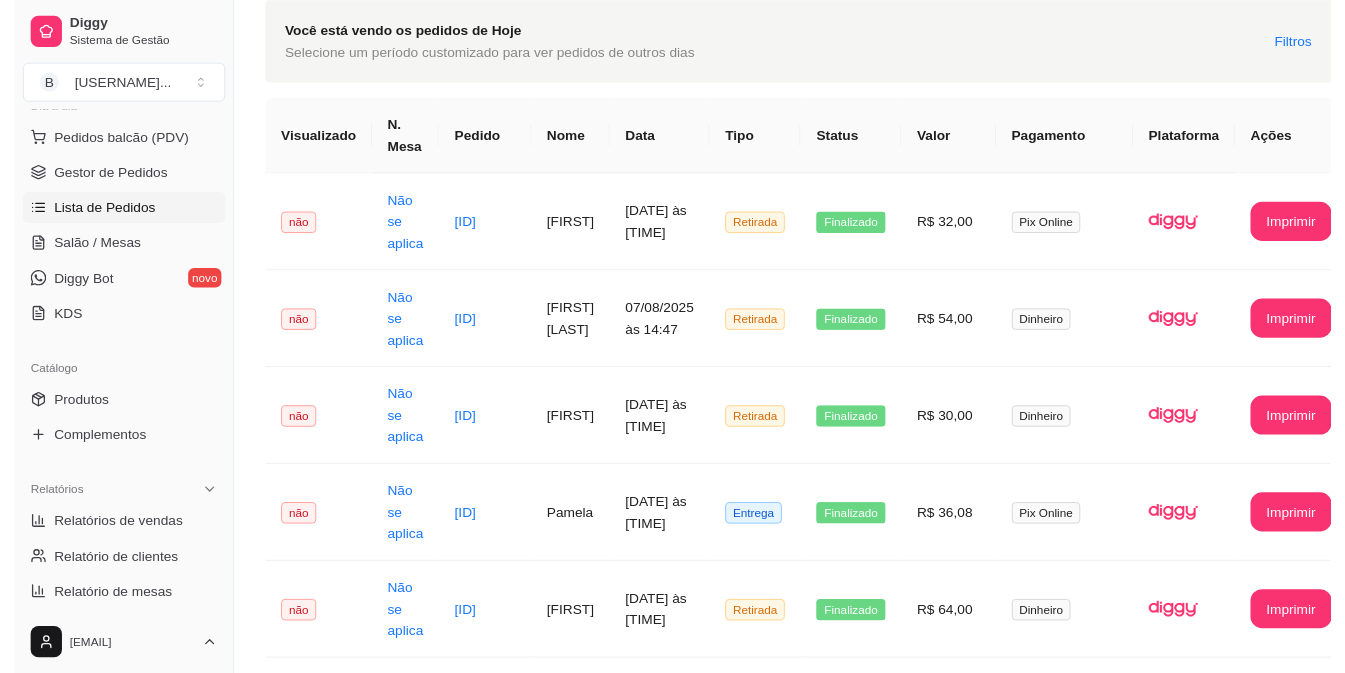 scroll, scrollTop: 0, scrollLeft: 0, axis: both 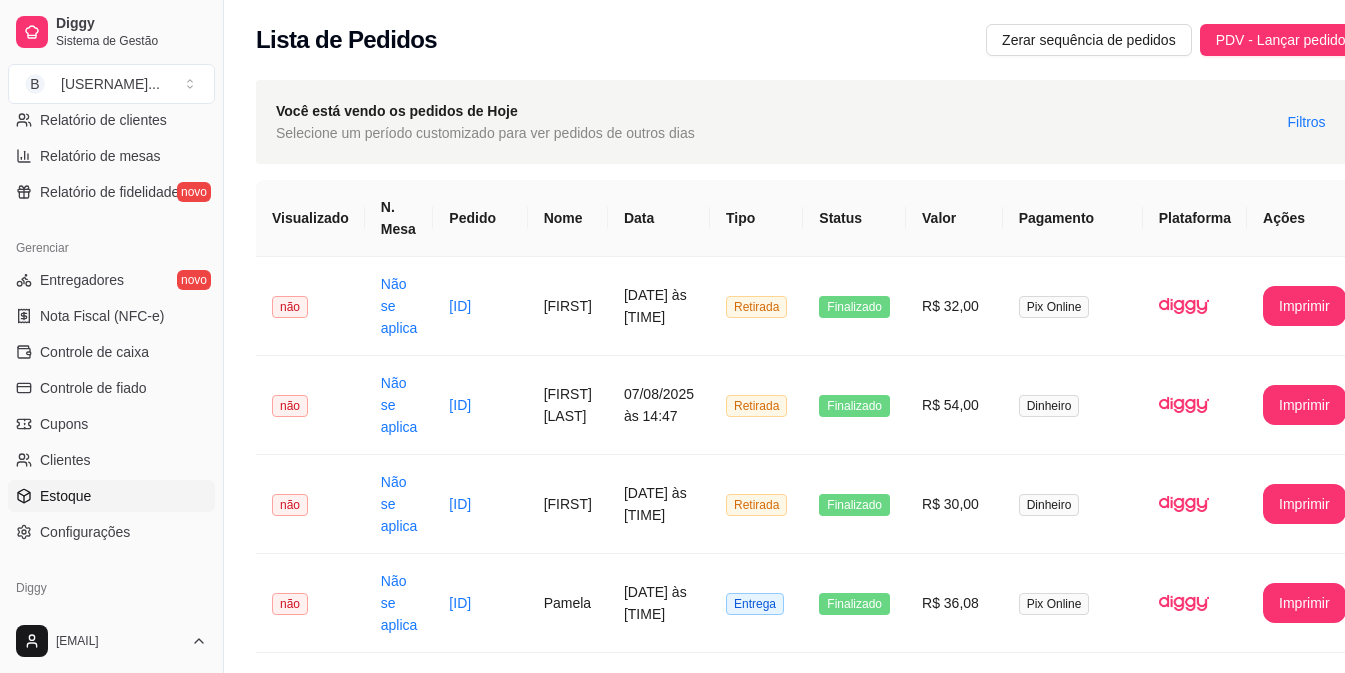 click on "Estoque" at bounding box center (65, 496) 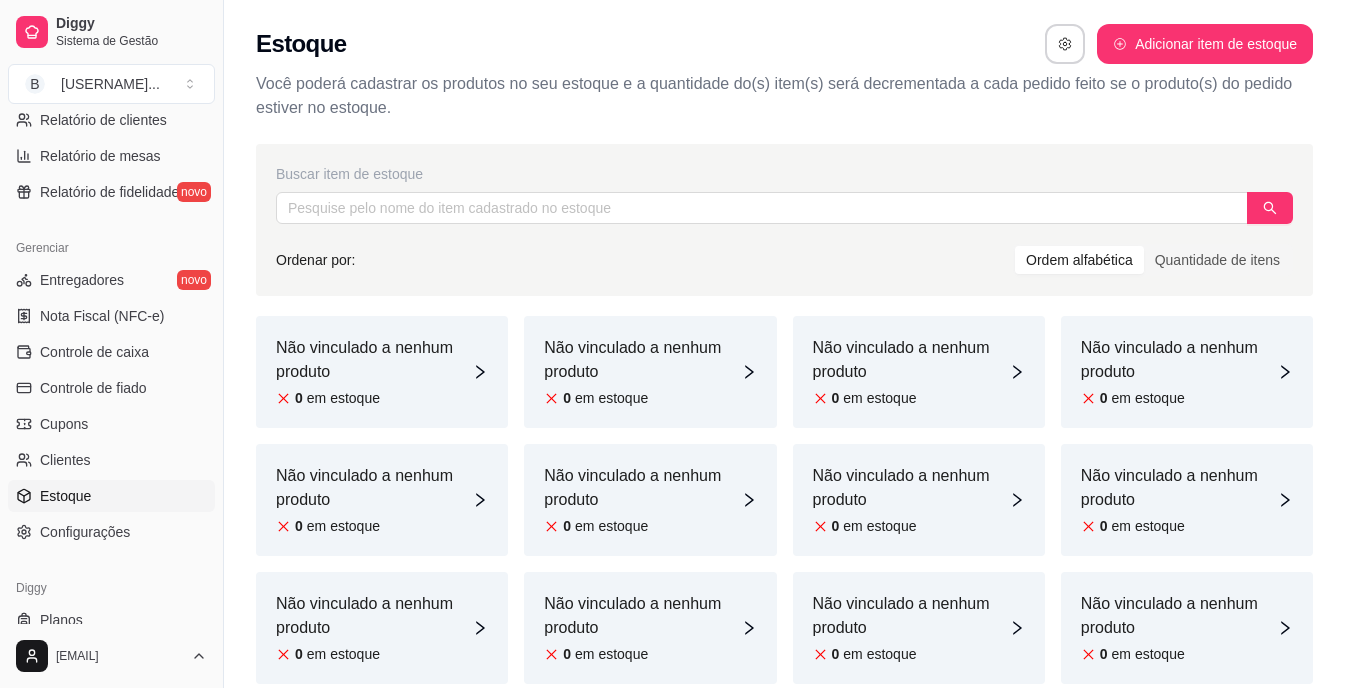 scroll, scrollTop: 655, scrollLeft: 0, axis: vertical 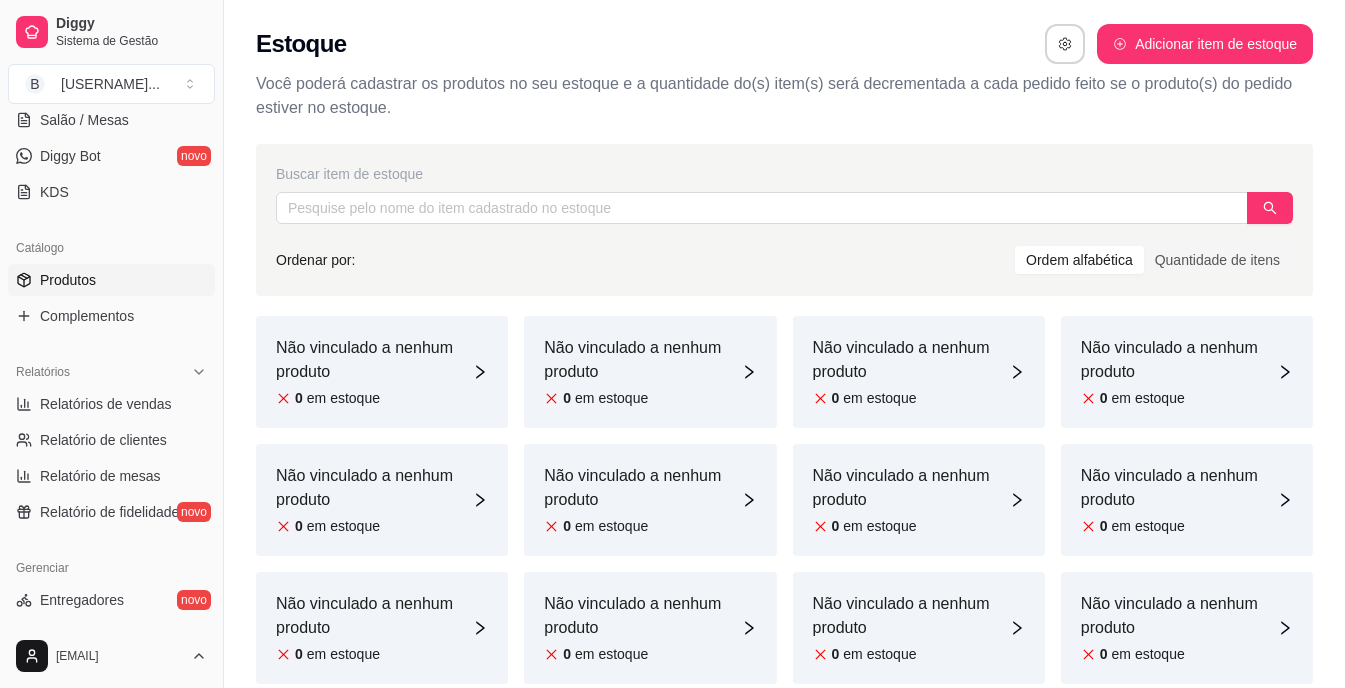click on "Produtos" at bounding box center (68, 280) 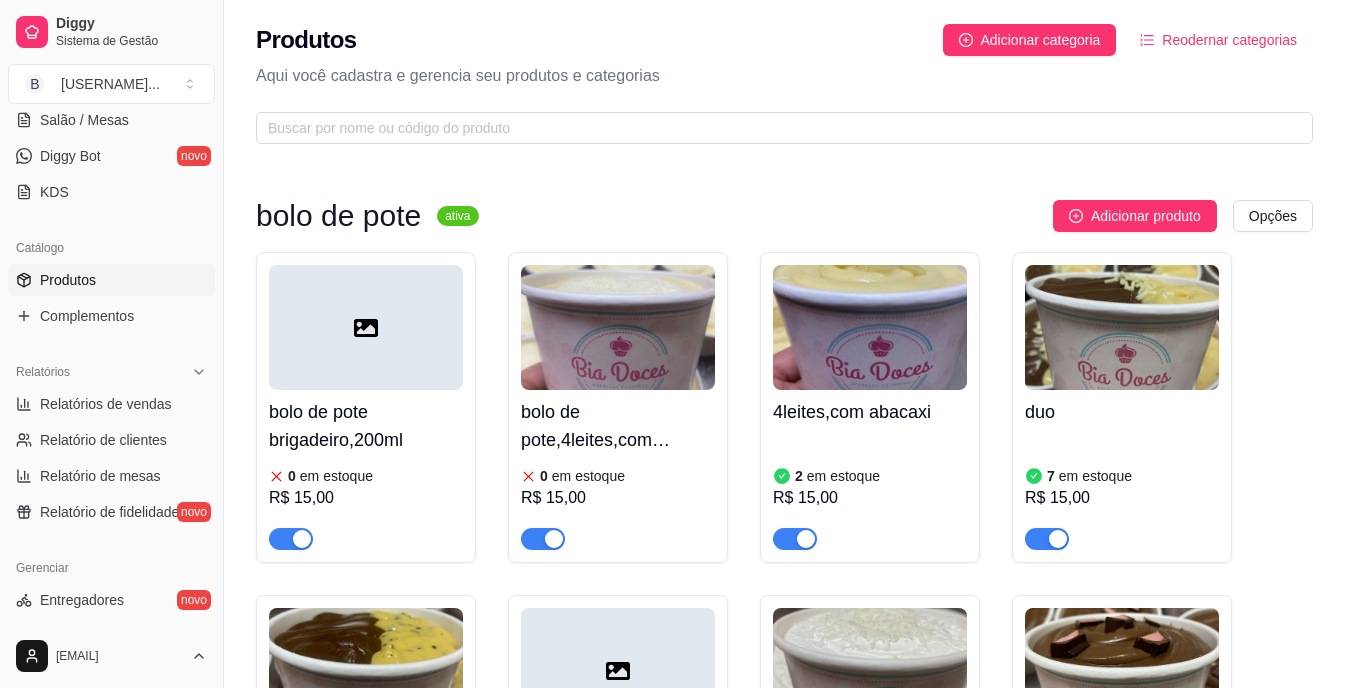 click on "bolo de pote brigadeiro,200ml   0 em estoque R$ 15,00 bolo de pote,4leites,com morango   0 em estoque R$ 15,00 4leites,com abacaxi   2 em estoque R$ 15,00 duo   7 em estoque R$ 15,00 chocomara   2 em estoque R$ 15,00 red   0 em estoque R$ 15,00 DOCE DE LEITE COM AMEIXA   7 em estoque R$ 15,00 bolo de stikadinho   1 em estoque R$ 15,00 Fatia torta PINK LEMONADE   0 em estoque R$ 20,00" at bounding box center [784, 750] 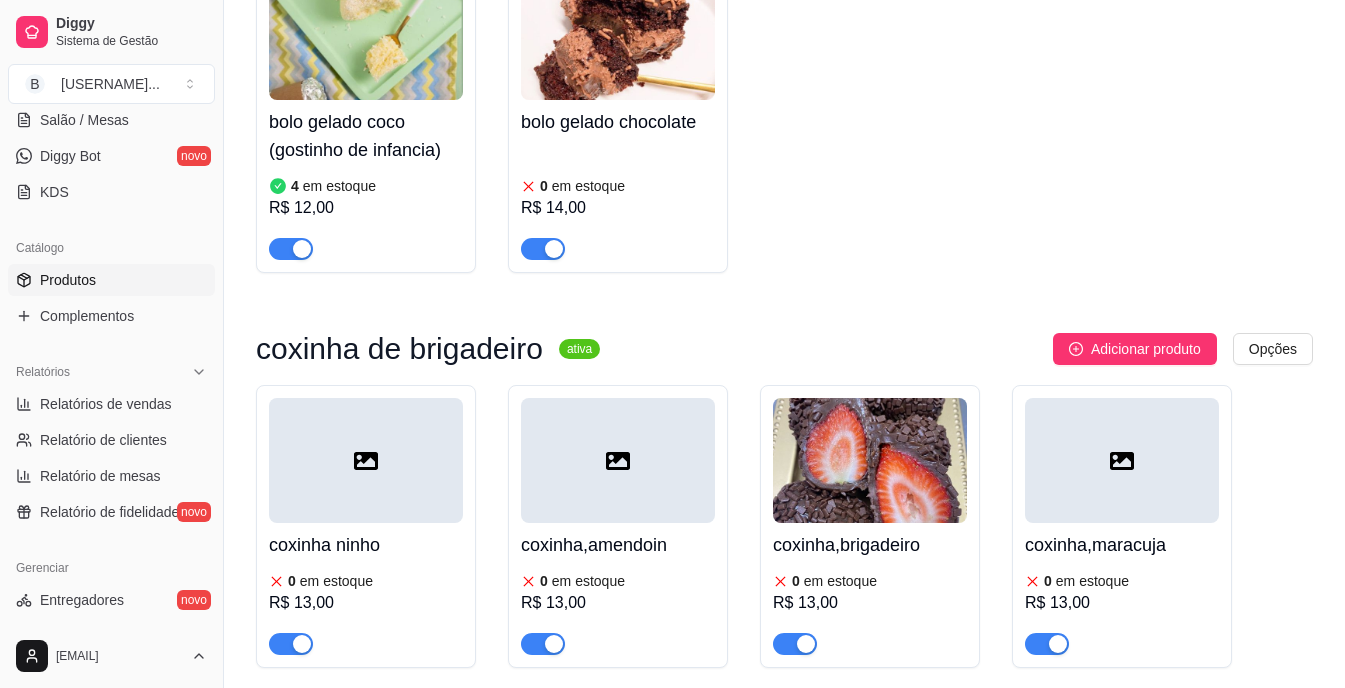 click on "coxinha ninho   0 em estoque R$ 13,00 coxinha,amendoin   0 em estoque R$ 13,00 coxinha,brigadeiro   0 em estoque R$ 13,00 coxinha,maracuja   0 em estoque R$ 13,00" at bounding box center (784, 526) 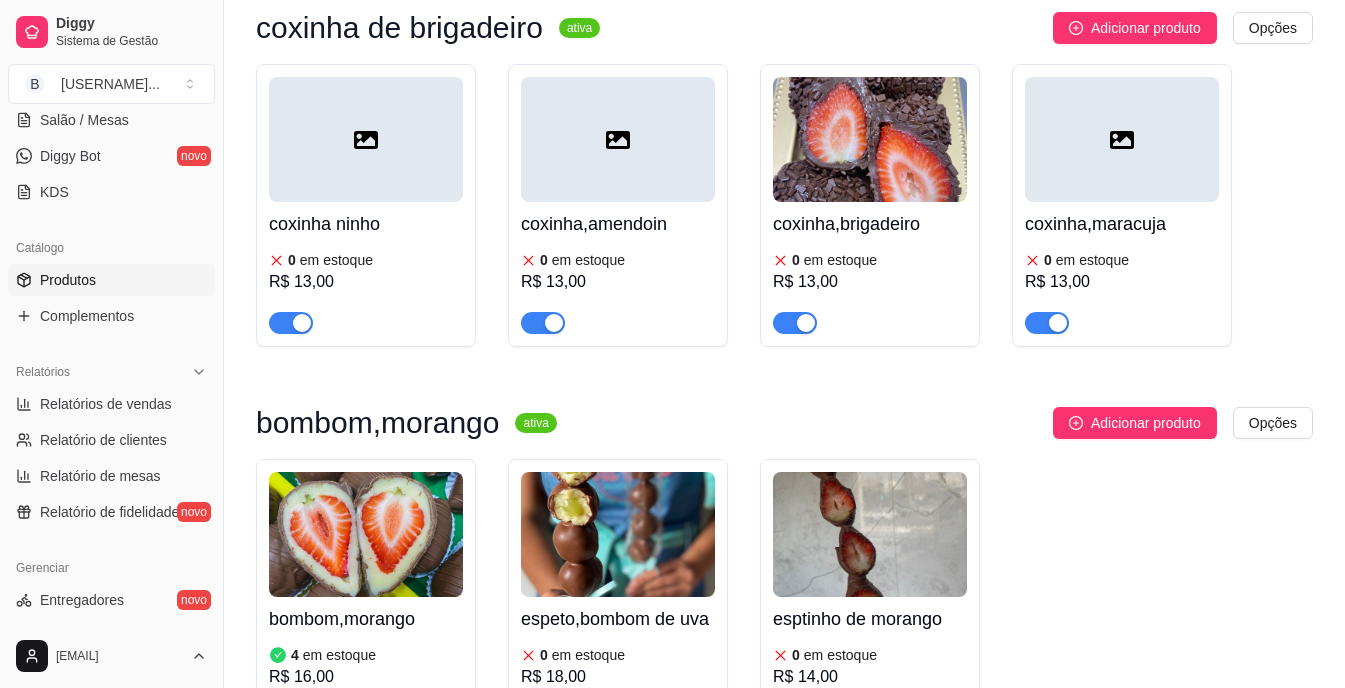 click on "bombom,morango   4 em estoque R$ 16,00 espeto,bombom de uva   0 em estoque R$ 18,00 esptinho de morango   0 em estoque R$ 14,00" at bounding box center [784, 600] 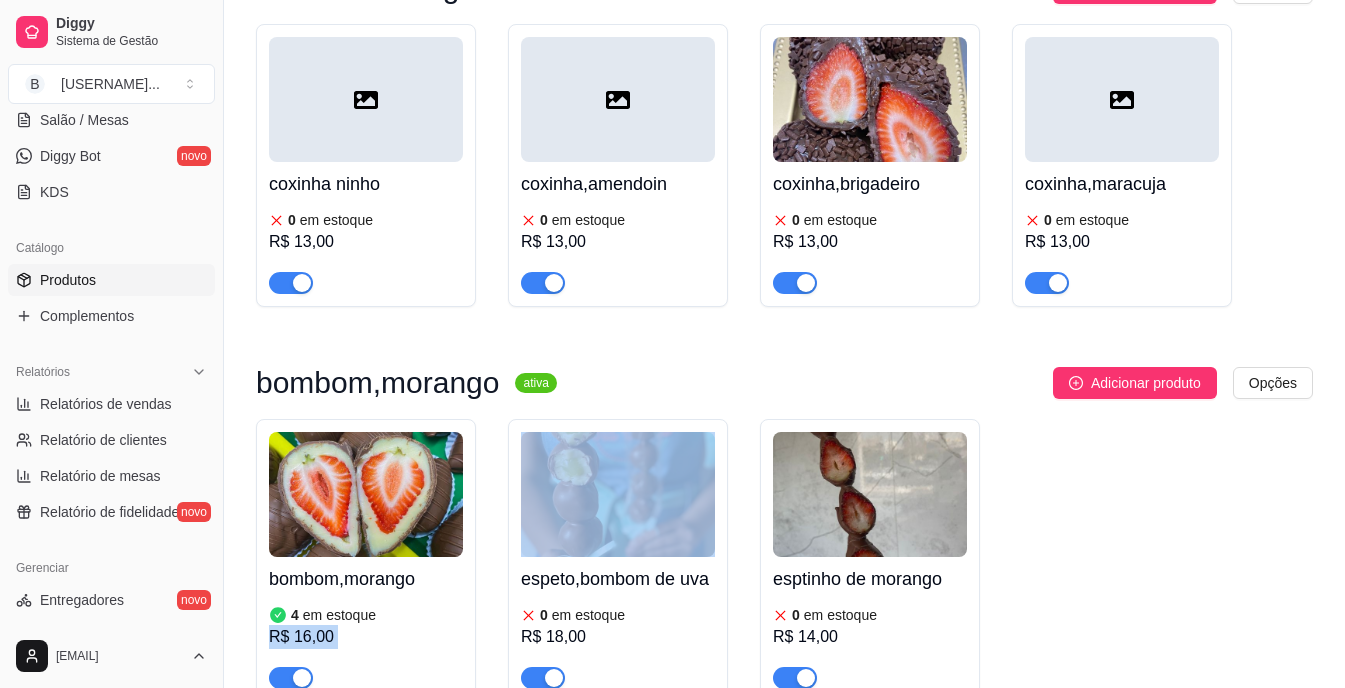 click on "bombom,morango   4 em estoque R$ 16,00 espeto,bombom de uva   0 em estoque R$ 18,00 esptinho de morango   0 em estoque R$ 14,00" at bounding box center [784, 560] 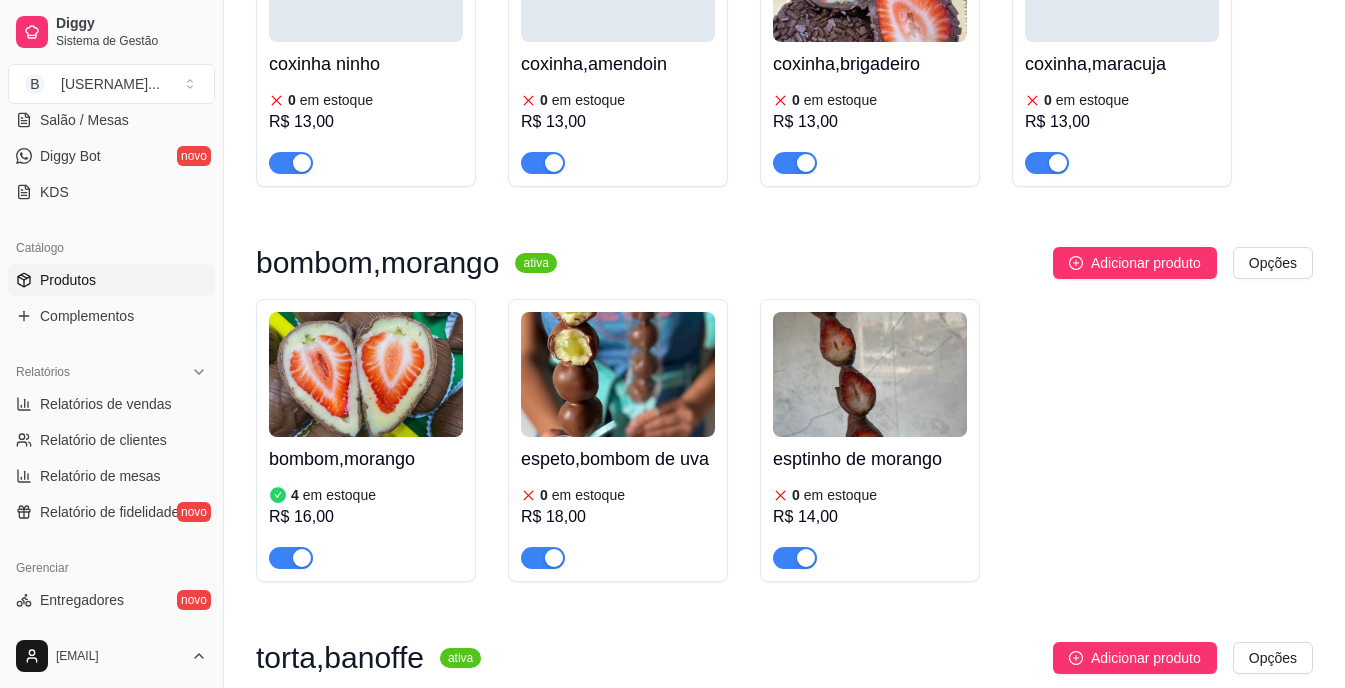 click on "torta,banoffe ativa Adicionar produto Opções" at bounding box center [784, 658] 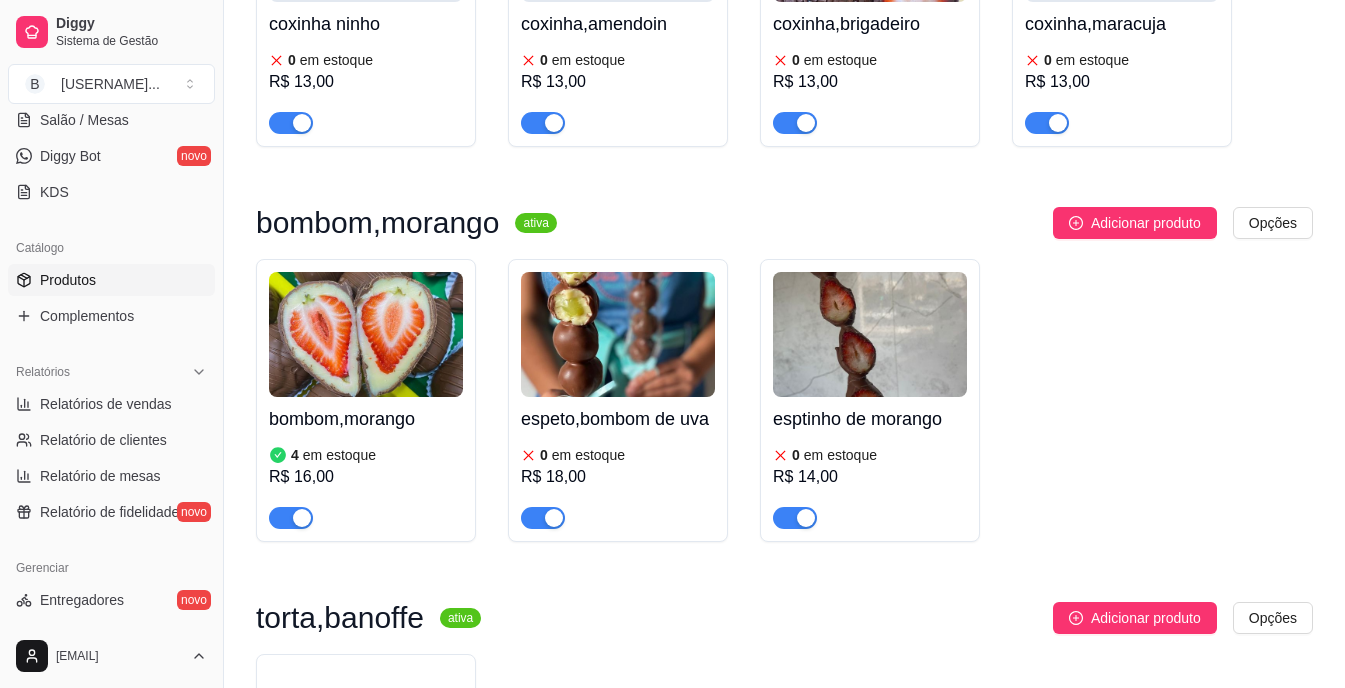 scroll, scrollTop: 1960, scrollLeft: 0, axis: vertical 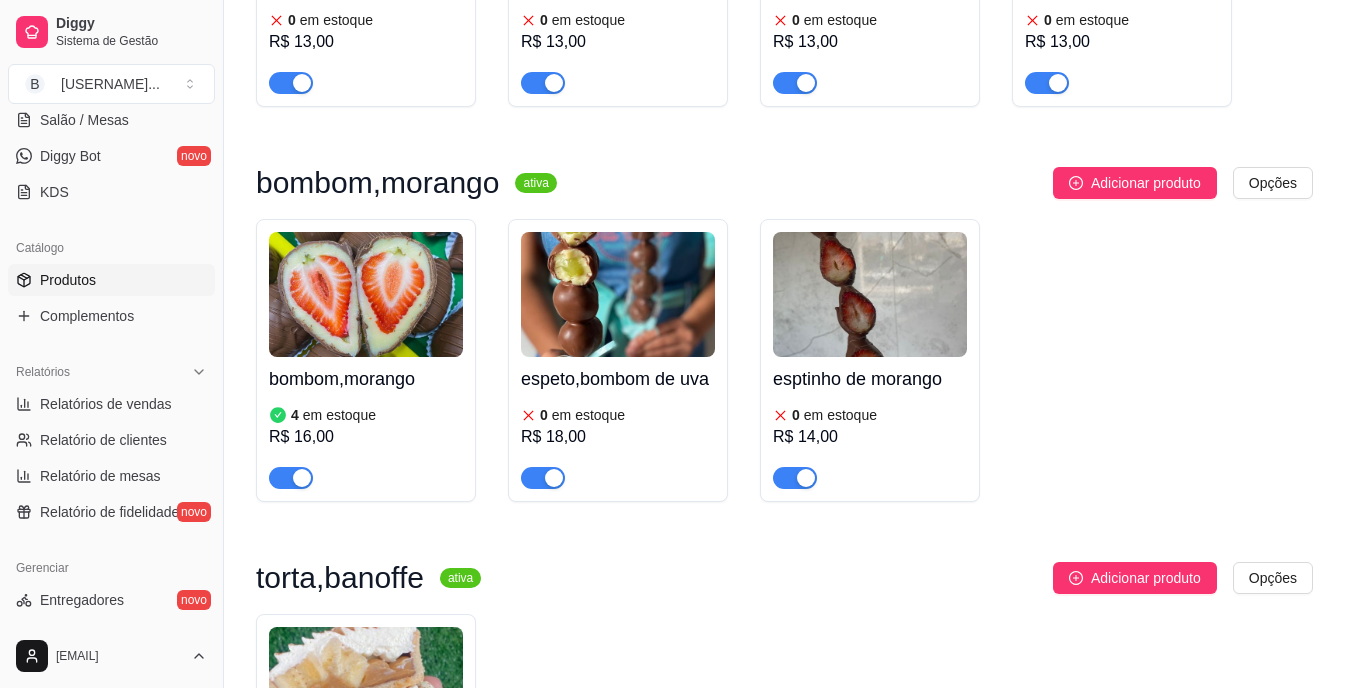 click on "bombom,morango" at bounding box center (366, 379) 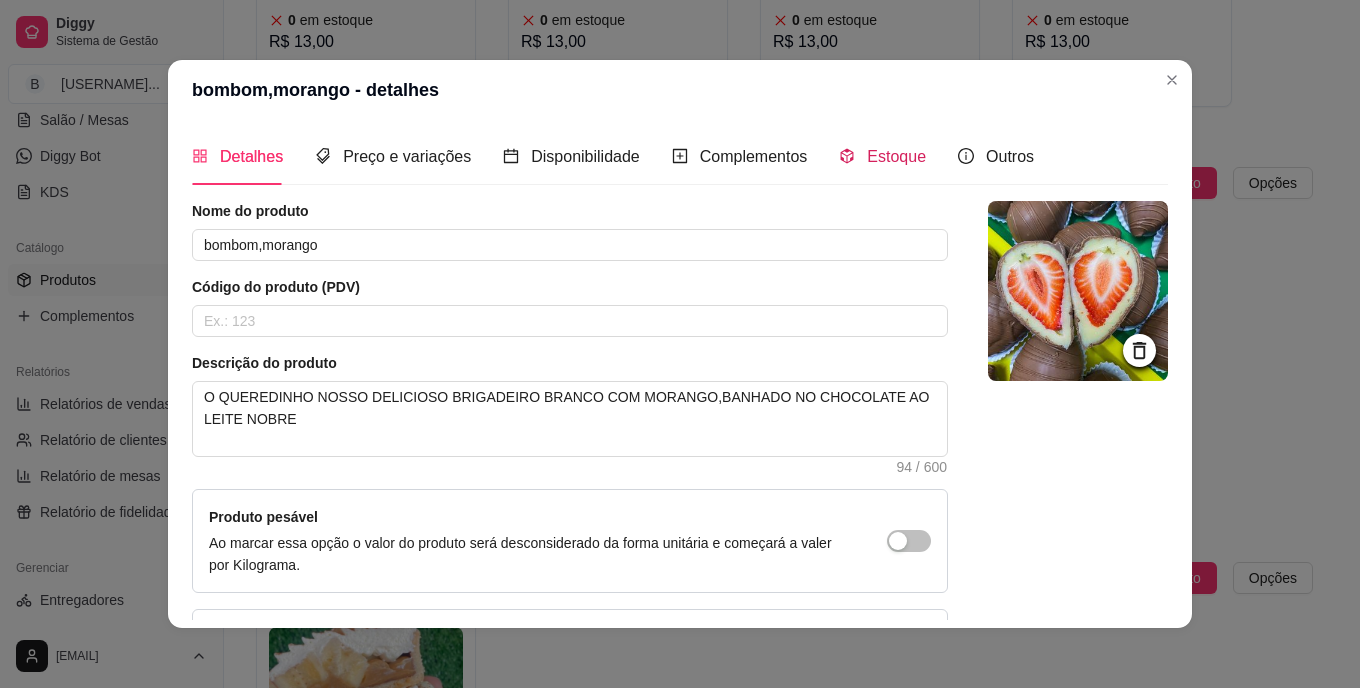 click on "Estoque" at bounding box center [896, 156] 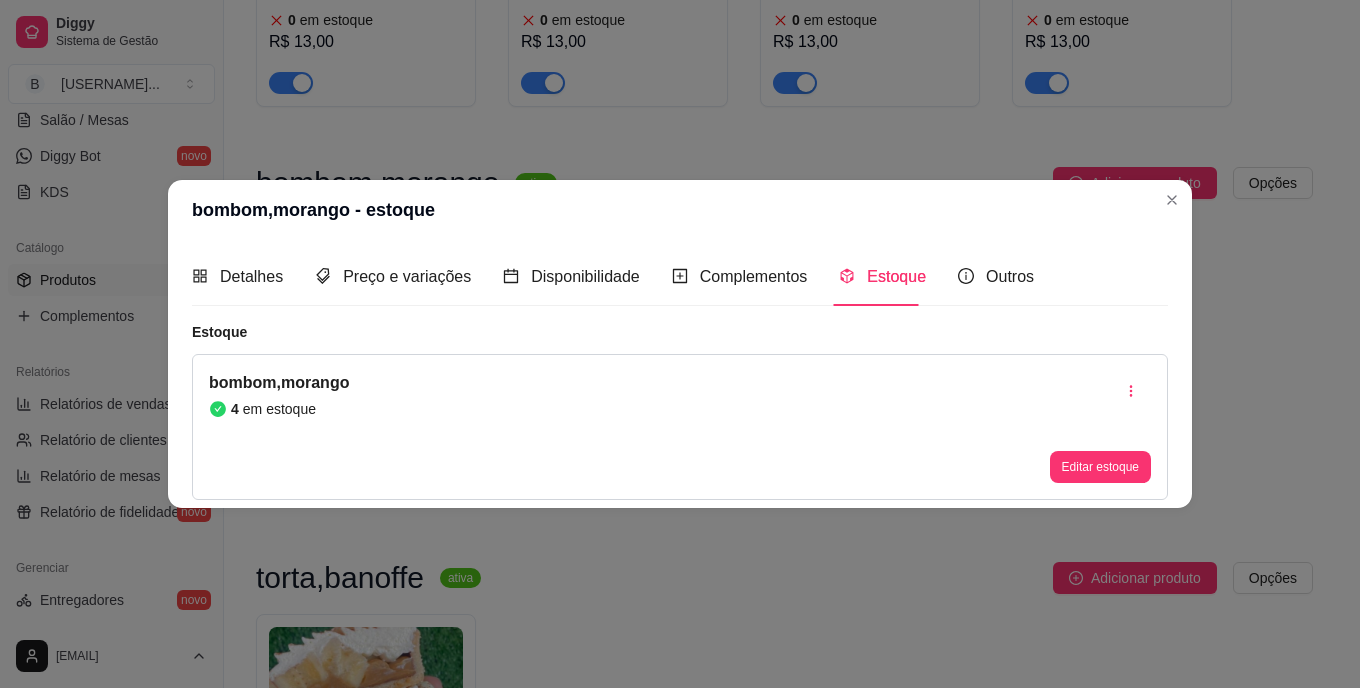 type 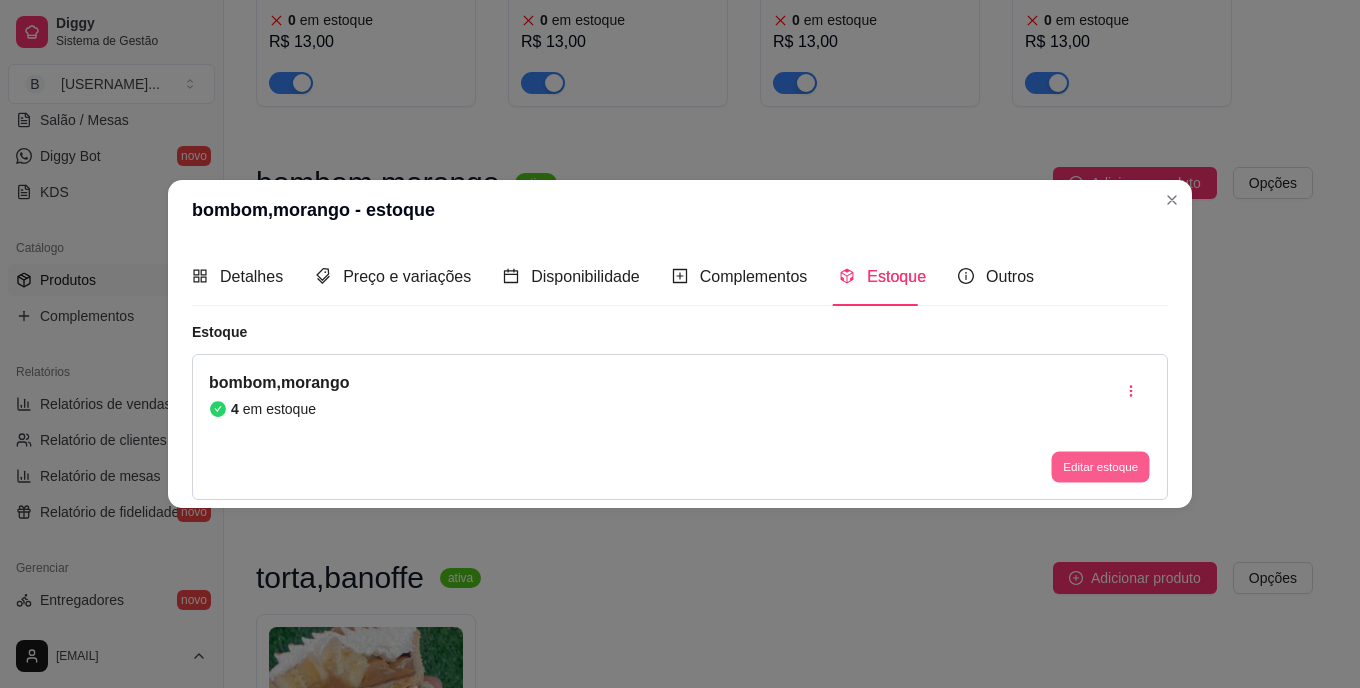 click on "Editar estoque" at bounding box center (1100, 466) 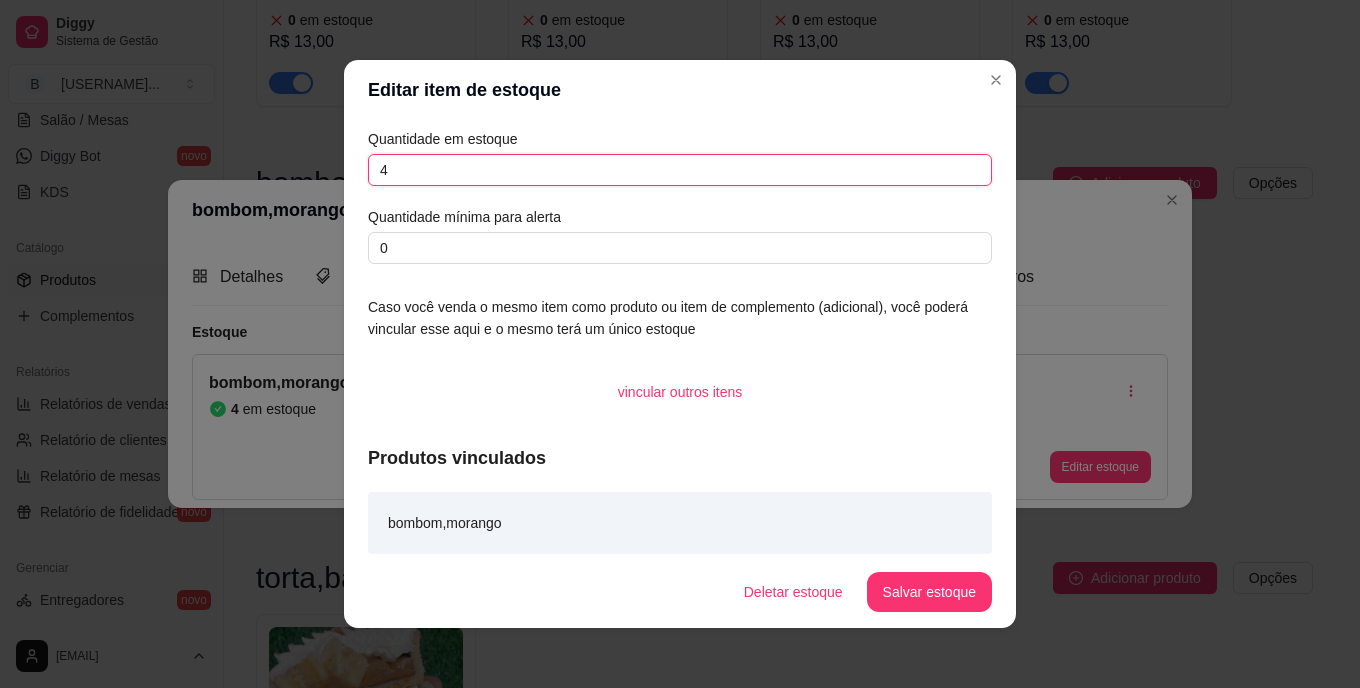 click on "4" at bounding box center [680, 170] 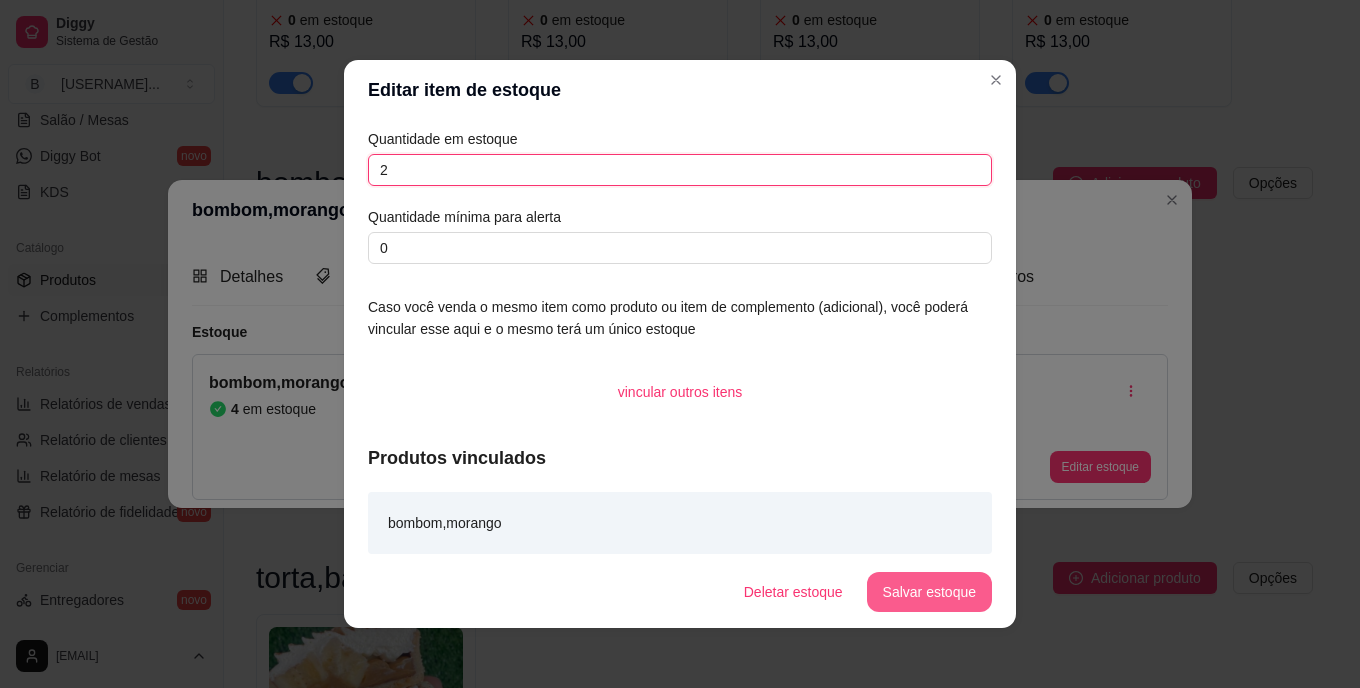 type on "2" 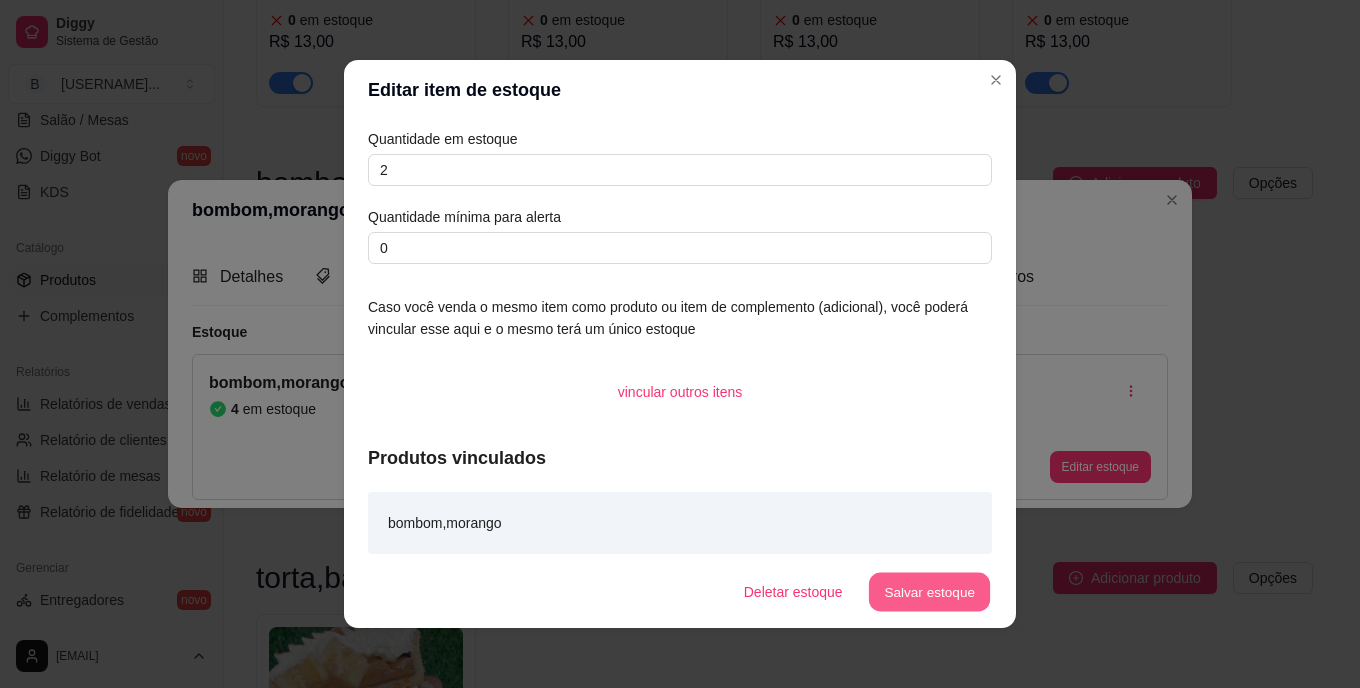 click on "Salvar estoque" at bounding box center [929, 592] 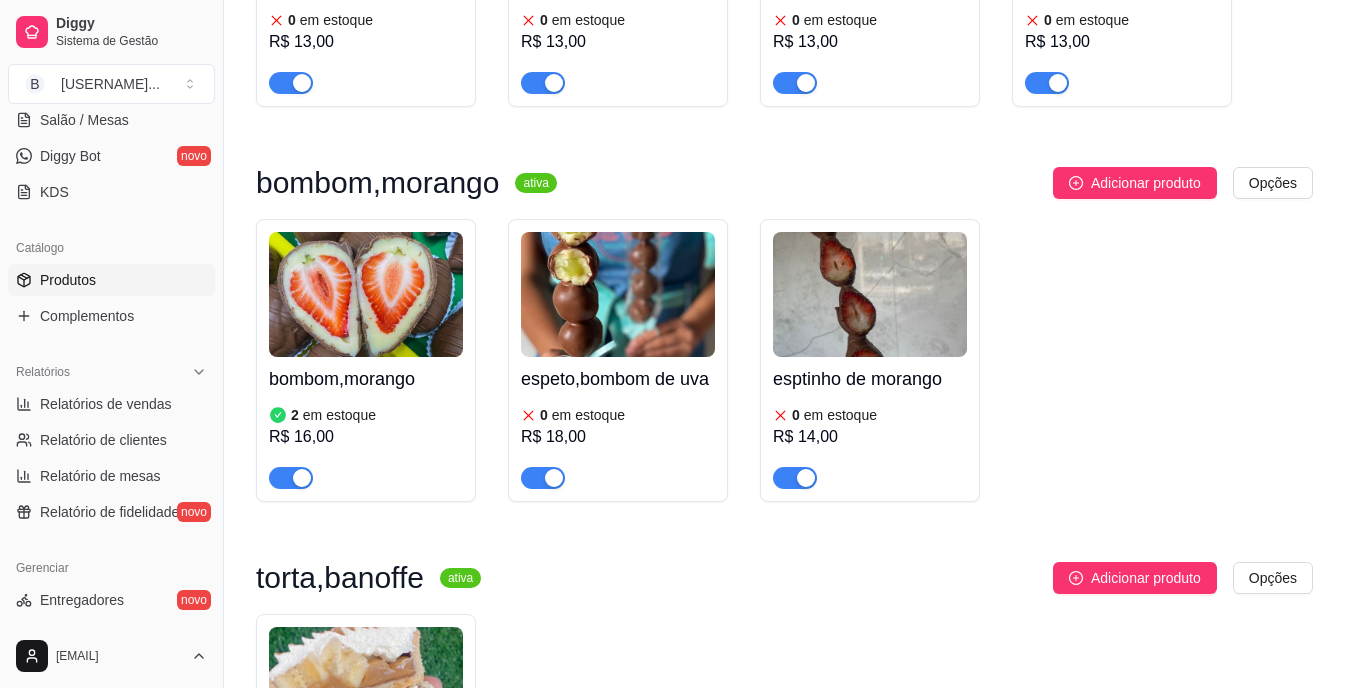 scroll, scrollTop: 2562, scrollLeft: 0, axis: vertical 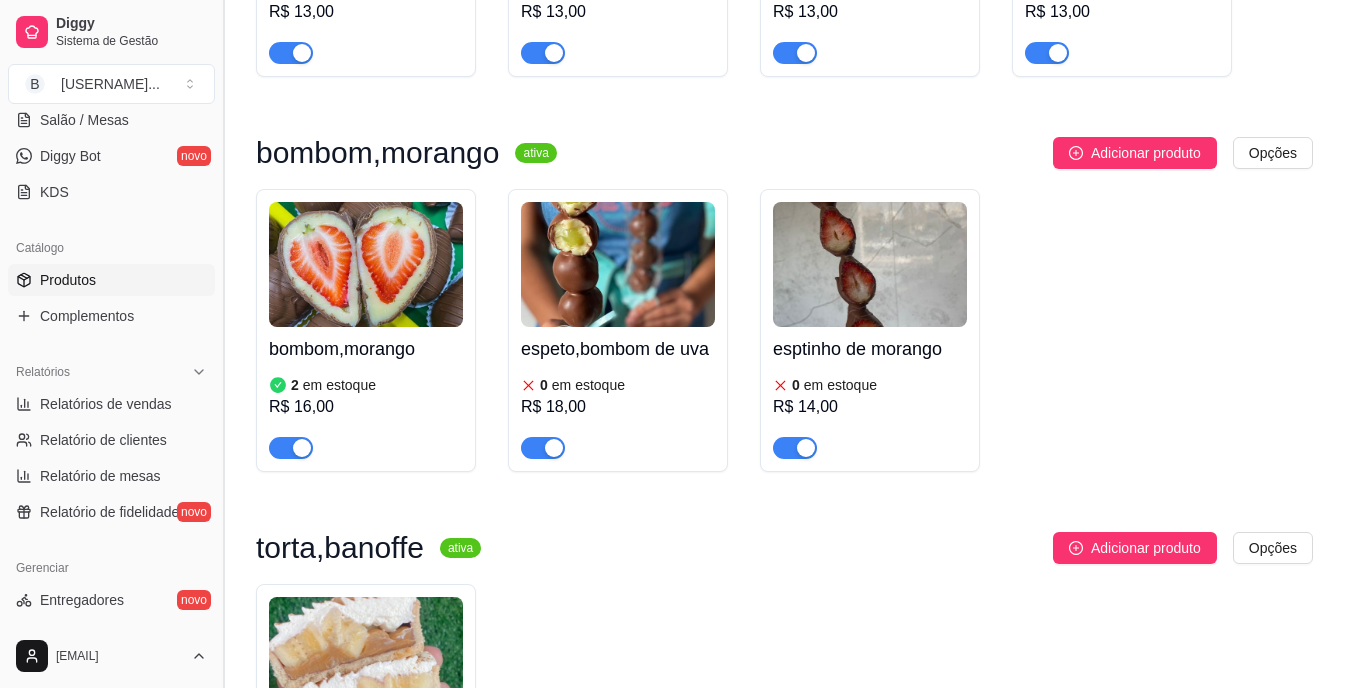 click at bounding box center (223, 344) 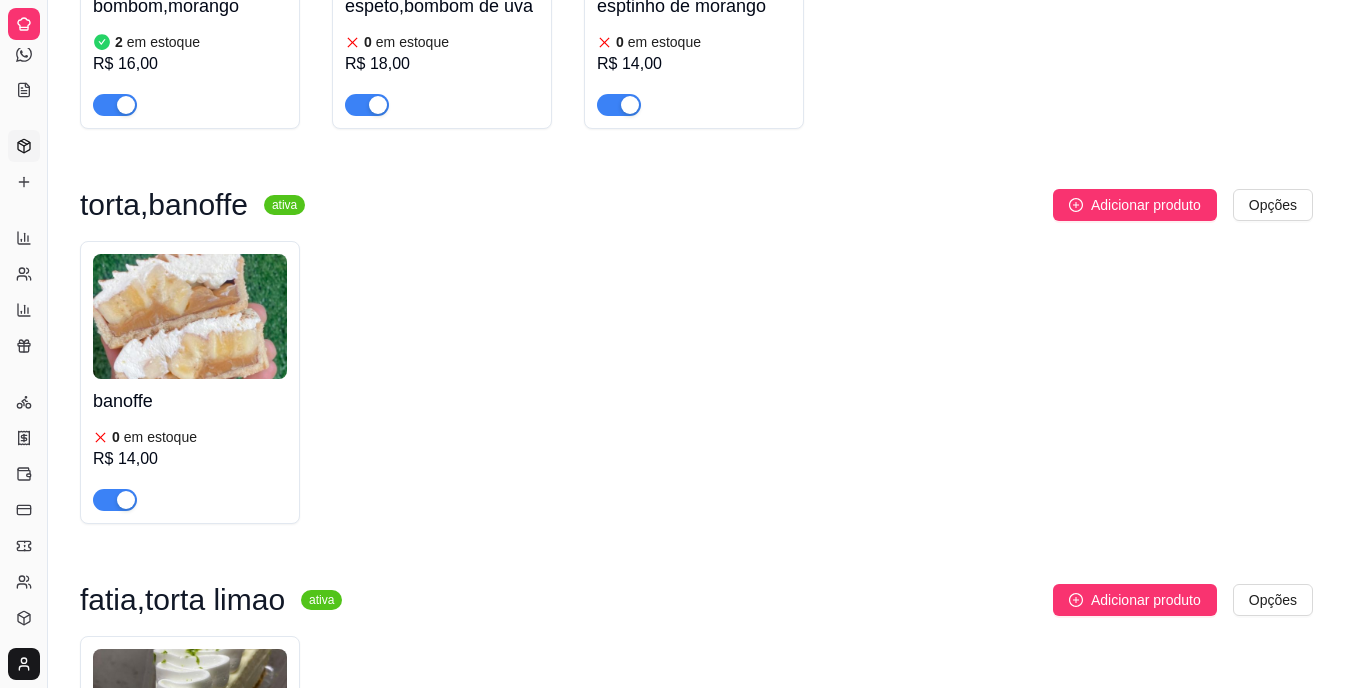 scroll, scrollTop: 207, scrollLeft: 0, axis: vertical 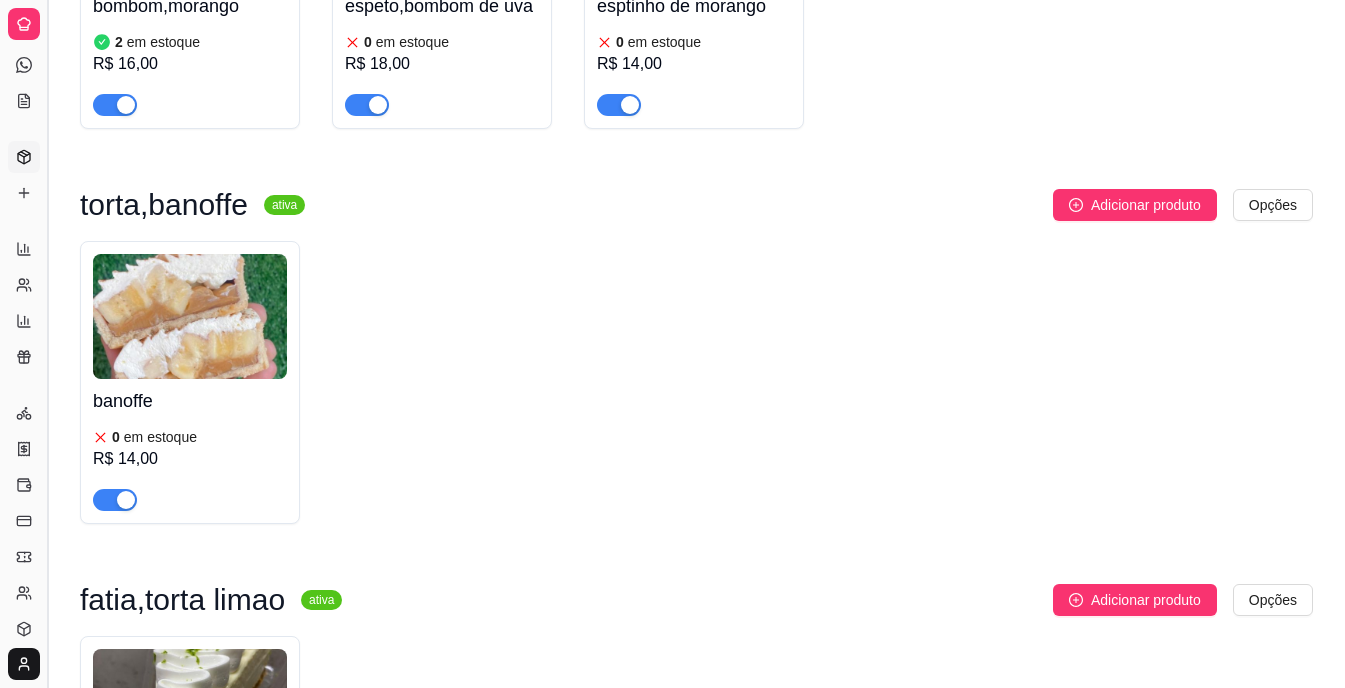 click at bounding box center [47, 344] 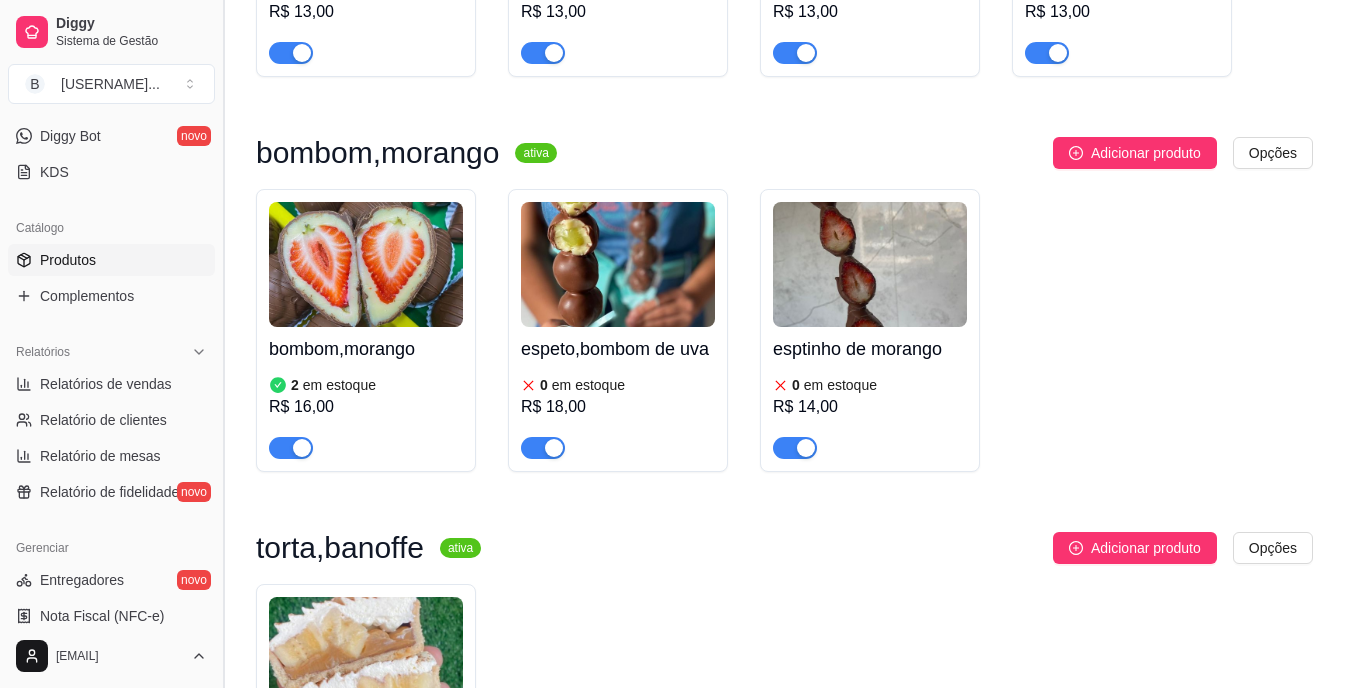 scroll, scrollTop: 402, scrollLeft: 0, axis: vertical 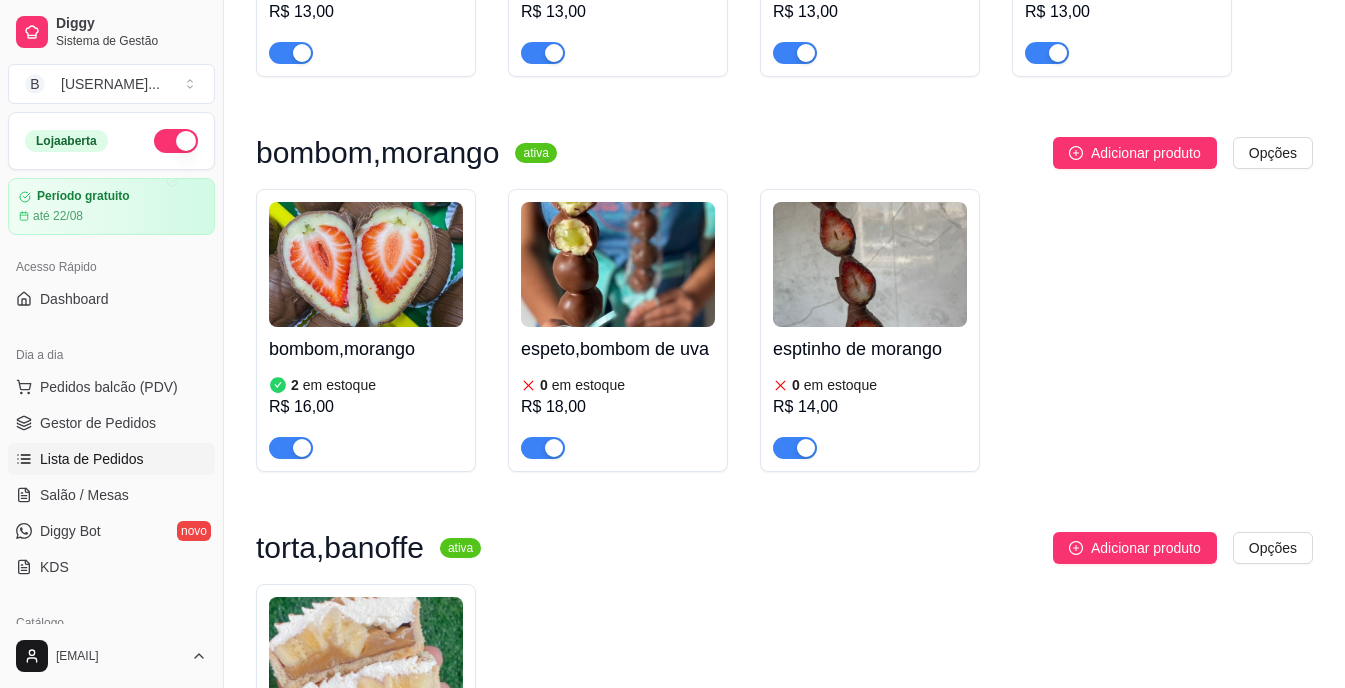 click on "Lista de Pedidos" at bounding box center [92, 459] 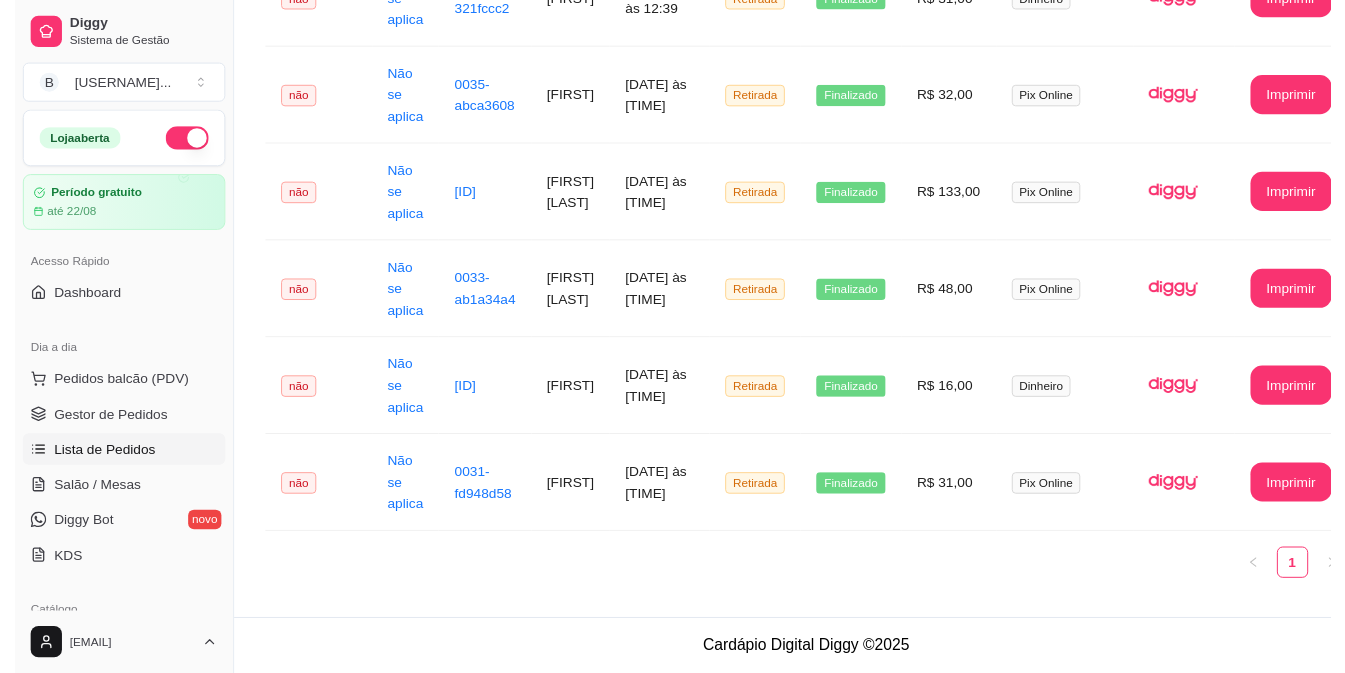 scroll, scrollTop: 0, scrollLeft: 0, axis: both 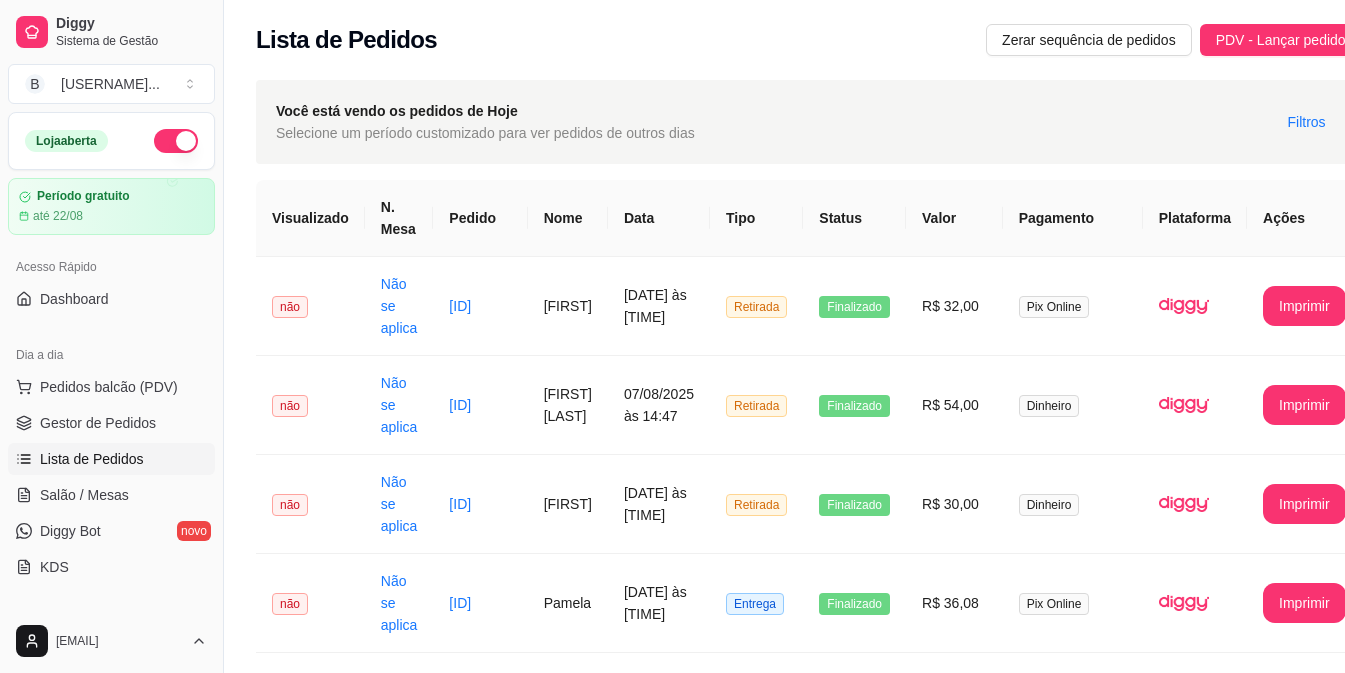 click on "Pedidos balcão (PDV) Gestor de Pedidos Lista de Pedidos Salão / Mesas Diggy Bot novo KDS" at bounding box center [111, 477] 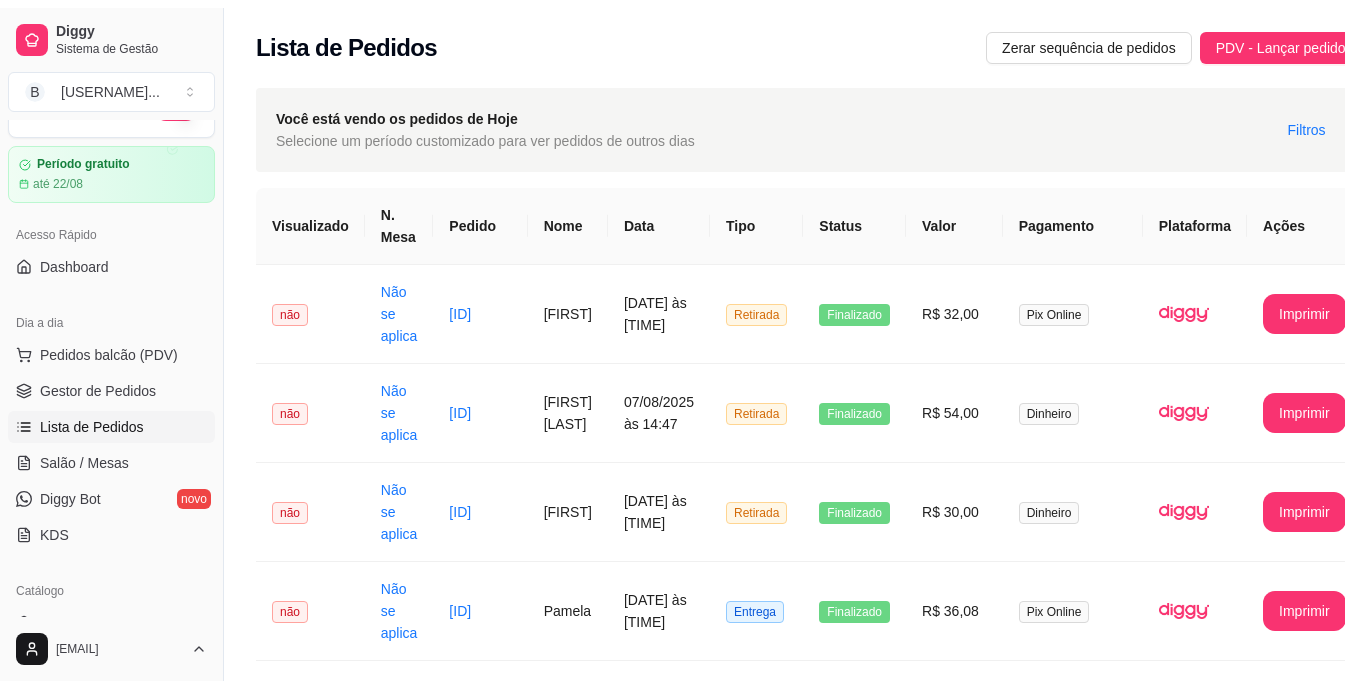 scroll, scrollTop: 80, scrollLeft: 0, axis: vertical 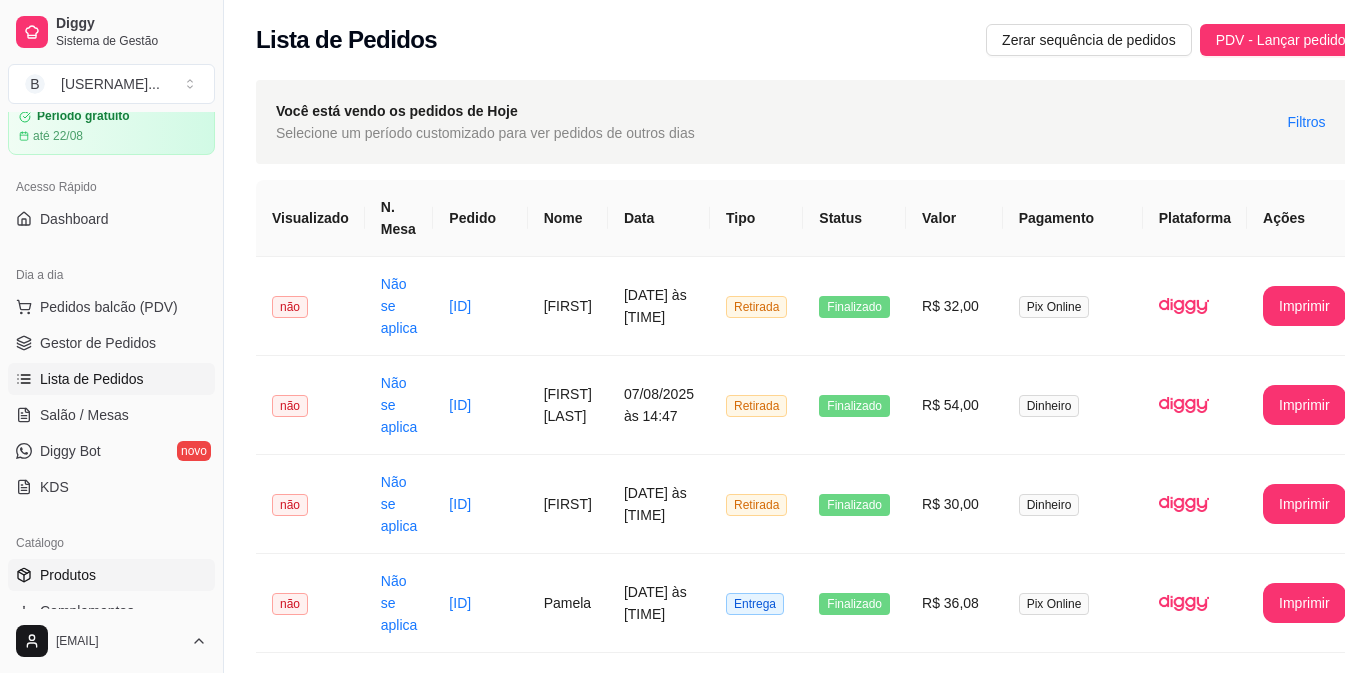 click on "Produtos" at bounding box center [68, 575] 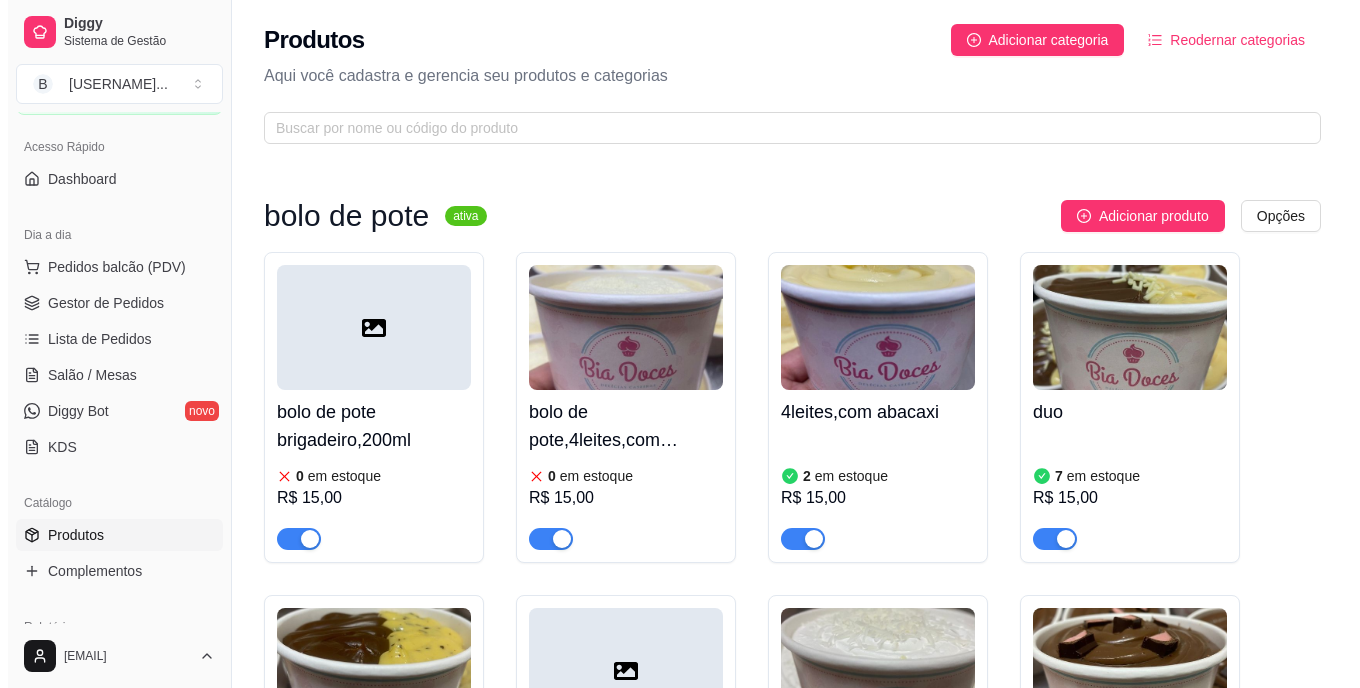 scroll, scrollTop: 160, scrollLeft: 0, axis: vertical 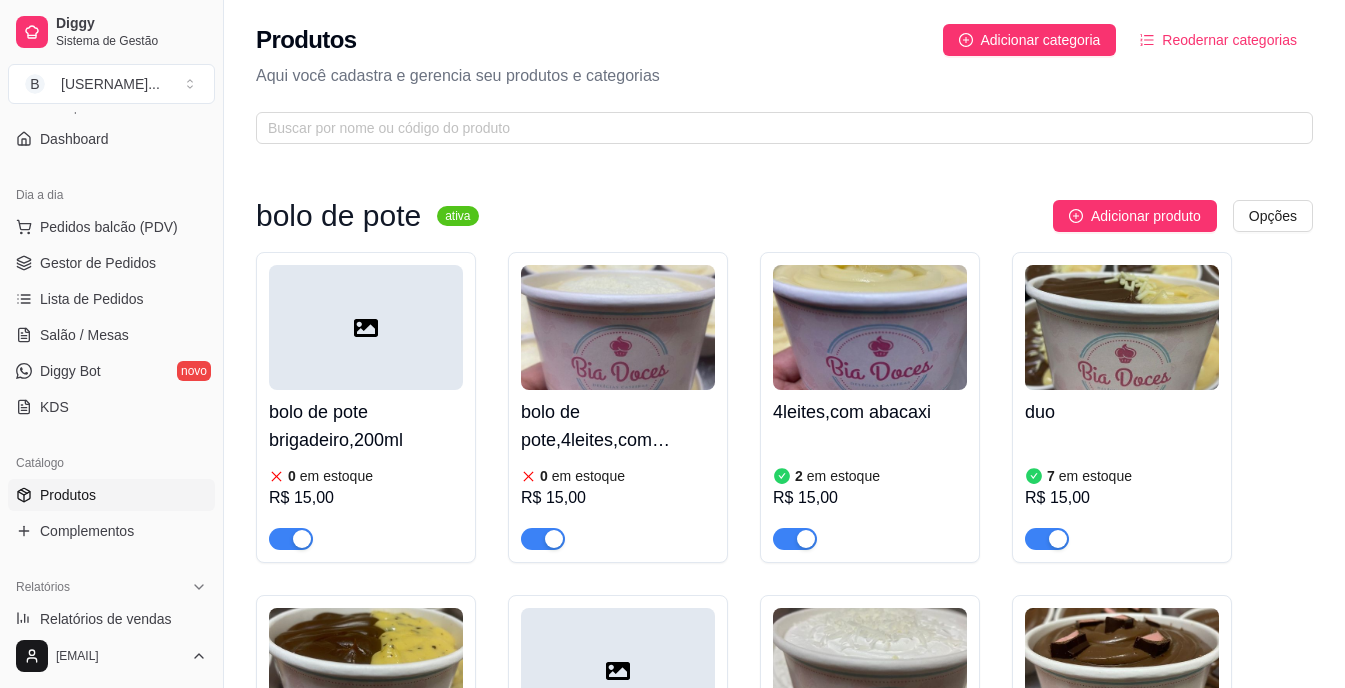 click on "2 em estoque R$ 15,00" at bounding box center (870, 492) 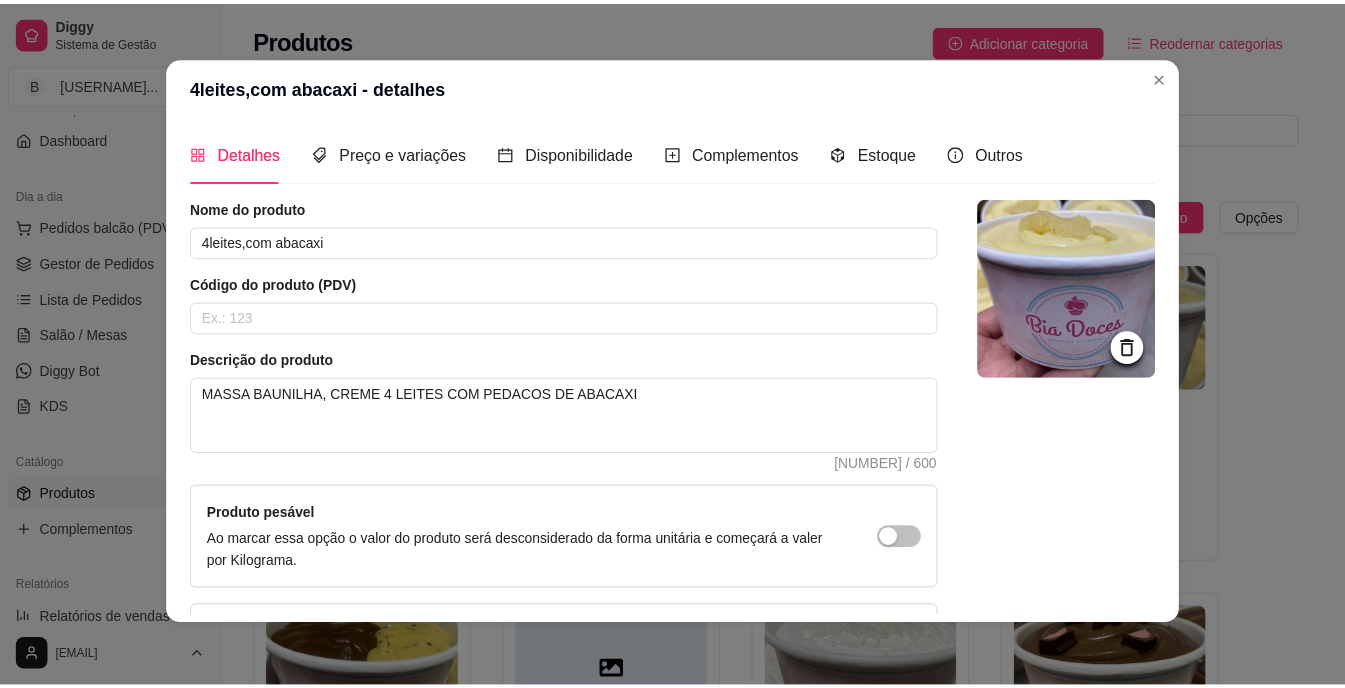 scroll, scrollTop: 4, scrollLeft: 0, axis: vertical 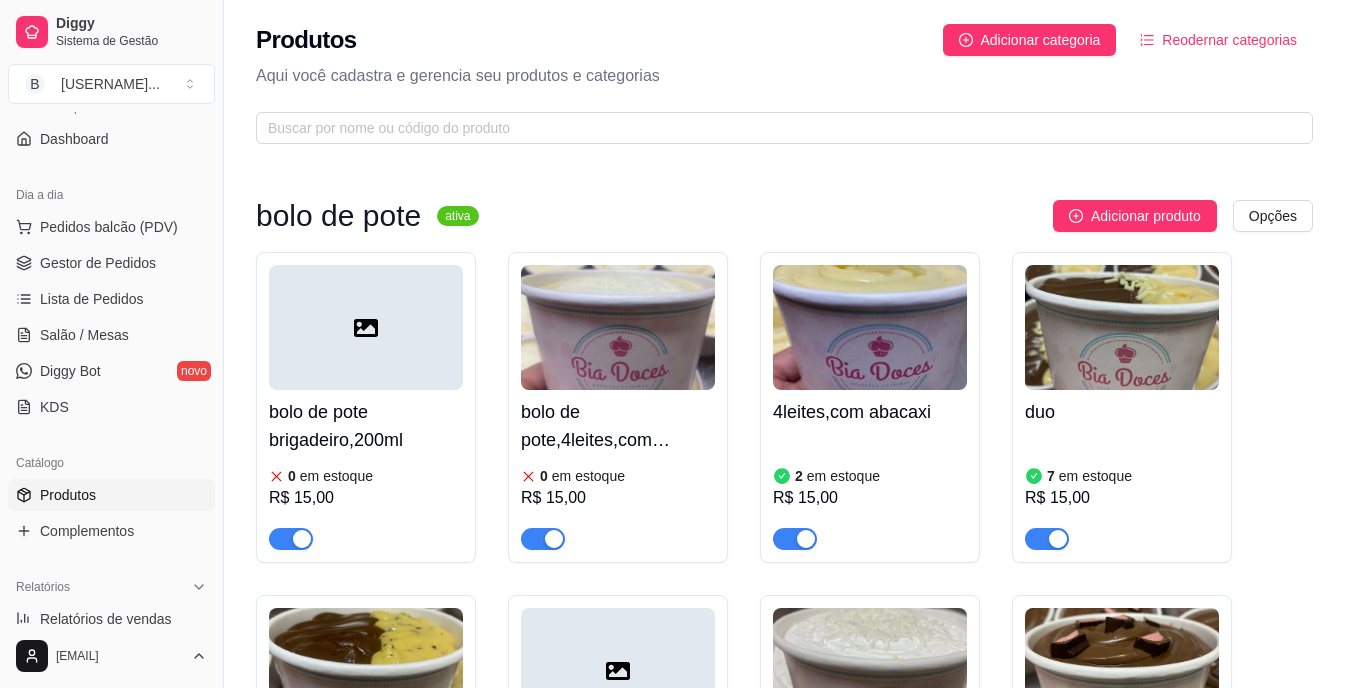 click on "bolo de pote brigadeiro,200ml   0 em estoque R$ 15,00 bolo de pote,4leites,com morango   0 em estoque R$ 15,00 4leites,com abacaxi   2 em estoque R$ 15,00 duo   7 em estoque R$ 15,00 chocomara   2 em estoque R$ 15,00 red   0 em estoque R$ 15,00 DOCE DE LEITE COM AMEIXA   7 em estoque R$ 15,00 bolo de stikadinho   1 em estoque R$ 15,00 Fatia torta PINK LEMONADE   0 em estoque R$ 20,00" at bounding box center (784, 750) 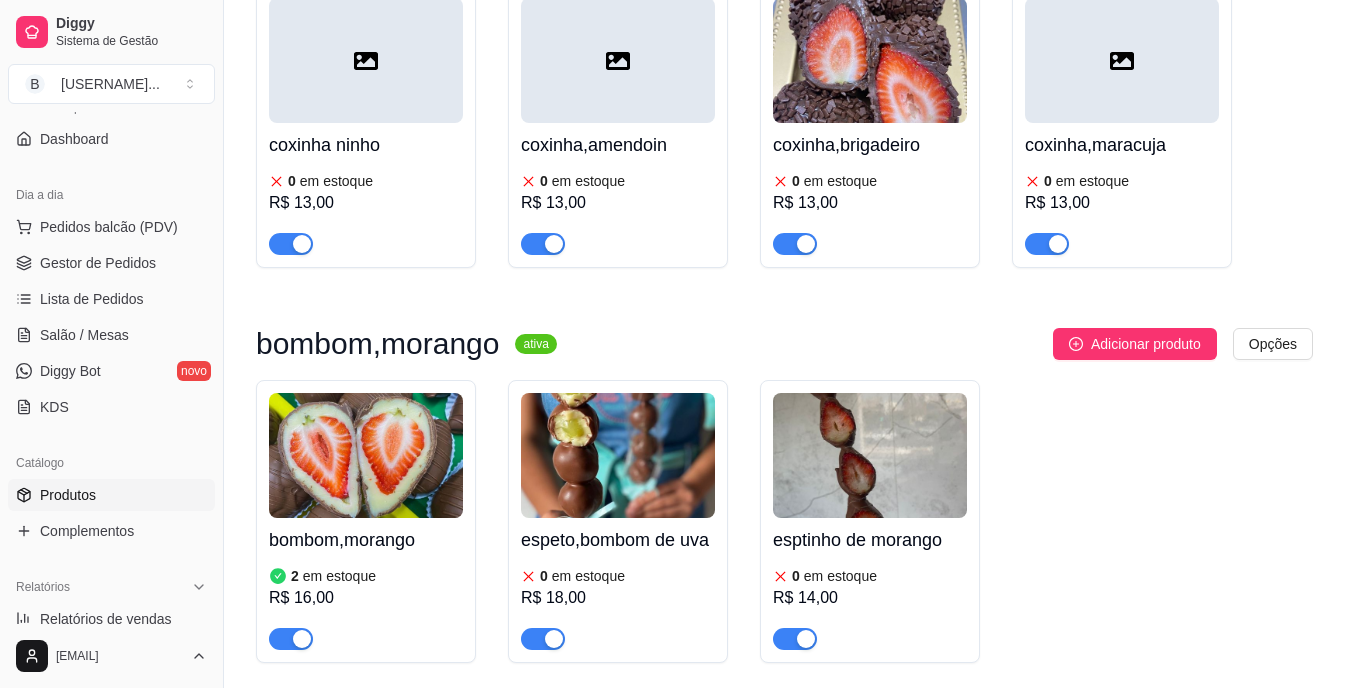 scroll, scrollTop: 1800, scrollLeft: 0, axis: vertical 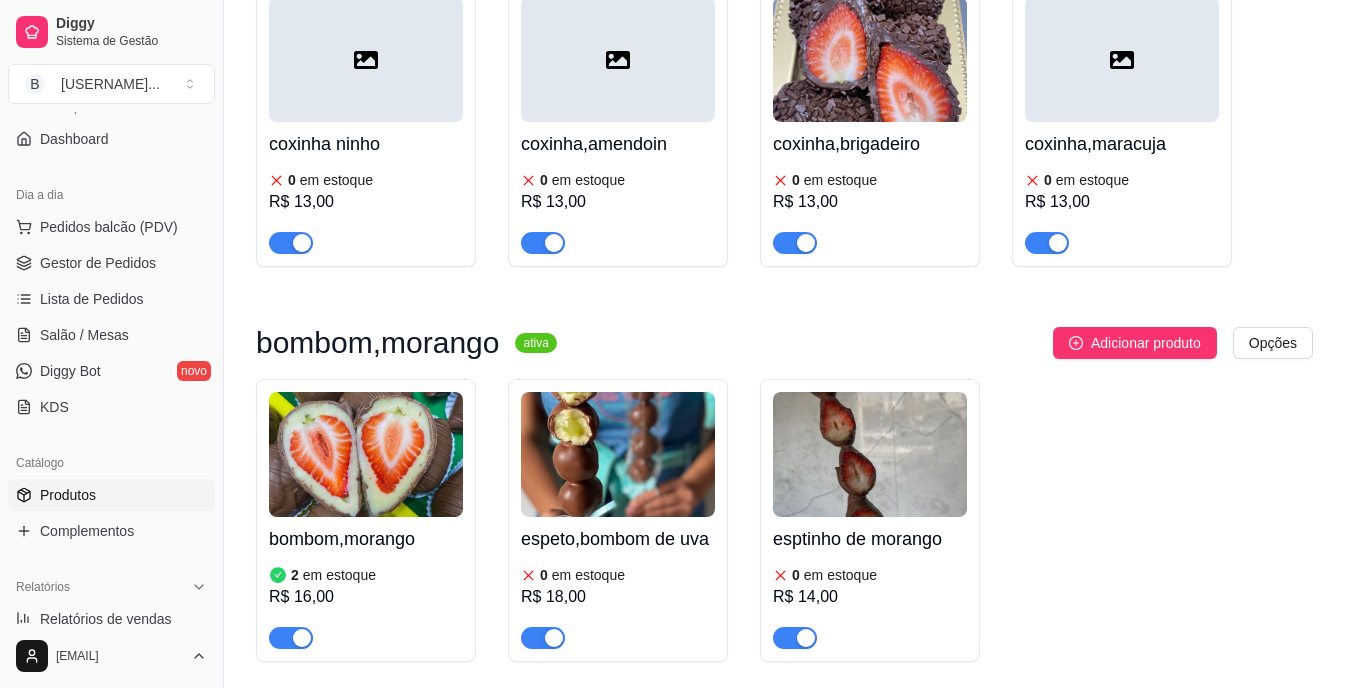 click at bounding box center [366, 454] 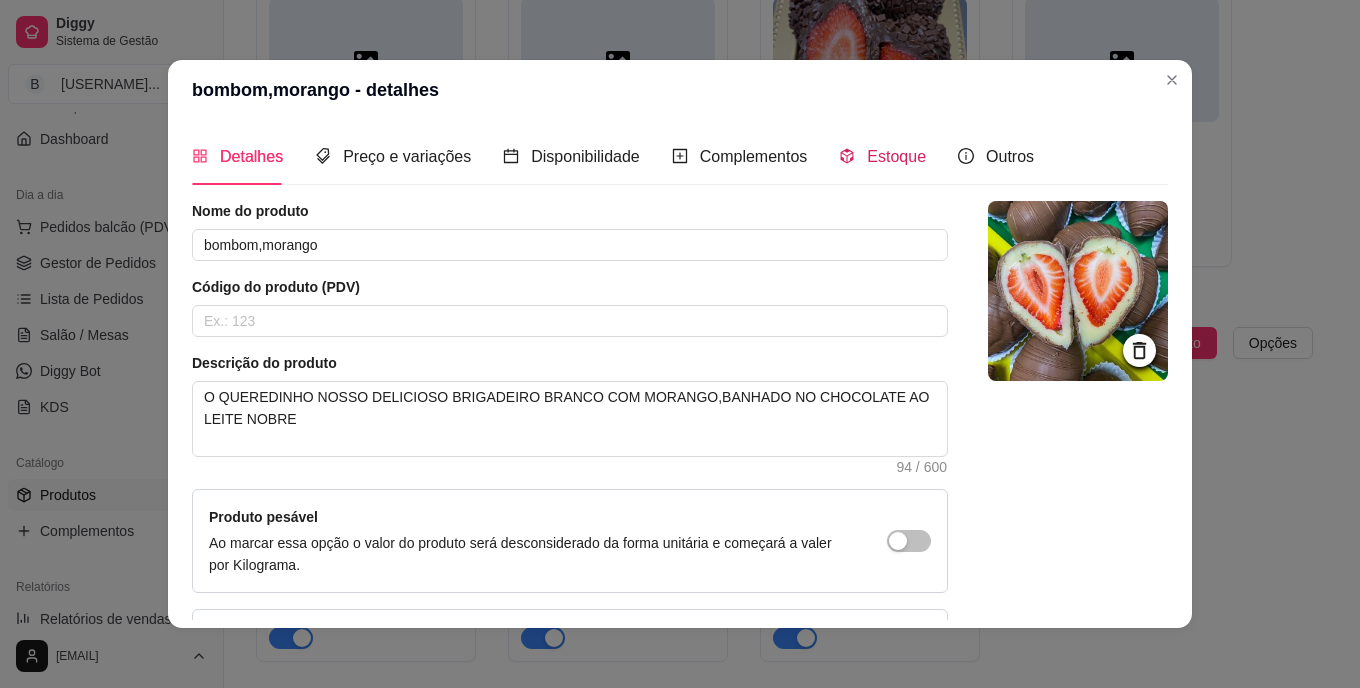 click on "Estoque" at bounding box center (896, 156) 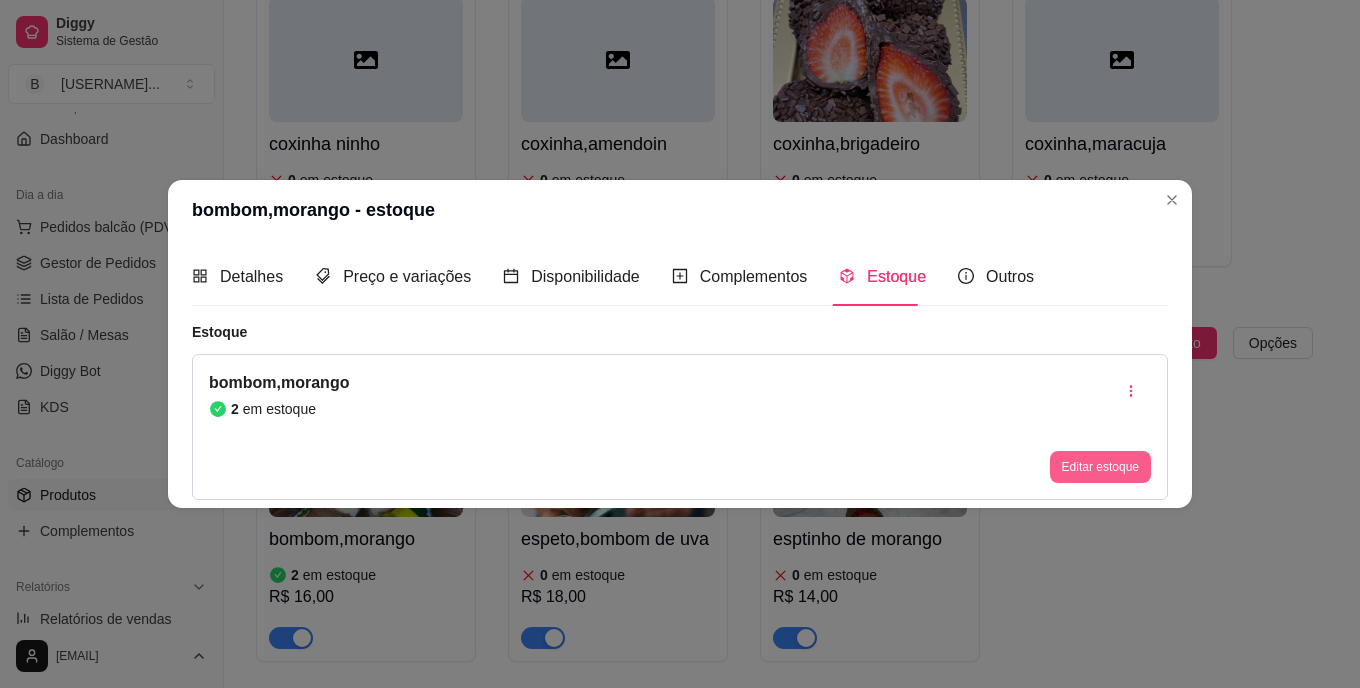 drag, startPoint x: 1066, startPoint y: 449, endPoint x: 1097, endPoint y: 469, distance: 36.891735 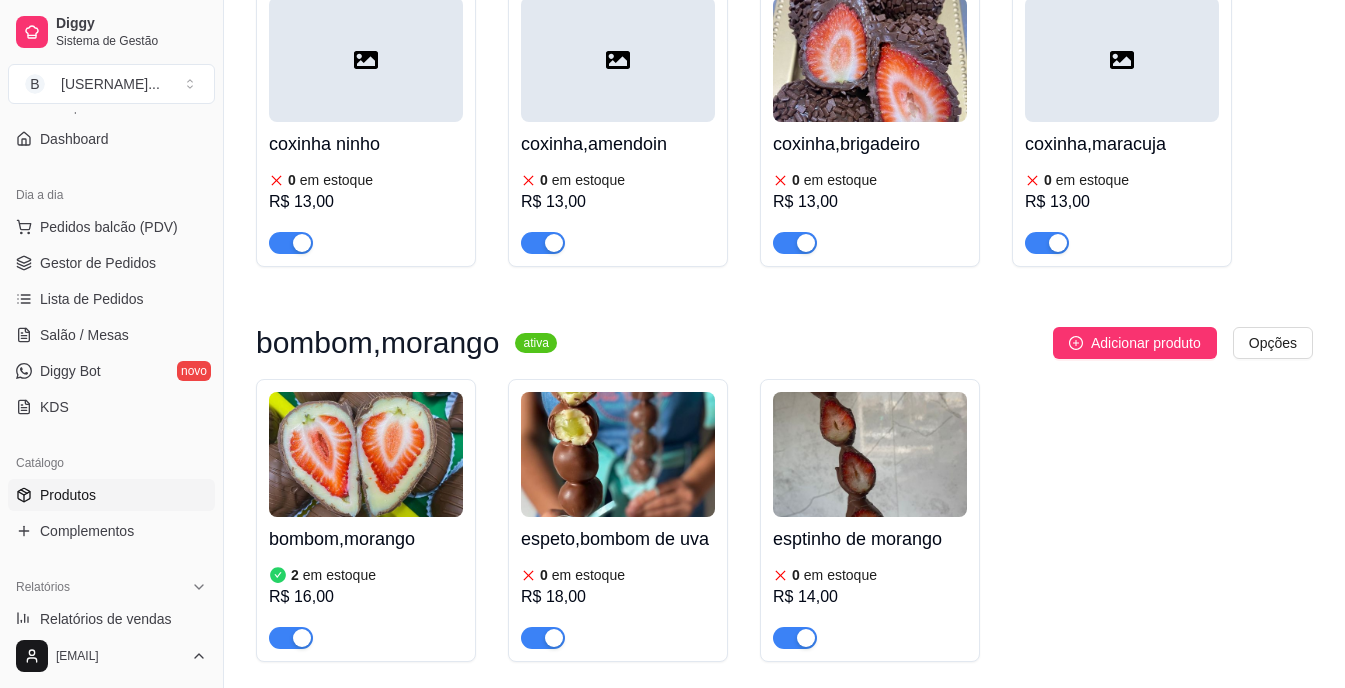 click at bounding box center [366, 454] 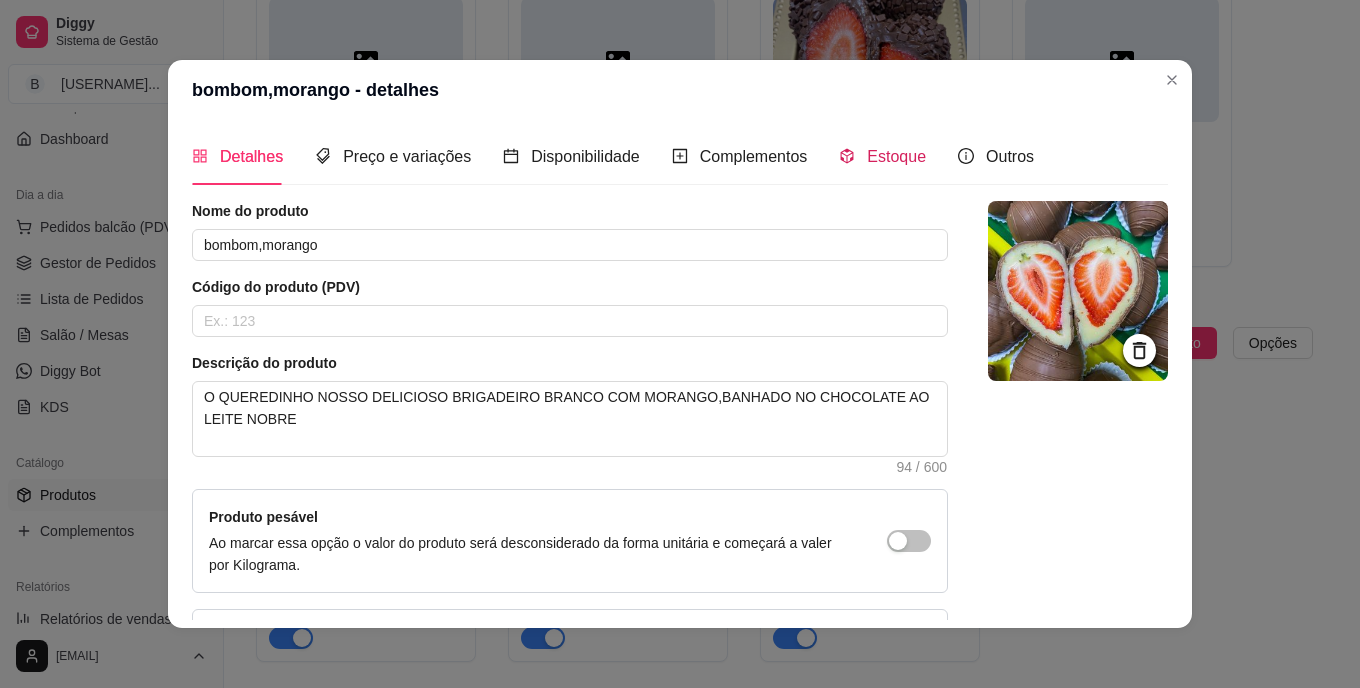 click on "Estoque" at bounding box center (896, 156) 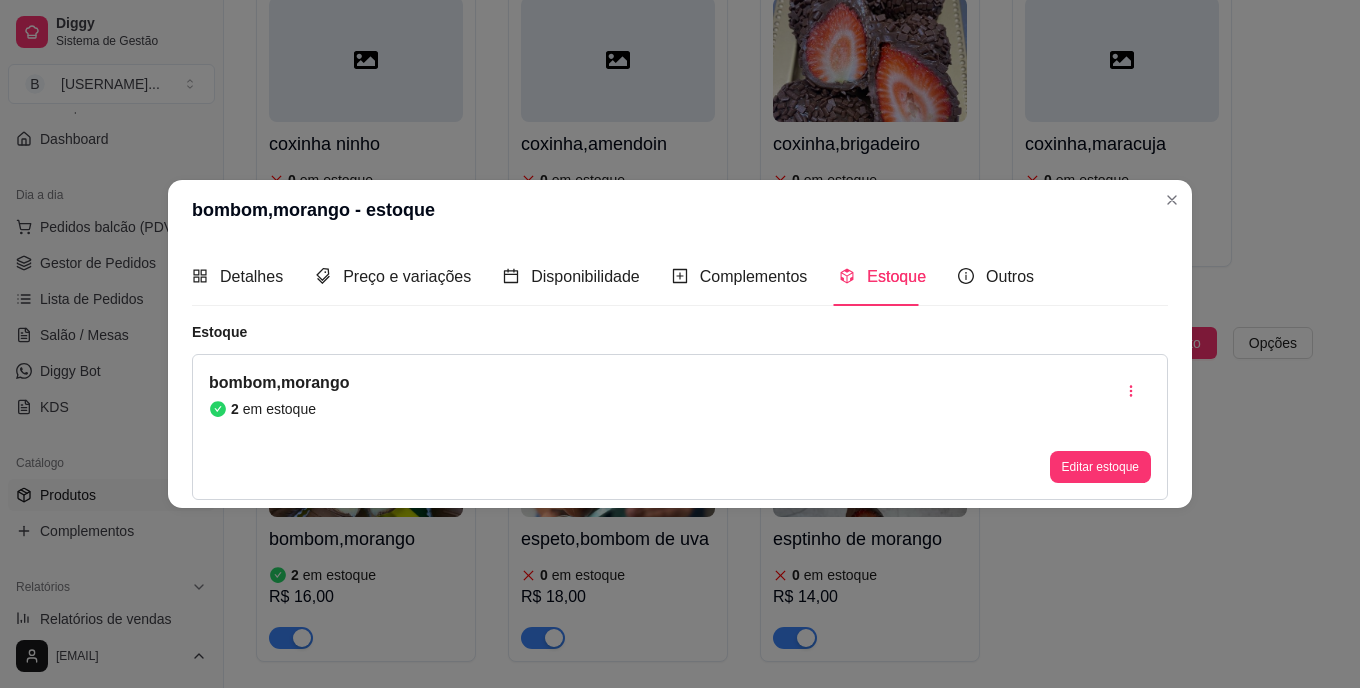 type 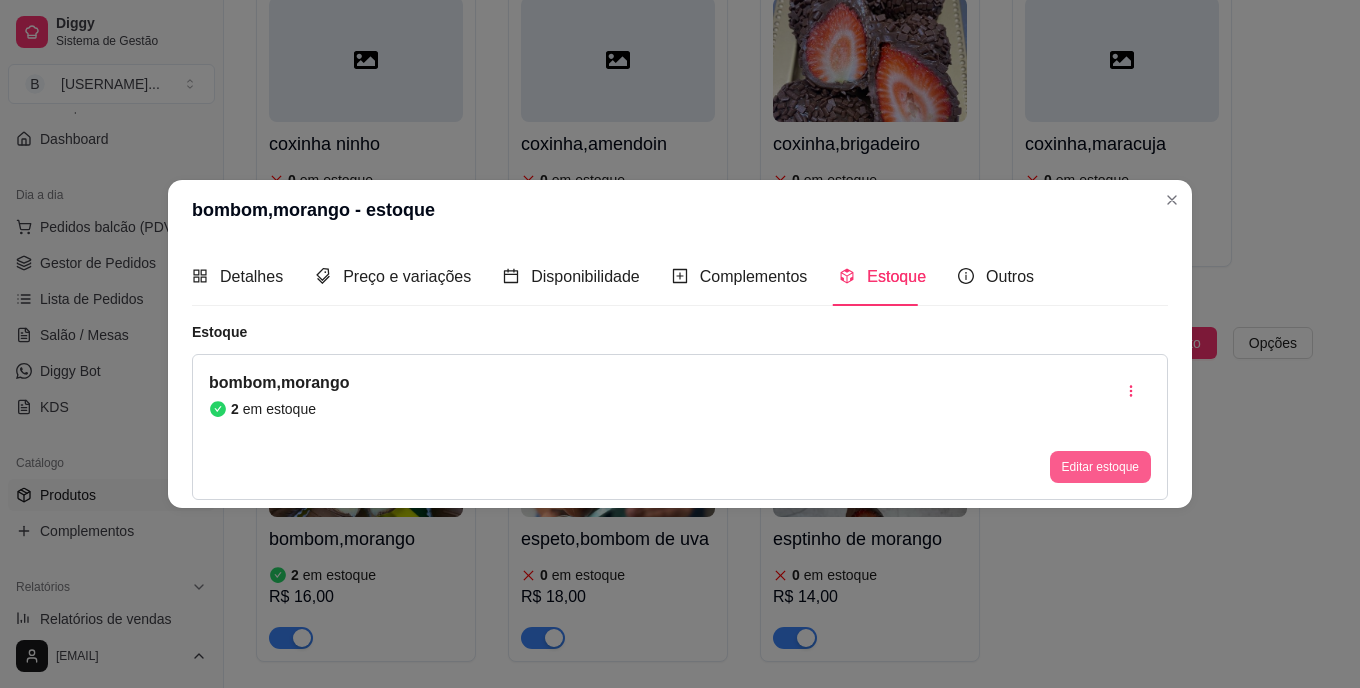click on "Editar estoque" at bounding box center [1100, 467] 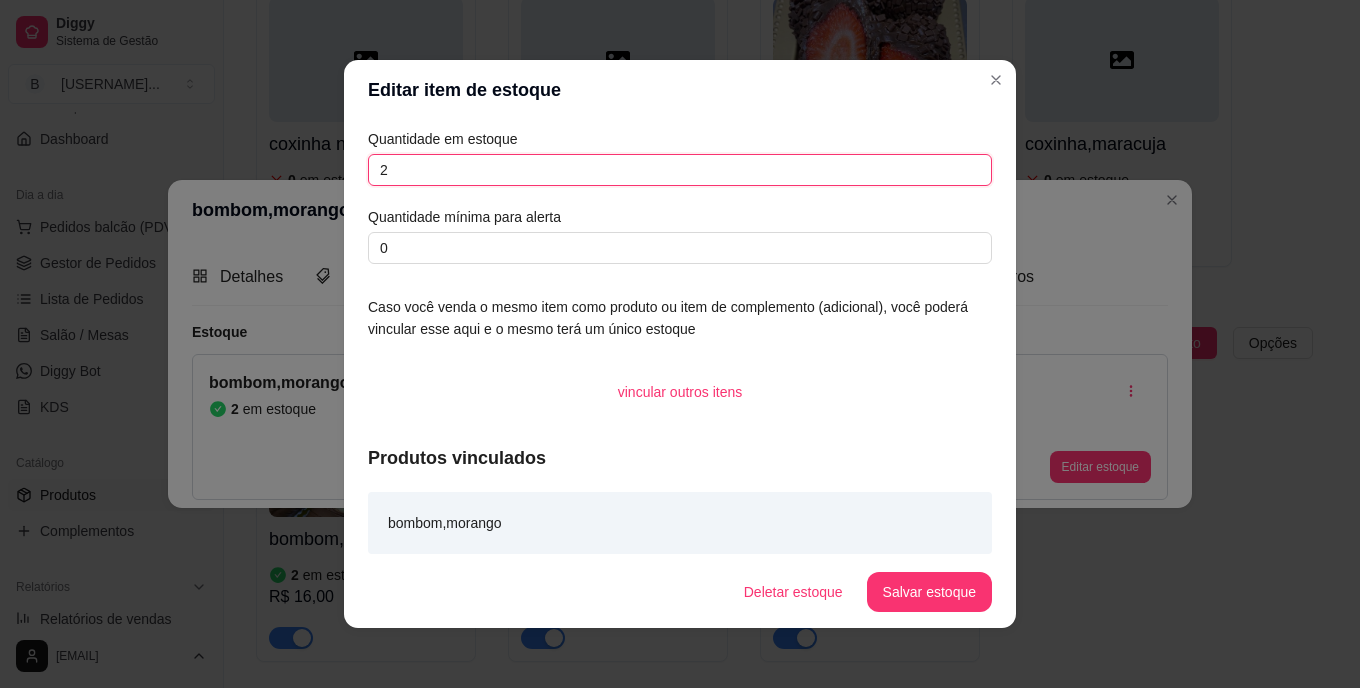 click on "2" at bounding box center (680, 170) 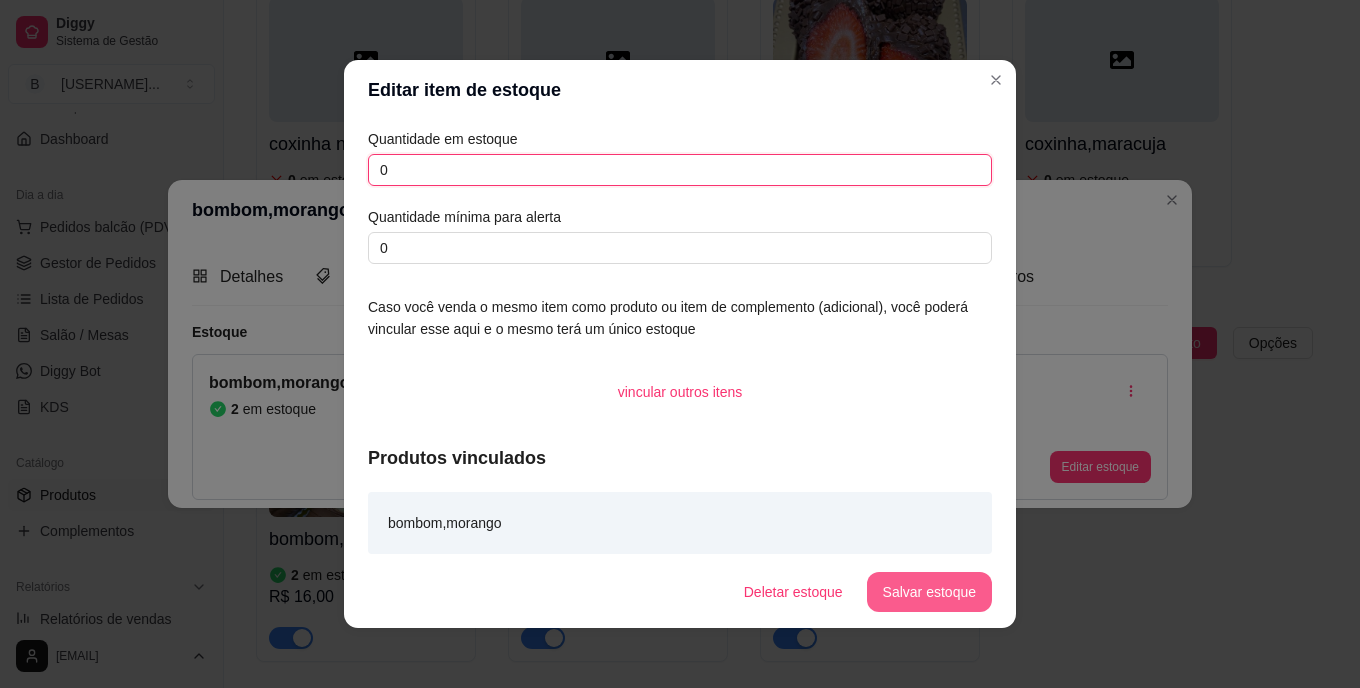 type on "0" 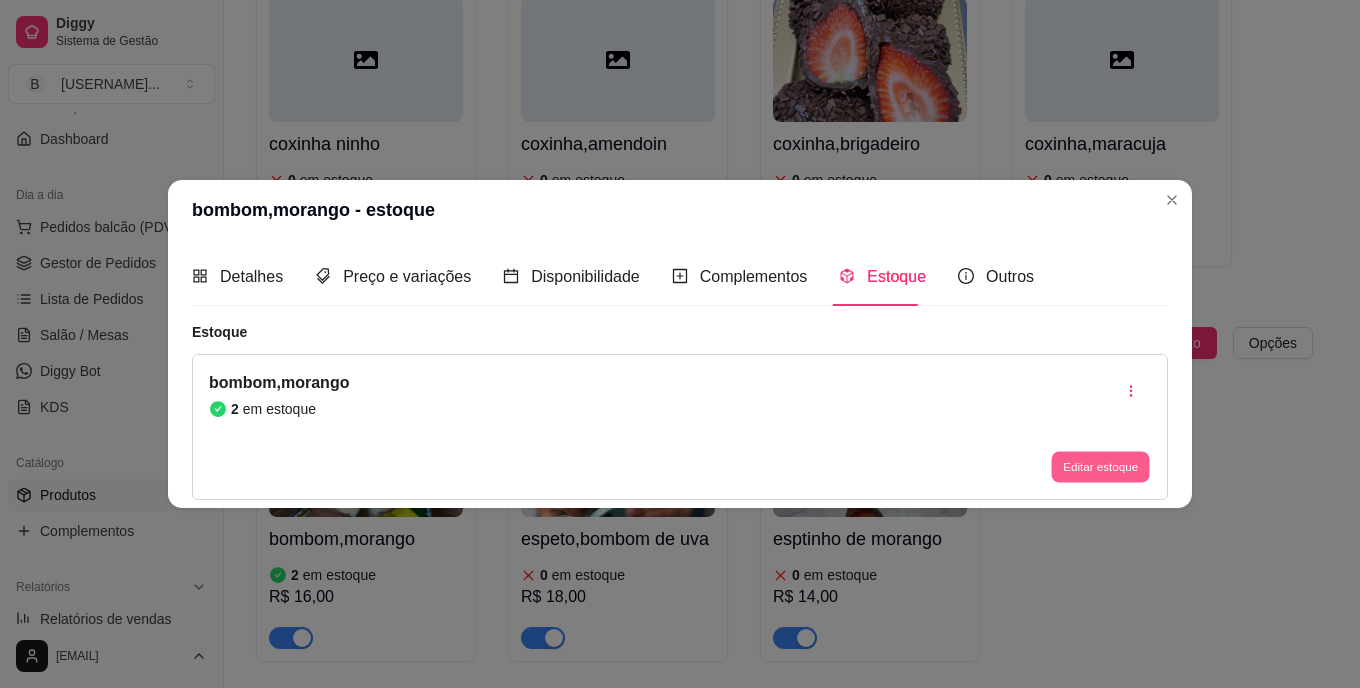 click on "Editar estoque" at bounding box center [1100, 466] 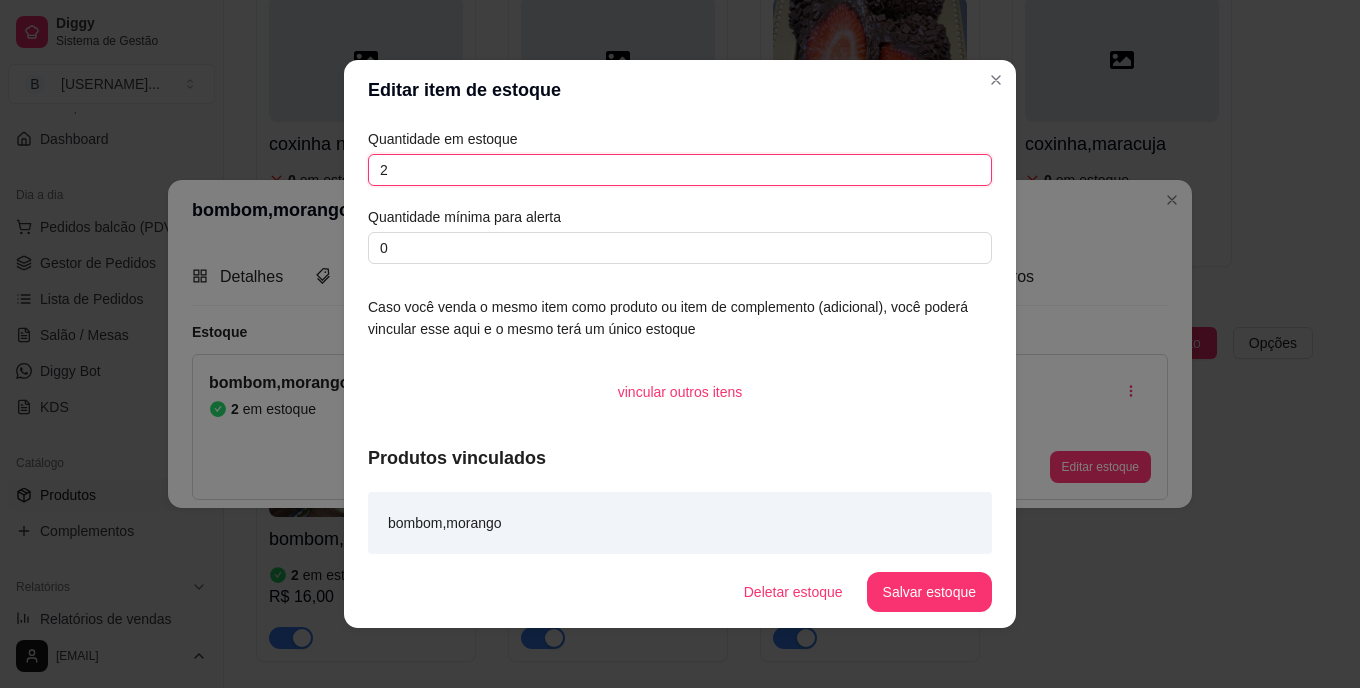 click on "2" at bounding box center (680, 170) 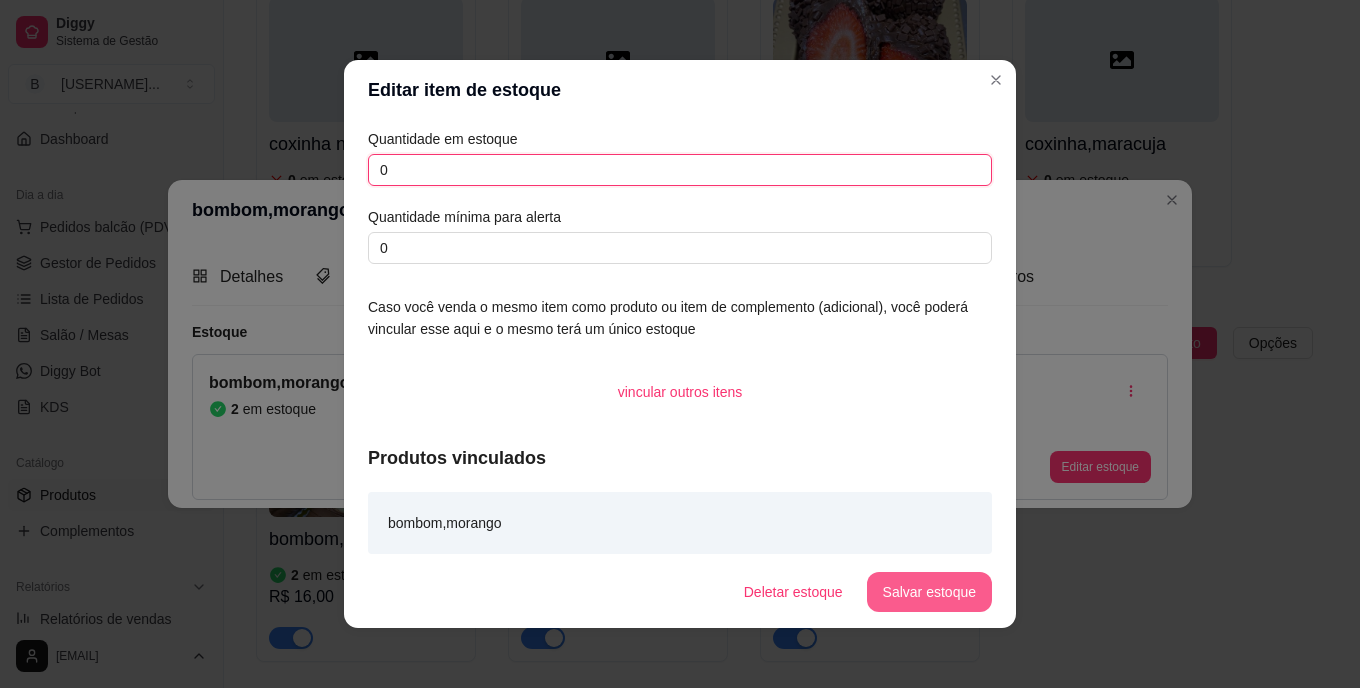 type on "0" 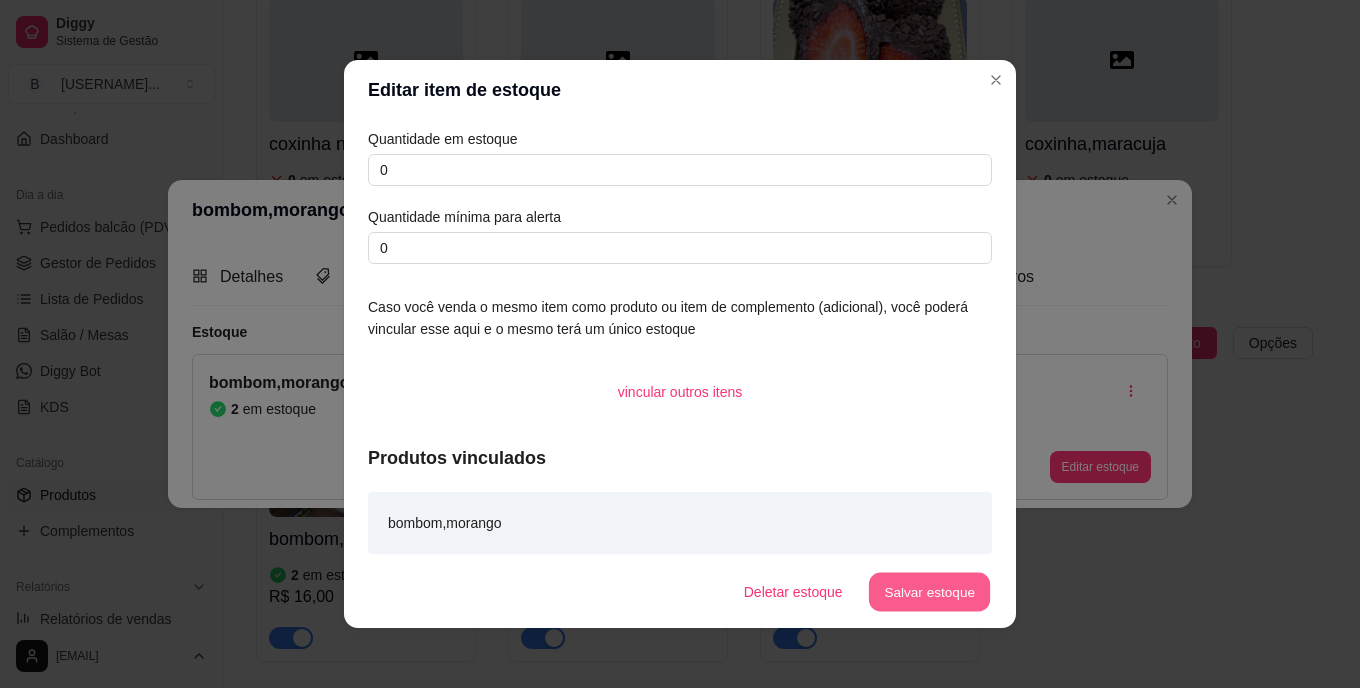 click on "Salvar estoque" at bounding box center (929, 592) 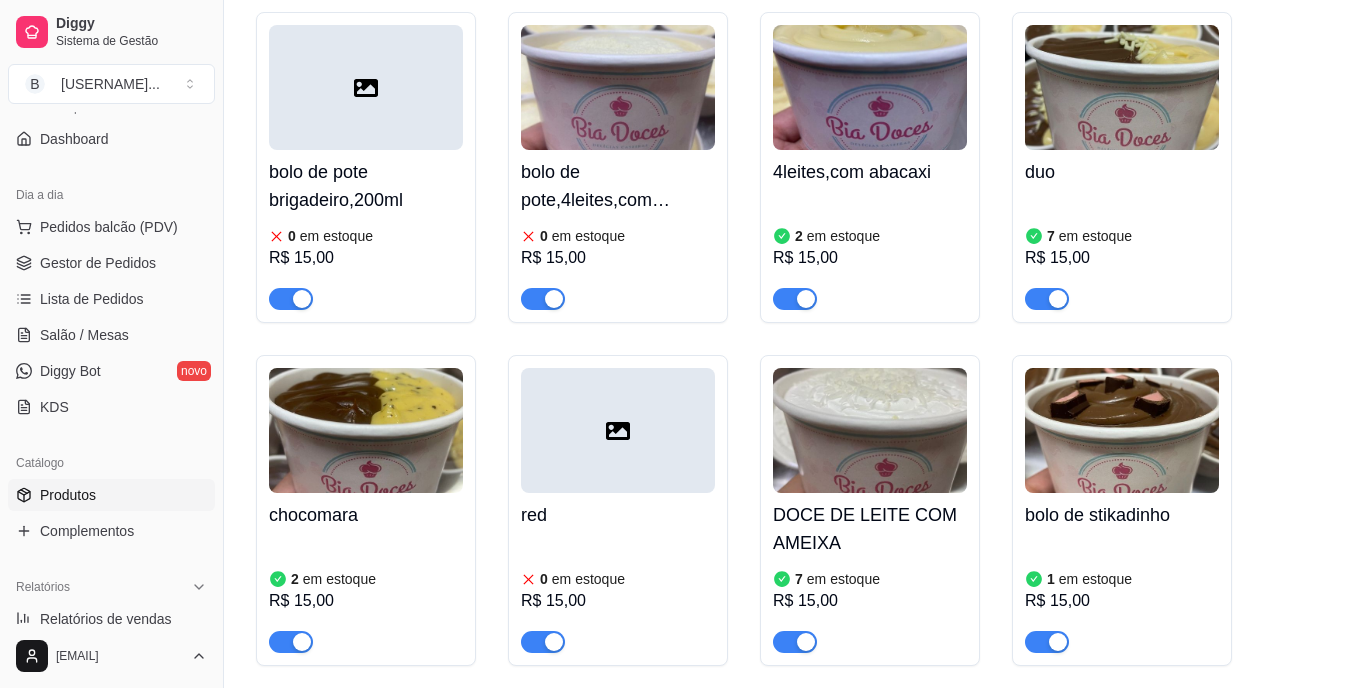 scroll, scrollTop: 200, scrollLeft: 0, axis: vertical 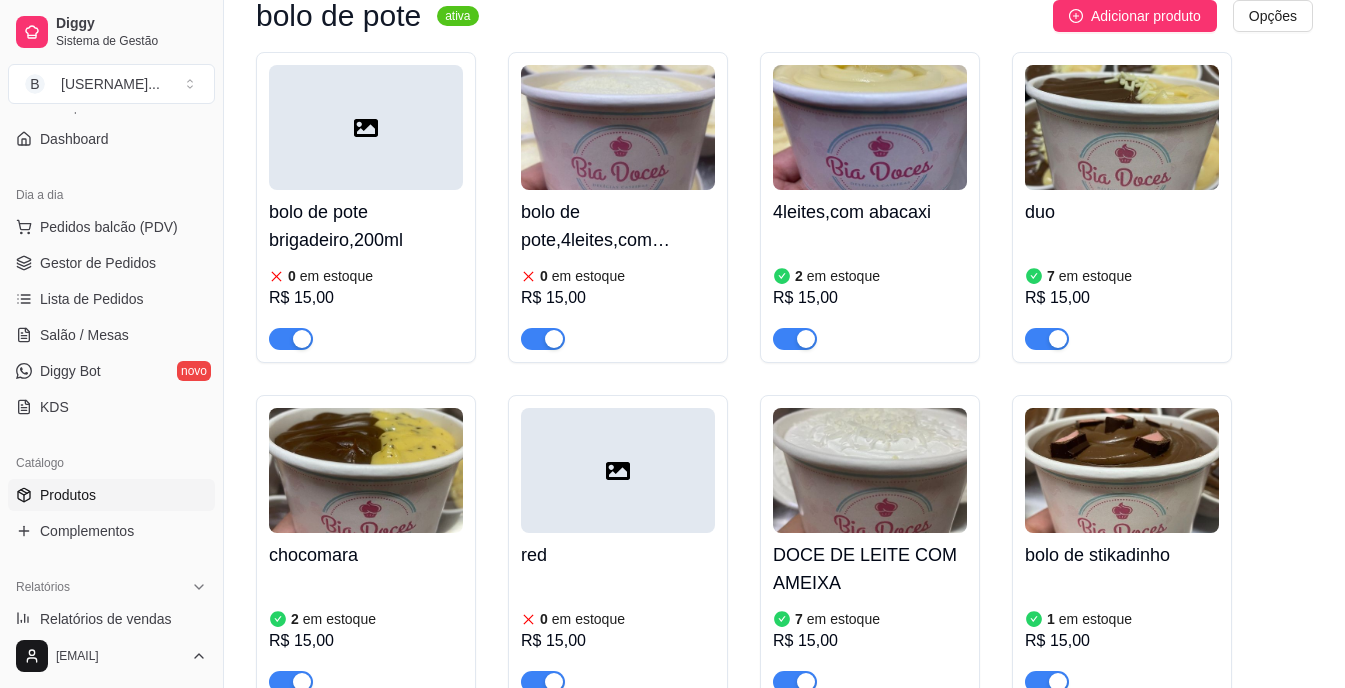 click at bounding box center (870, 127) 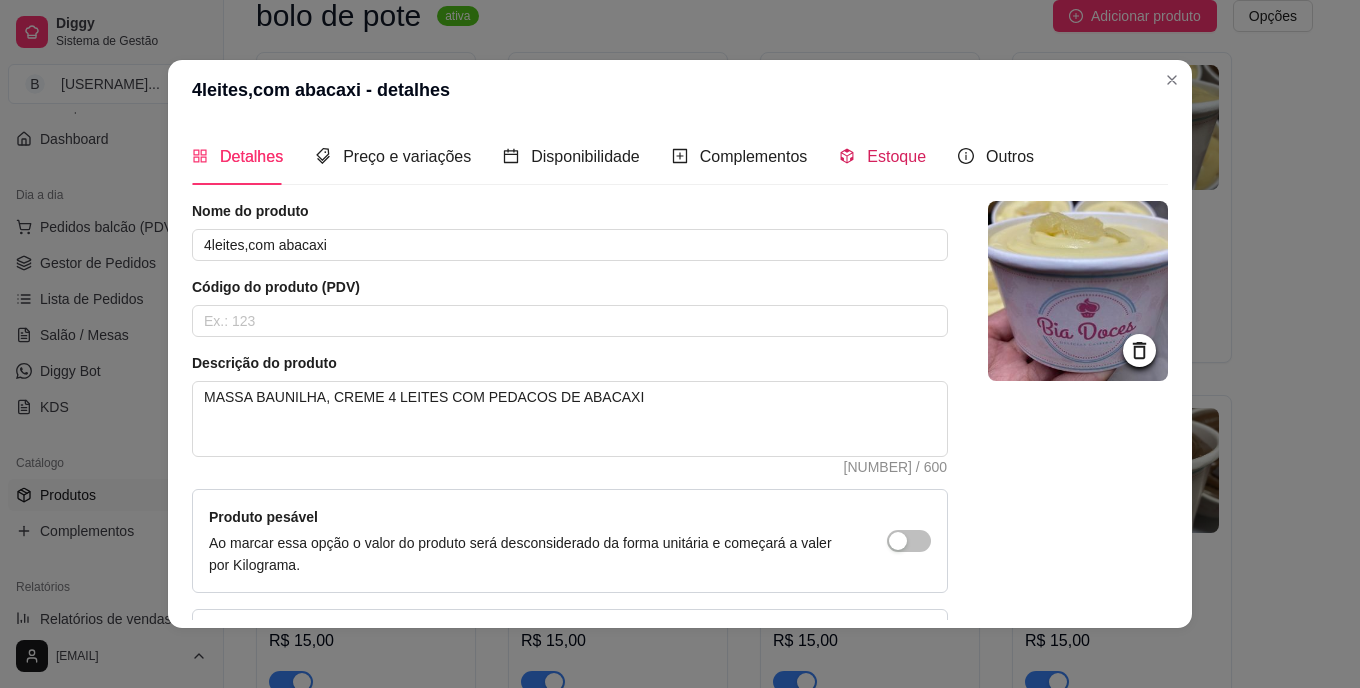 click on "Estoque" at bounding box center [896, 156] 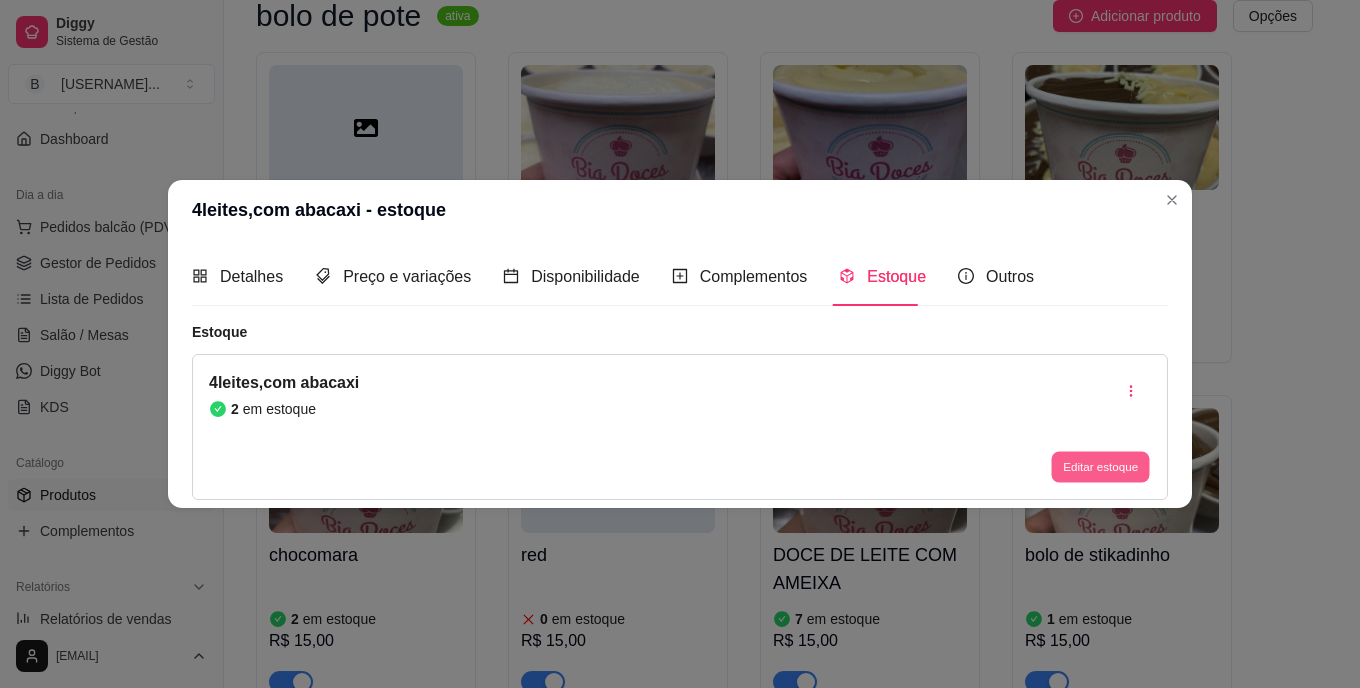 click on "Editar estoque" at bounding box center (1100, 466) 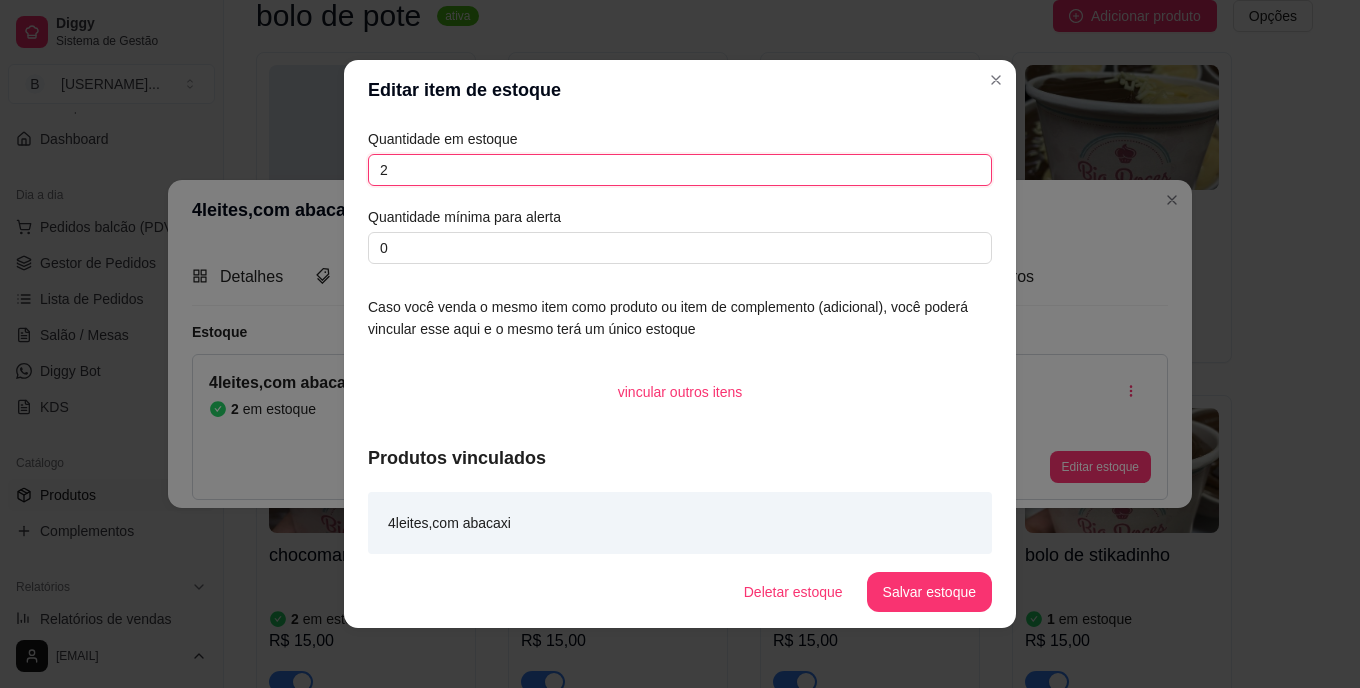 click on "2" at bounding box center (680, 170) 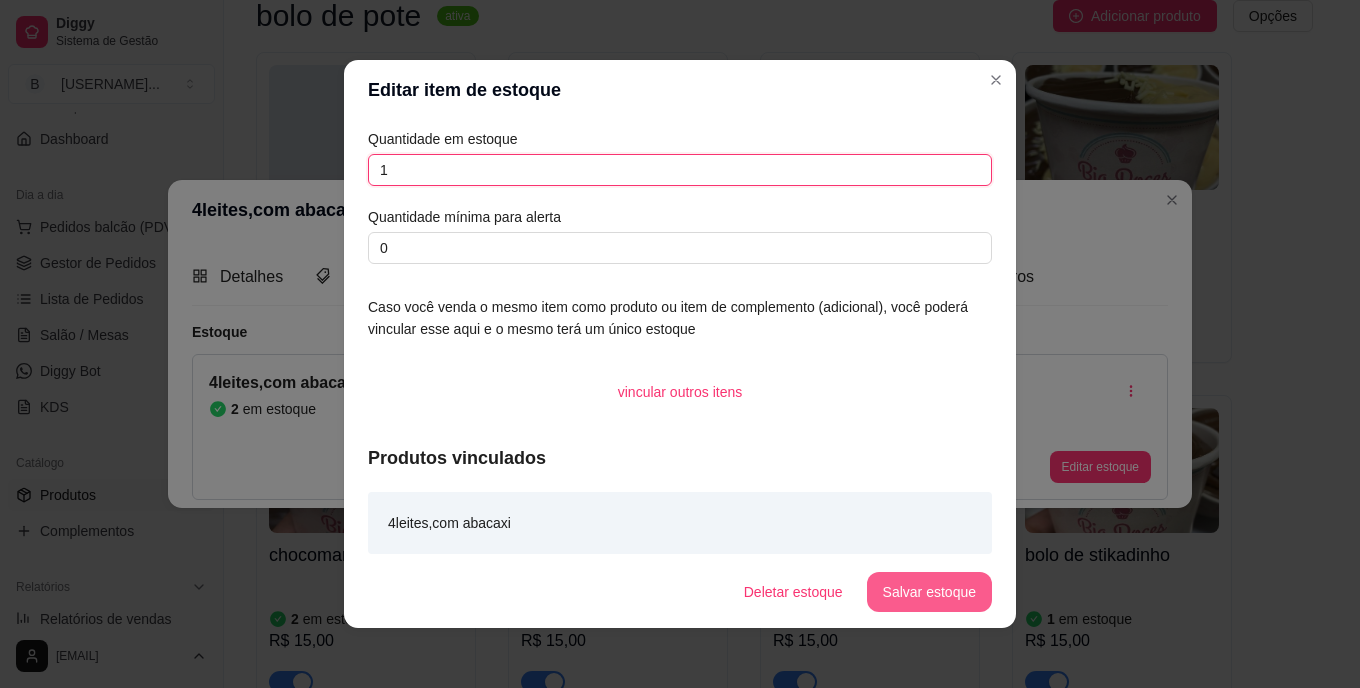 type on "1" 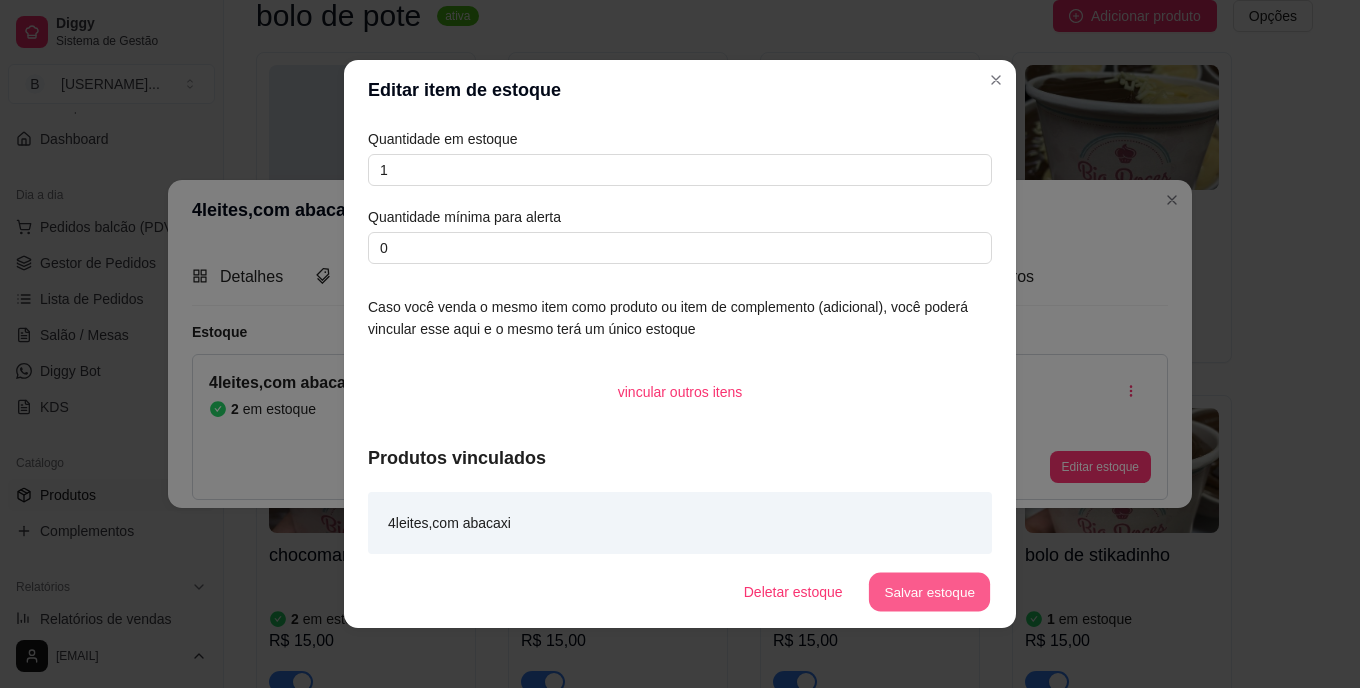 click on "Salvar estoque" at bounding box center (929, 592) 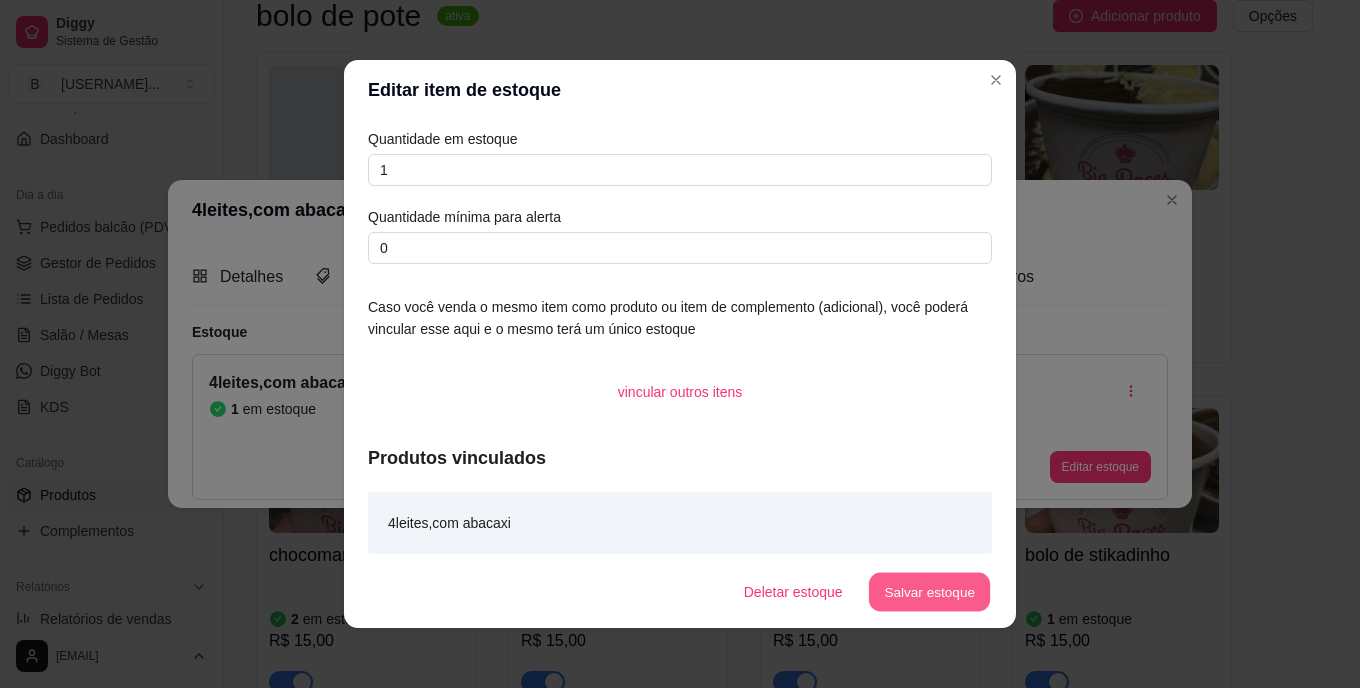 click on "Salvar estoque" at bounding box center (929, 592) 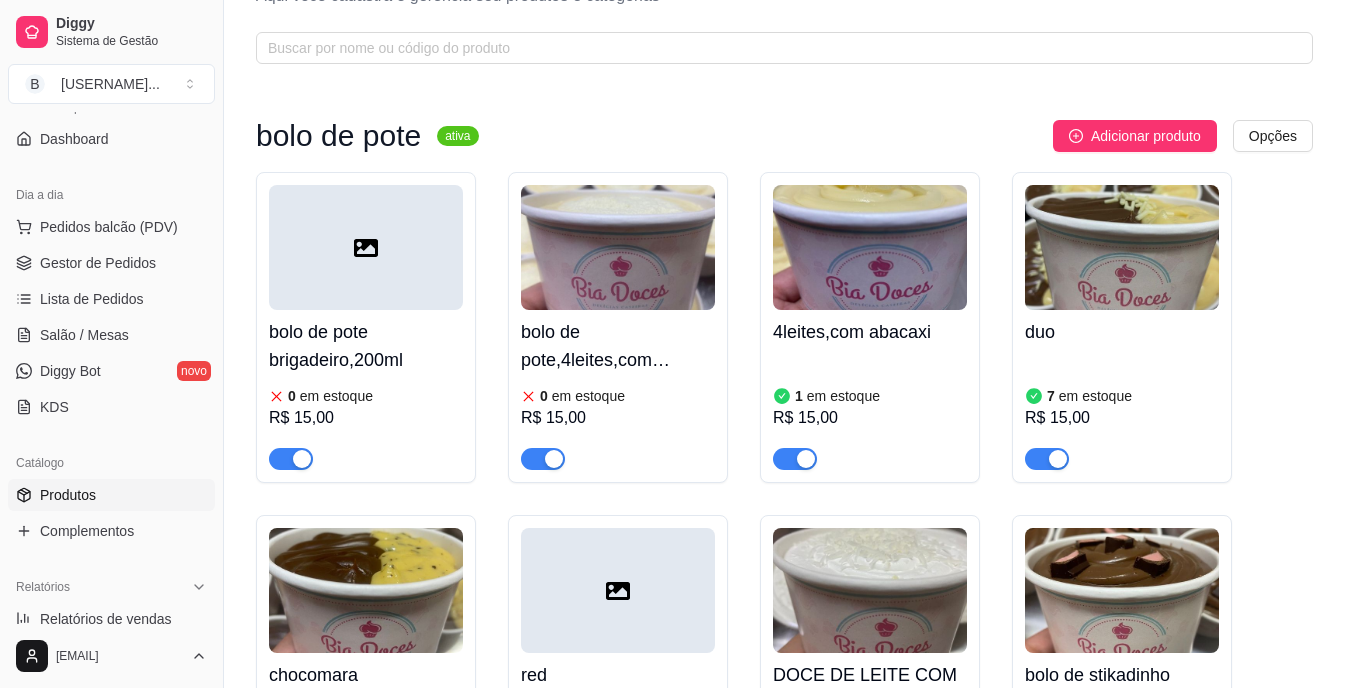 scroll, scrollTop: 40, scrollLeft: 0, axis: vertical 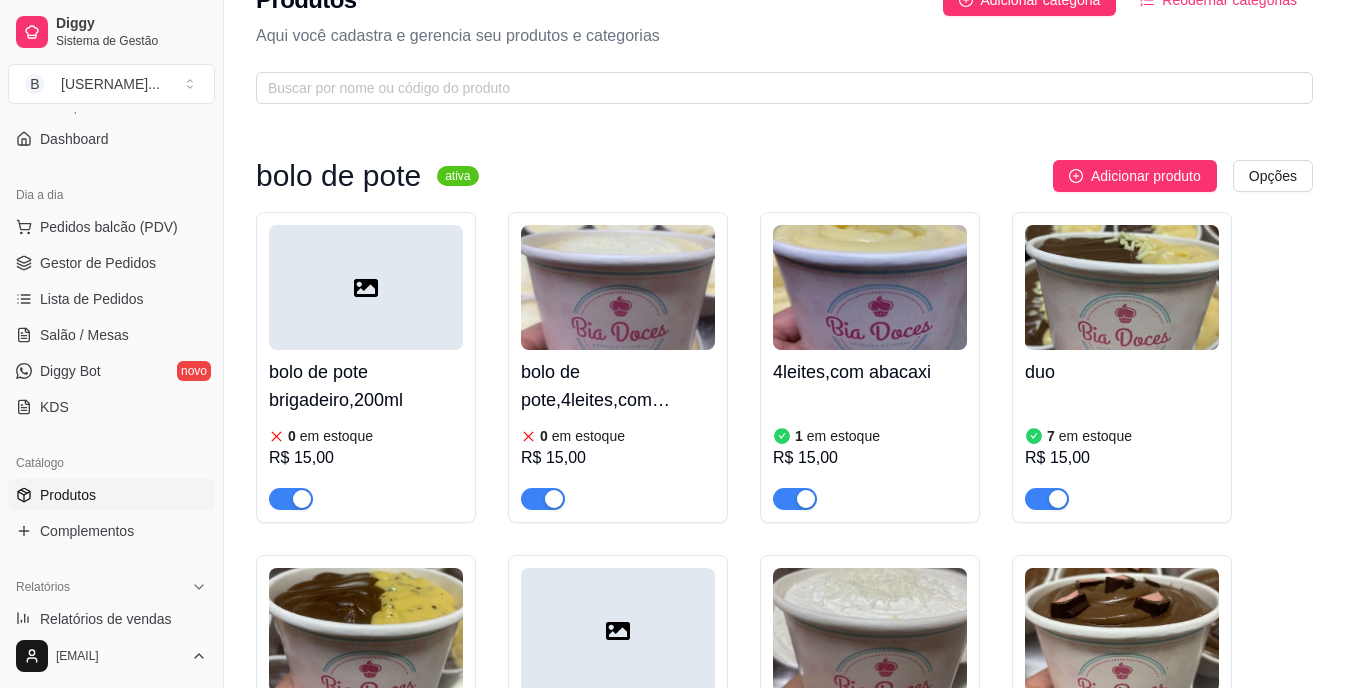 click at bounding box center [870, 287] 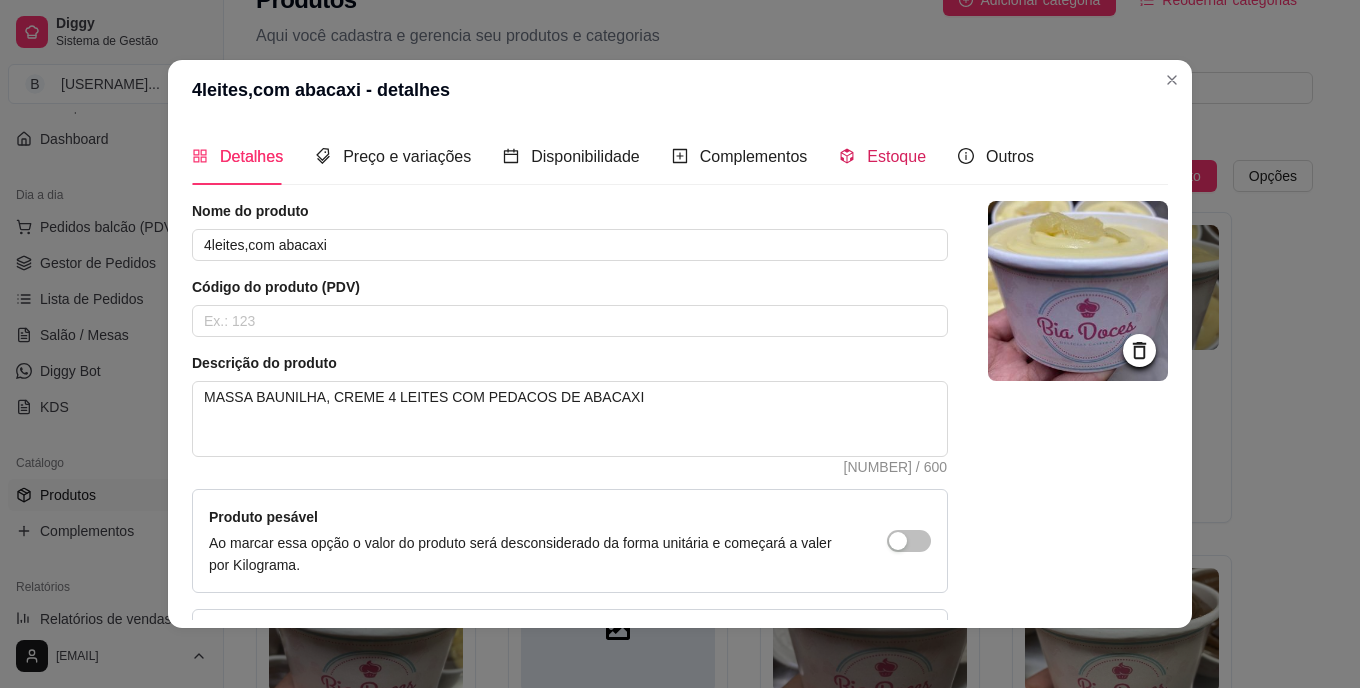 click on "Estoque" at bounding box center (896, 156) 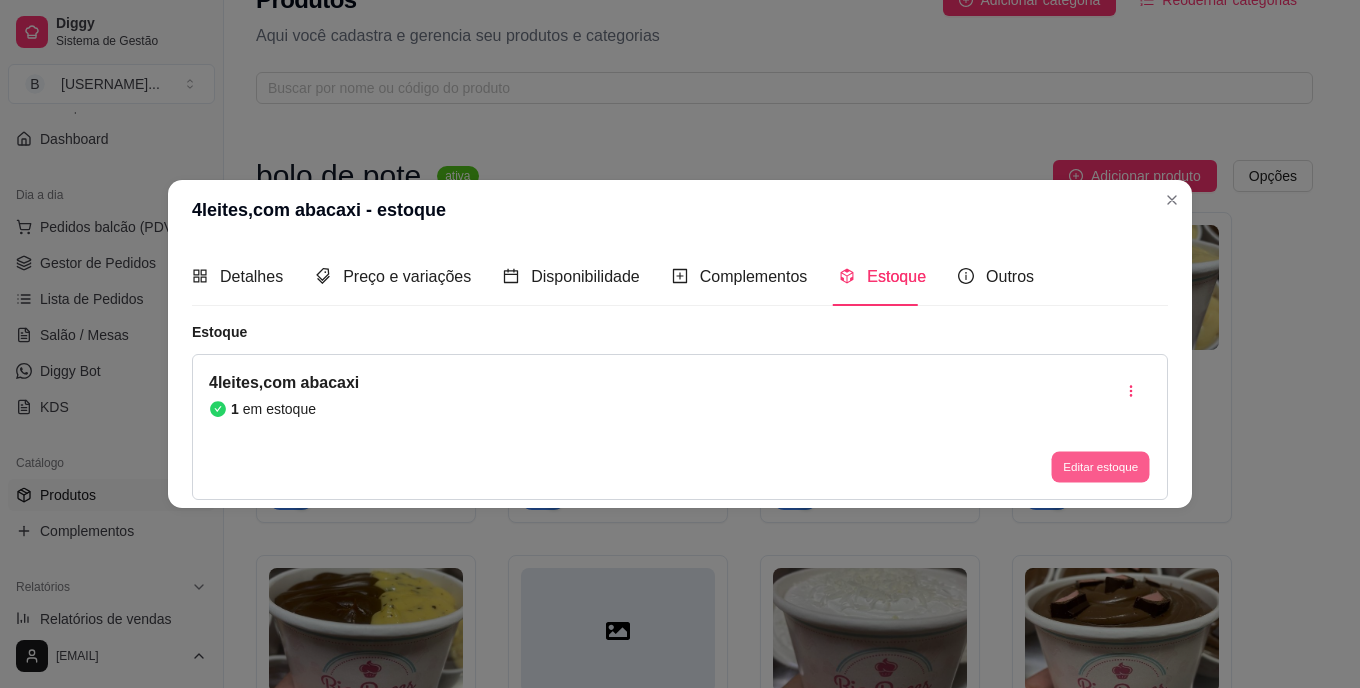 click on "Editar estoque" at bounding box center [1100, 466] 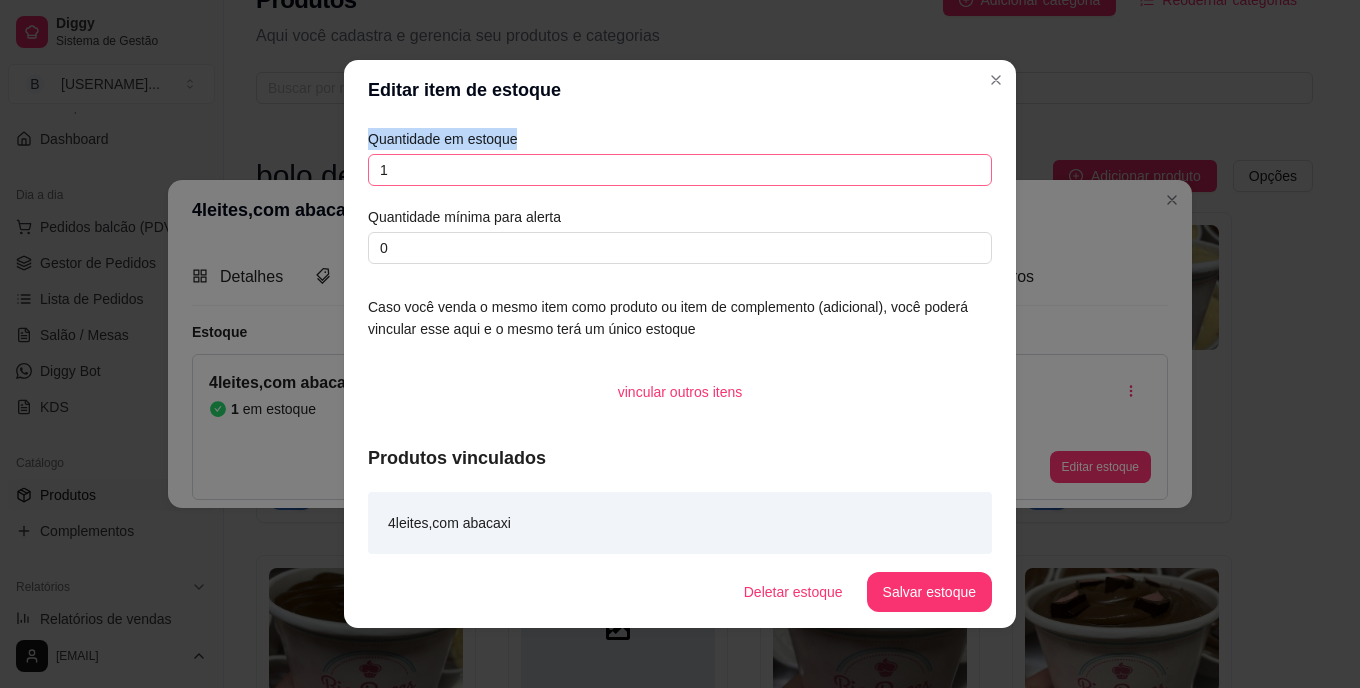 drag, startPoint x: 680, startPoint y: 135, endPoint x: 670, endPoint y: 169, distance: 35.44009 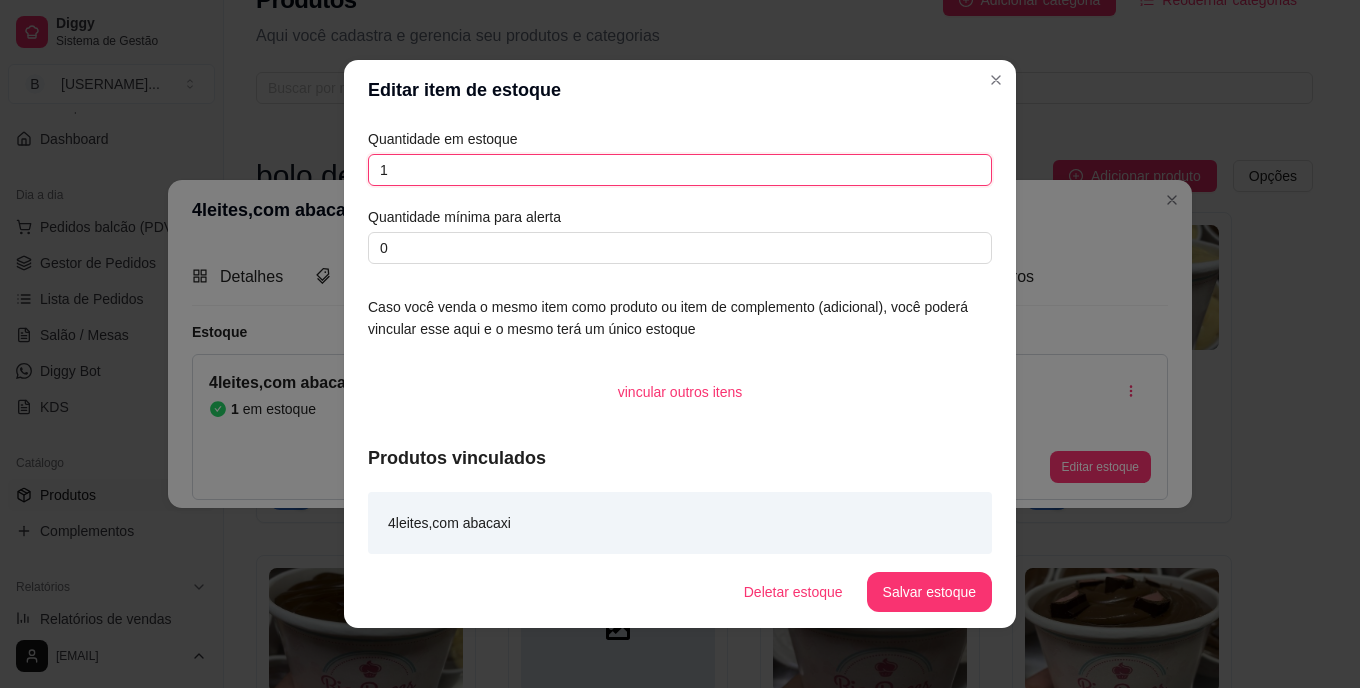 click on "1" at bounding box center [680, 170] 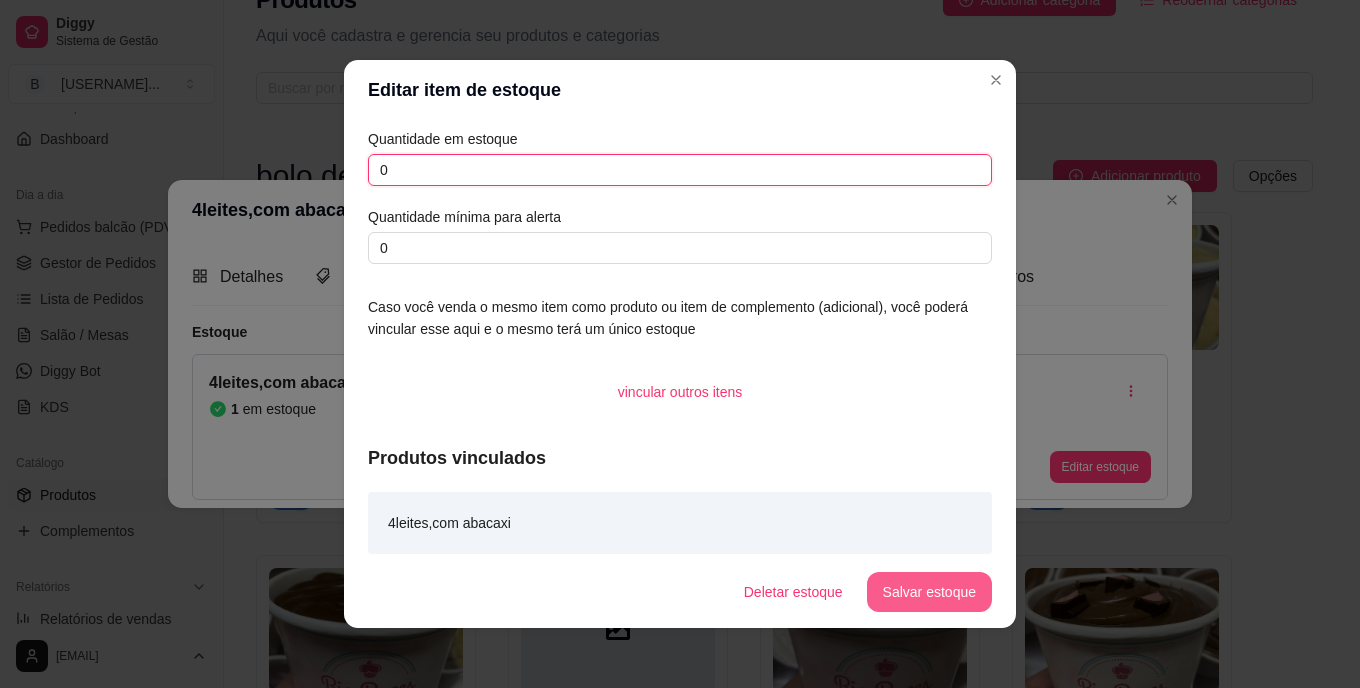 type on "0" 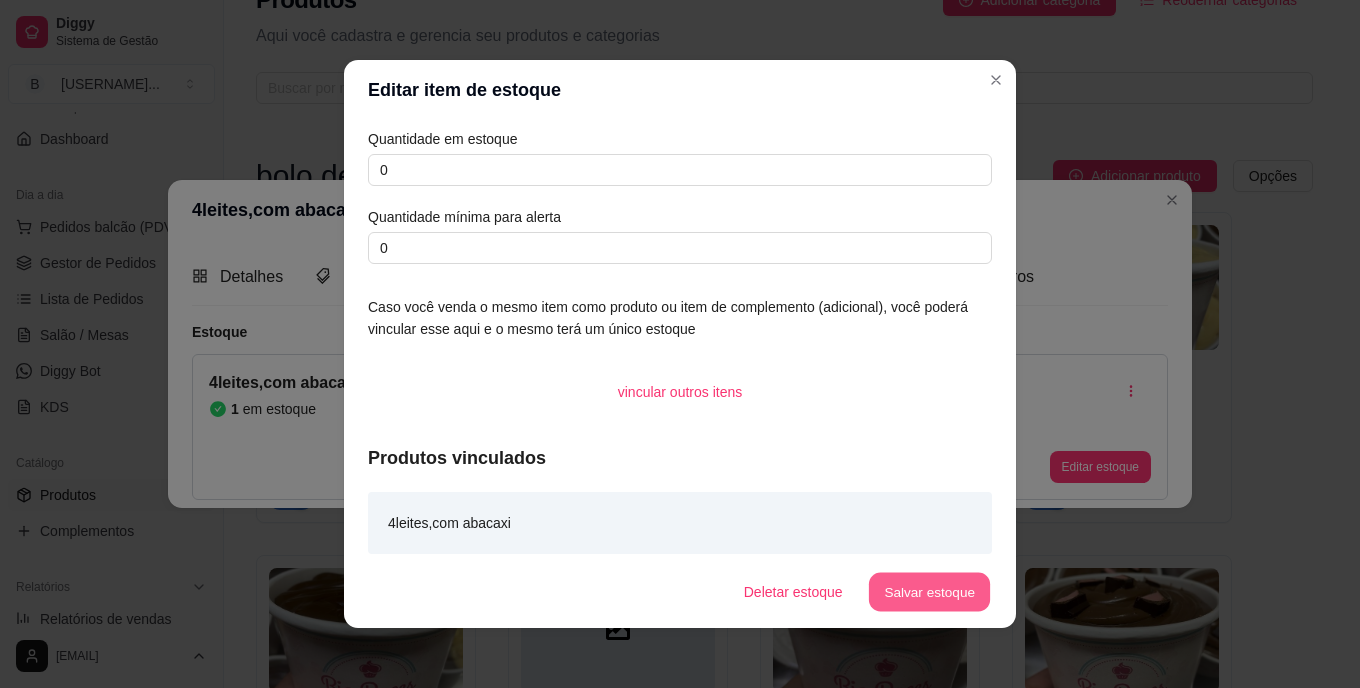 click on "Salvar estoque" at bounding box center [929, 592] 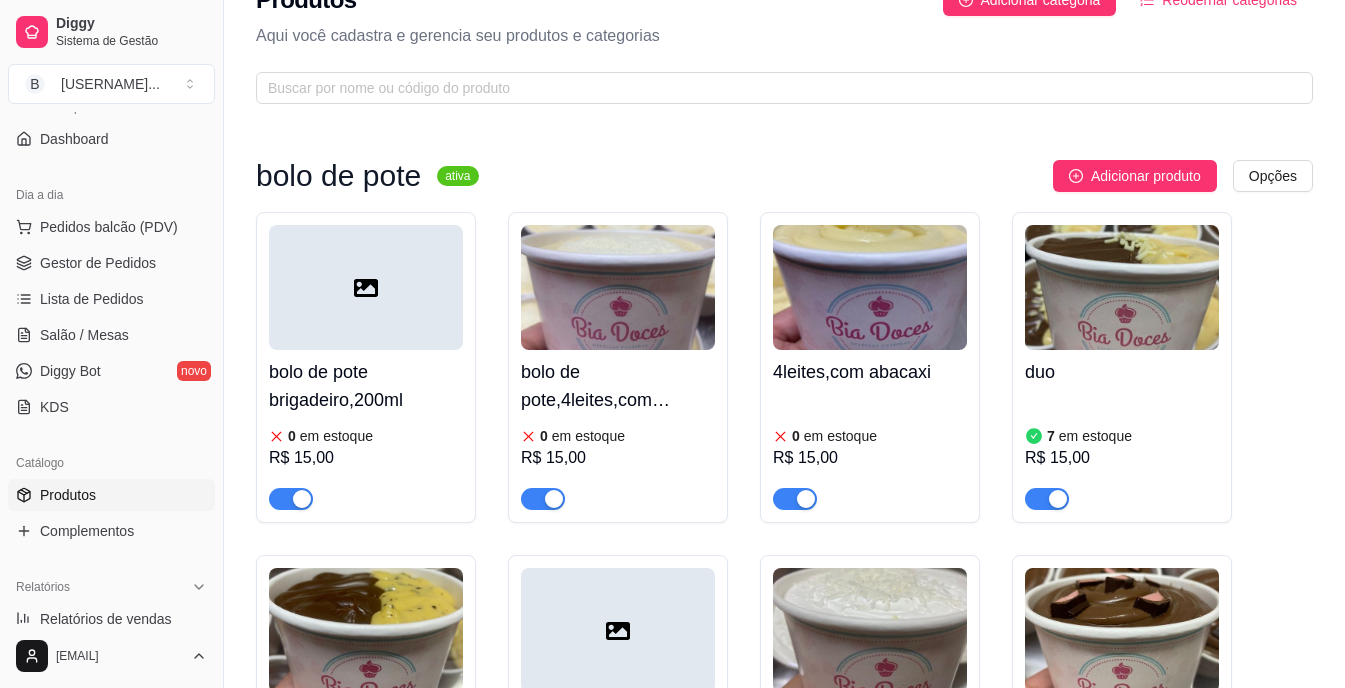 drag, startPoint x: 1275, startPoint y: 390, endPoint x: 1332, endPoint y: 351, distance: 69.065186 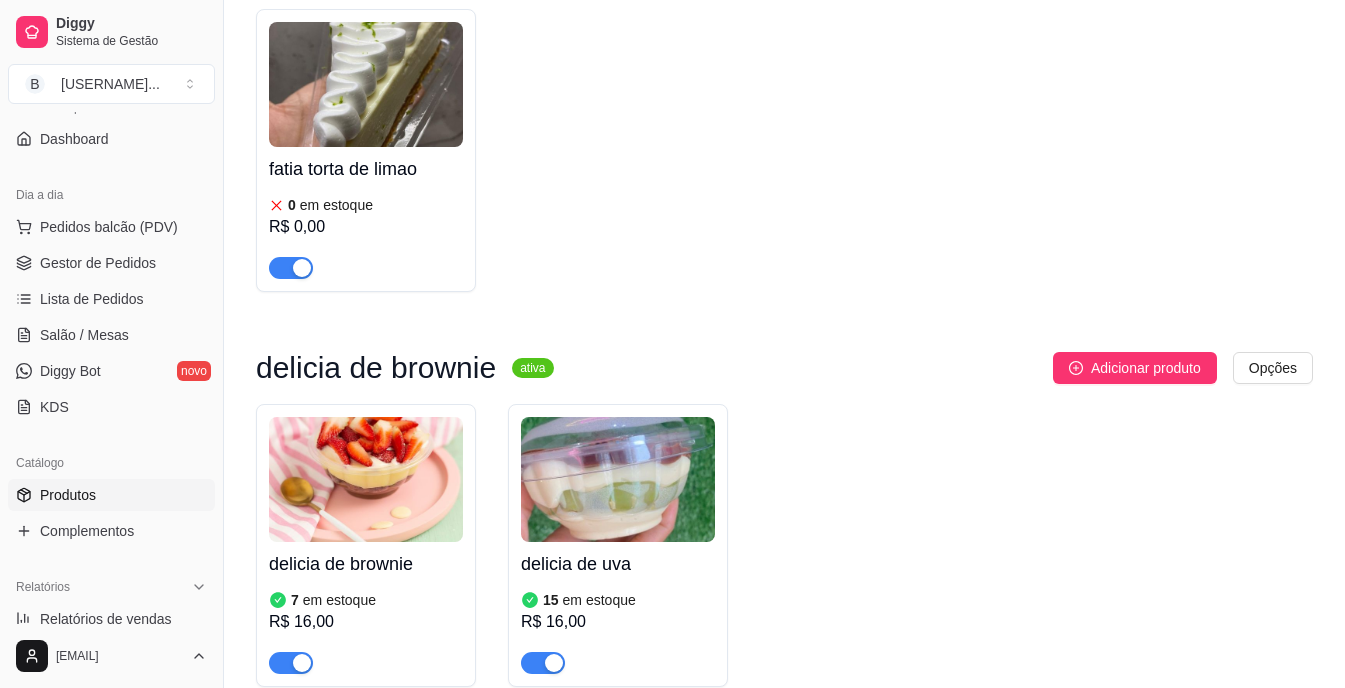 scroll, scrollTop: 3000, scrollLeft: 0, axis: vertical 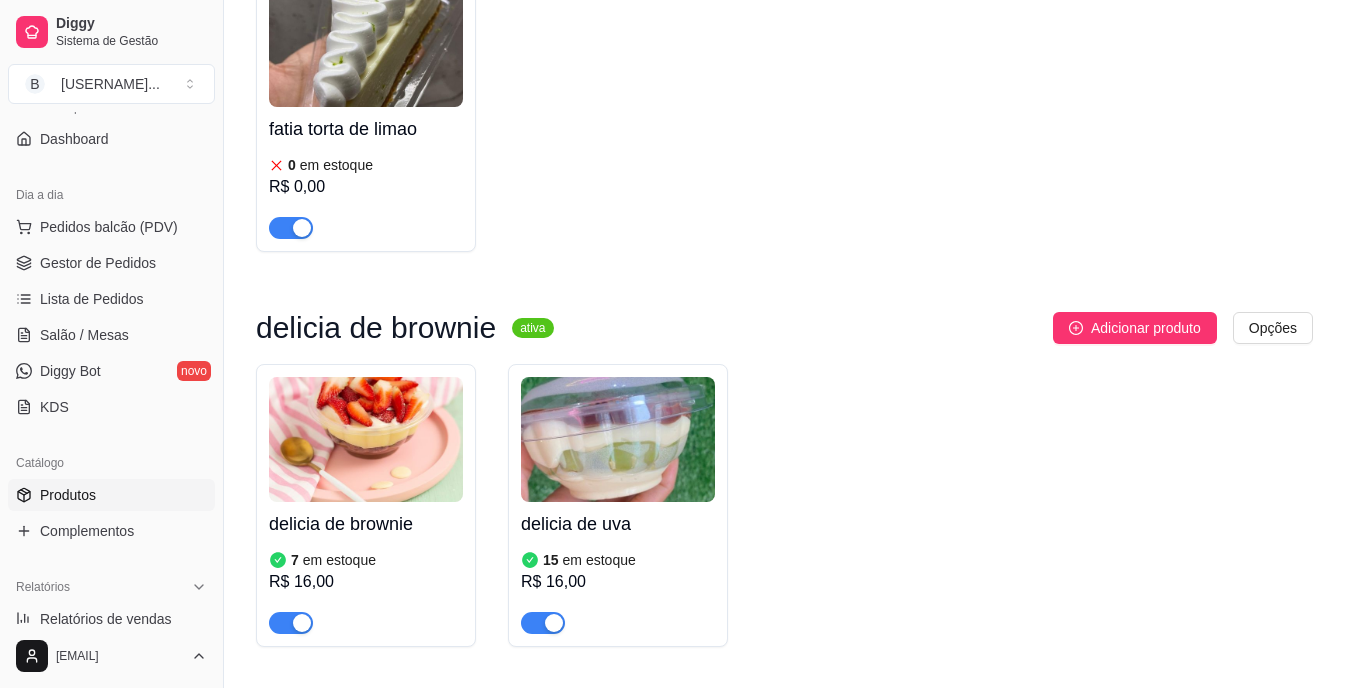 click at bounding box center (366, 439) 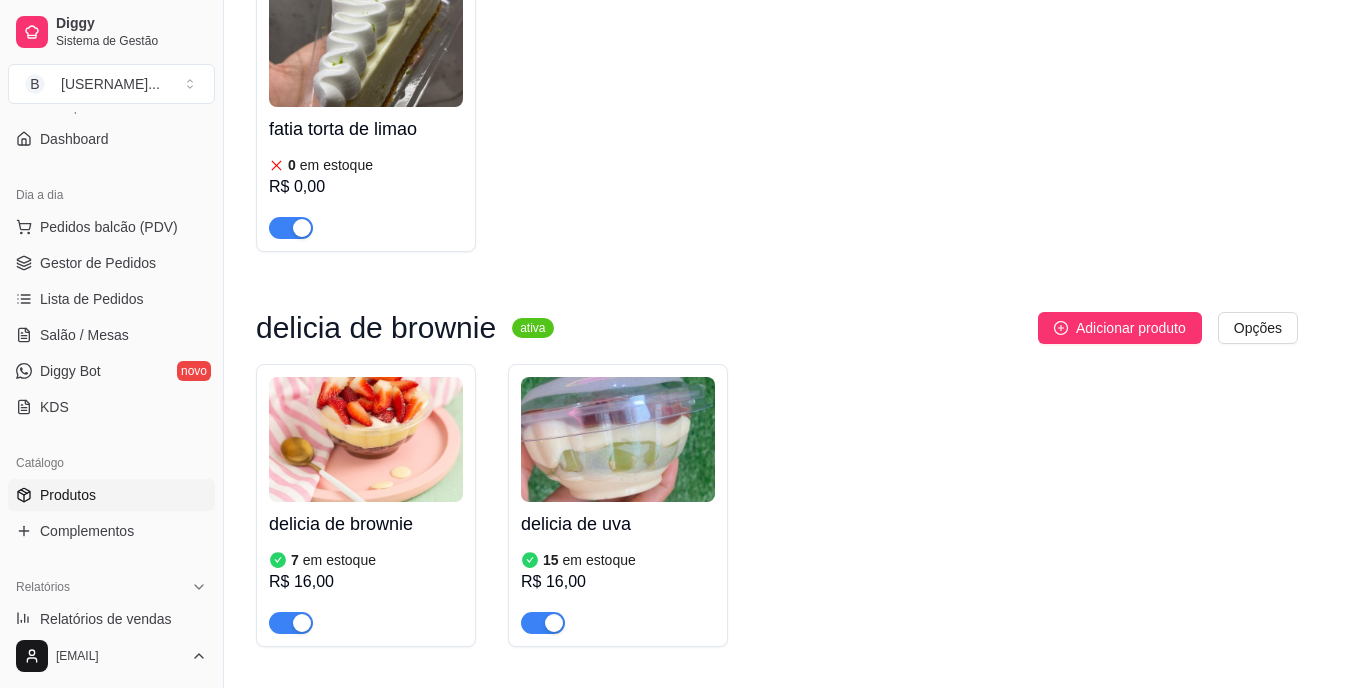 click on "Nome do produto delicia de brownie Código do produto (PDV) Descrição do produto A MAIS VENDIDA,COMBINACAO PERFEITA DO NOSSO BRIGADEIRO PRETO, BROWNIE,BRIGADEIRO BRANCO FINALIZADO COM PEDACOS DE MORENGO 121 / 600 Produto pesável Ao marcar essa opção o valor do produto será desconsiderado da forma unitária e começará a valer por Kilograma. Quantidade miníma para pedido Ao habilitar seus clientes terão que pedir uma quantidade miníma desse produto." at bounding box center (559, 448) 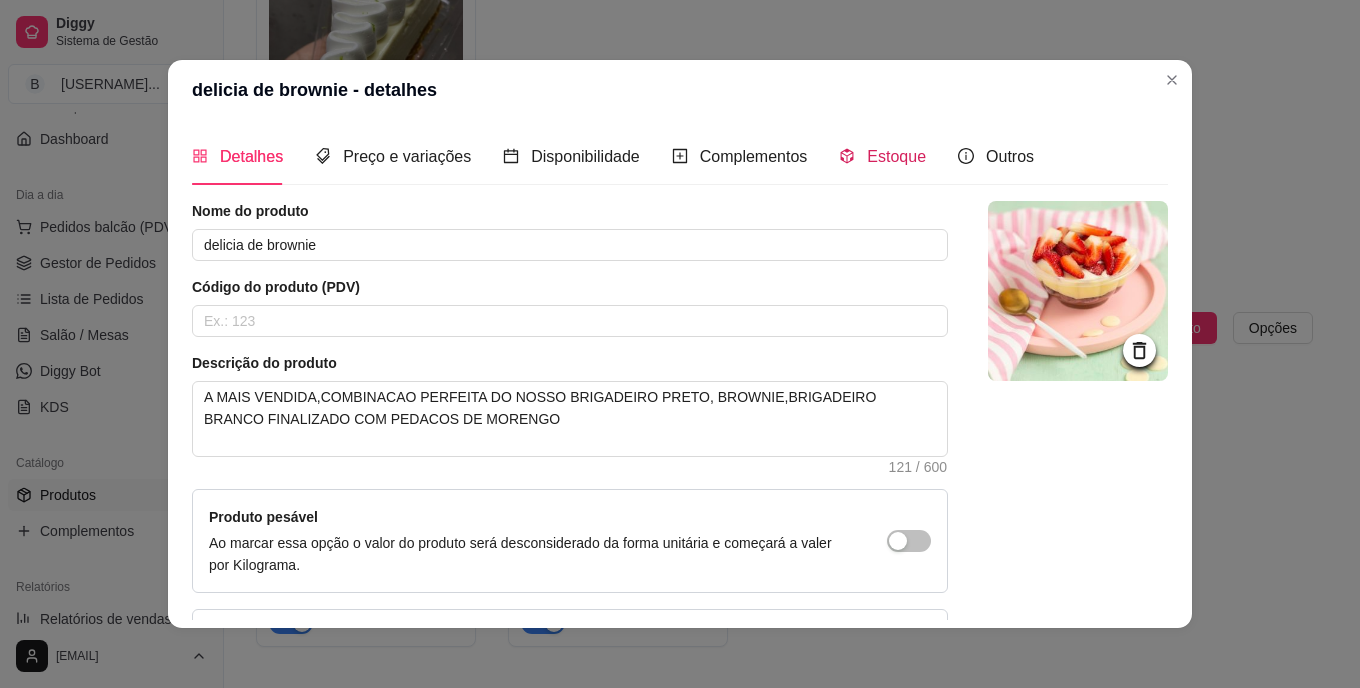 click on "Estoque" at bounding box center [882, 156] 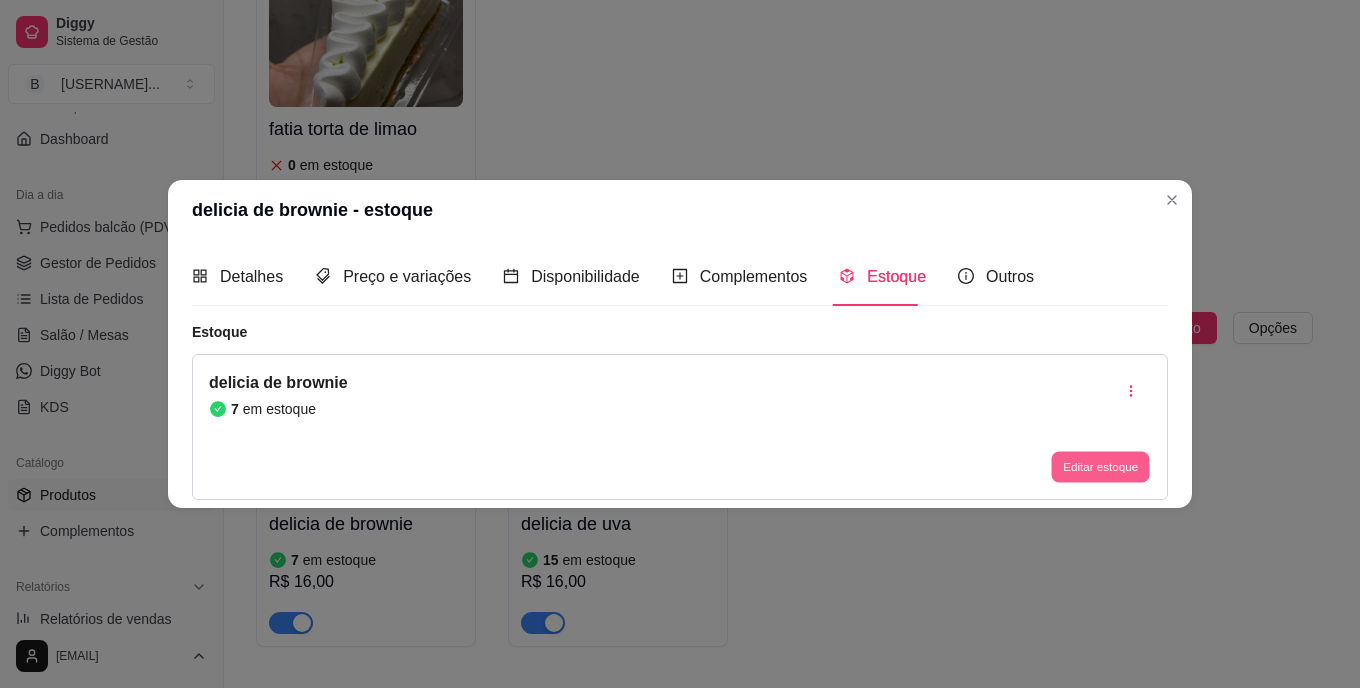 click on "Editar estoque" at bounding box center (1100, 466) 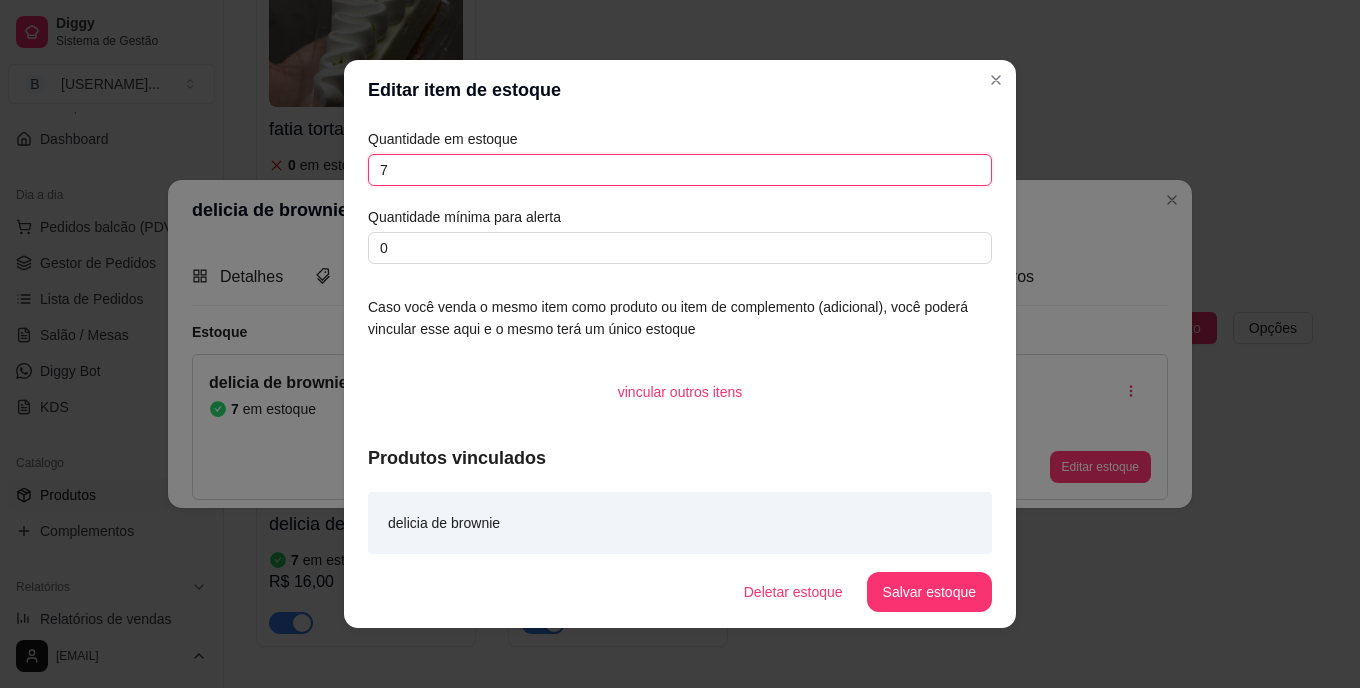 click on "7" at bounding box center [680, 170] 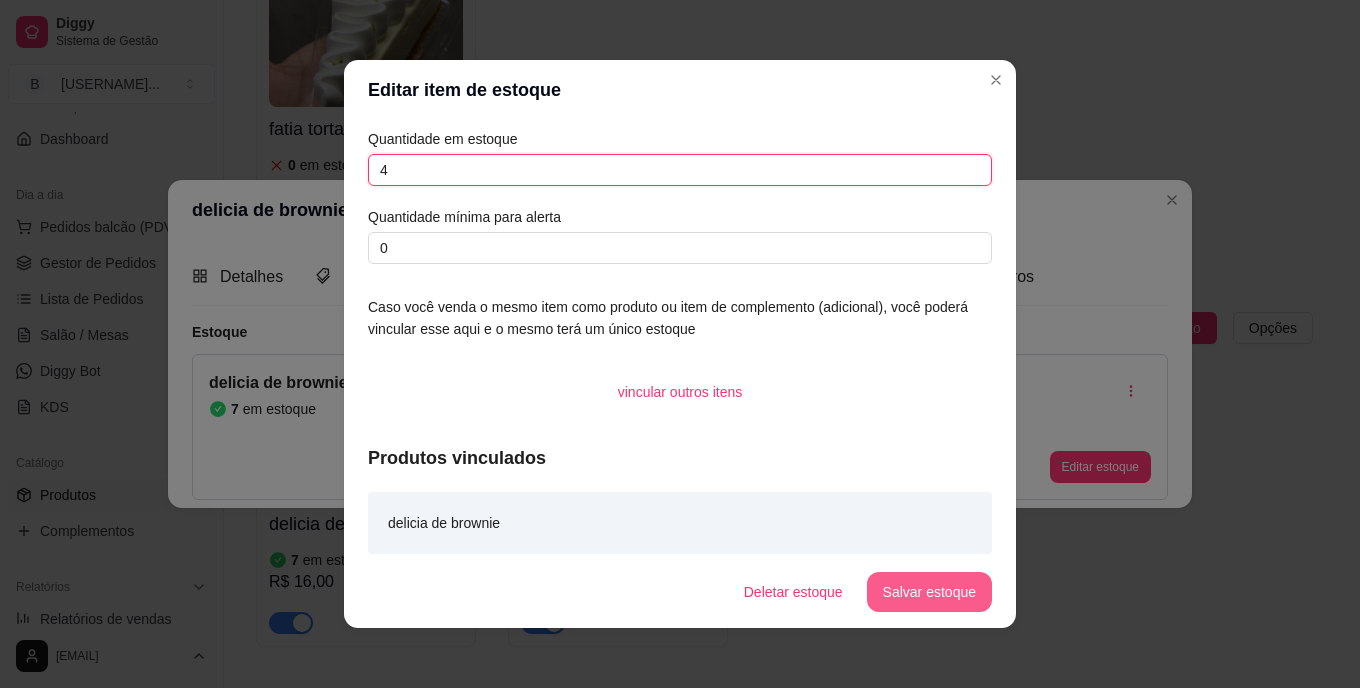 type on "4" 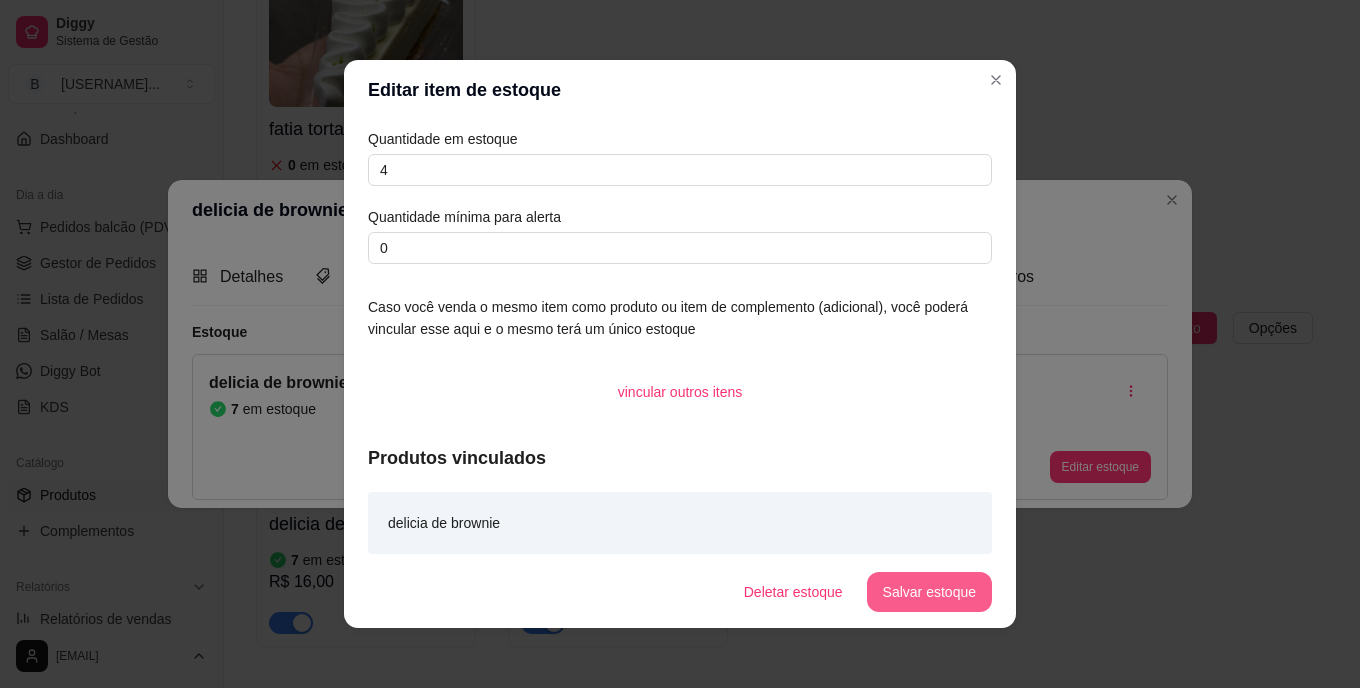 click on "Salvar estoque" at bounding box center (929, 592) 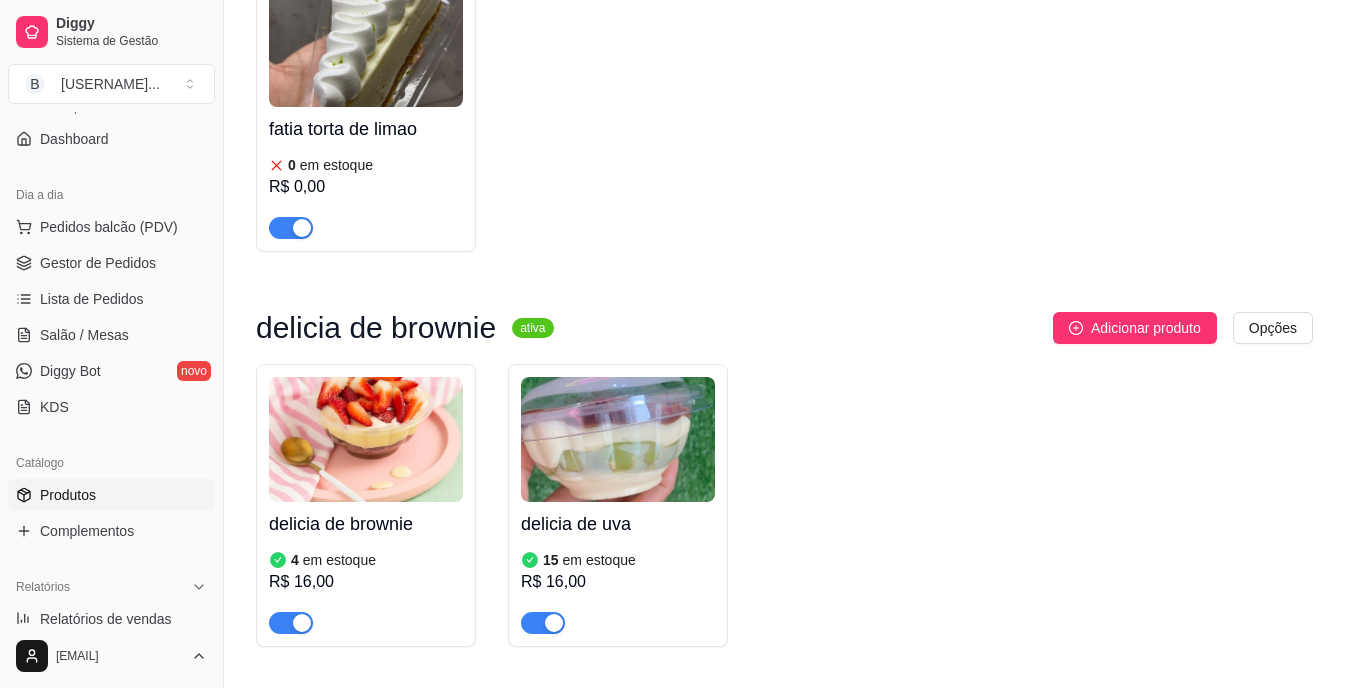 click at bounding box center (618, 439) 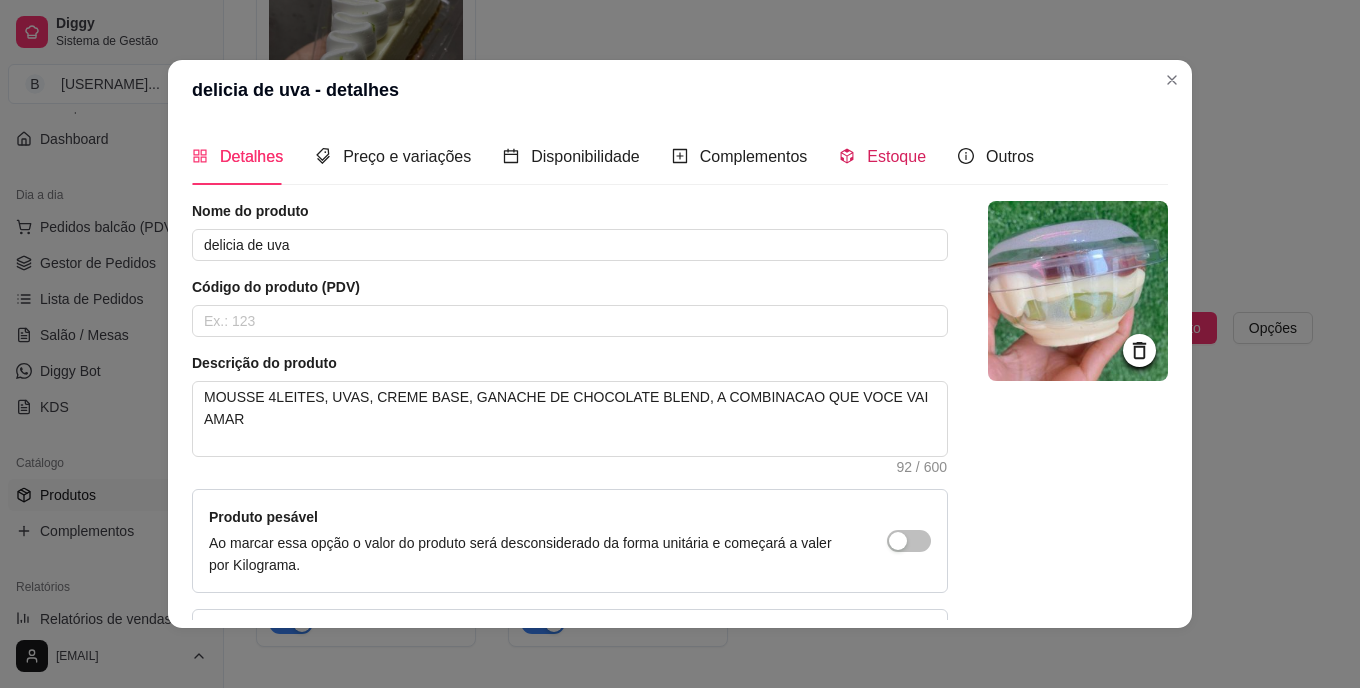 click on "Estoque" at bounding box center (896, 156) 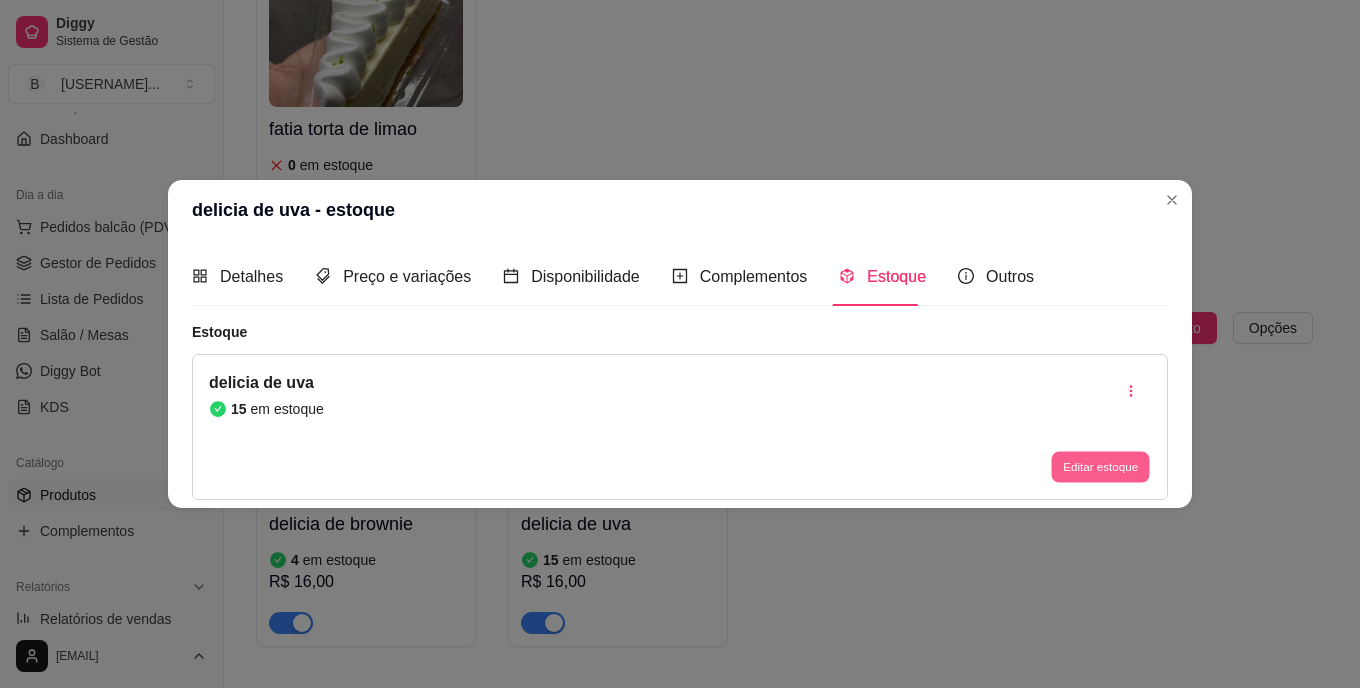 click on "Editar estoque" at bounding box center [1100, 466] 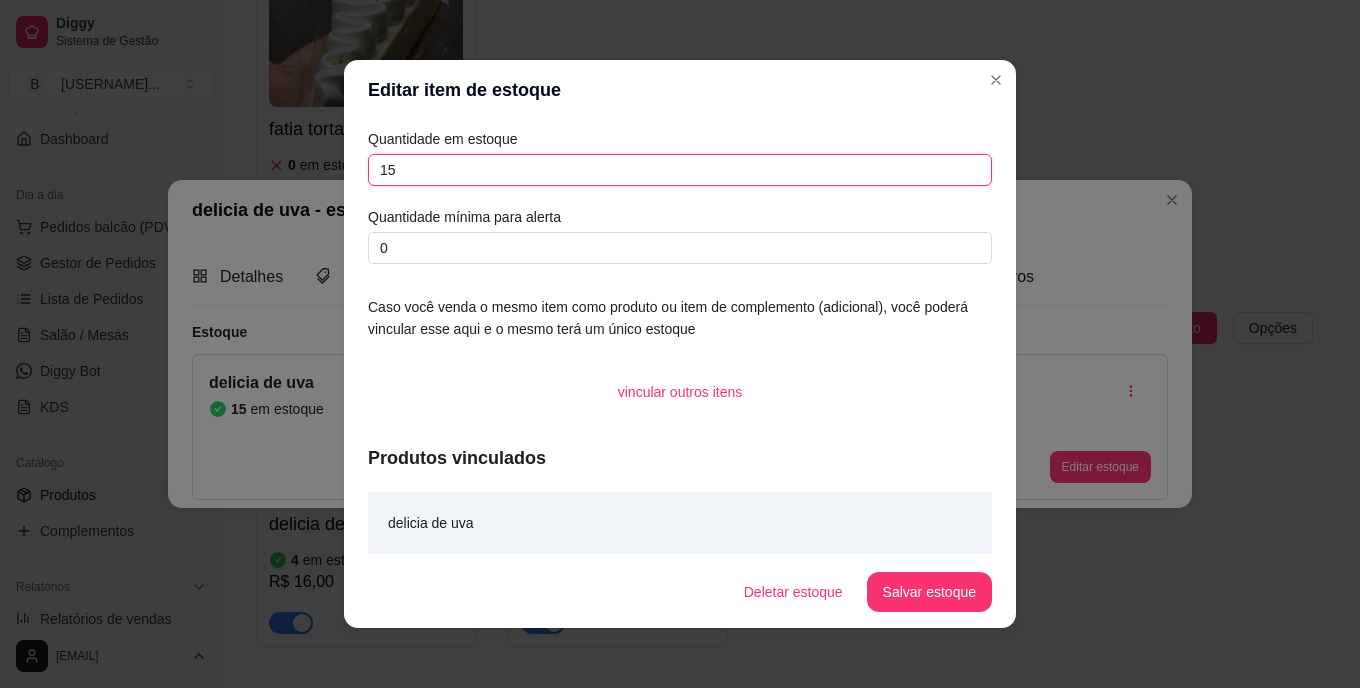 click on "15" at bounding box center [680, 170] 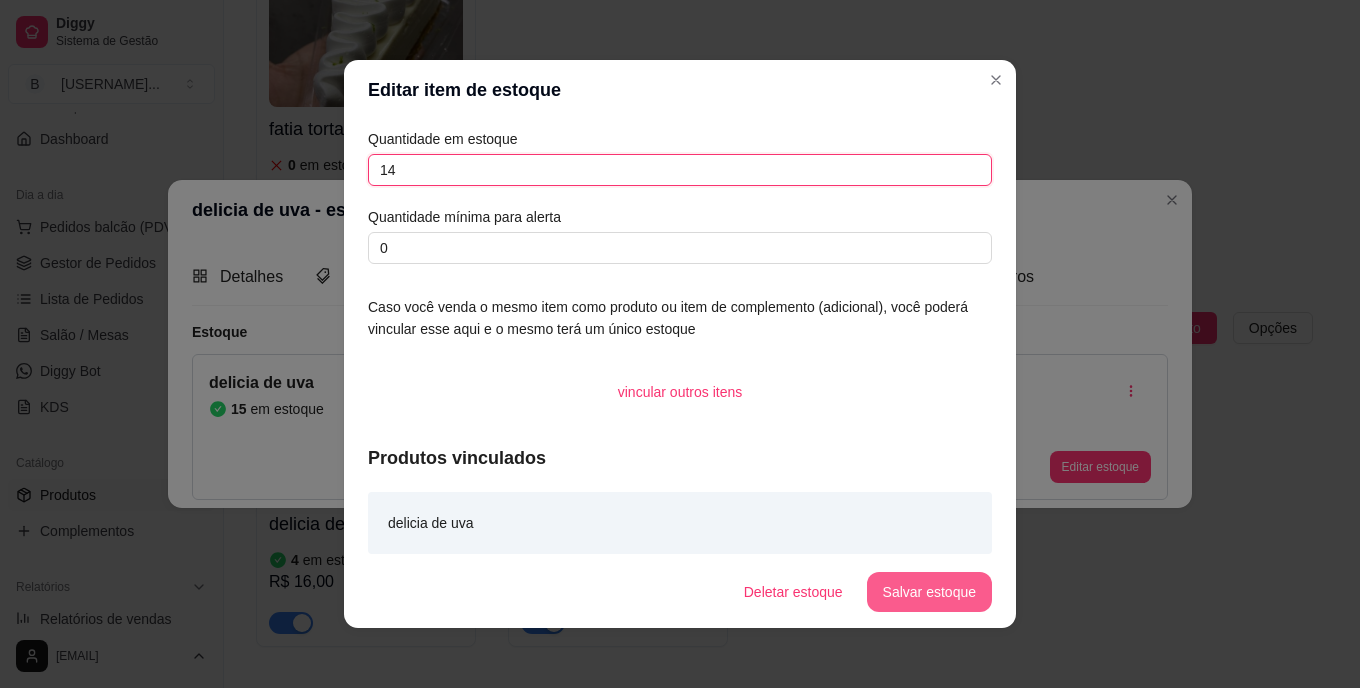 type on "14" 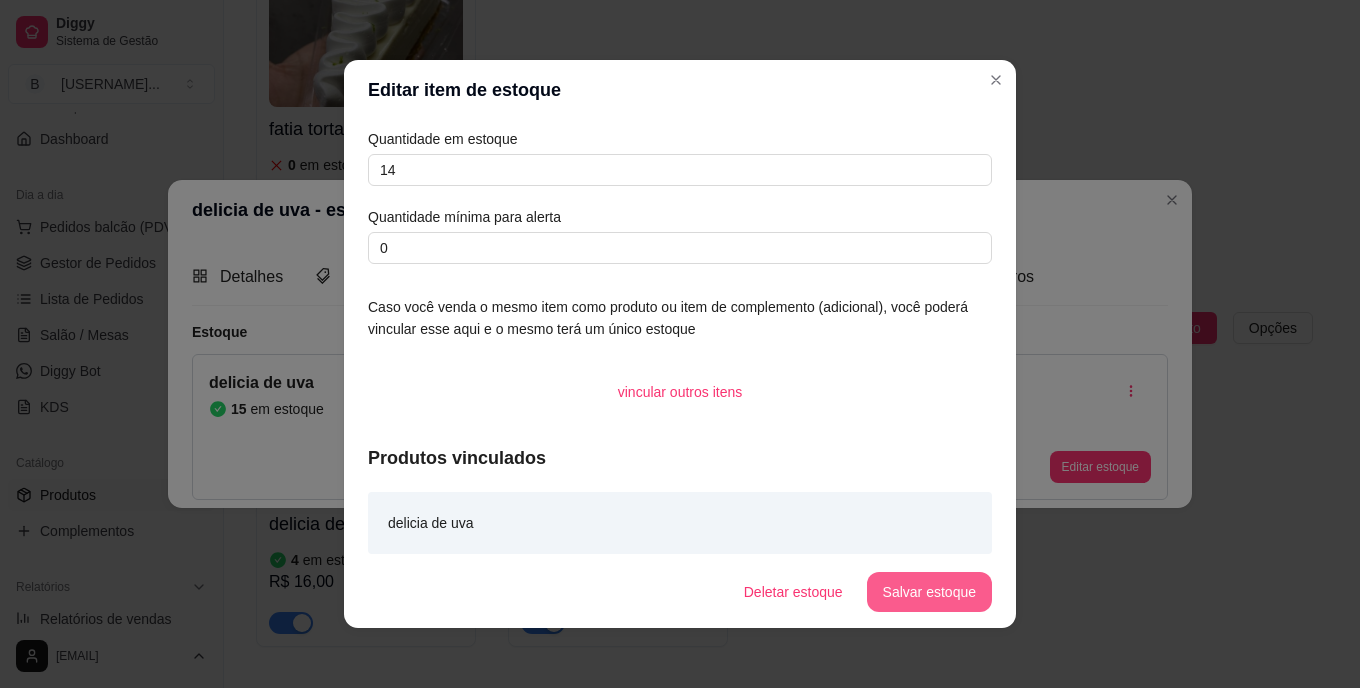 click on "Salvar estoque" at bounding box center (929, 592) 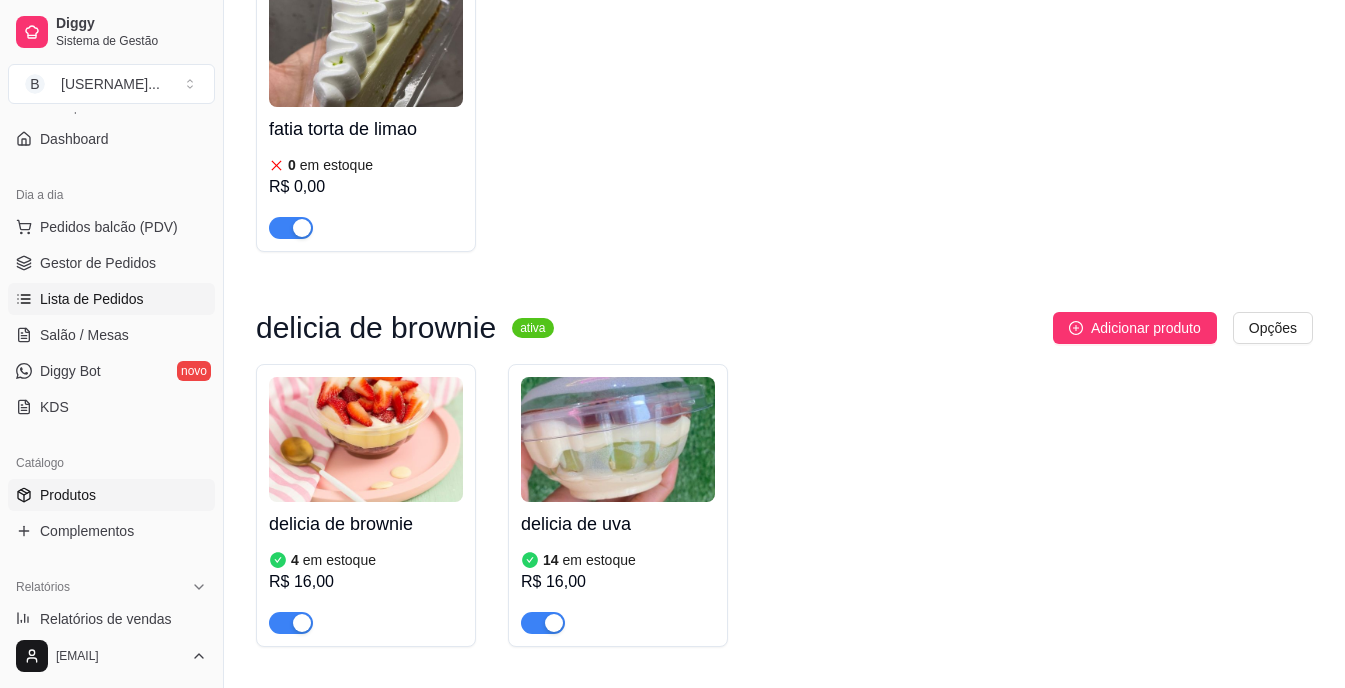 click on "Lista de Pedidos" at bounding box center (92, 299) 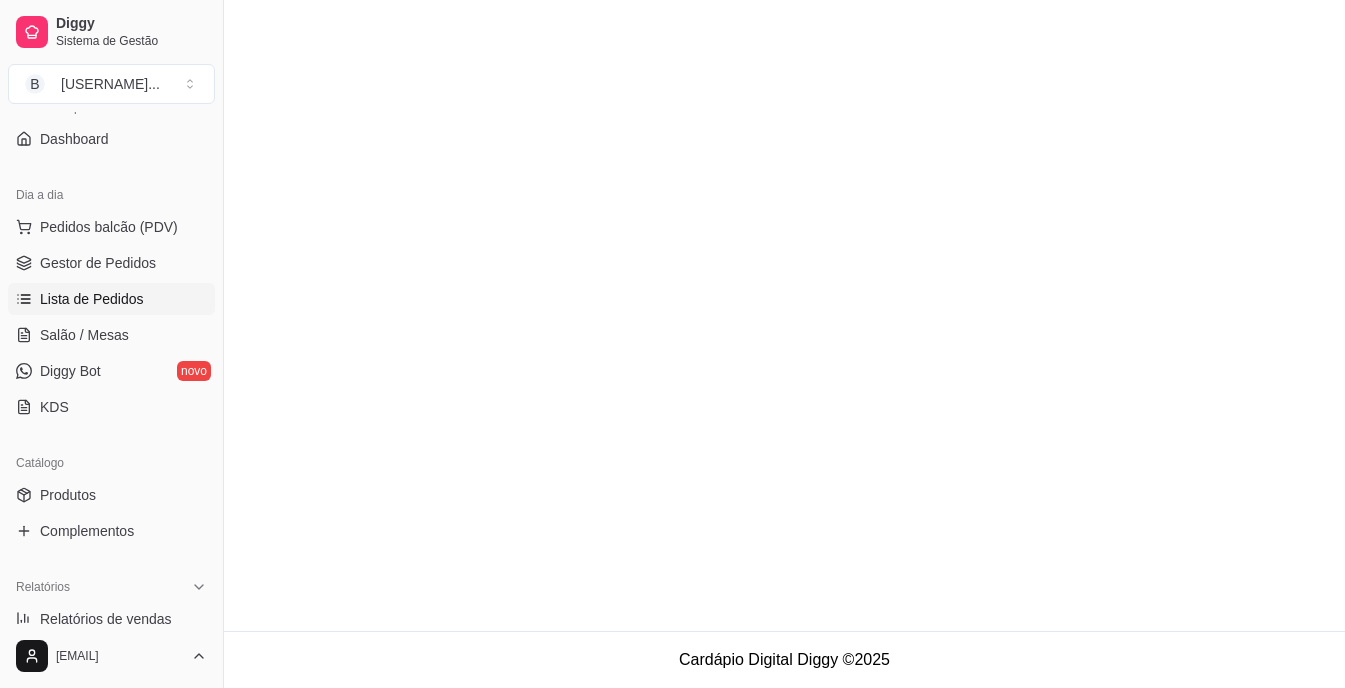 scroll, scrollTop: 0, scrollLeft: 0, axis: both 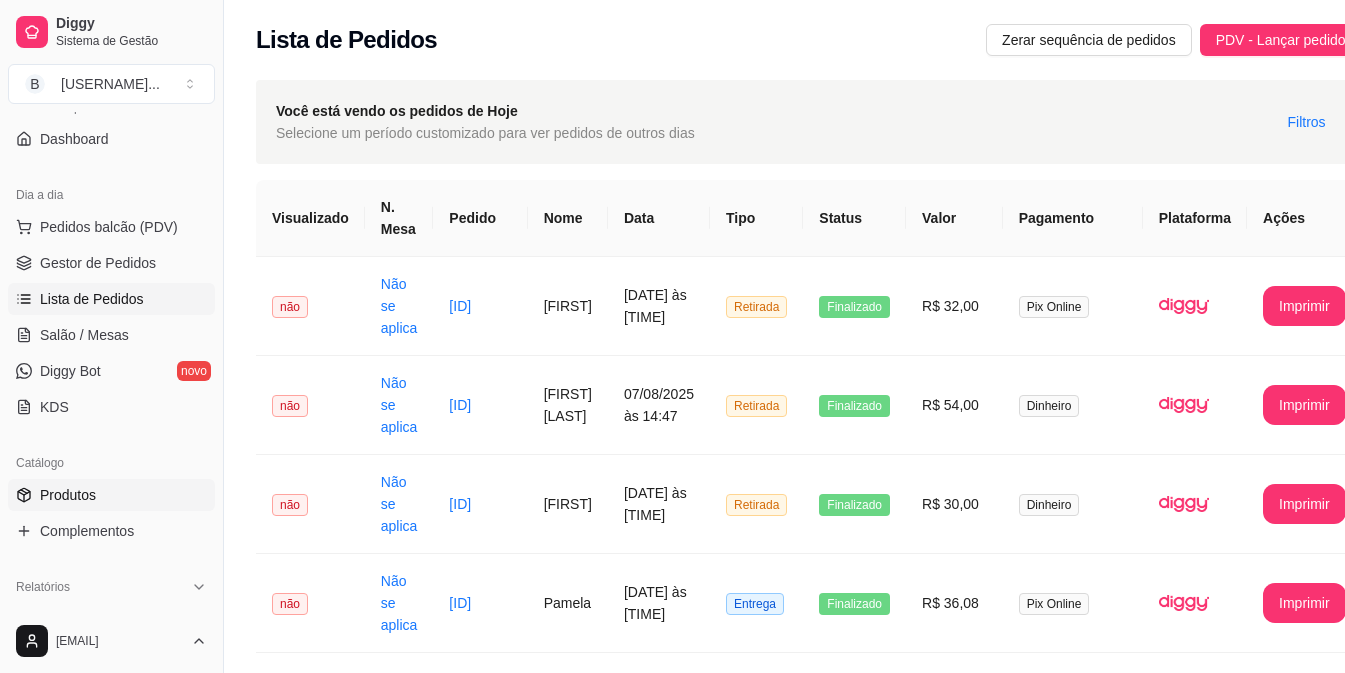 click on "Produtos" at bounding box center [111, 495] 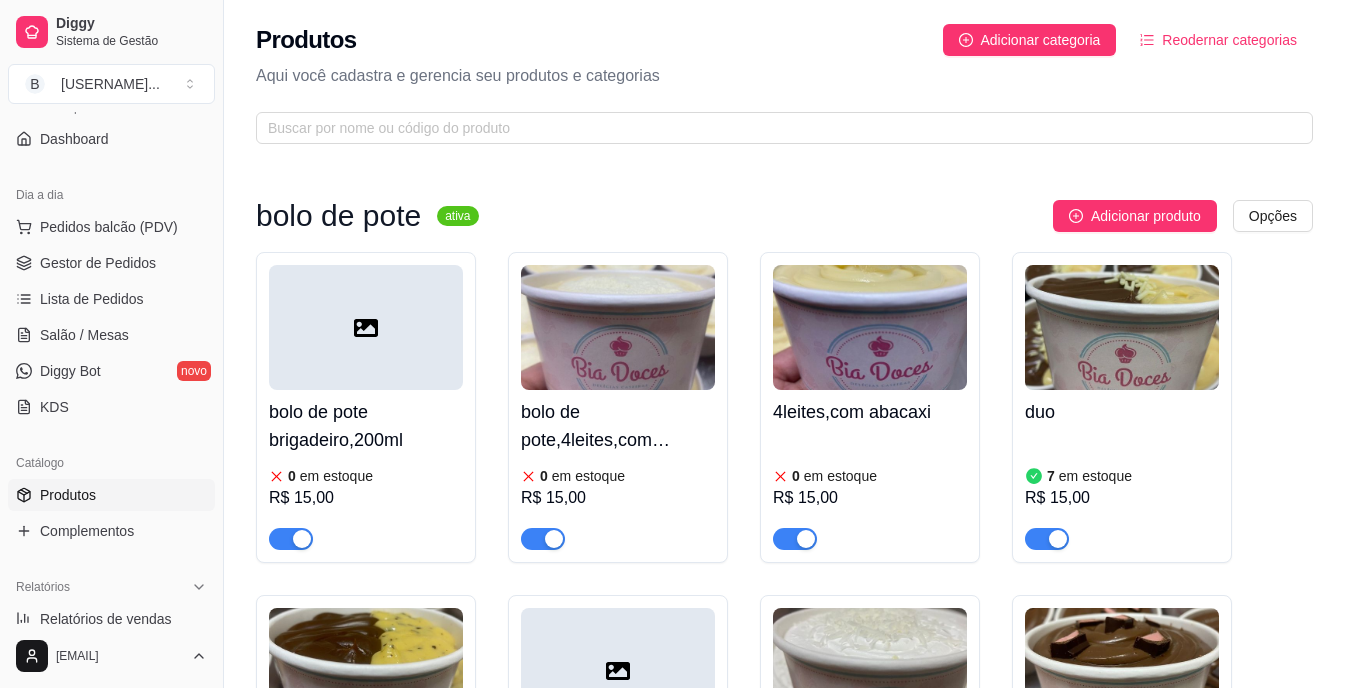 click on "bolo de pote brigadeiro,200ml   0 em estoque R$ 15,00 bolo de pote,4leites,com morango   0 em estoque R$ 15,00 4leites,com abacaxi   0 em estoque R$ 15,00 duo   7 em estoque R$ 15,00 chocomara   2 em estoque R$ 15,00 red   0 em estoque R$ 15,00 DOCE DE LEITE COM AMEIXA   7 em estoque R$ 15,00 bolo de stikadinho   1 em estoque R$ 15,00 Fatia torta PINK LEMONADE   0 em estoque R$ 20,00" at bounding box center [784, 750] 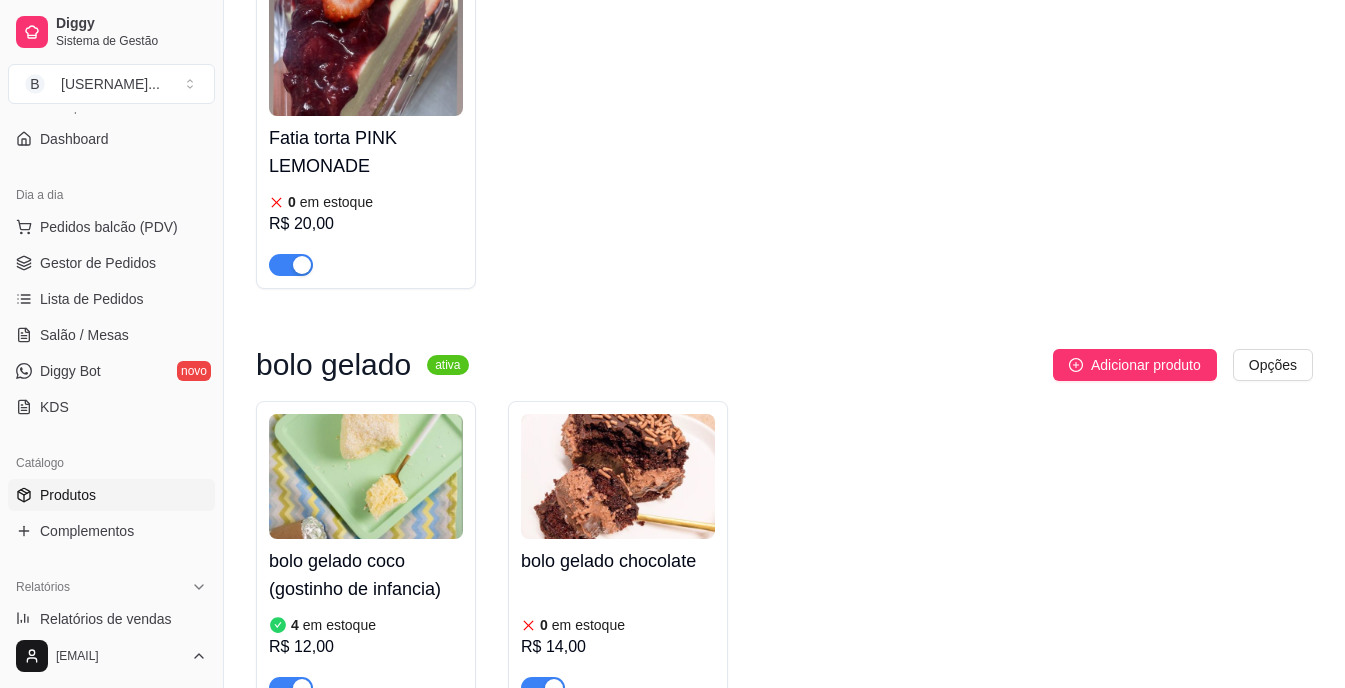 scroll, scrollTop: 1000, scrollLeft: 0, axis: vertical 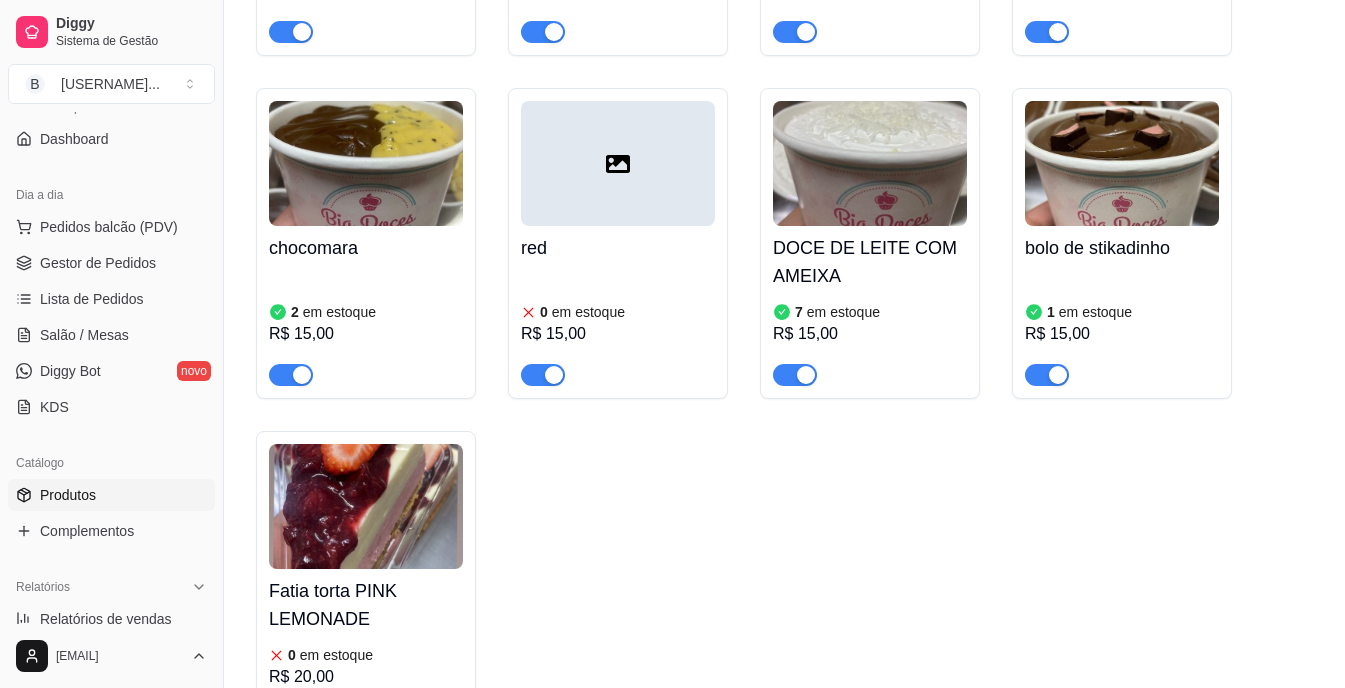 click on "em estoque" at bounding box center (1095, 312) 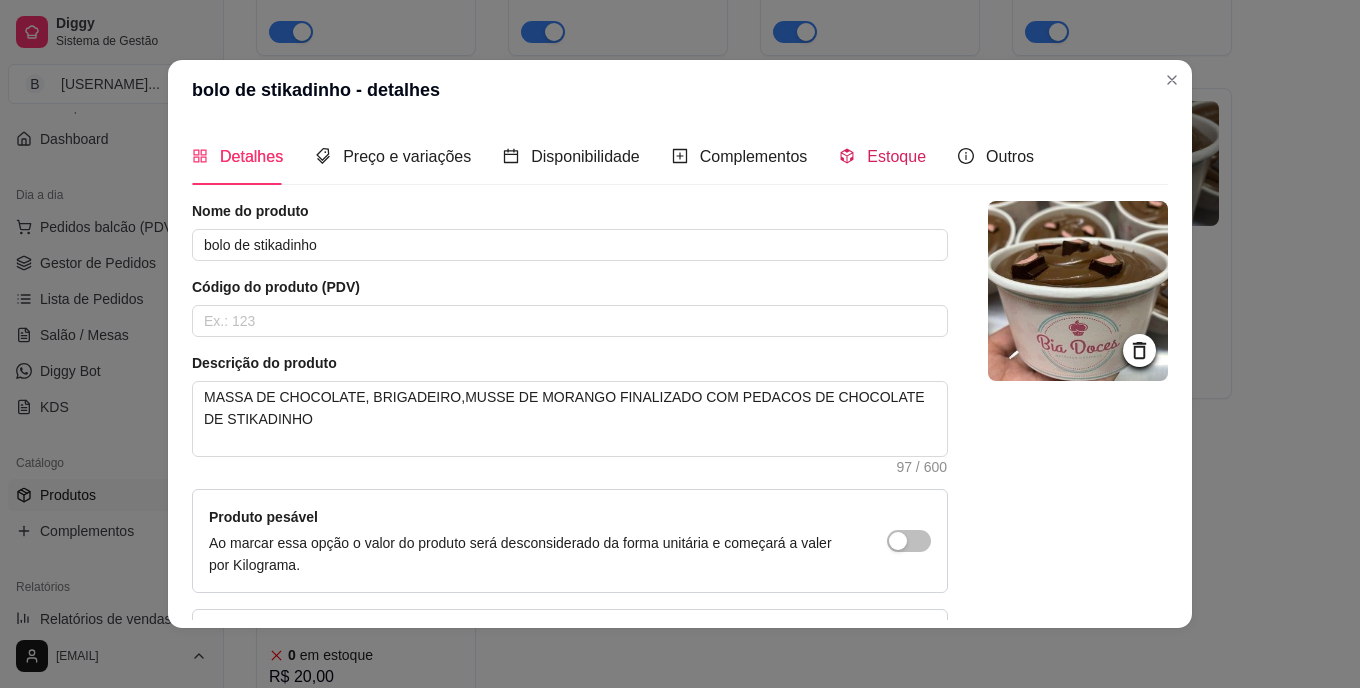 click on "Estoque" at bounding box center [896, 156] 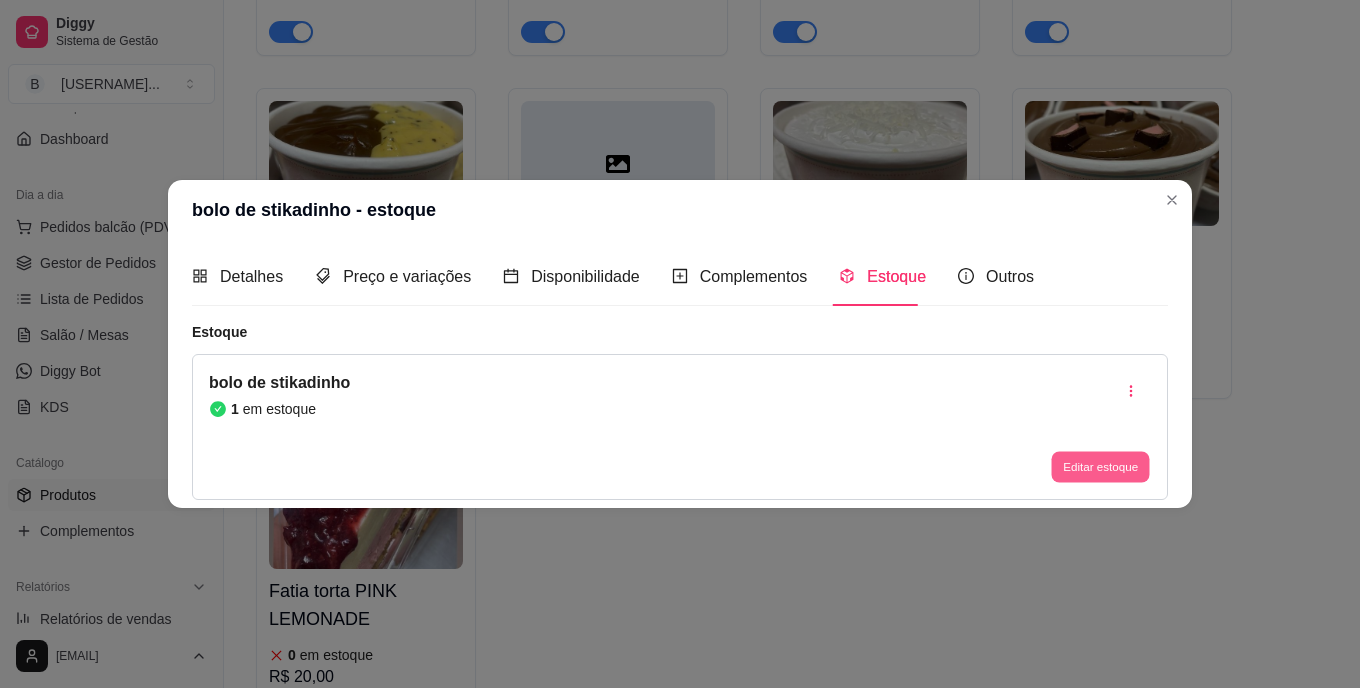 click on "Editar estoque" at bounding box center (1100, 466) 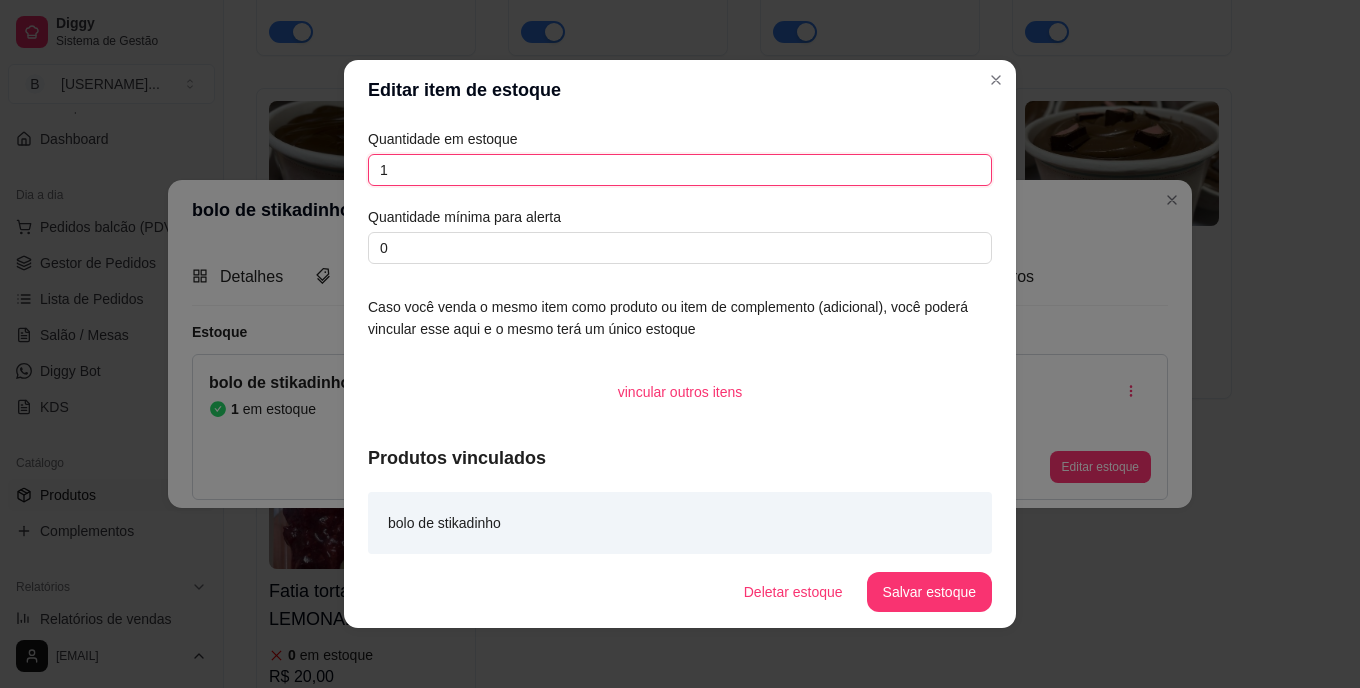 click on "1" at bounding box center [680, 170] 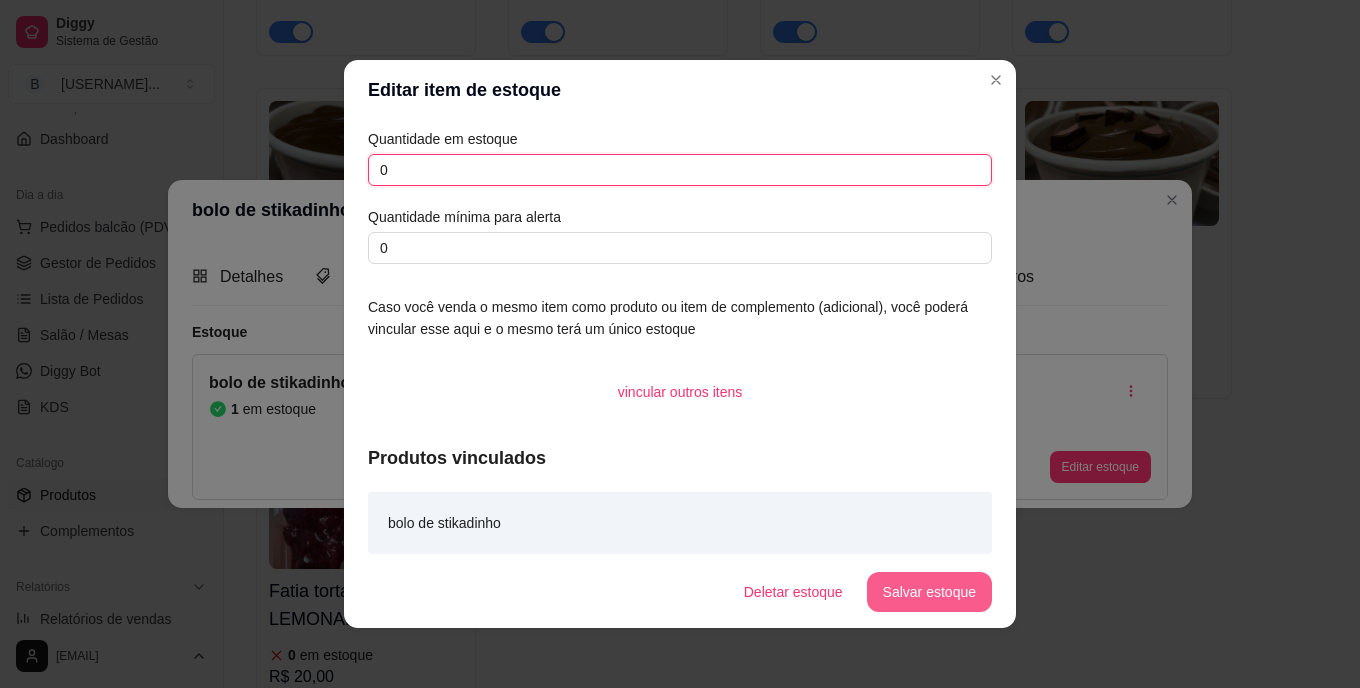 type on "0" 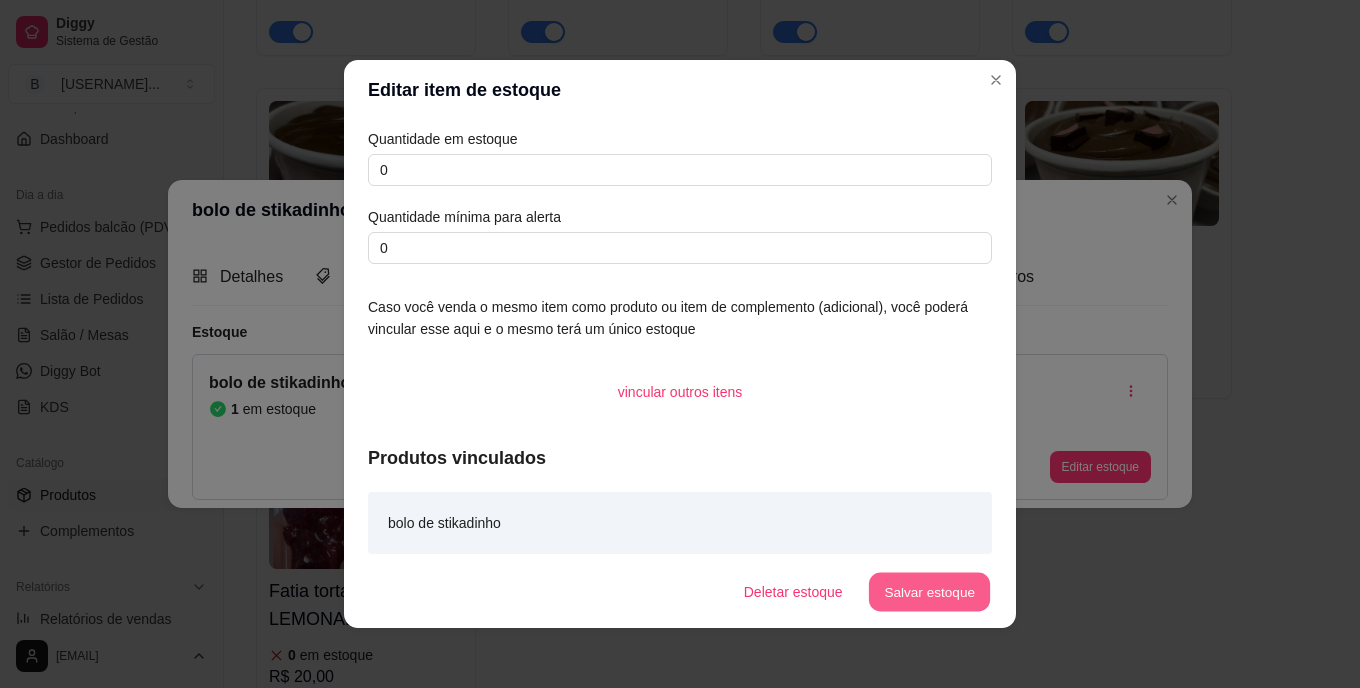click on "Salvar estoque" at bounding box center [929, 592] 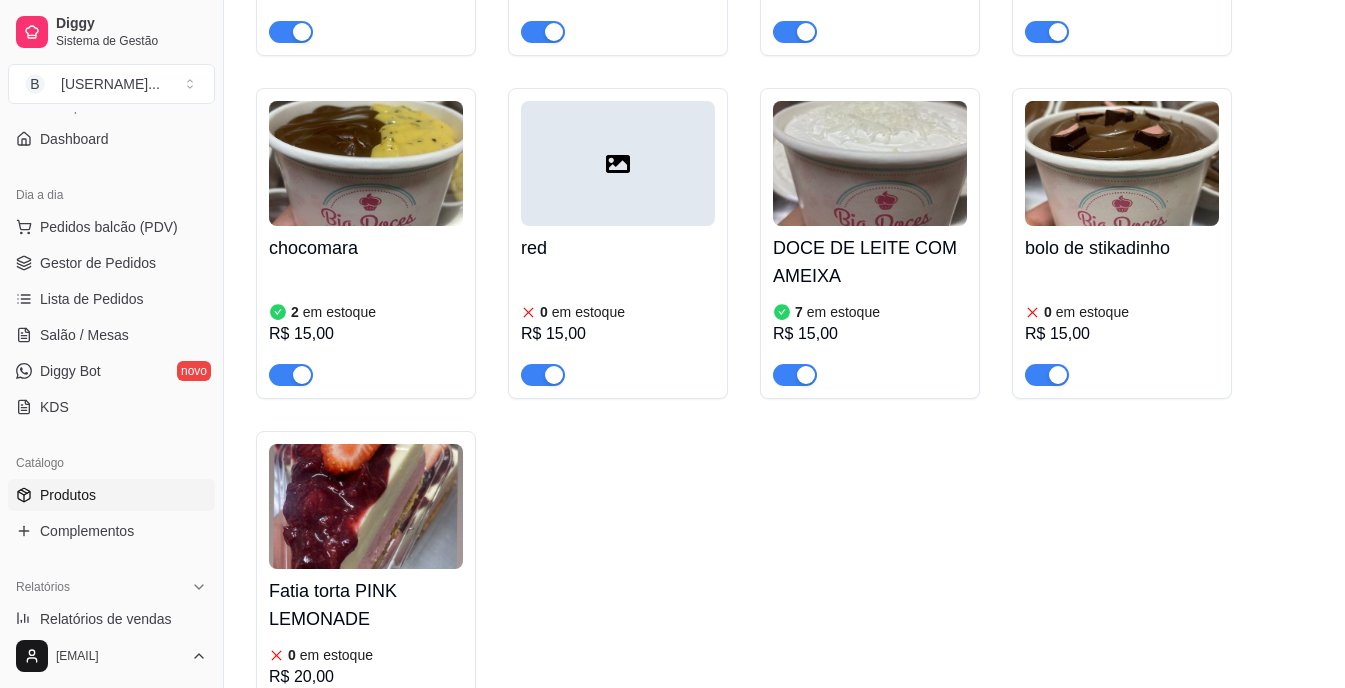 click on "bolo de pote brigadeiro,200ml   0 em estoque R$ 15,00 bolo de pote,4leites,com morango   0 em estoque R$ 15,00 4leites,com abacaxi   0 em estoque R$ 15,00 duo   7 em estoque R$ 15,00 chocomara   2 em estoque R$ 15,00 red   0 em estoque R$ 15,00 DOCE DE LEITE COM AMEIXA   7 em estoque R$ 15,00 bolo de stikadinho   0 em estoque R$ 15,00 Fatia torta PINK LEMONADE   0 em estoque R$ 20,00" at bounding box center (784, 243) 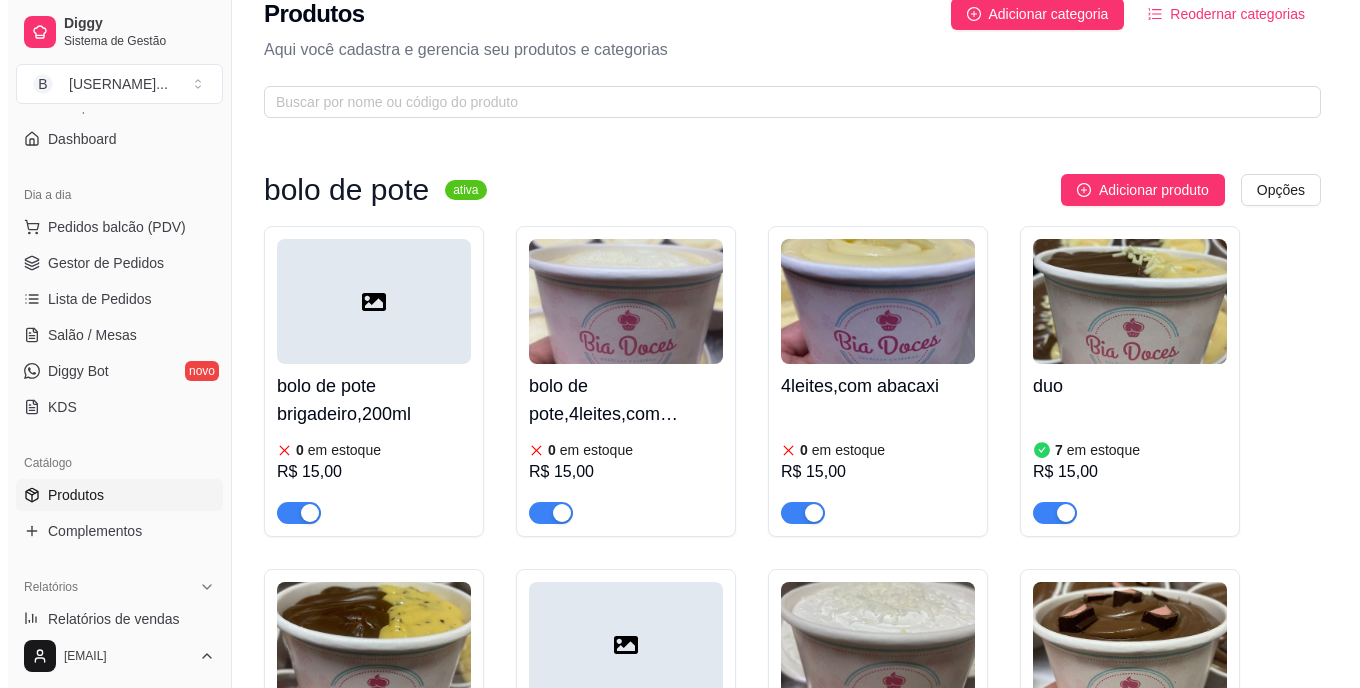 scroll, scrollTop: 0, scrollLeft: 0, axis: both 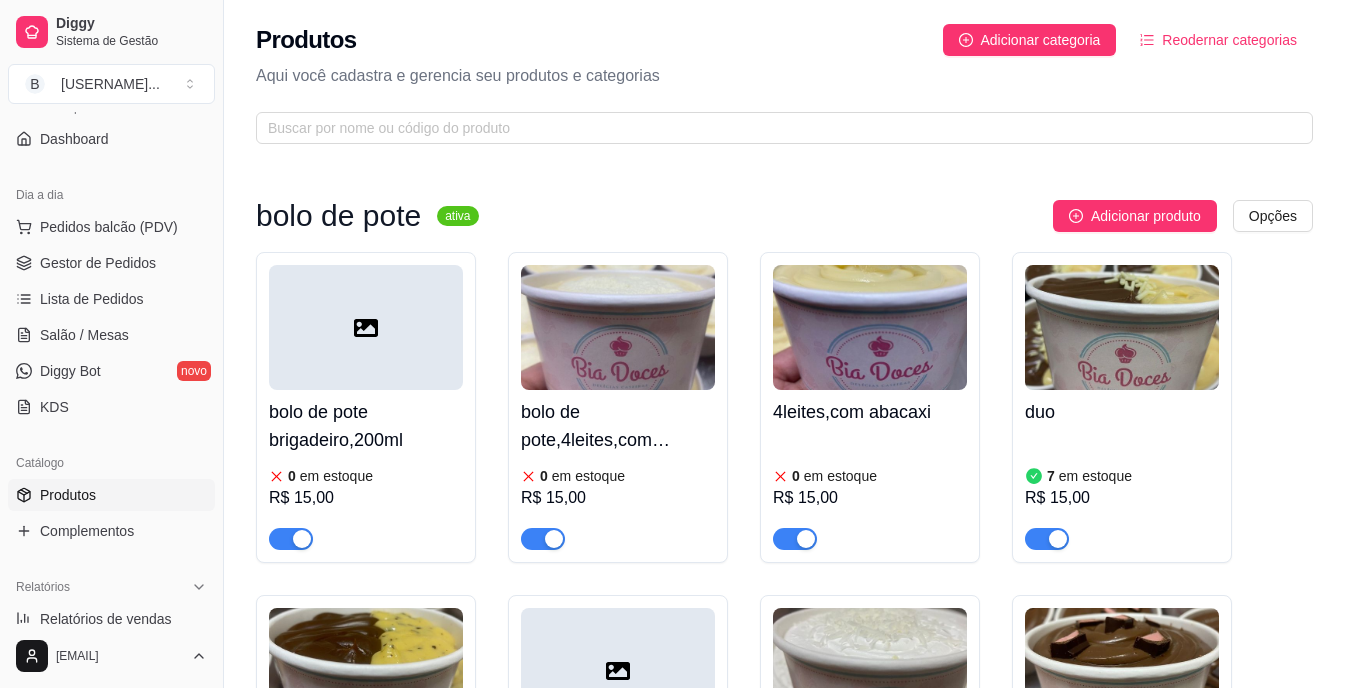 click on "bolo de pote brigadeiro,200ml" at bounding box center [366, 426] 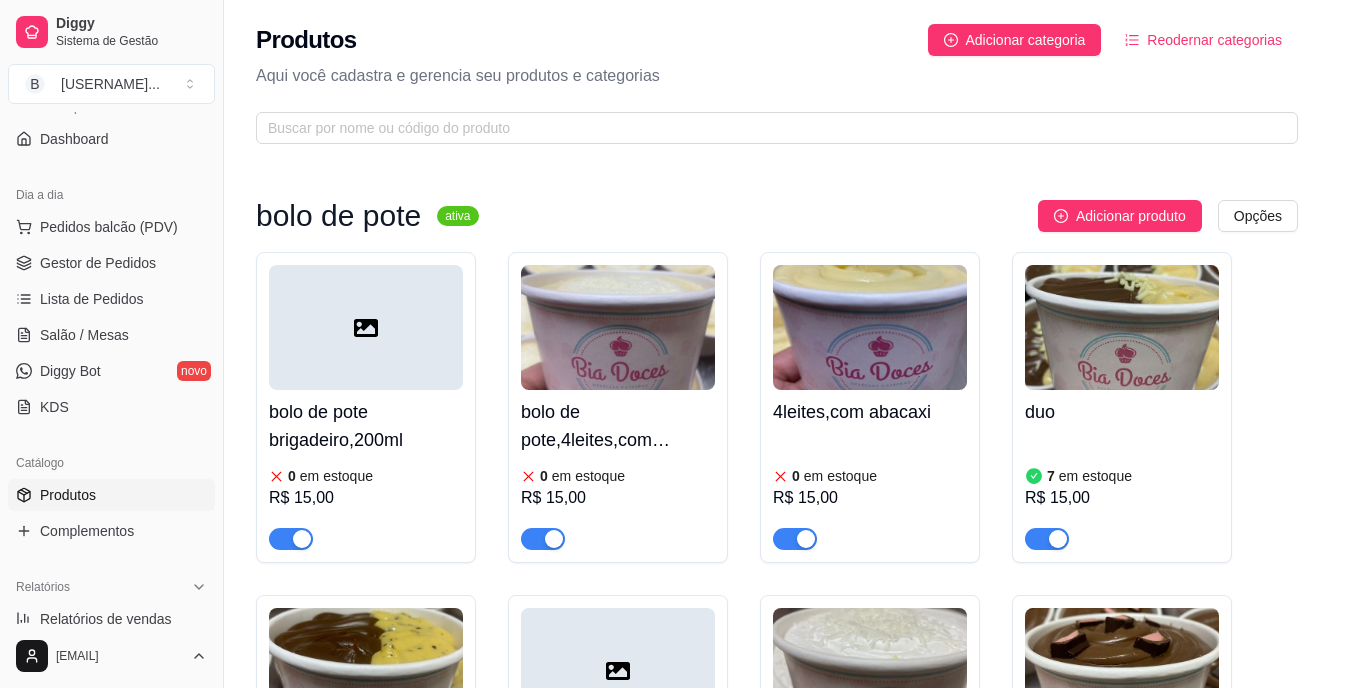 type 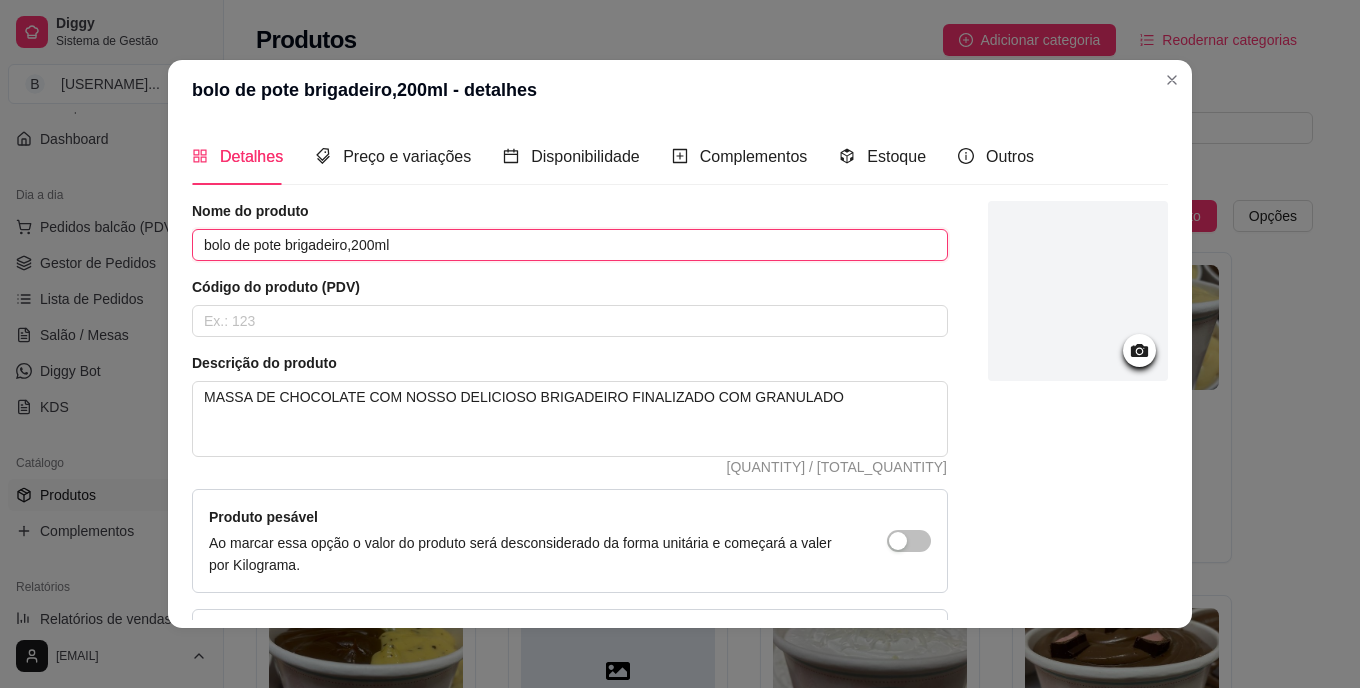 click on "bolo de pote brigadeiro,200ml" at bounding box center [570, 245] 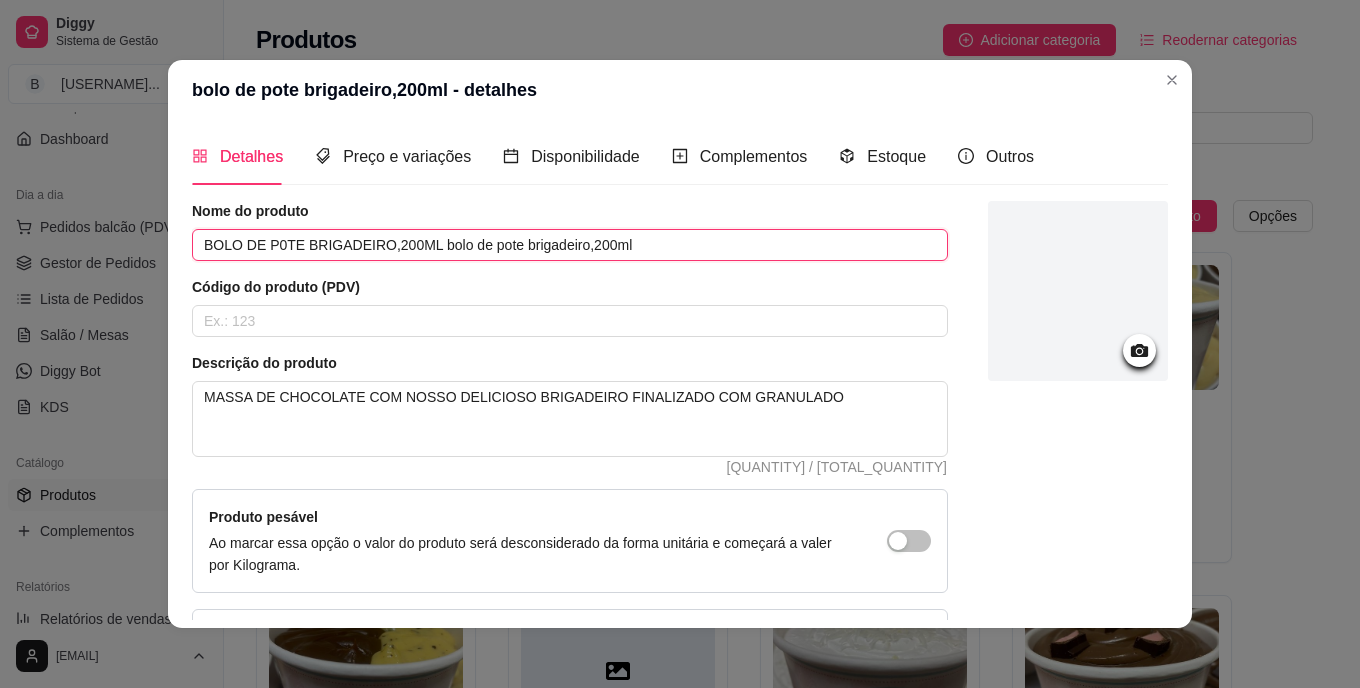 click on "BOLO DE P0TE BRIGADEIRO,200ML bolo de pote brigadeiro,200ml" at bounding box center [570, 245] 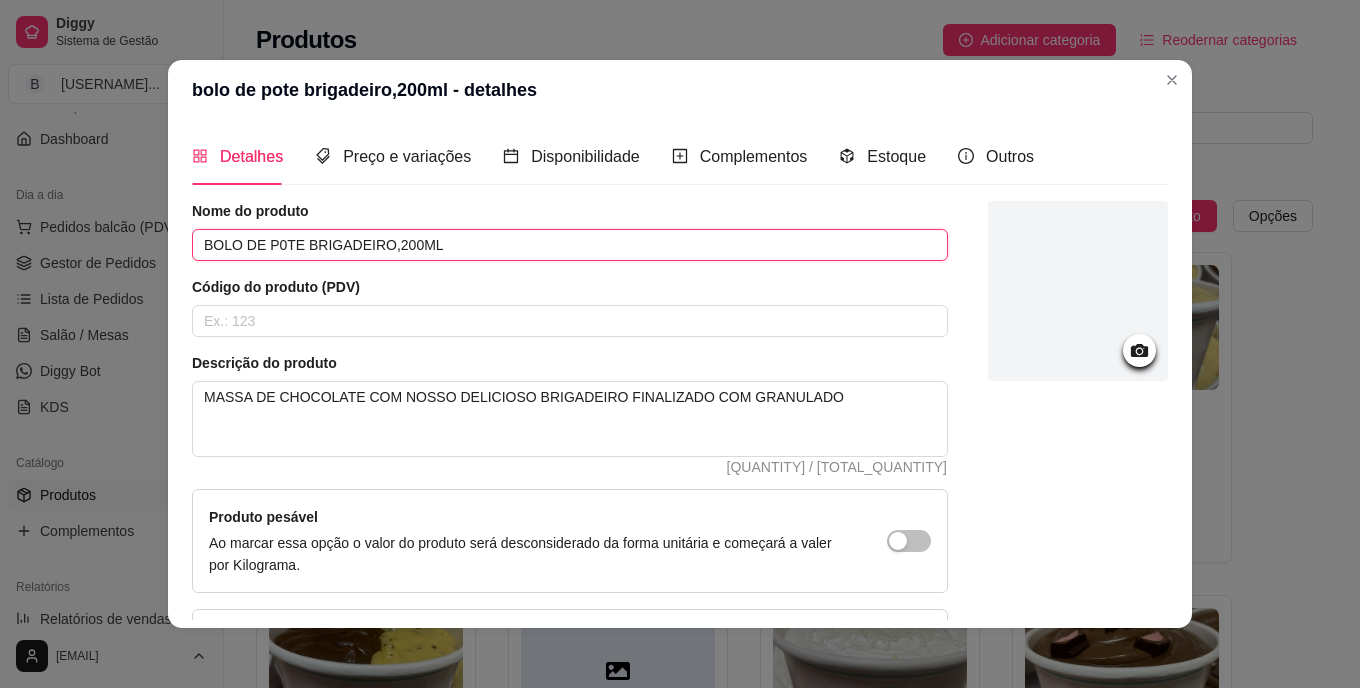 type on "BOLO DE P0TE BRIGADEIRO,200ML" 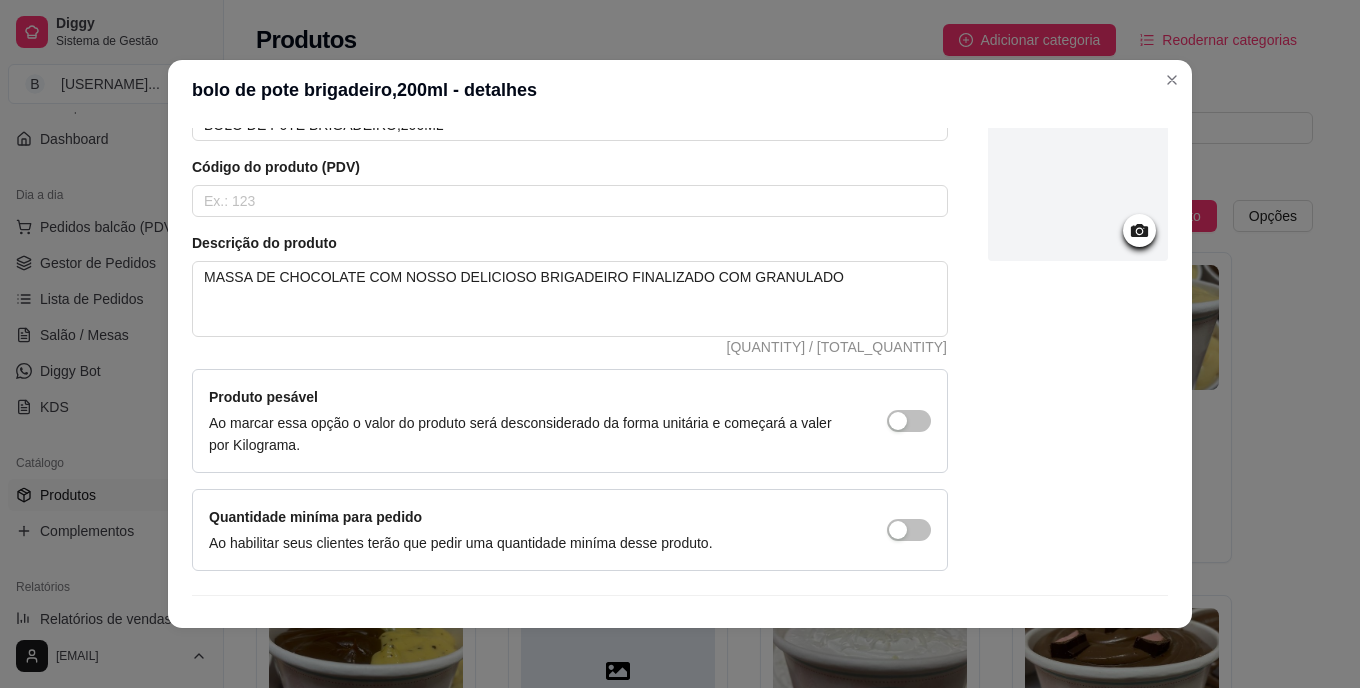 click on "Nome do produto BOLO DE P0TE BRIGADEIRO,200ML Código do produto (PDV) Descrição do produto MASSA DE CHOCOLATE COM NOSSO DELICIOSO BRIGADEIRO FINALIZADO COM GRANULADO 74 / 600 Produto pesável Ao marcar essa opção o valor do produto será desconsiderado da forma unitária e começará a valer por Kilograma. Quantidade miníma para pedido Ao habilitar seus clientes terão que pedir uma quantidade miníma desse produto. Copiar link do produto Deletar produto Salvar" at bounding box center (680, 370) 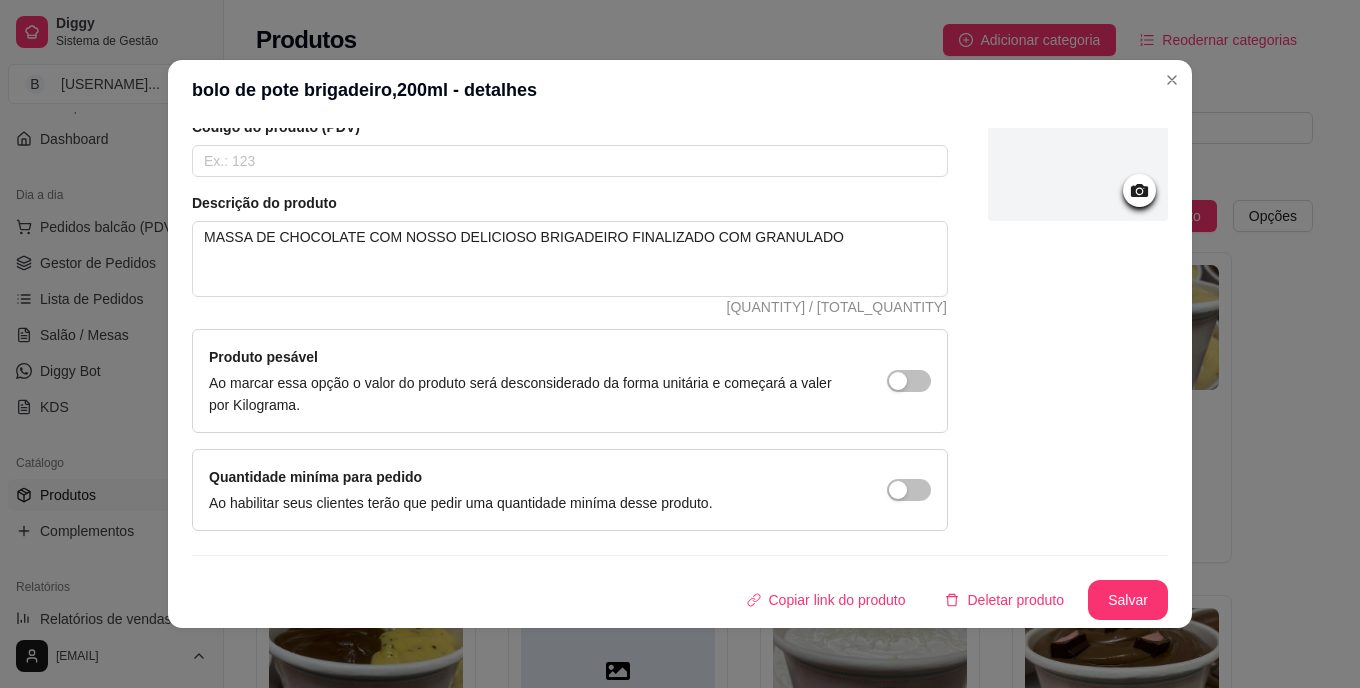 click on "Nome do produto BOLO DE P0TE BRIGADEIRO,200ML Código do produto (PDV) Descrição do produto MASSA DE CHOCOLATE COM NOSSO DELICIOSO BRIGADEIRO FINALIZADO COM GRANULADO 74 / 600 Produto pesável Ao marcar essa opção o valor do produto será desconsiderado da forma unitária e começará a valer por Kilograma. Quantidade miníma para pedido Ao habilitar seus clientes terão que pedir uma quantidade miníma desse produto. Copiar link do produto Deletar produto Salvar" at bounding box center [680, 330] 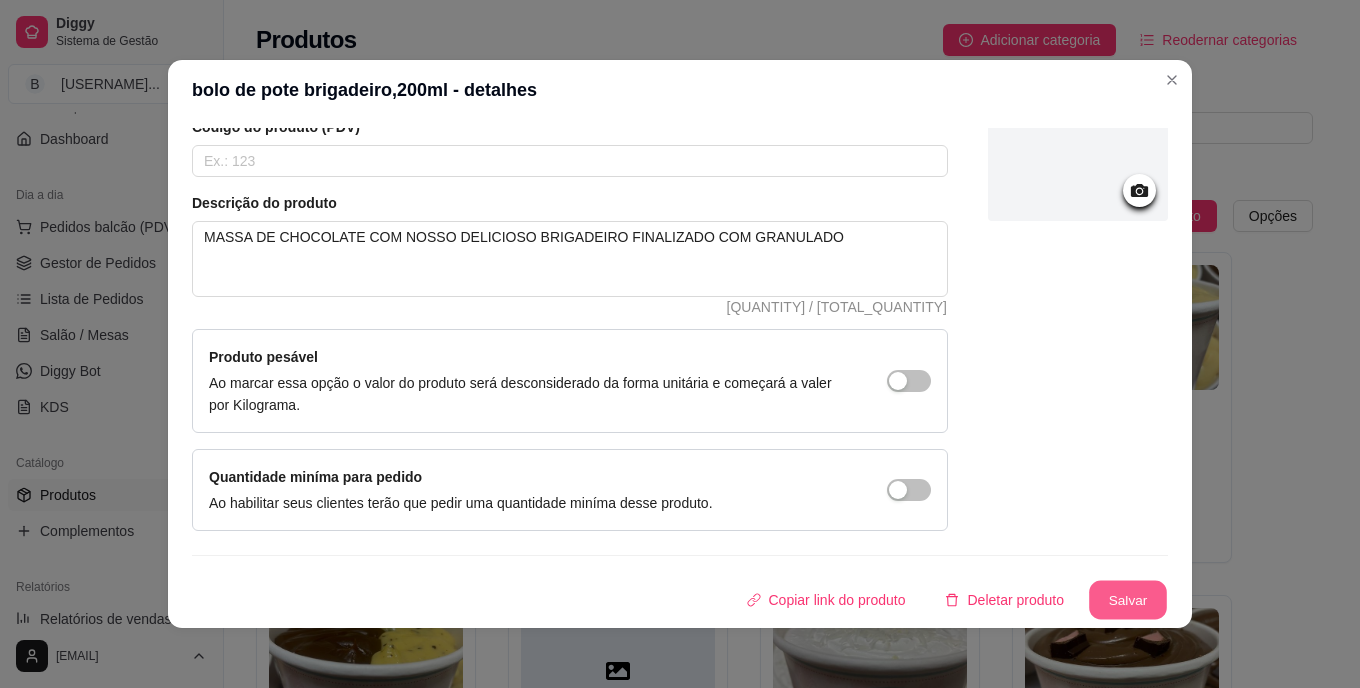 click on "Salvar" at bounding box center [1128, 600] 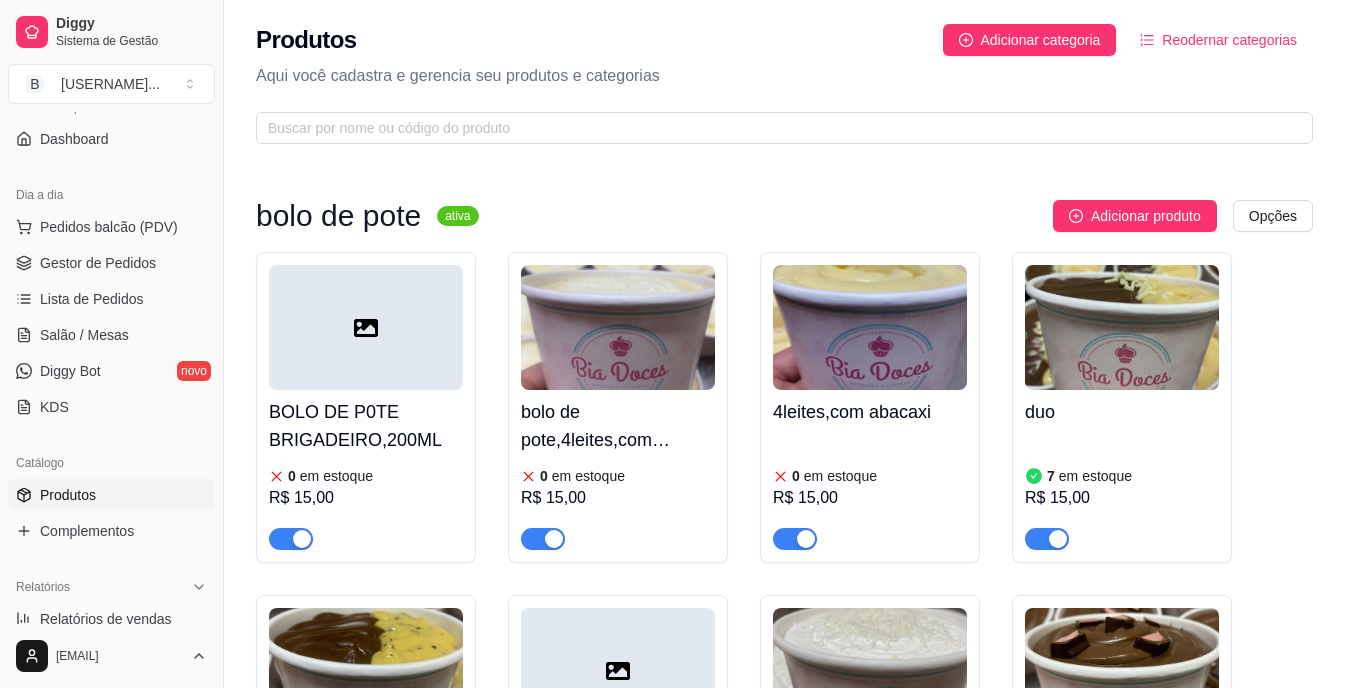 click on "bolo de pote,4leites,com morango" at bounding box center [618, 426] 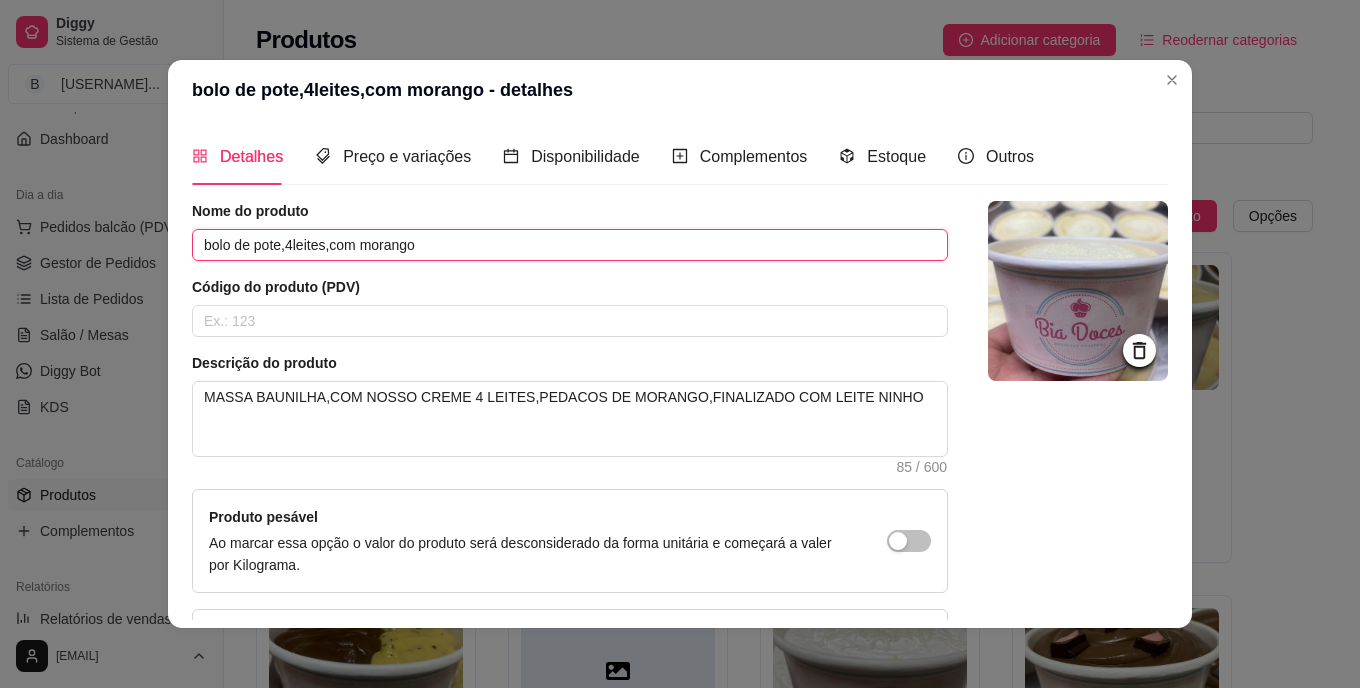 click on "bolo de pote,4leites,com morango" at bounding box center (570, 245) 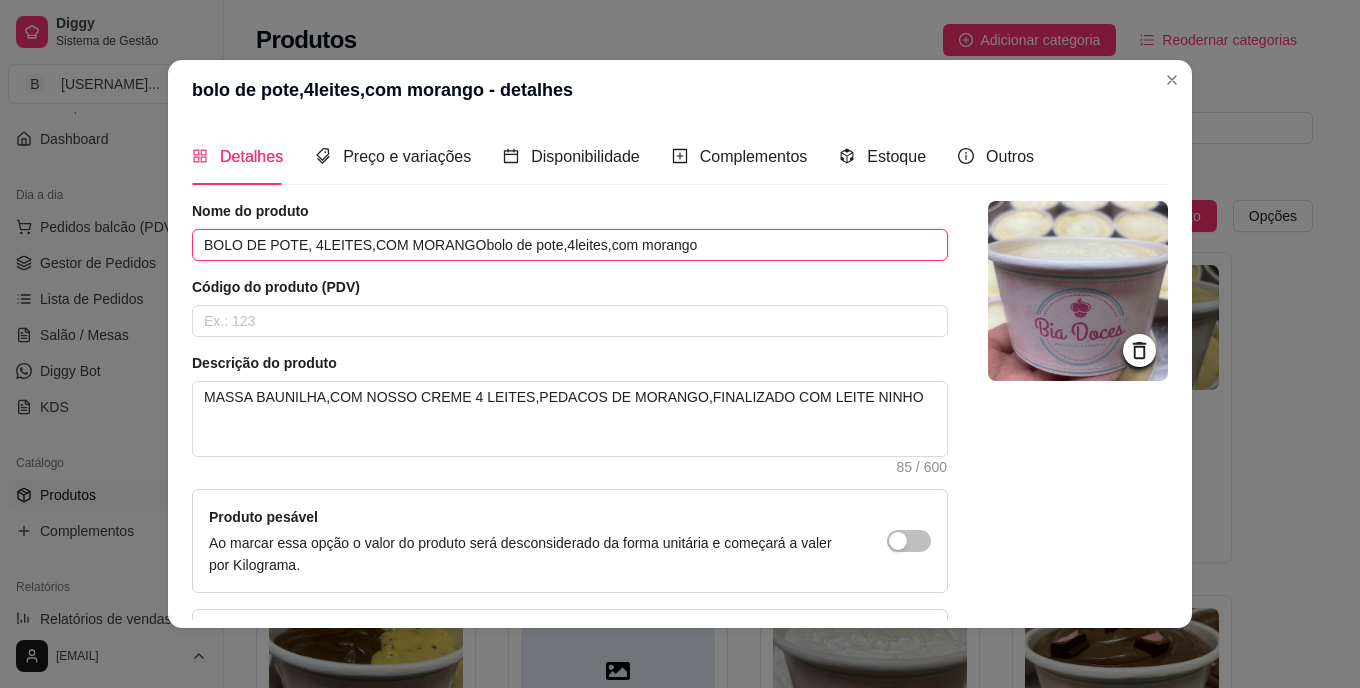 click on "BOLO DE POTE, 4LEITES,COM MORANGObolo de pote,4leites,com morango" at bounding box center (570, 245) 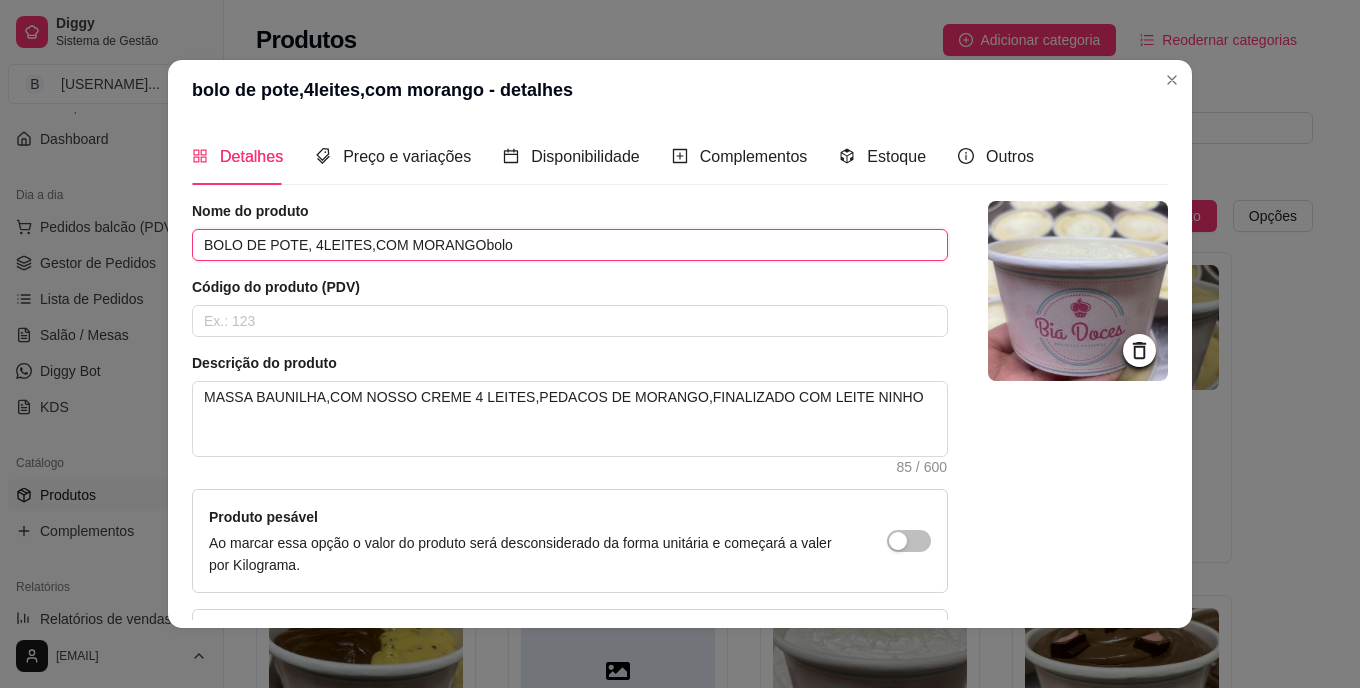 type on "BOLO DE POTE, 4LEITES,COM MORANGObolo" 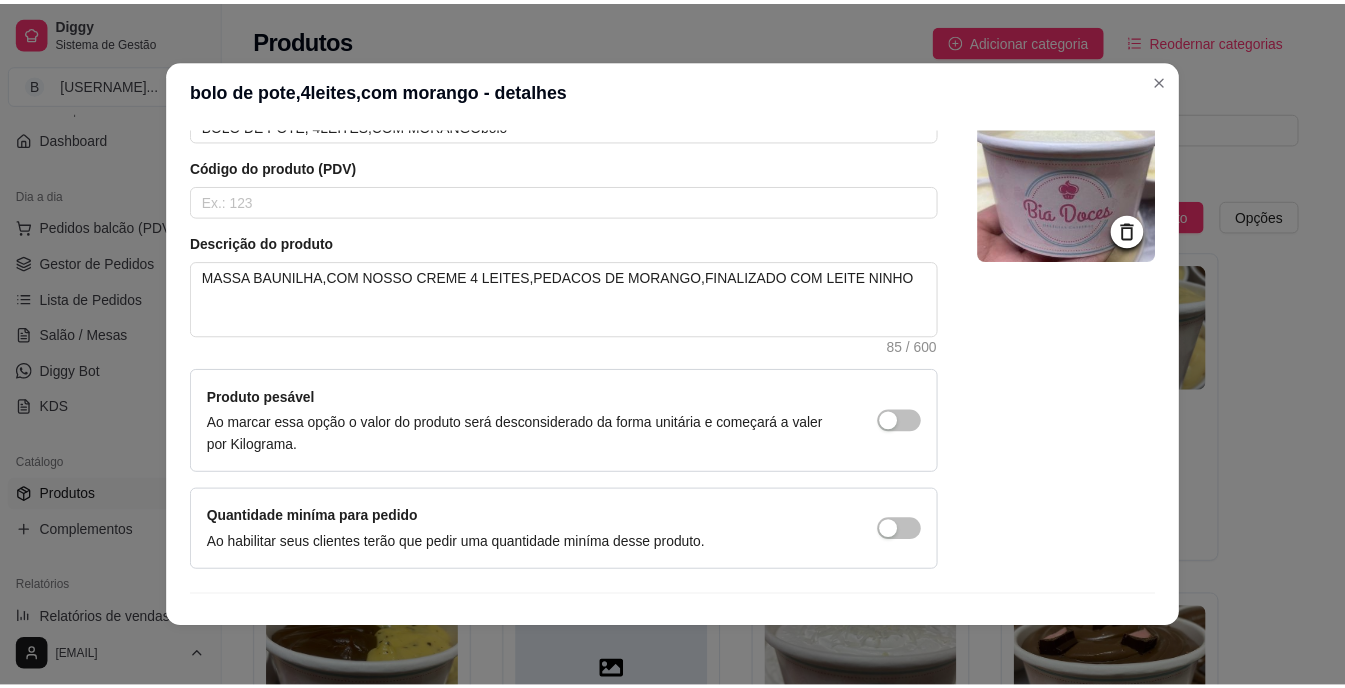 scroll, scrollTop: 160, scrollLeft: 0, axis: vertical 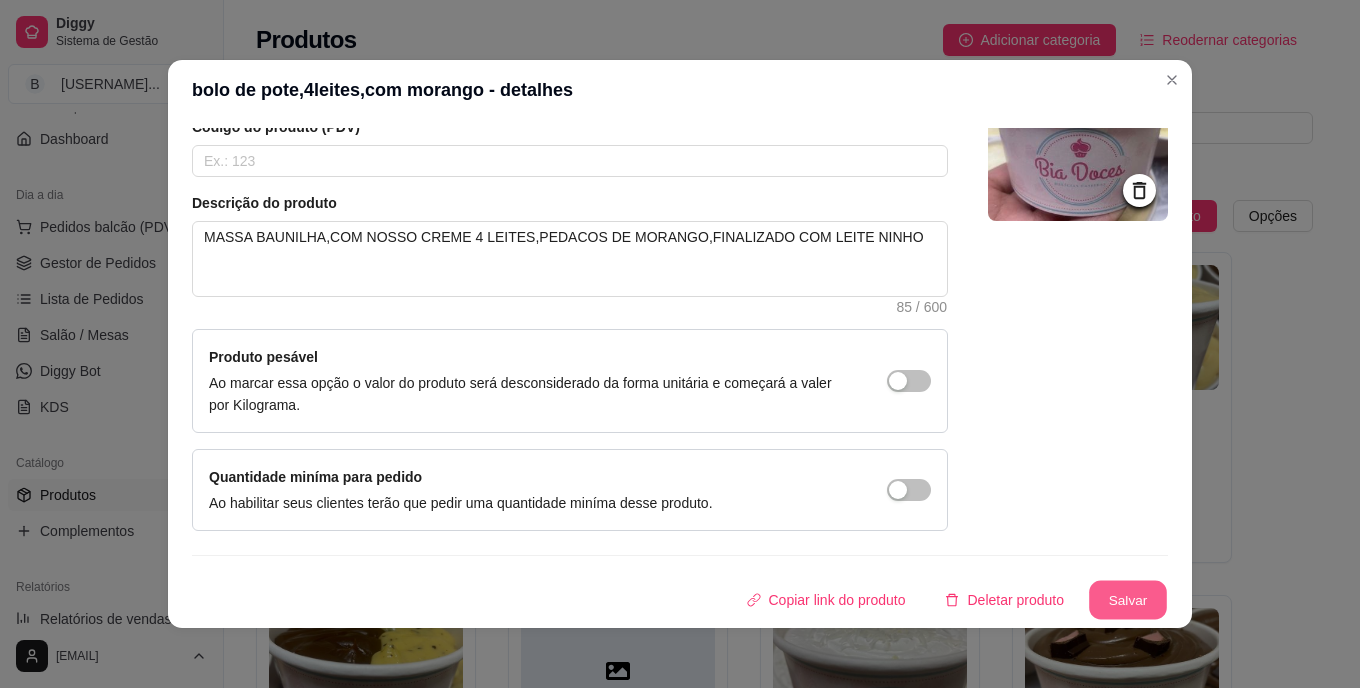 click on "Salvar" at bounding box center [1128, 600] 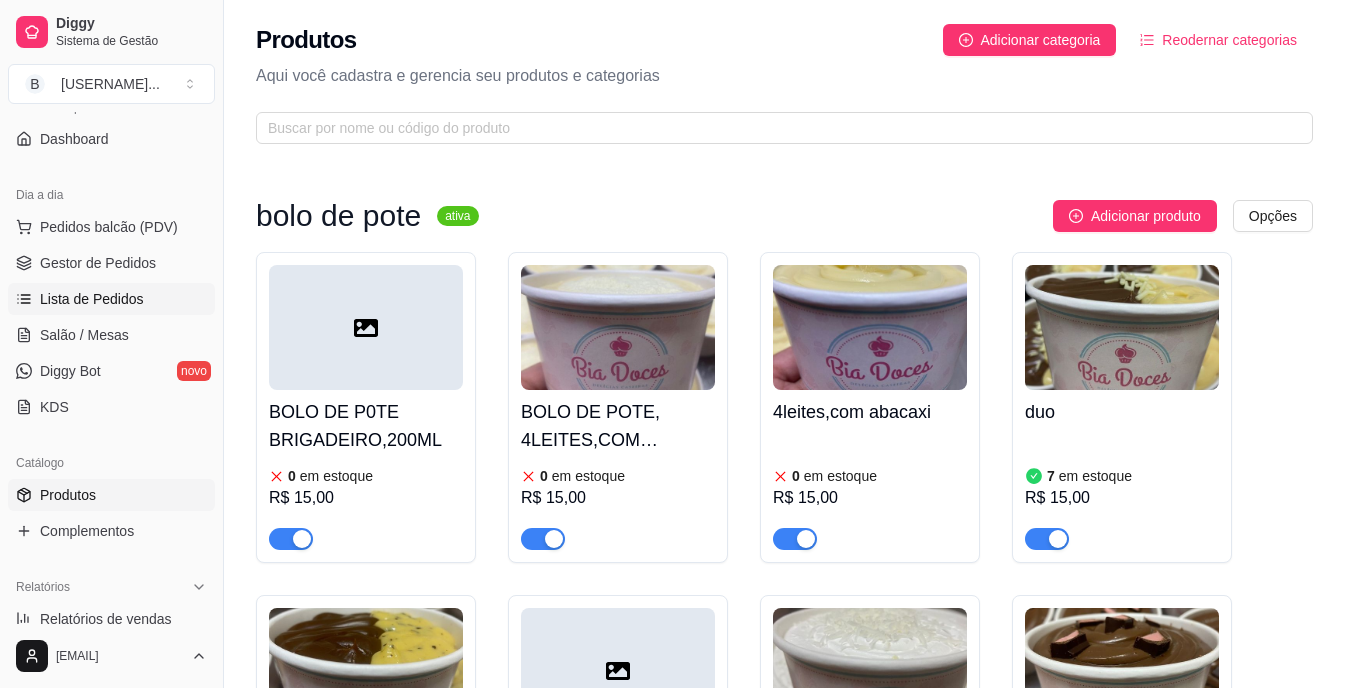 click on "Lista de Pedidos" at bounding box center [92, 299] 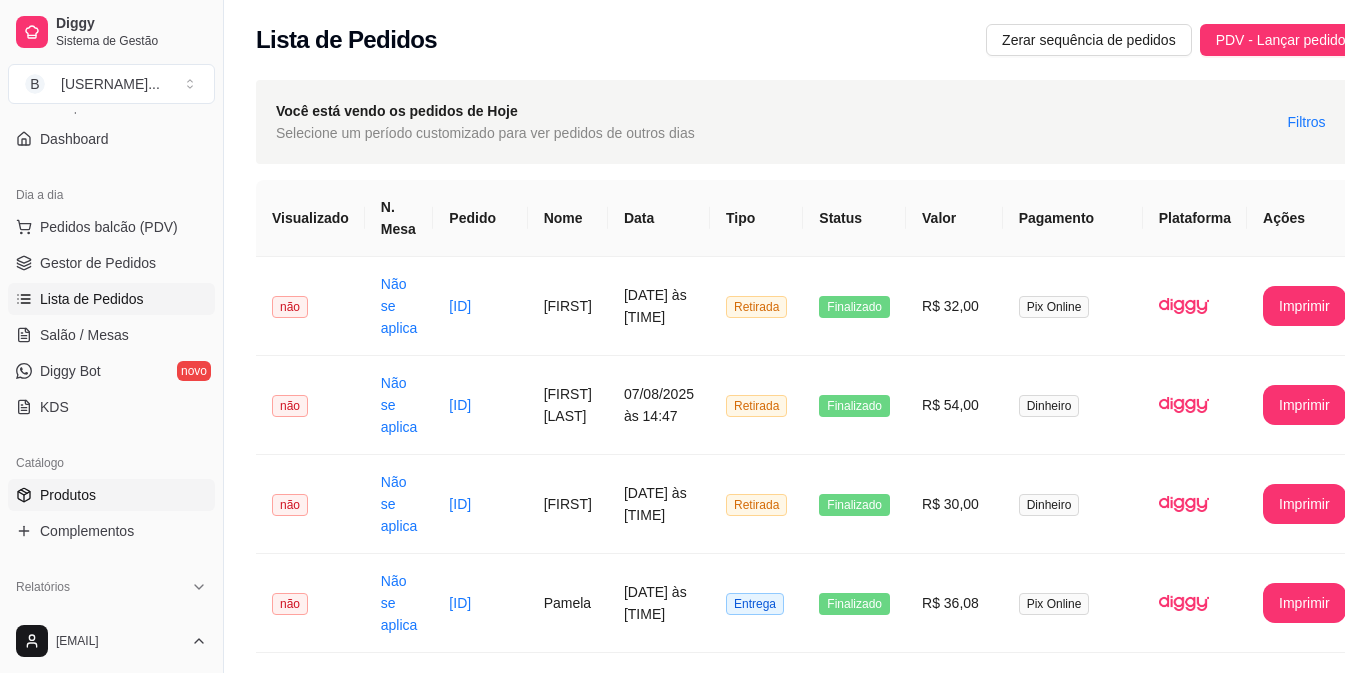 click on "Produtos" at bounding box center [68, 495] 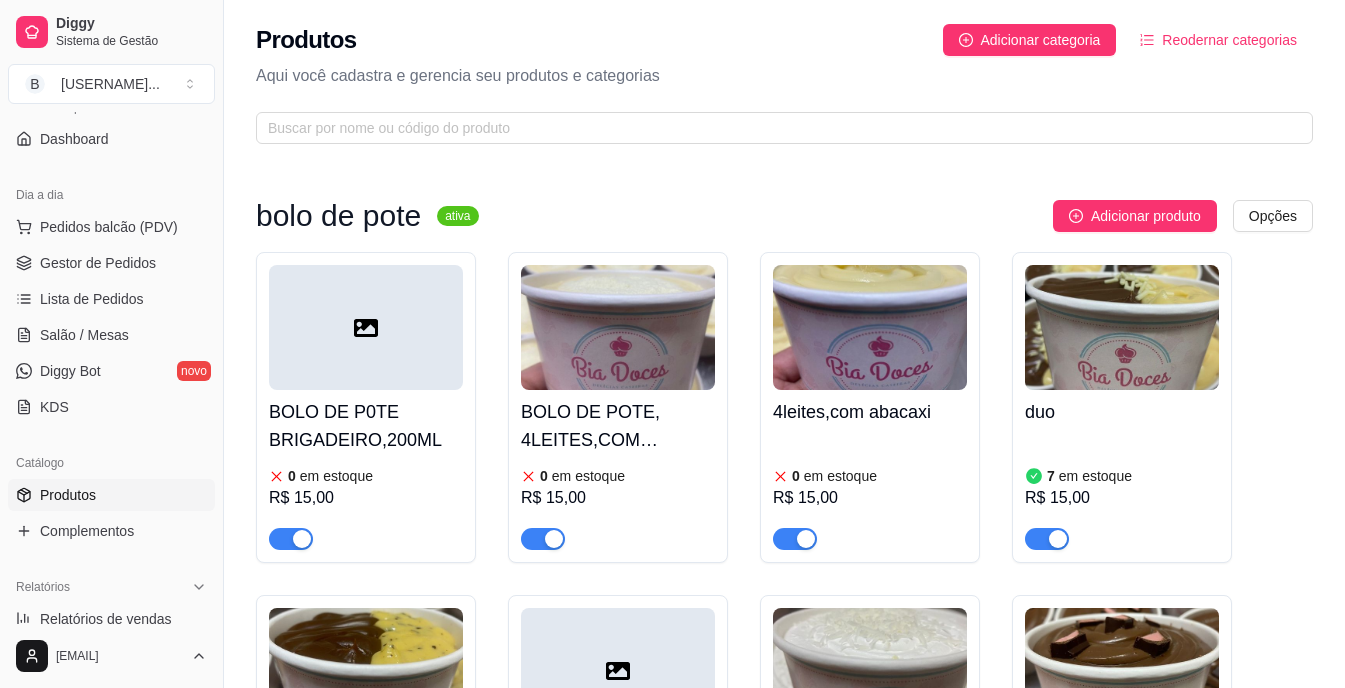 click on "BOLO DE P0TE BRIGADEIRO,200ML    0 em estoque R$ 15,00 BOLO DE POTE, 4LEITES,COM MORANGObolo    0 em estoque R$ 15,00 4leites,com abacaxi   0 em estoque R$ 15,00 duo   7 em estoque R$ 15,00 chocomara   2 em estoque R$ 15,00 red   0 em estoque R$ 15,00 DOCE DE LEITE COM AMEIXA   7 em estoque R$ 15,00 bolo de stikadinho   0 em estoque R$ 15,00 Fatia torta PINK LEMONADE   0 em estoque R$ 20,00" at bounding box center [784, 750] 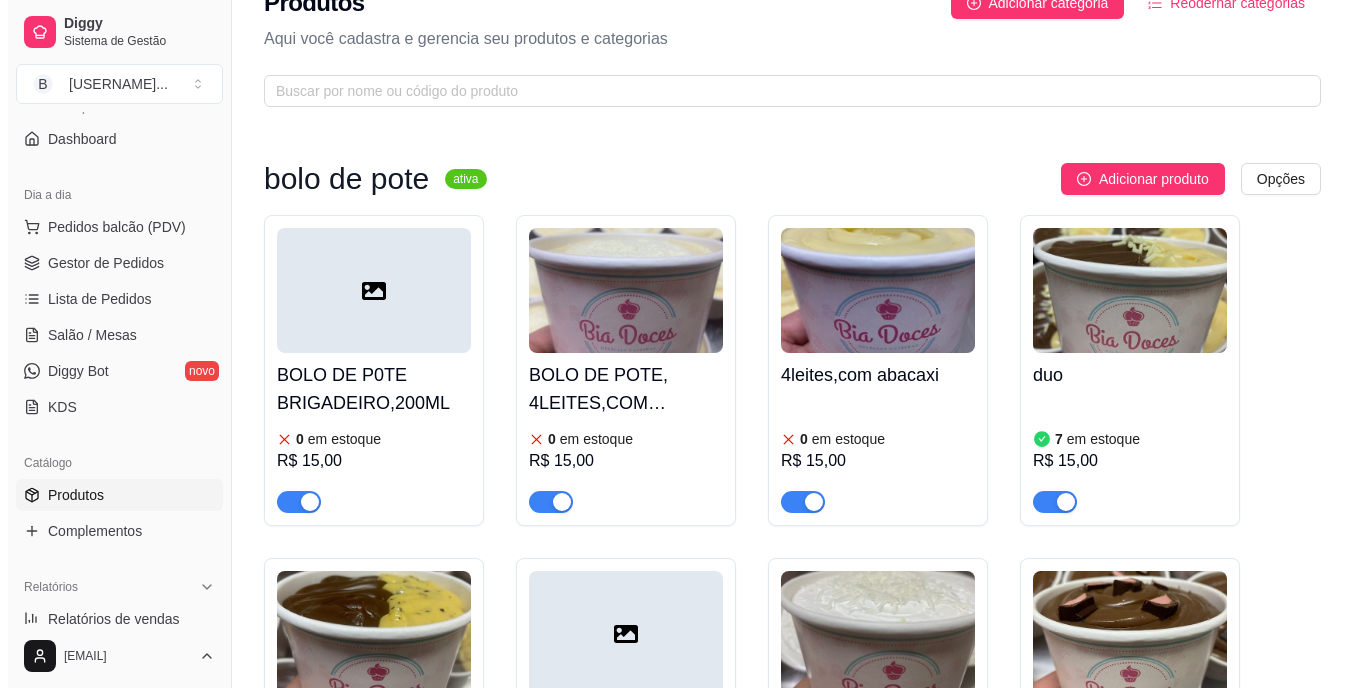 scroll, scrollTop: 0, scrollLeft: 0, axis: both 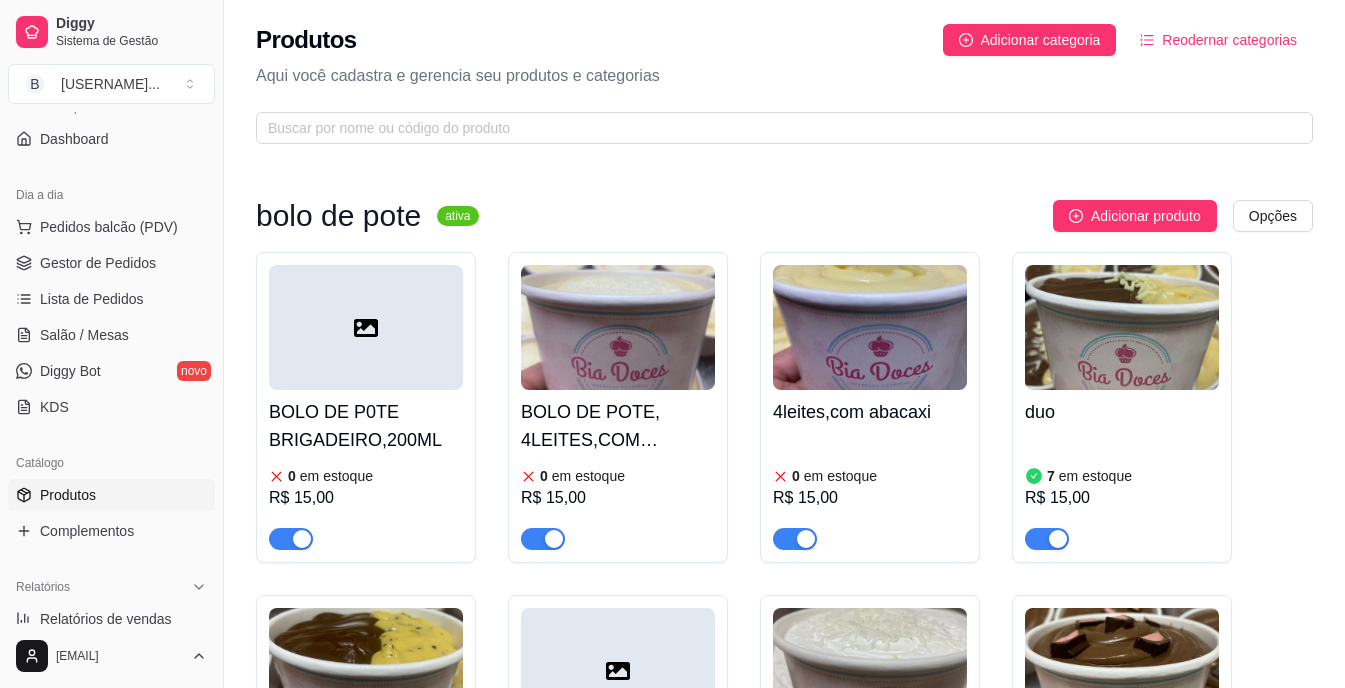 click on "0 em estoque R$ 15,00" at bounding box center [870, 492] 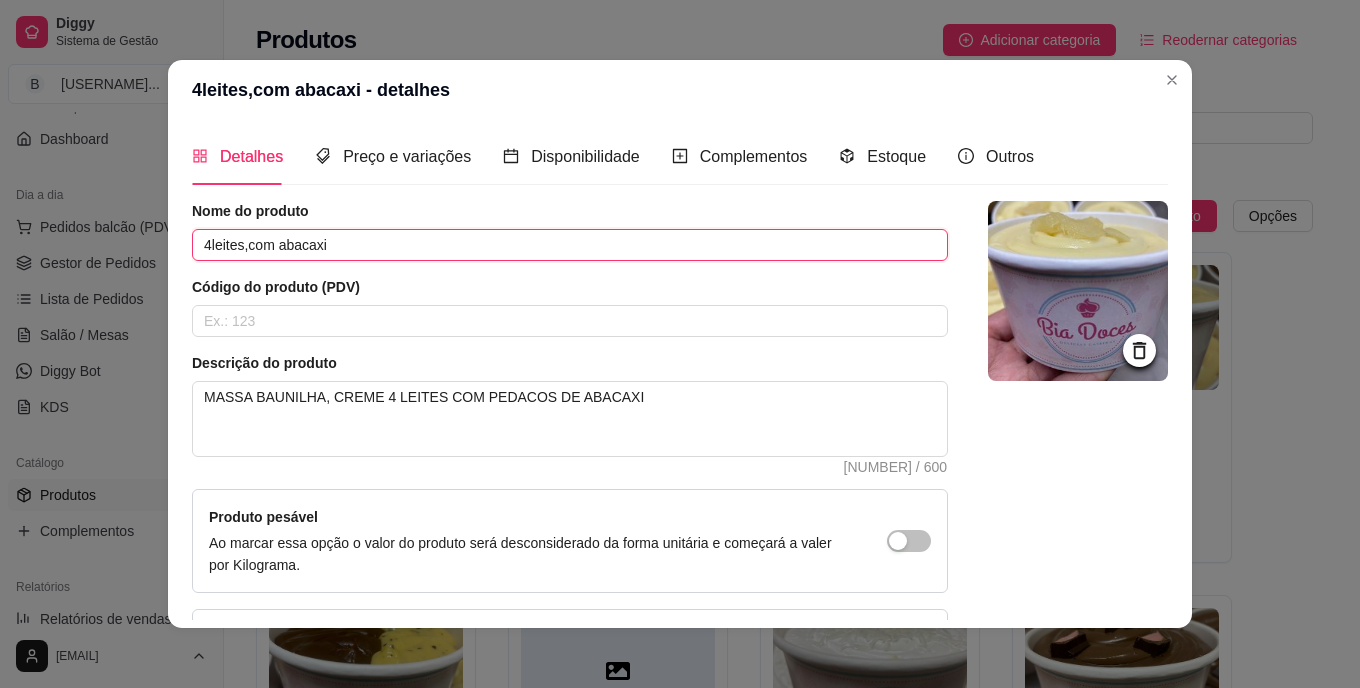 click on "4leites,com abacaxi" at bounding box center [570, 245] 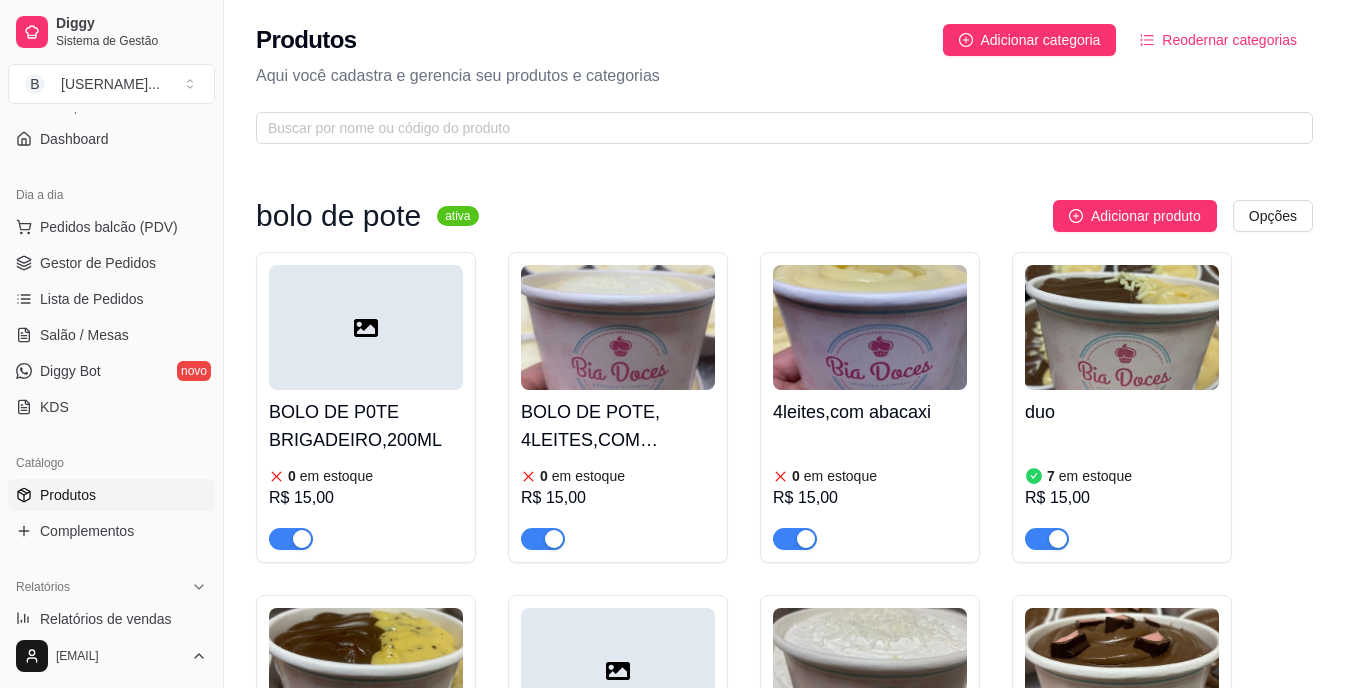 click on "4leites,com abacaxi" at bounding box center (870, 412) 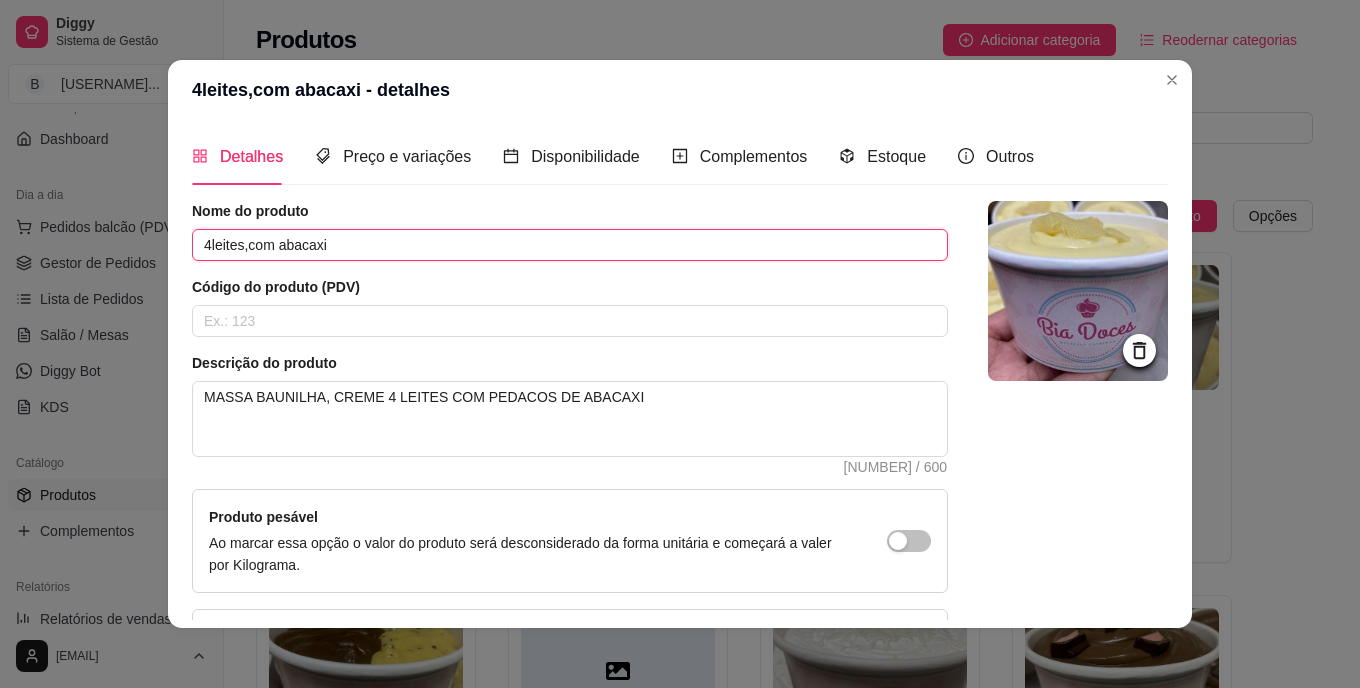 click on "4leites,com abacaxi" at bounding box center [570, 245] 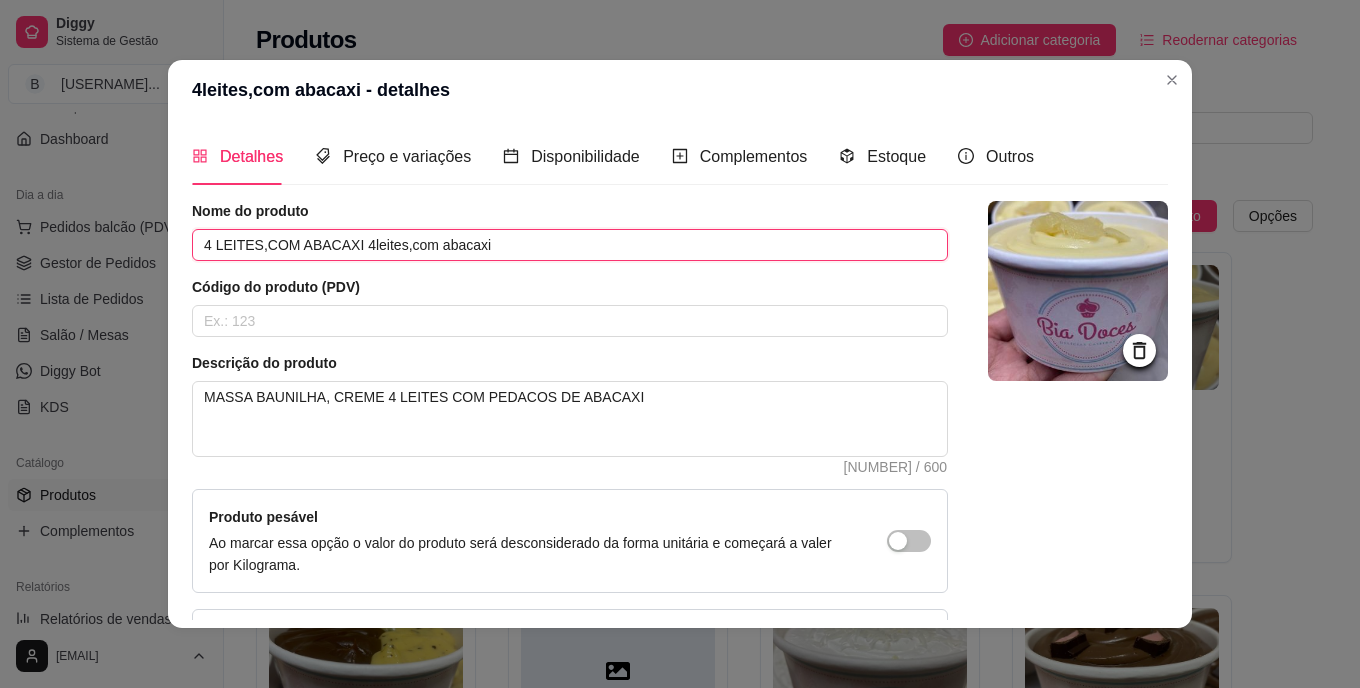 click on "4 LEITES,COM ABACAXI 4leites,com abacaxi" at bounding box center [570, 245] 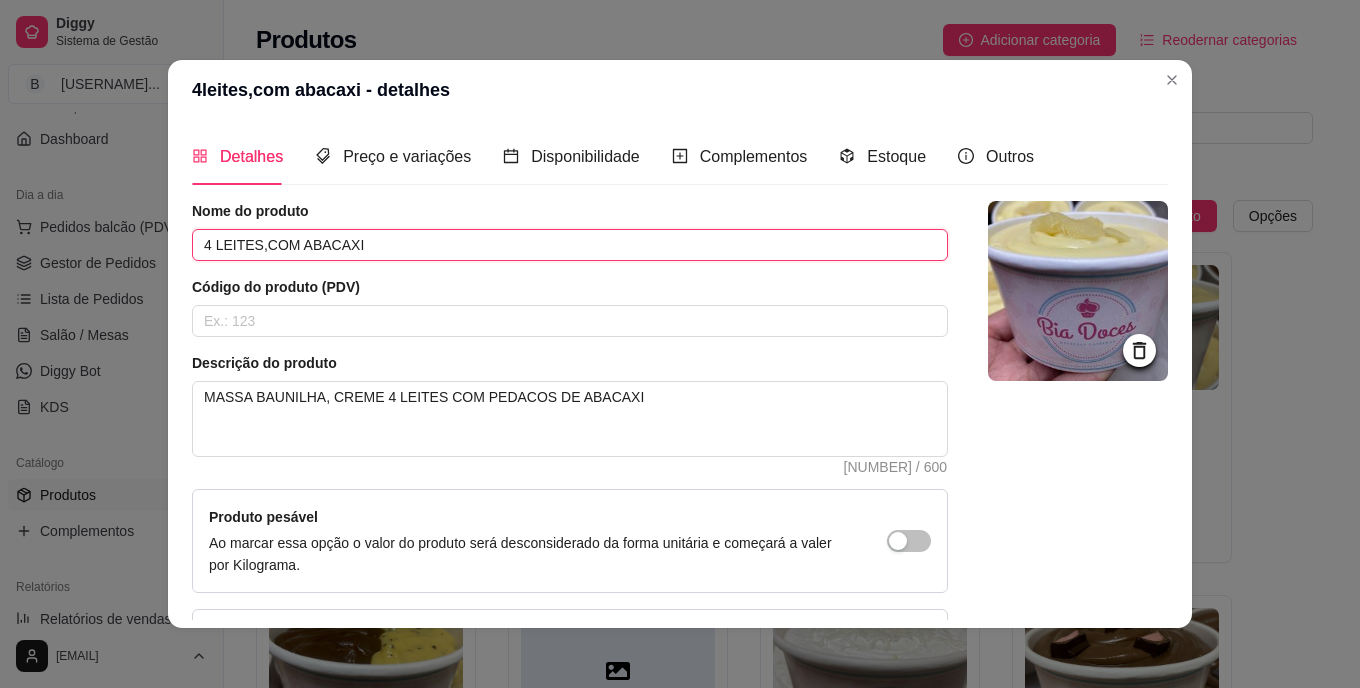 type on "4 LEITES,COM ABACAXI" 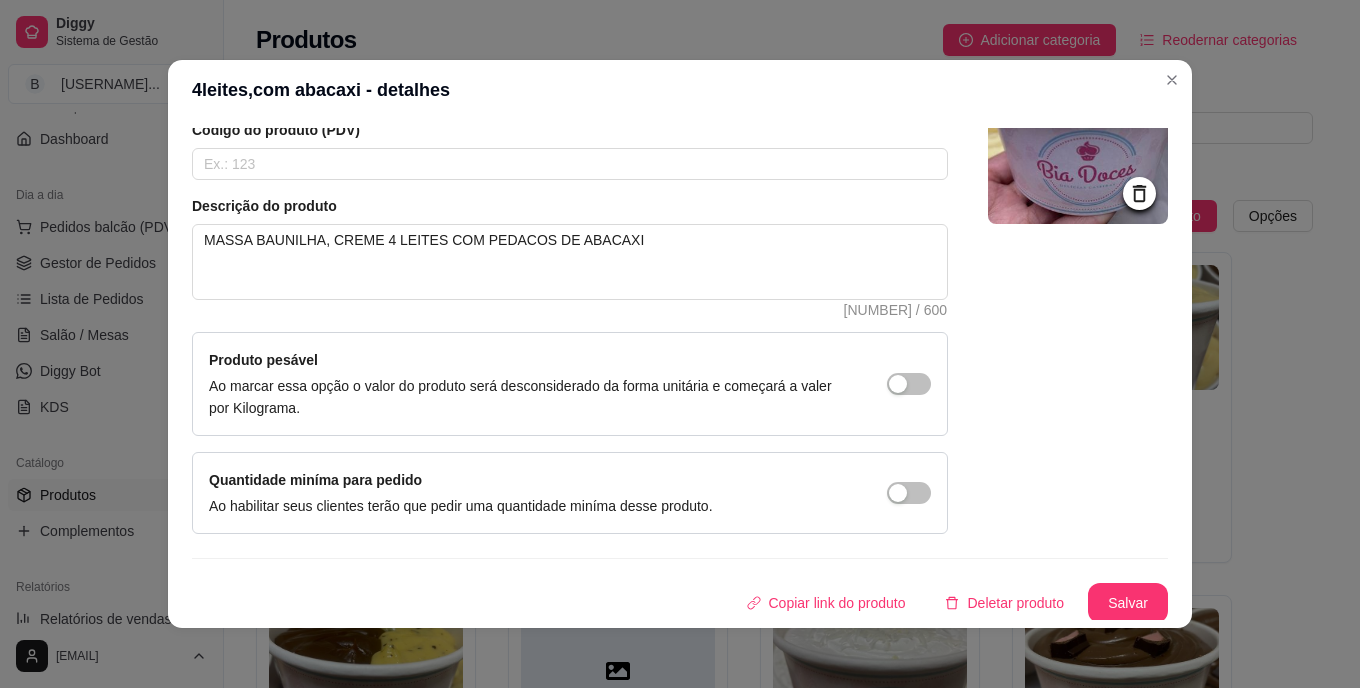 scroll, scrollTop: 160, scrollLeft: 0, axis: vertical 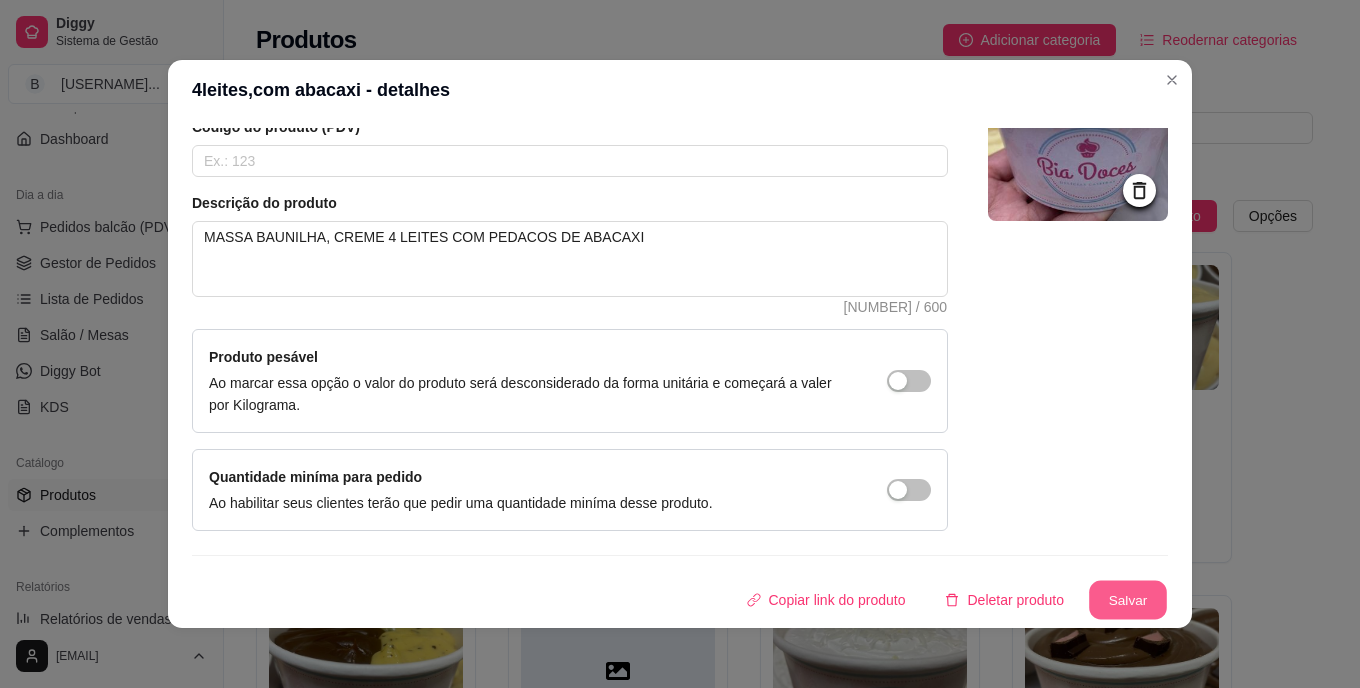 click on "Salvar" at bounding box center (1128, 600) 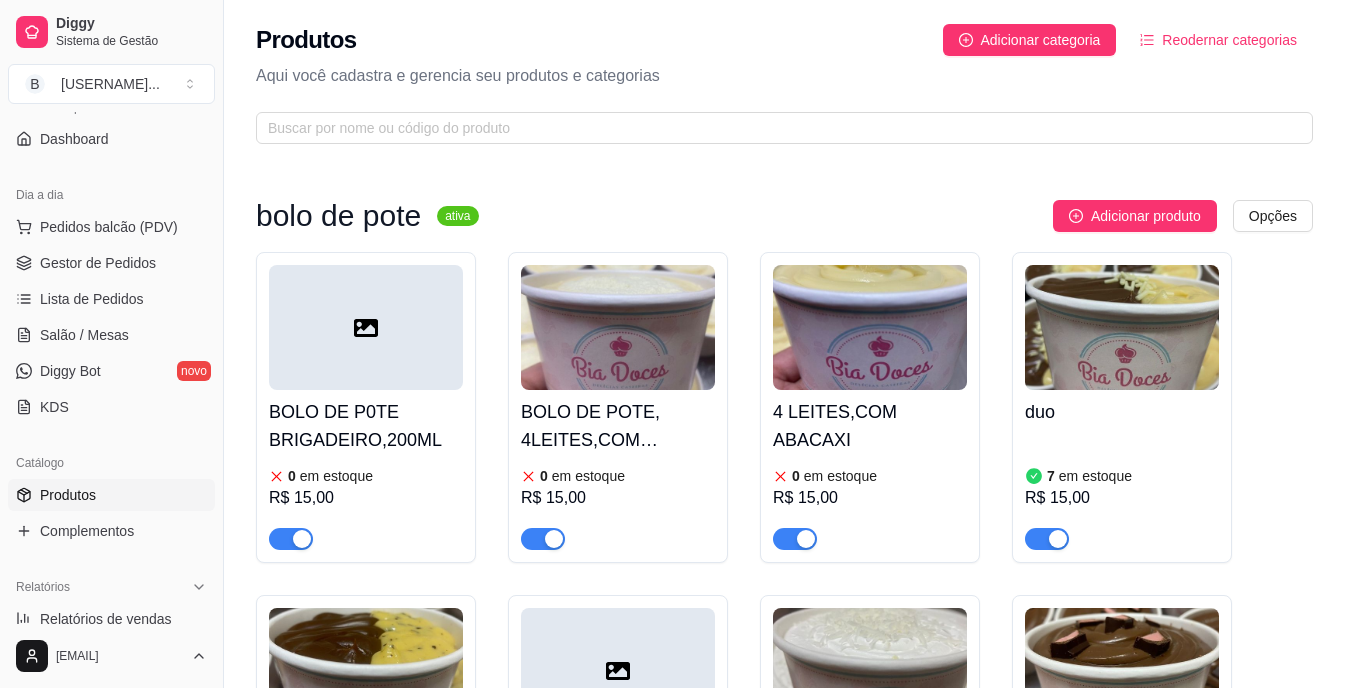 click on "duo" at bounding box center [1122, 412] 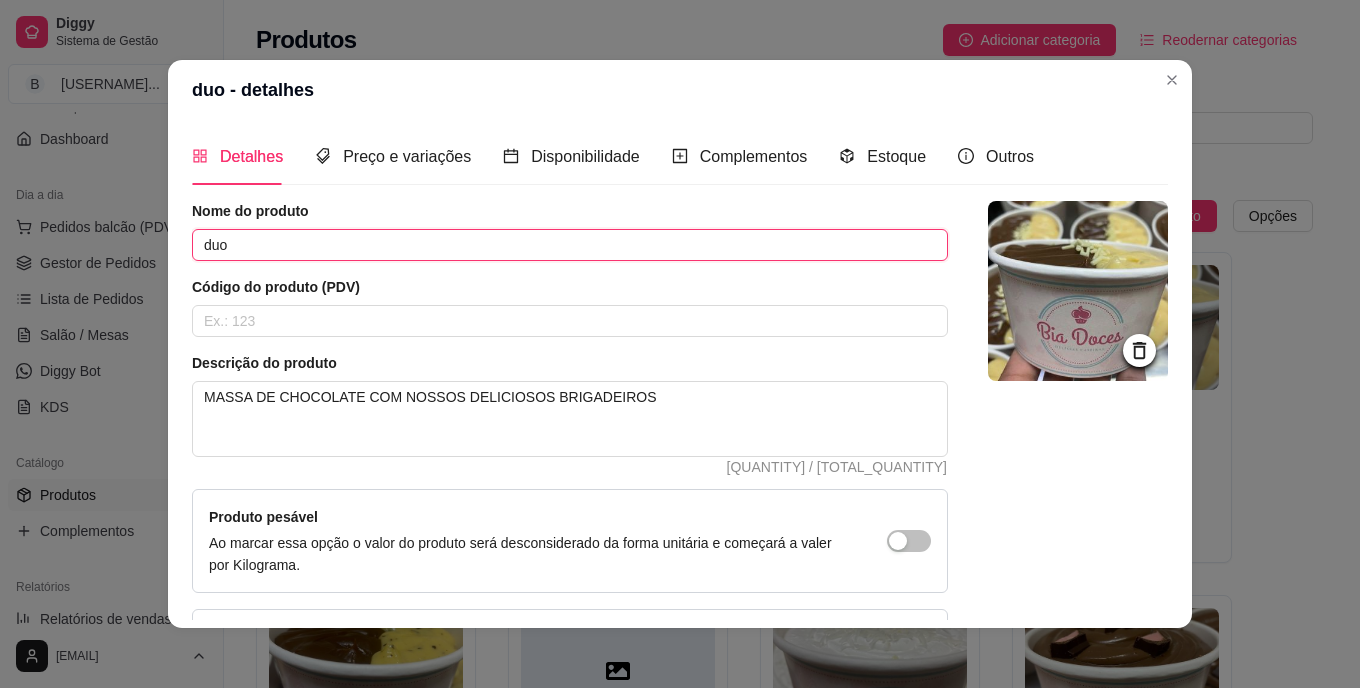 click on "duo" at bounding box center (570, 245) 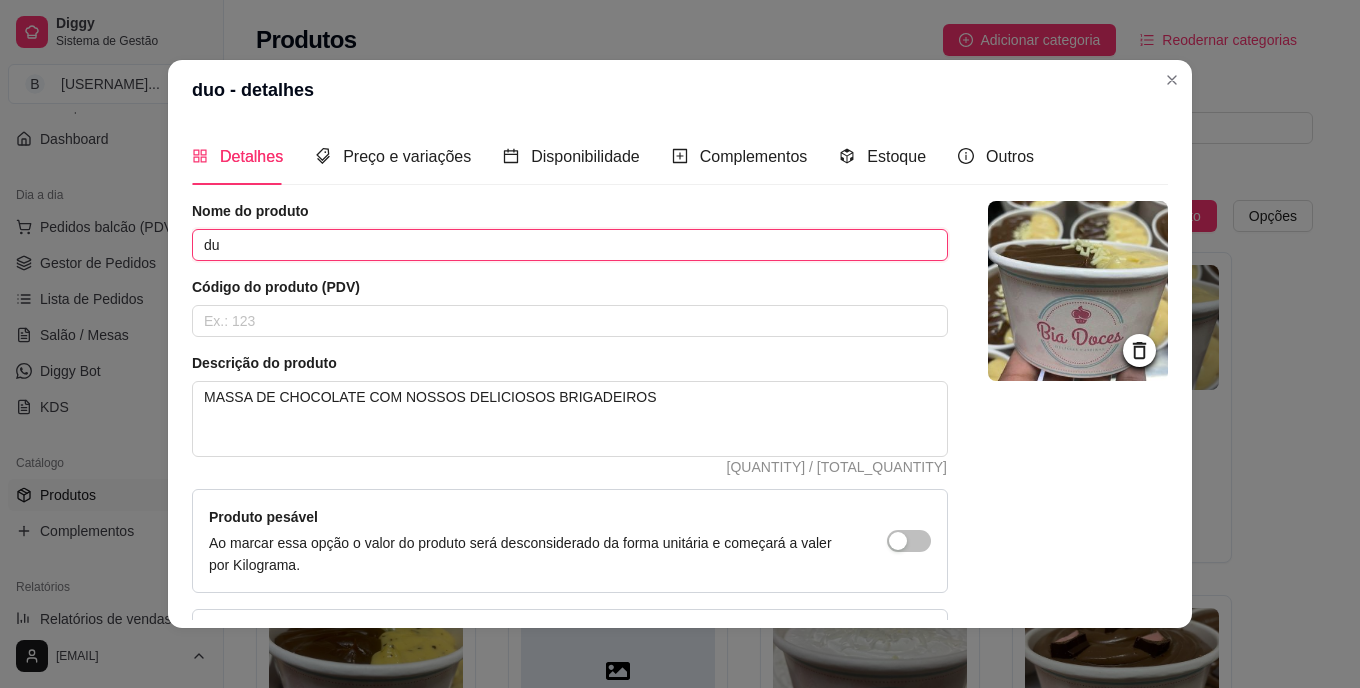 type on "d" 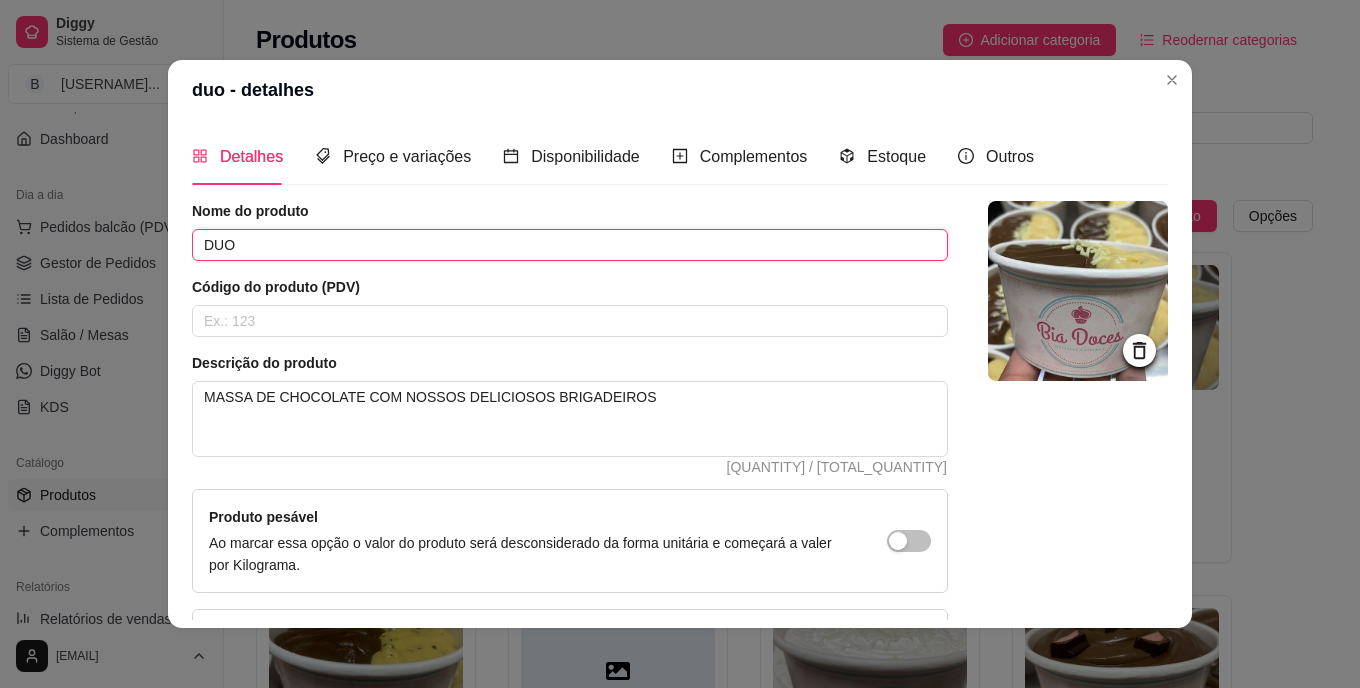 type on "DUO" 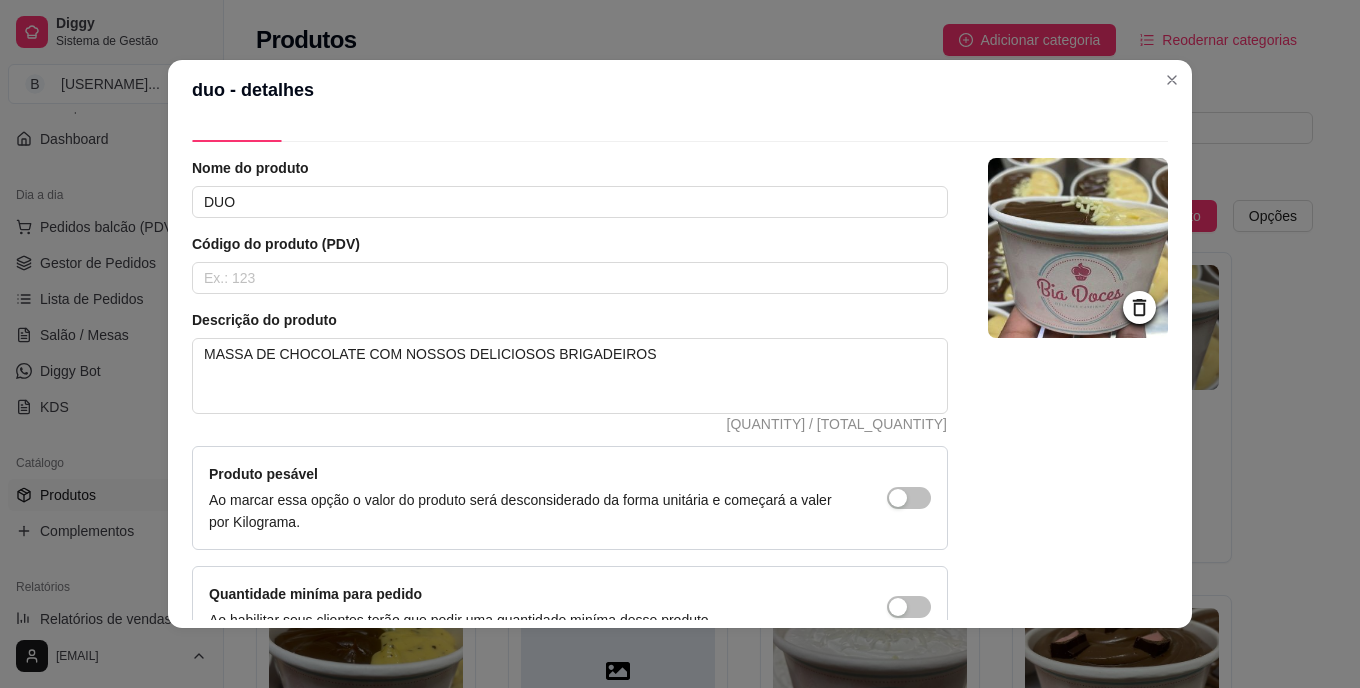 scroll, scrollTop: 80, scrollLeft: 0, axis: vertical 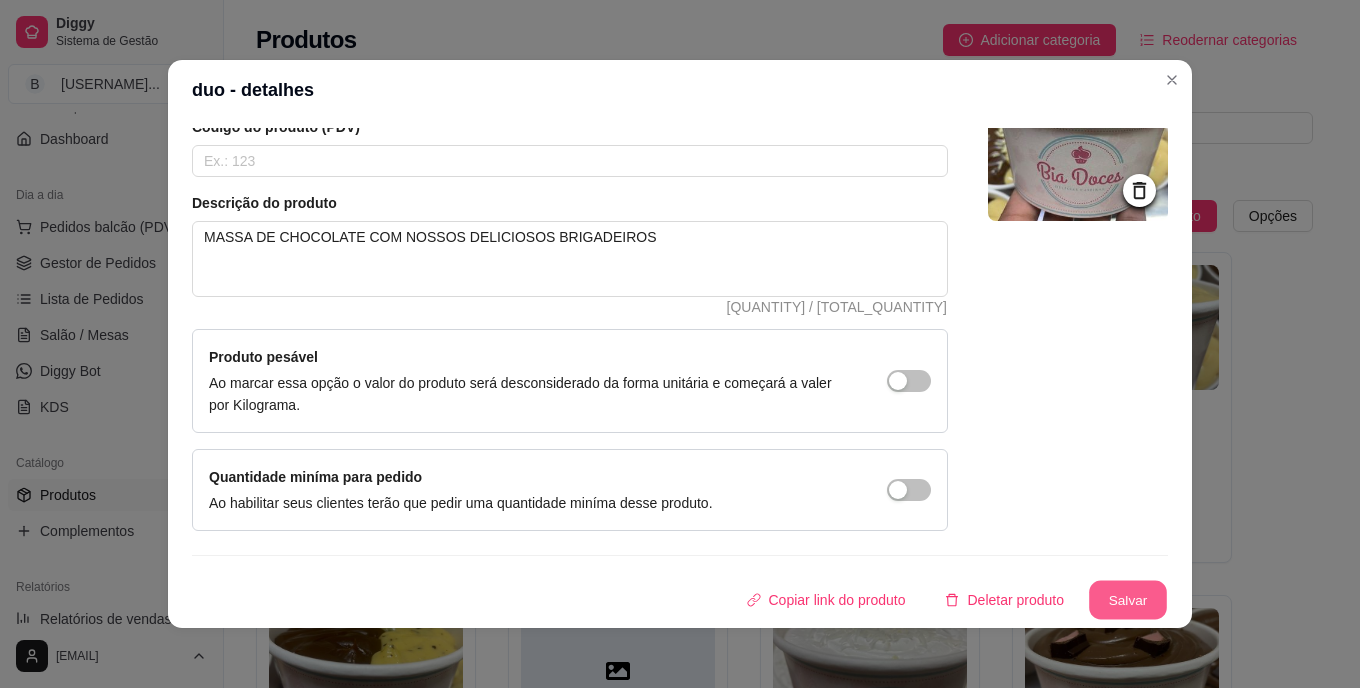 click on "Salvar" at bounding box center (1128, 600) 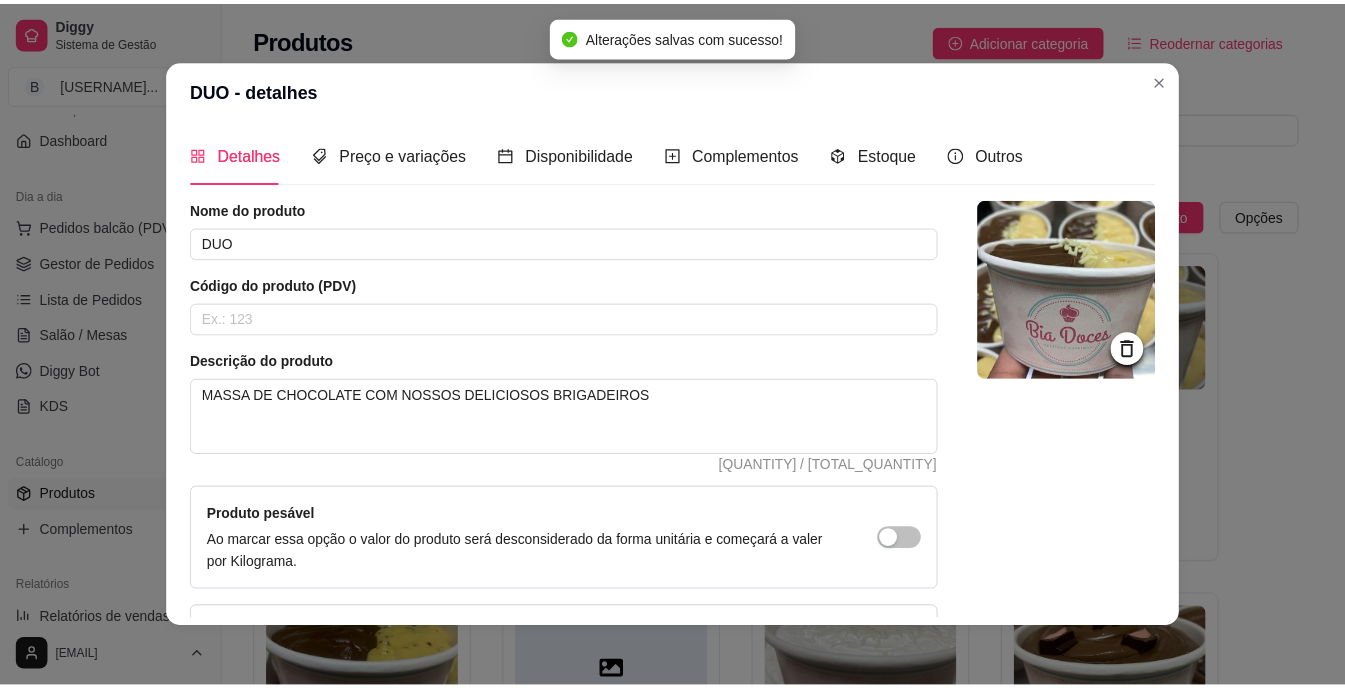 scroll, scrollTop: 0, scrollLeft: 0, axis: both 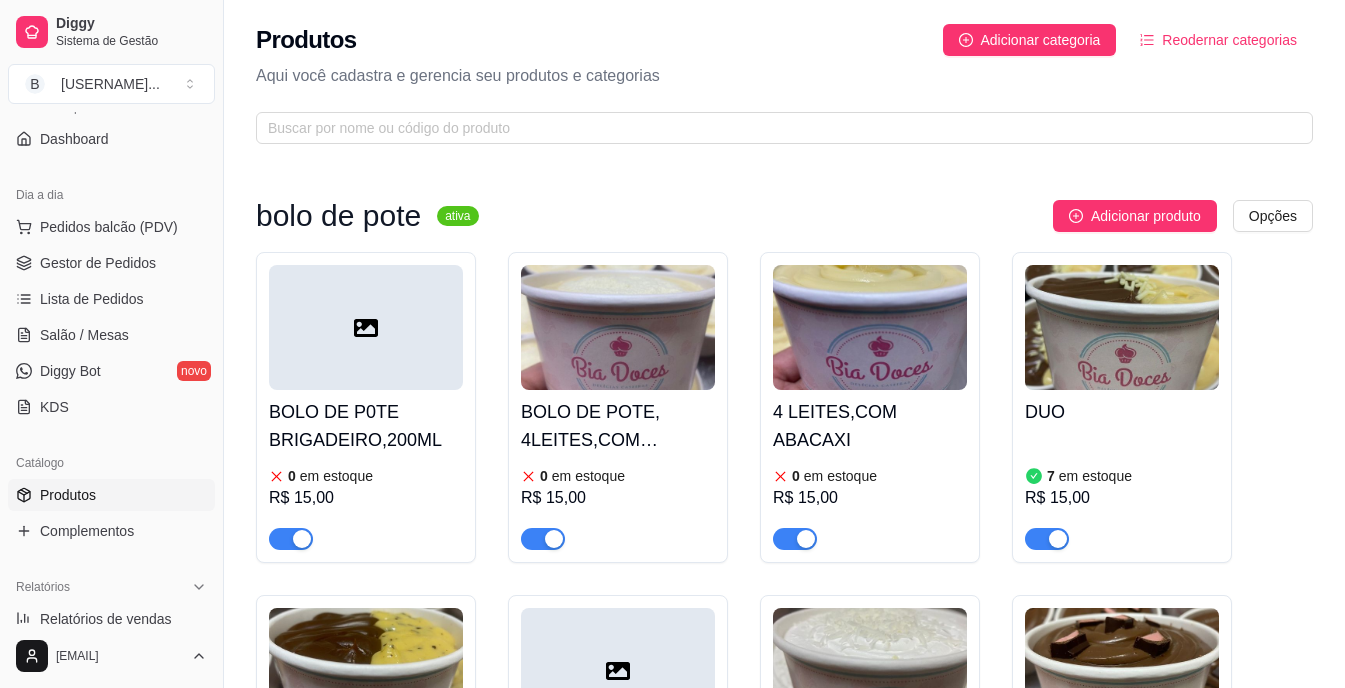 click on "BOLO DE P0TE BRIGADEIRO,200ML    0 em estoque R$ 15,00 BOLO DE POTE, 4LEITES,COM MORANGObolo    0 em estoque R$ 15,00 4 LEITES,COM ABACAXI    0 em estoque R$ 15,00 DUO   7 em estoque R$ 15,00 chocomara   2 em estoque R$ 15,00 red   0 em estoque R$ 15,00 DOCE DE LEITE COM AMEIXA   7 em estoque R$ 15,00 bolo de stikadinho   0 em estoque R$ 15,00 Fatia torta PINK LEMONADE   0 em estoque R$ 20,00" at bounding box center (784, 750) 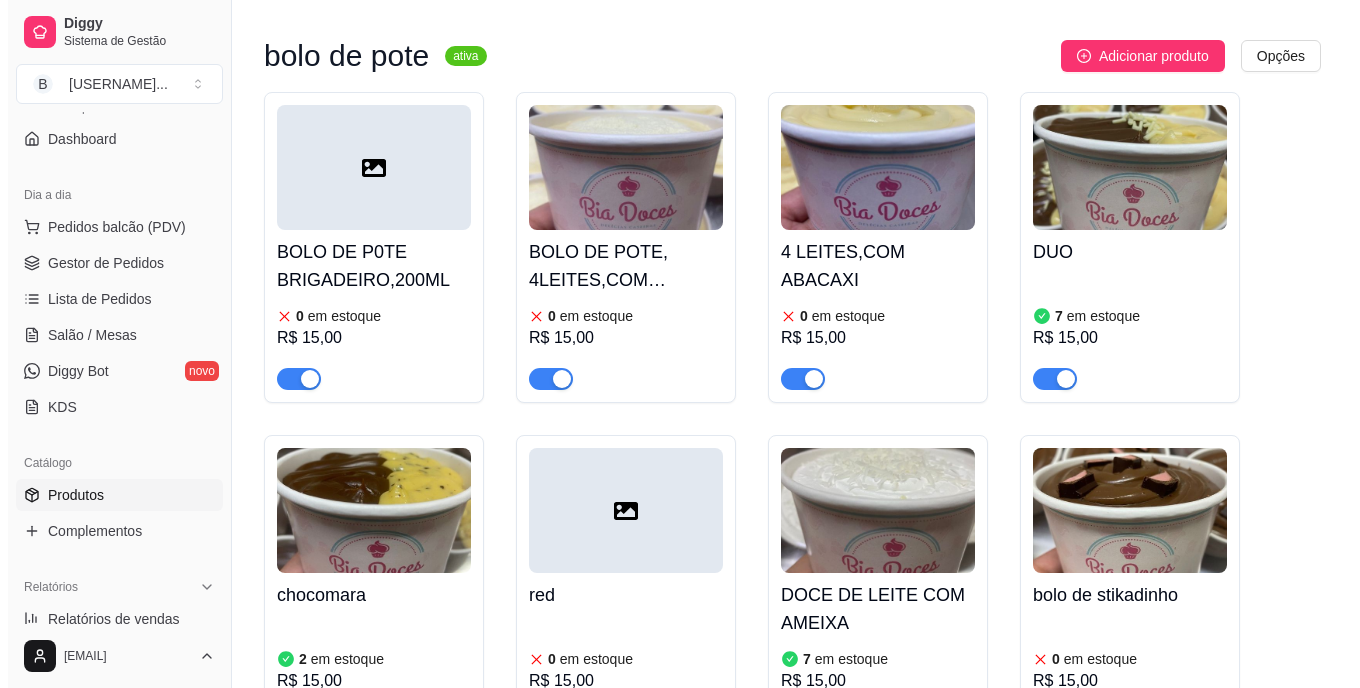 scroll, scrollTop: 200, scrollLeft: 0, axis: vertical 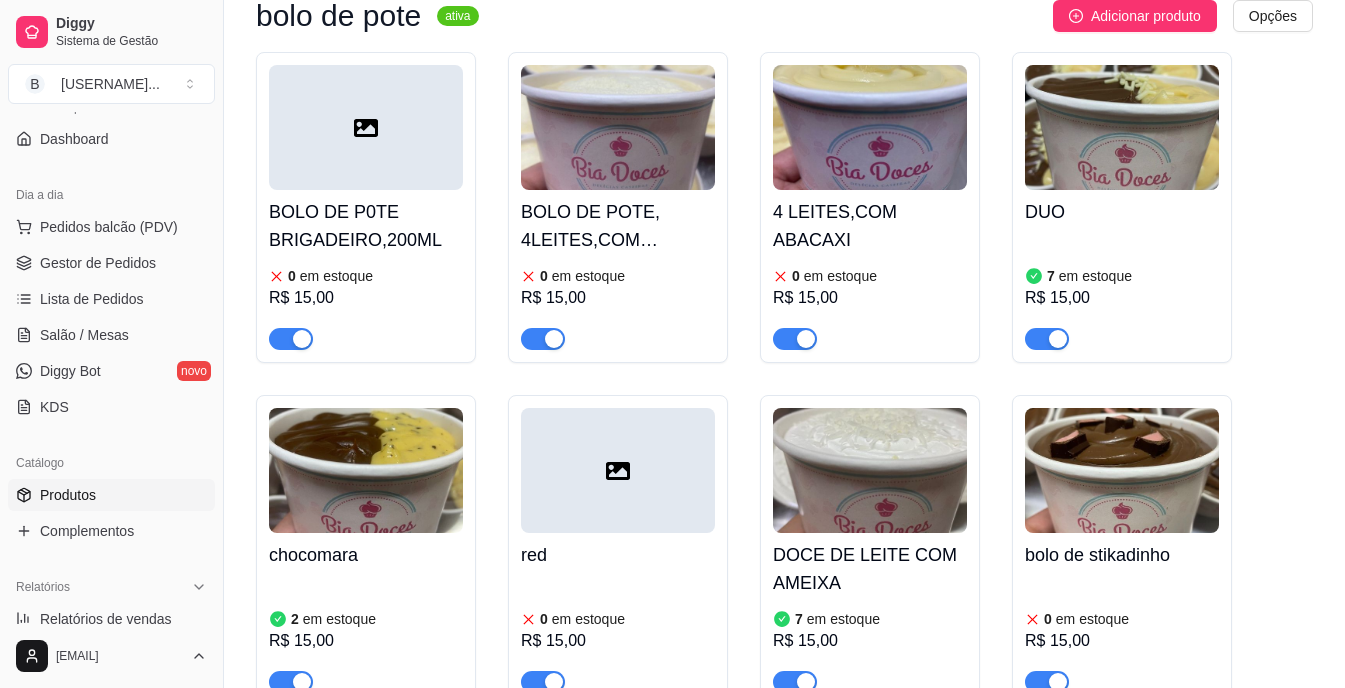 click on "R$ 15,00" at bounding box center (366, 641) 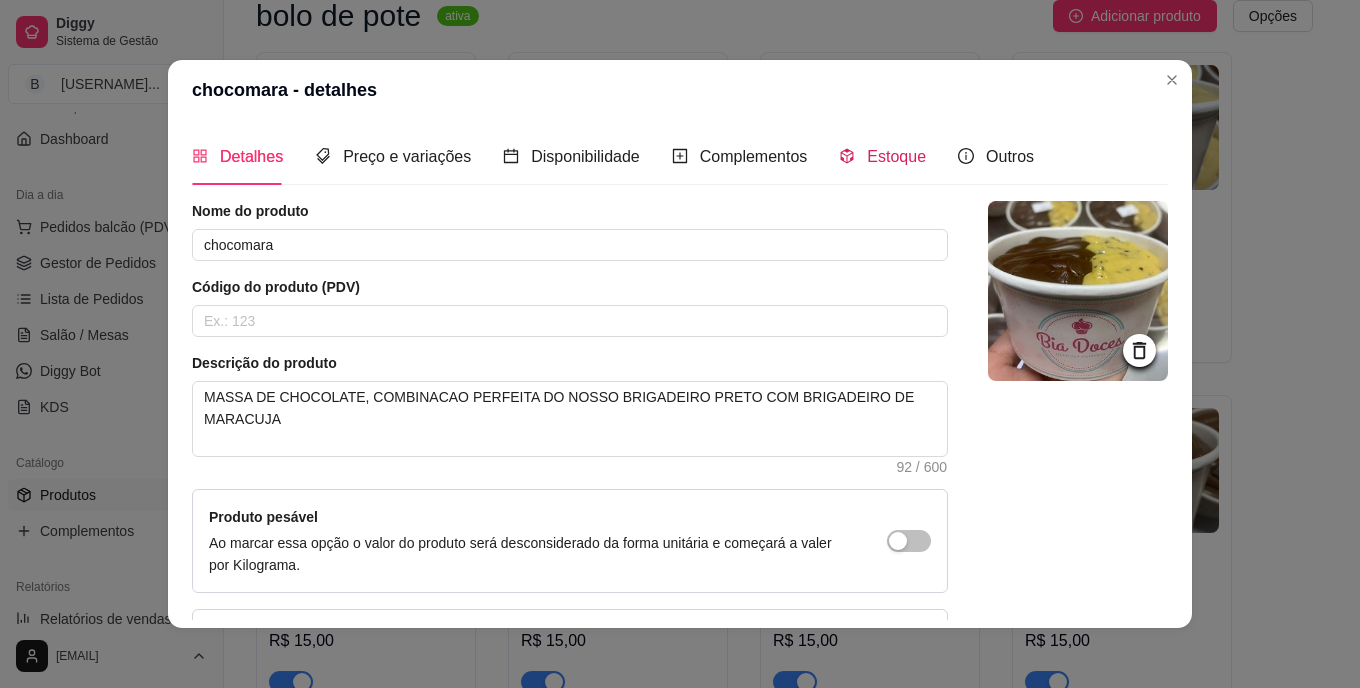 click on "Estoque" at bounding box center (882, 156) 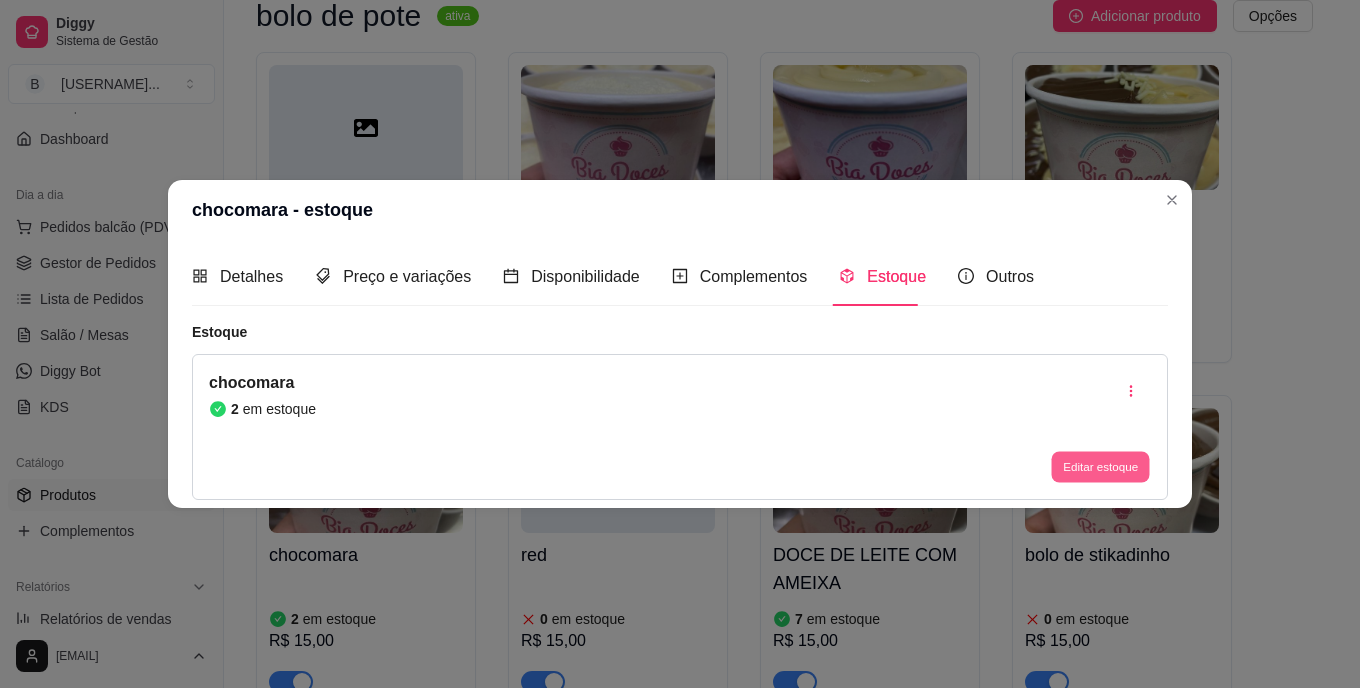 click on "Editar estoque" at bounding box center (1100, 466) 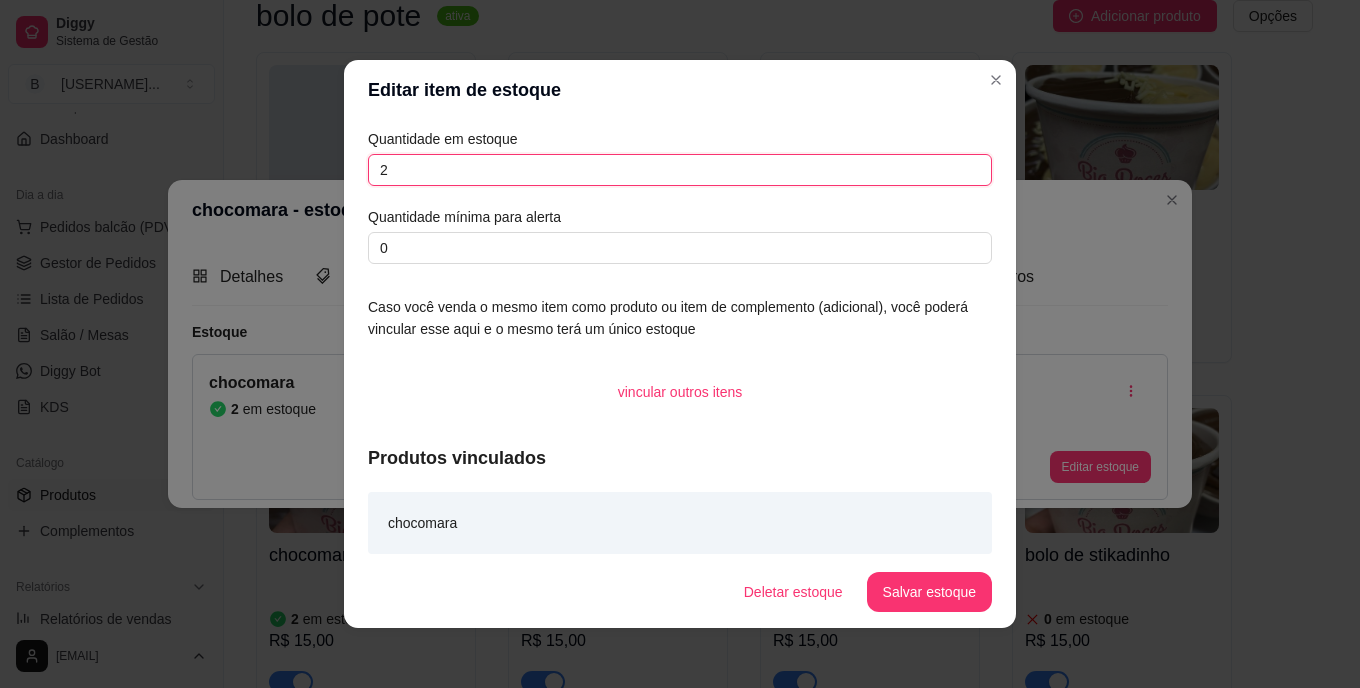 click on "2" at bounding box center (680, 170) 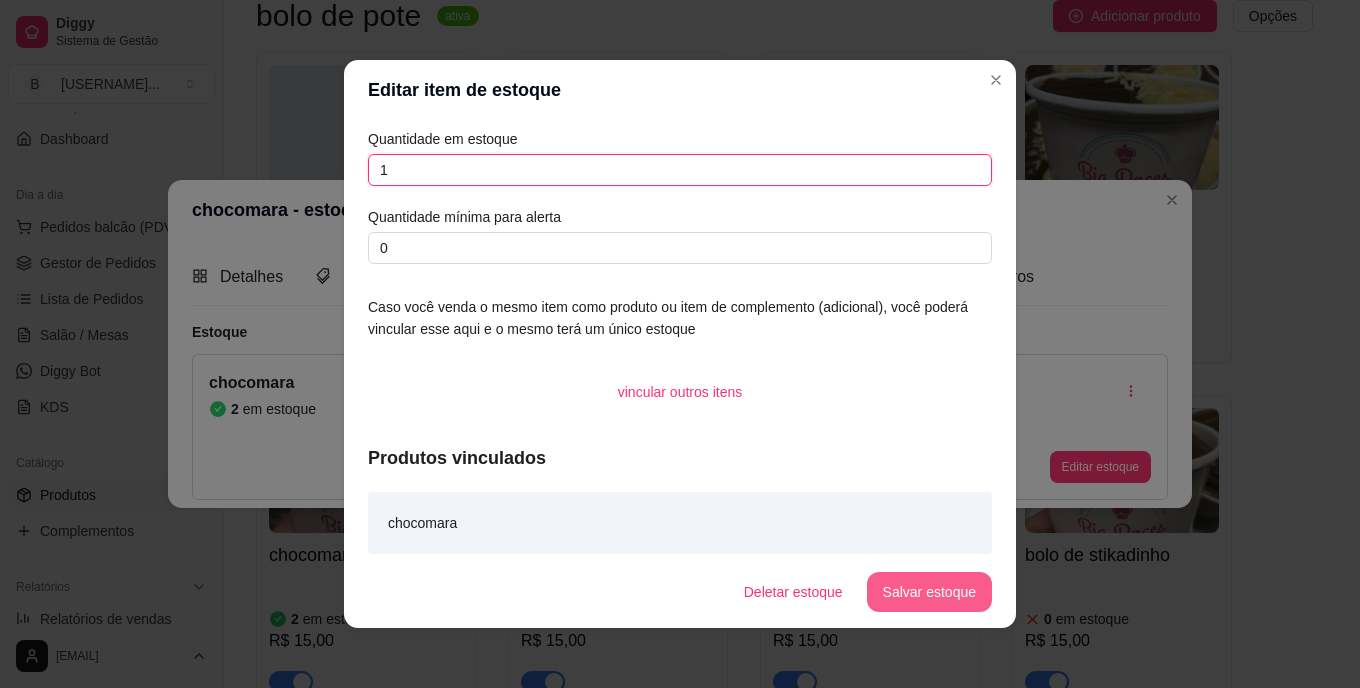 type on "1" 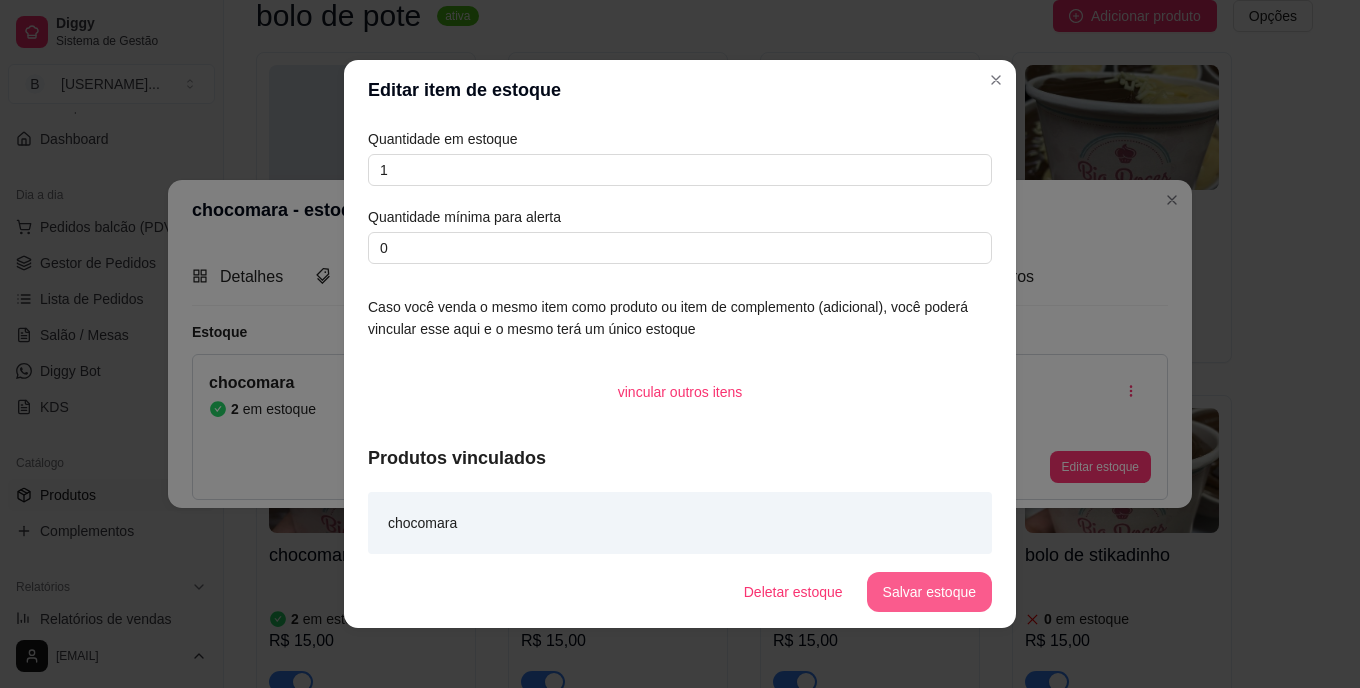 click on "Salvar estoque" at bounding box center [929, 592] 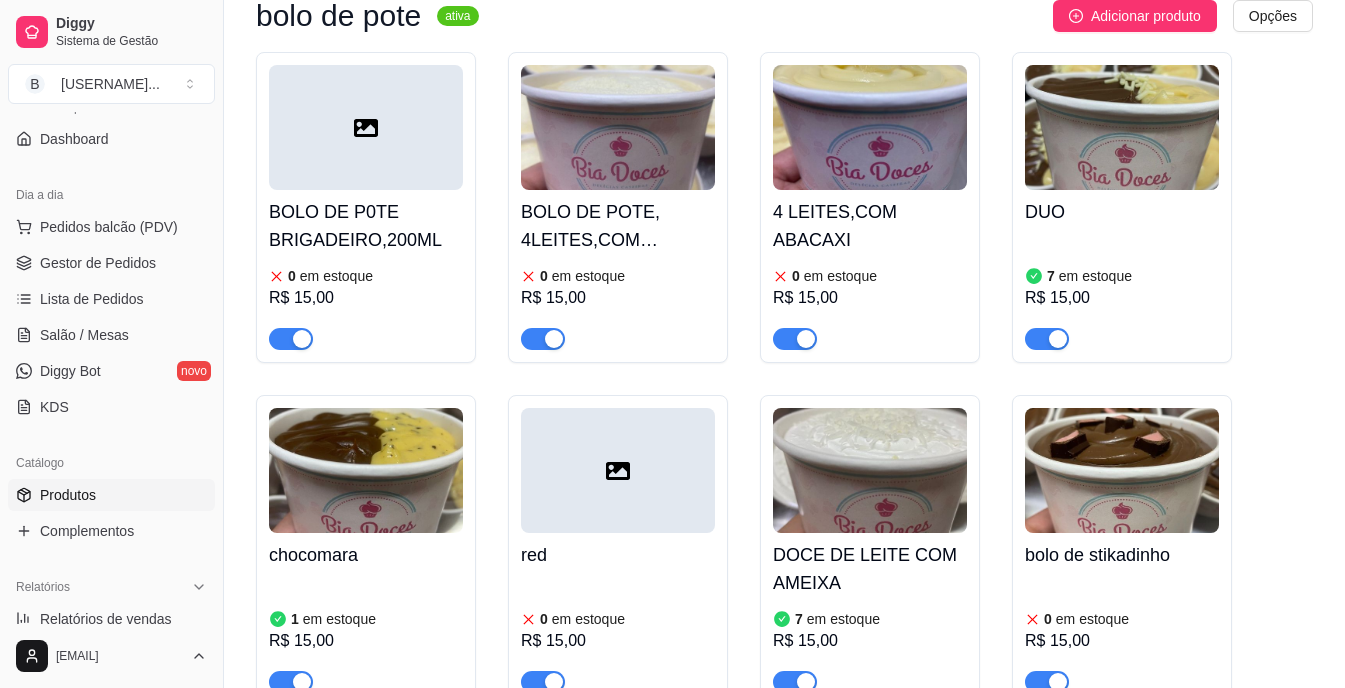 click on "1 em estoque R$ 15,00" at bounding box center [366, 635] 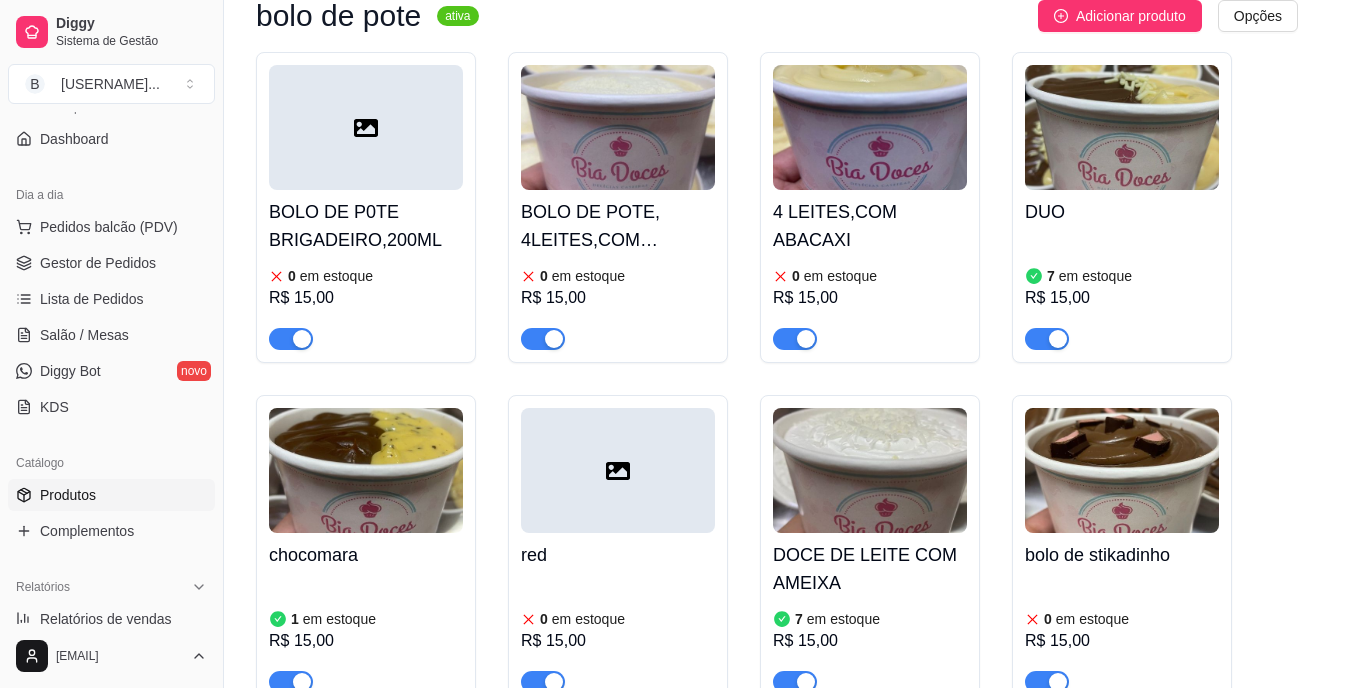 type 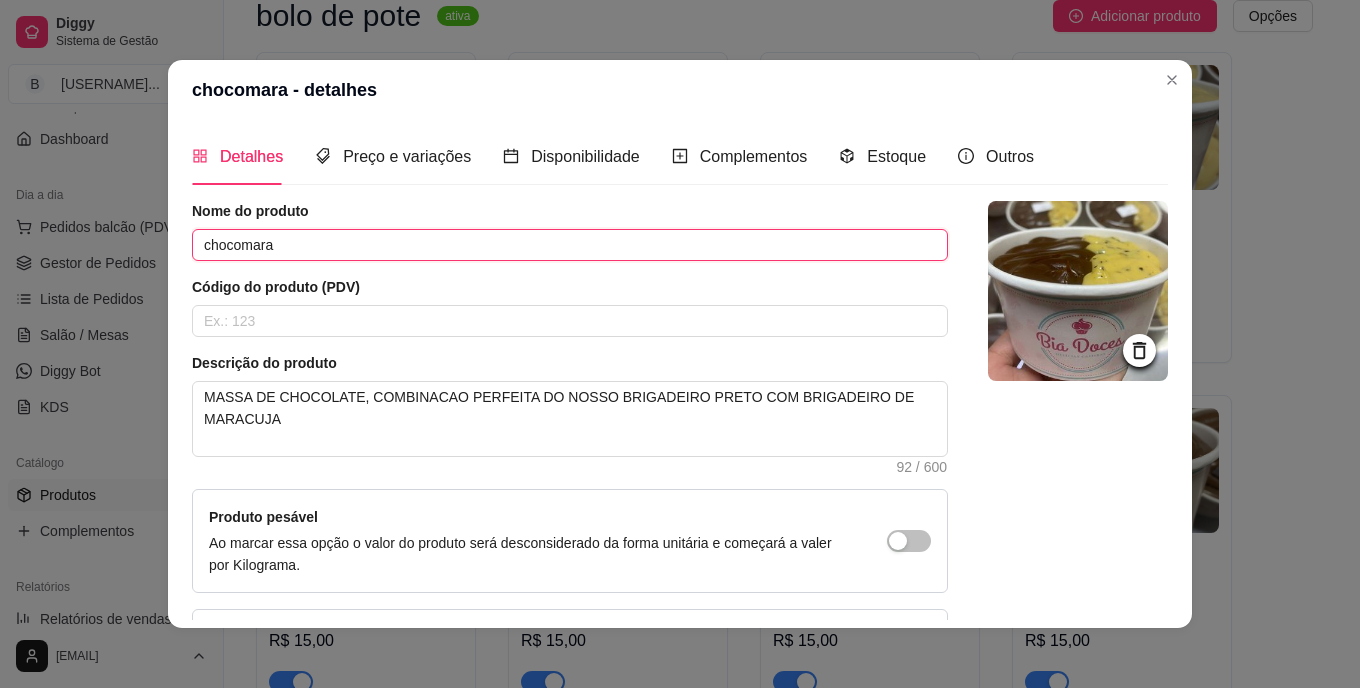 click on "chocomara" at bounding box center (570, 245) 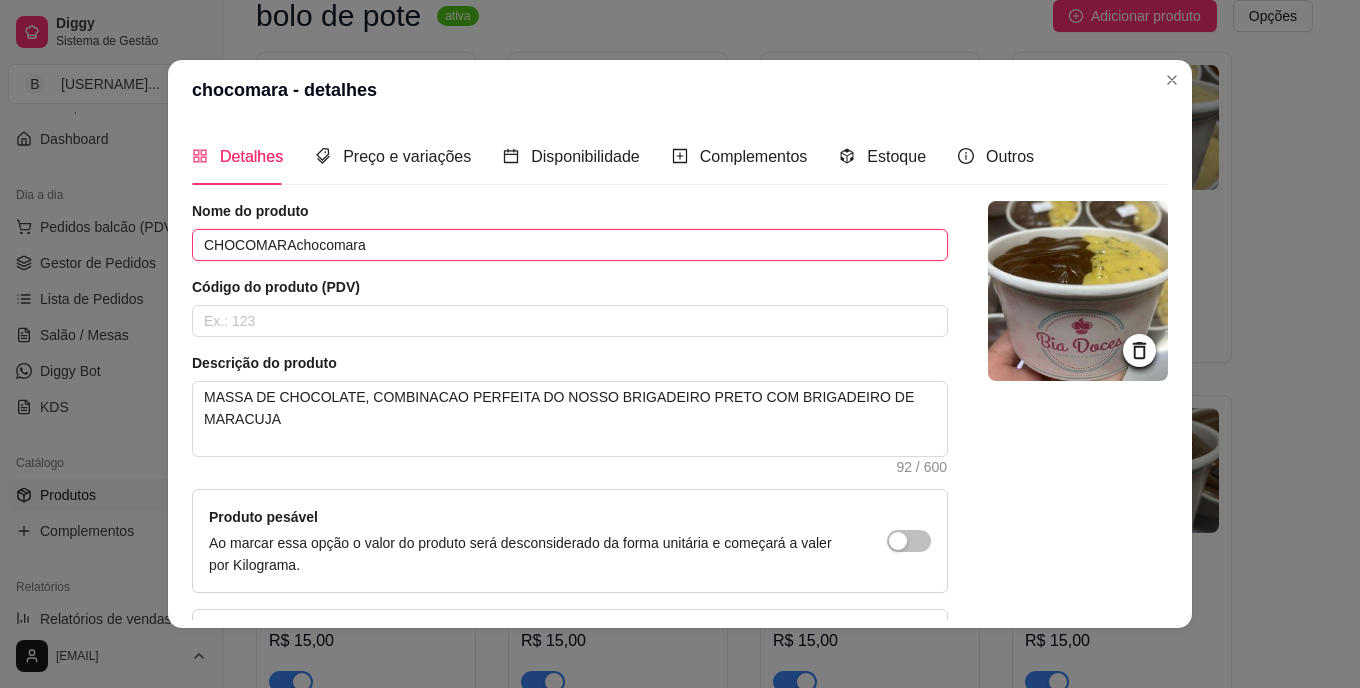 click on "CHOCOMARAchocomara" at bounding box center [570, 245] 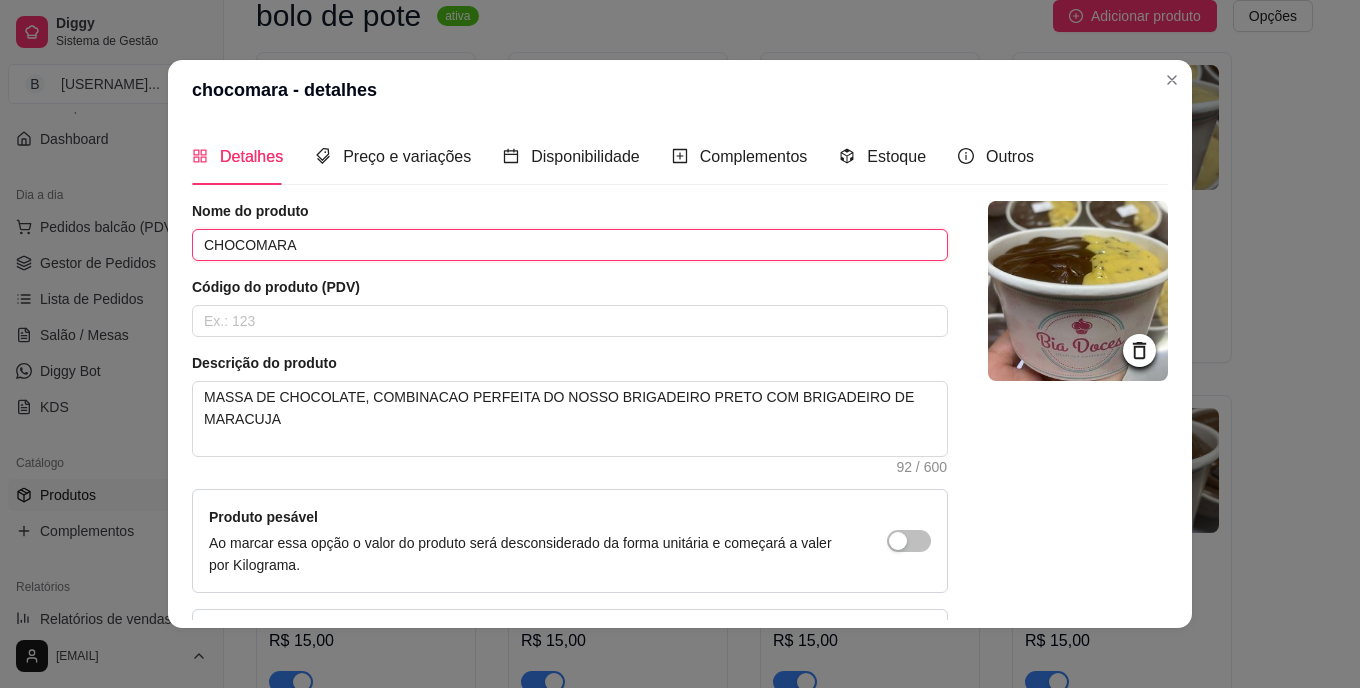 type on "CHOCOMARA" 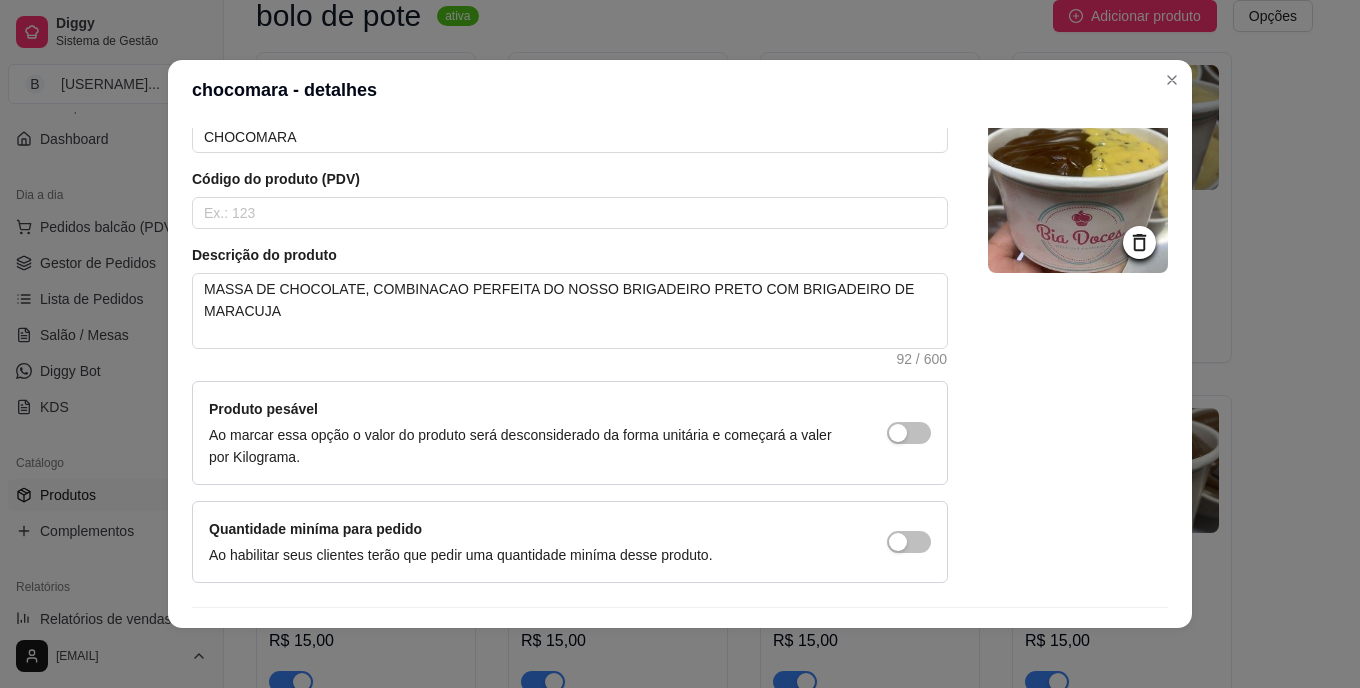 scroll, scrollTop: 160, scrollLeft: 0, axis: vertical 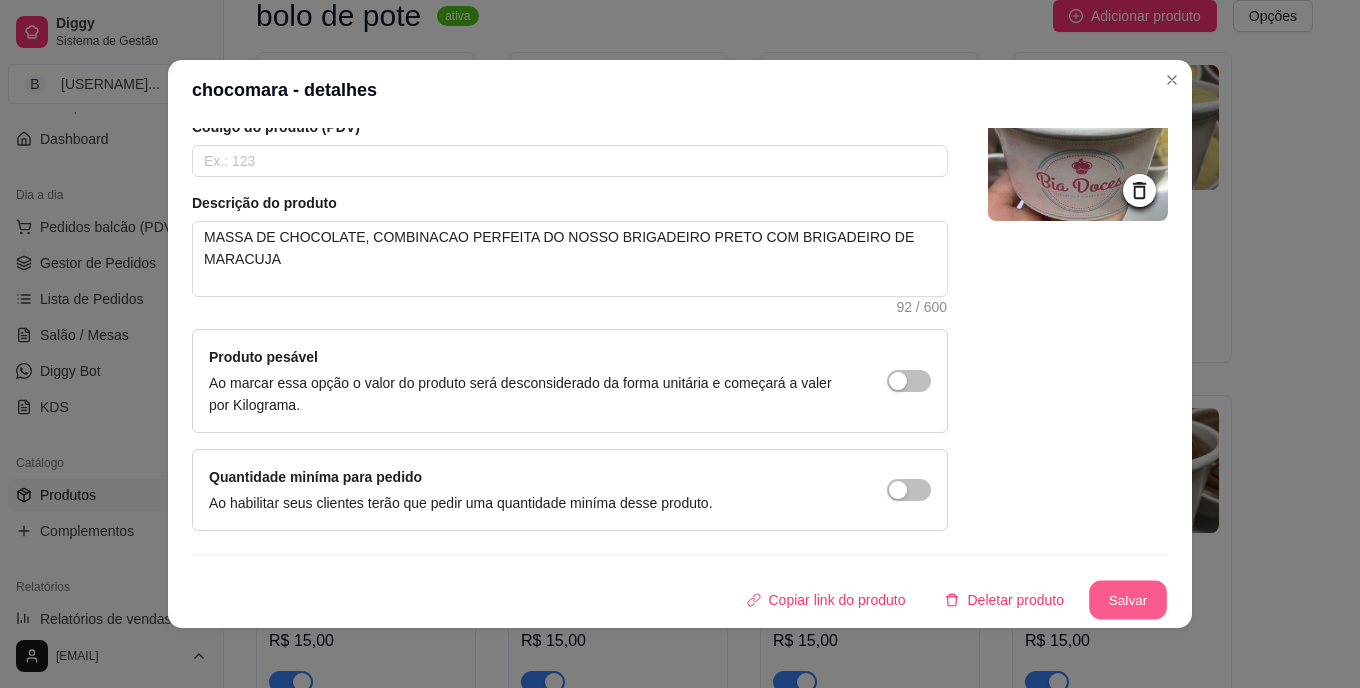 click on "Salvar" at bounding box center [1128, 600] 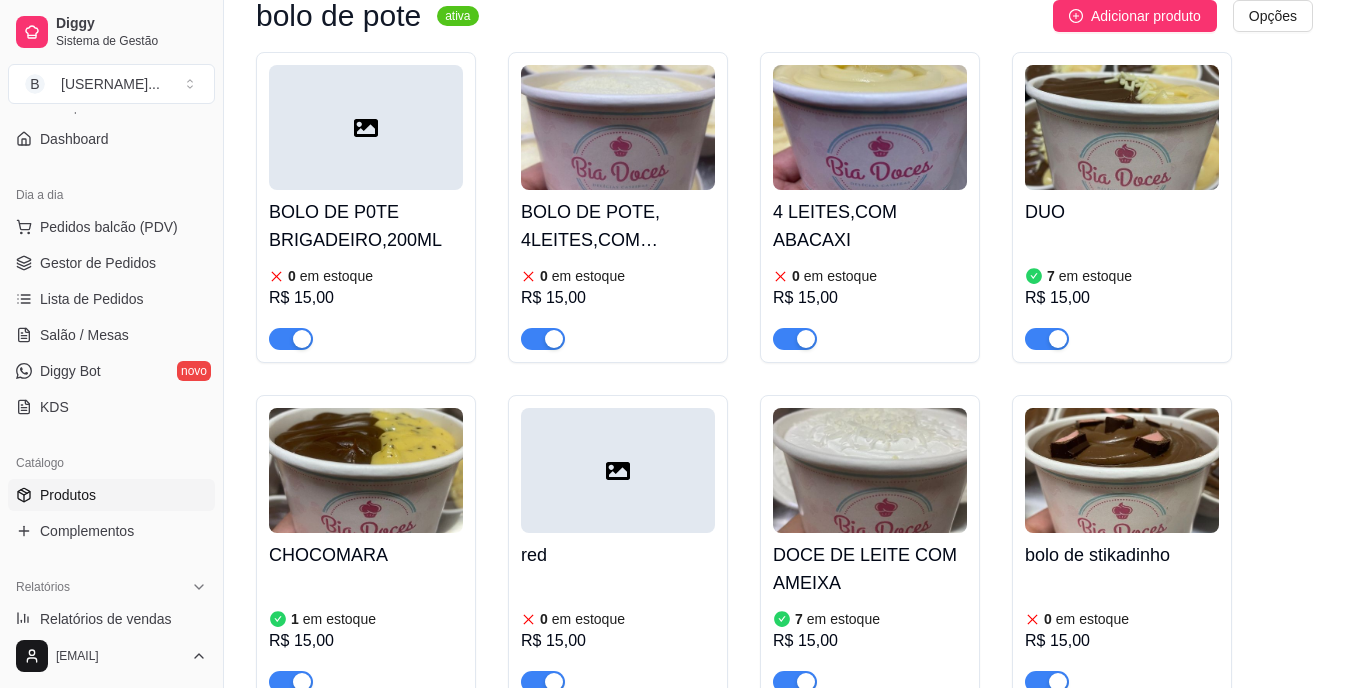 click on "red" at bounding box center [618, 555] 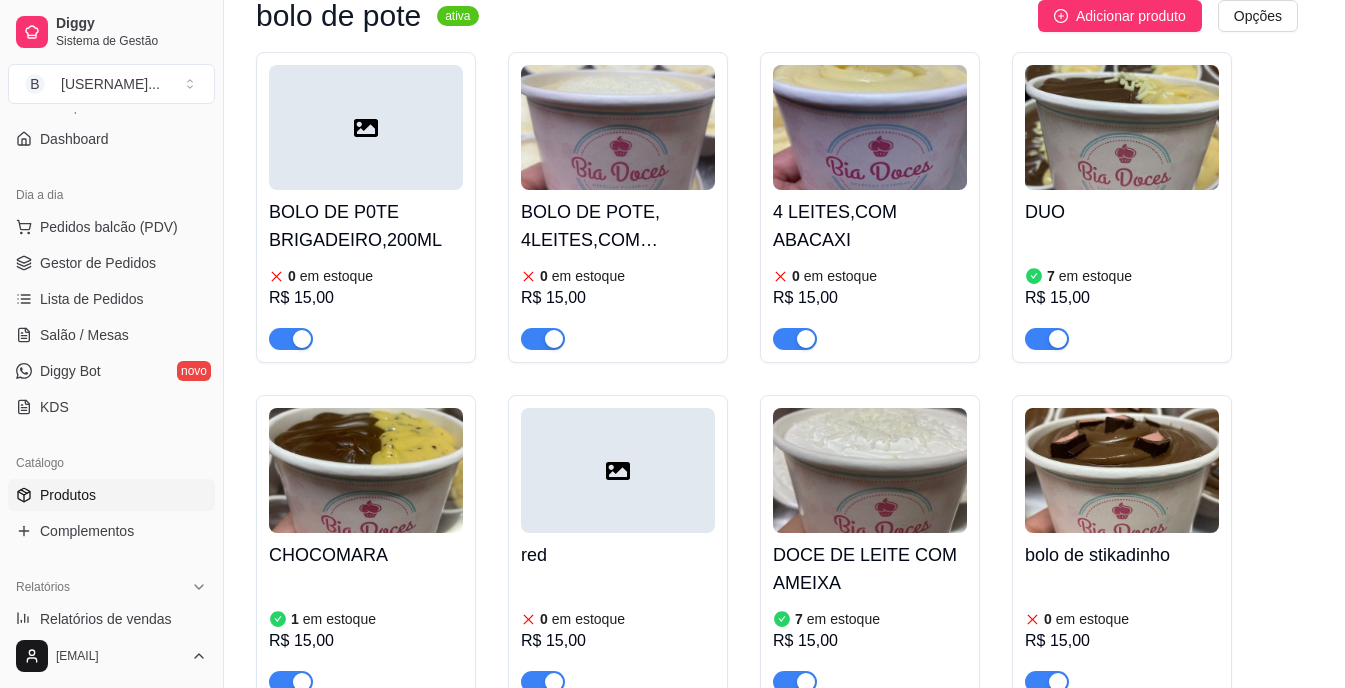 type 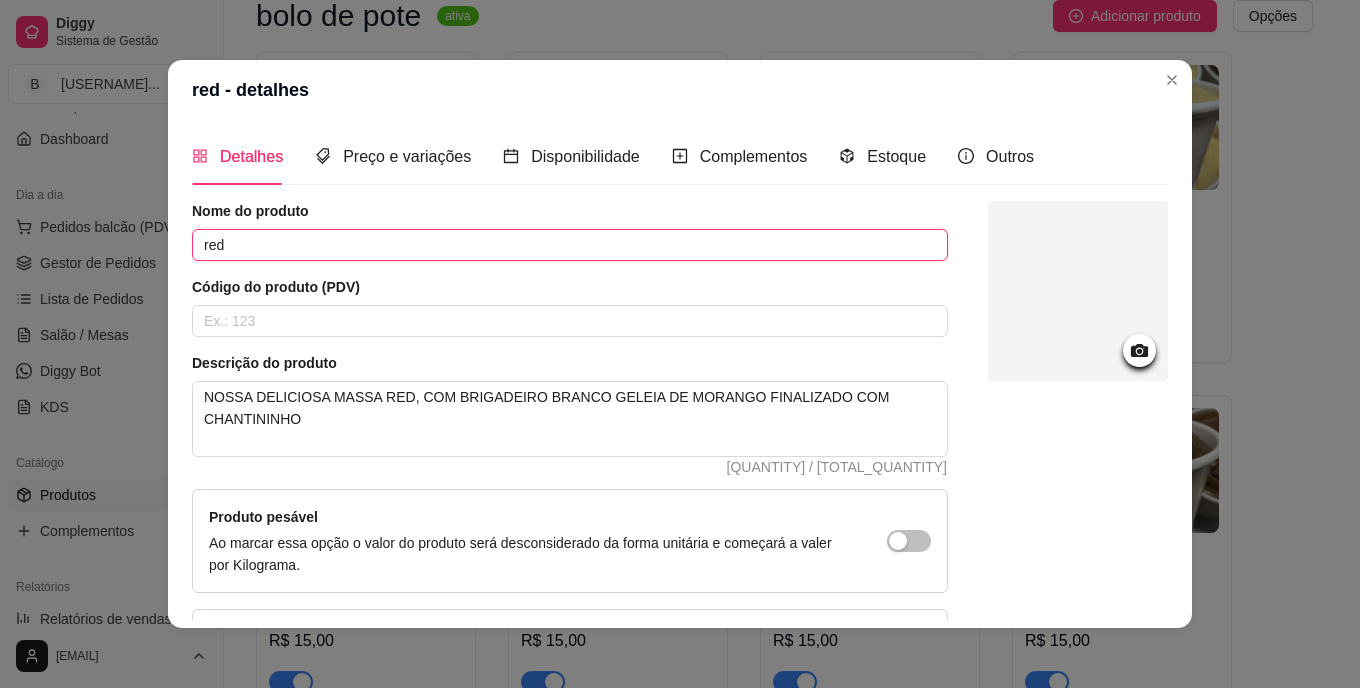 click on "red" at bounding box center (570, 245) 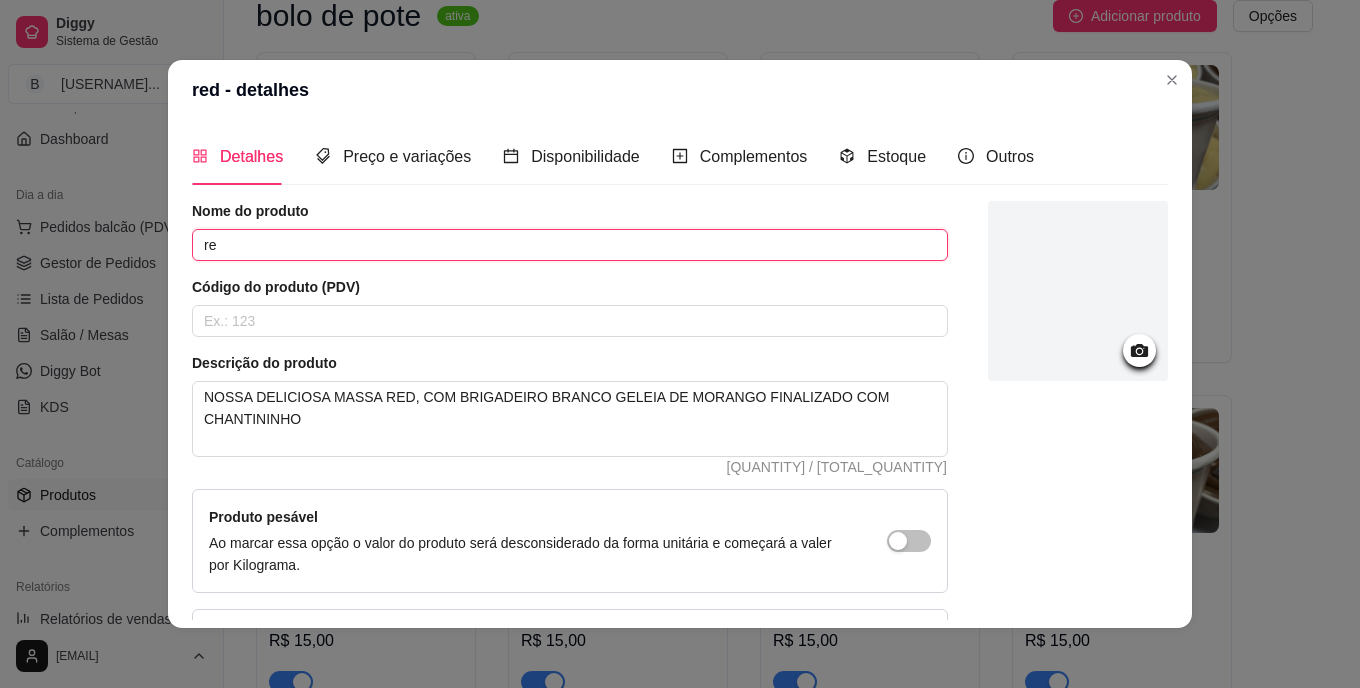 type on "r" 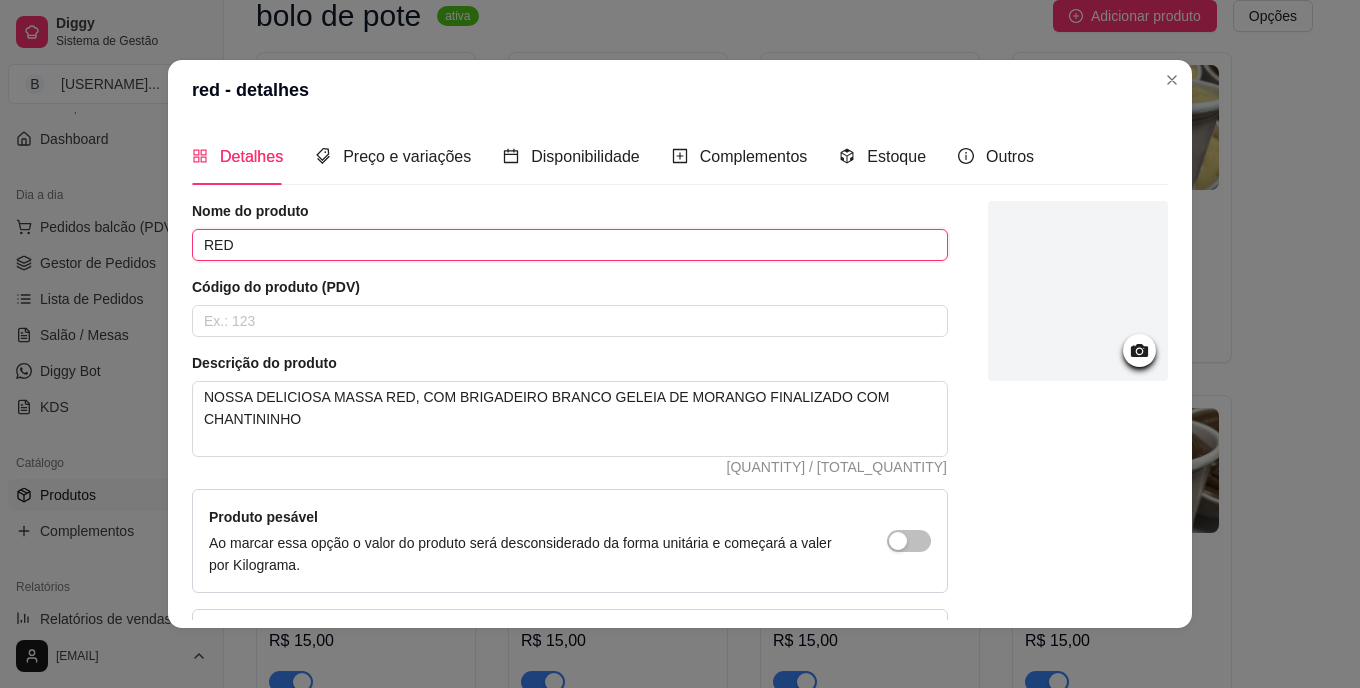 type on "RED" 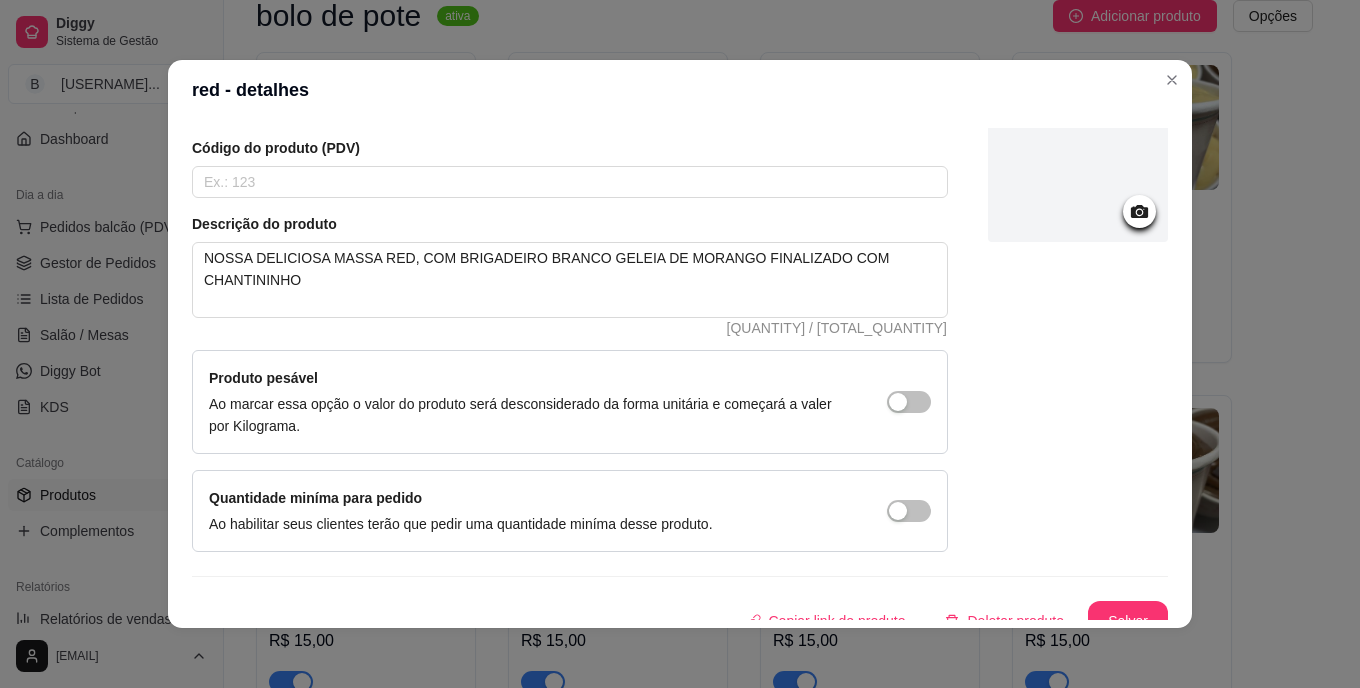scroll, scrollTop: 160, scrollLeft: 0, axis: vertical 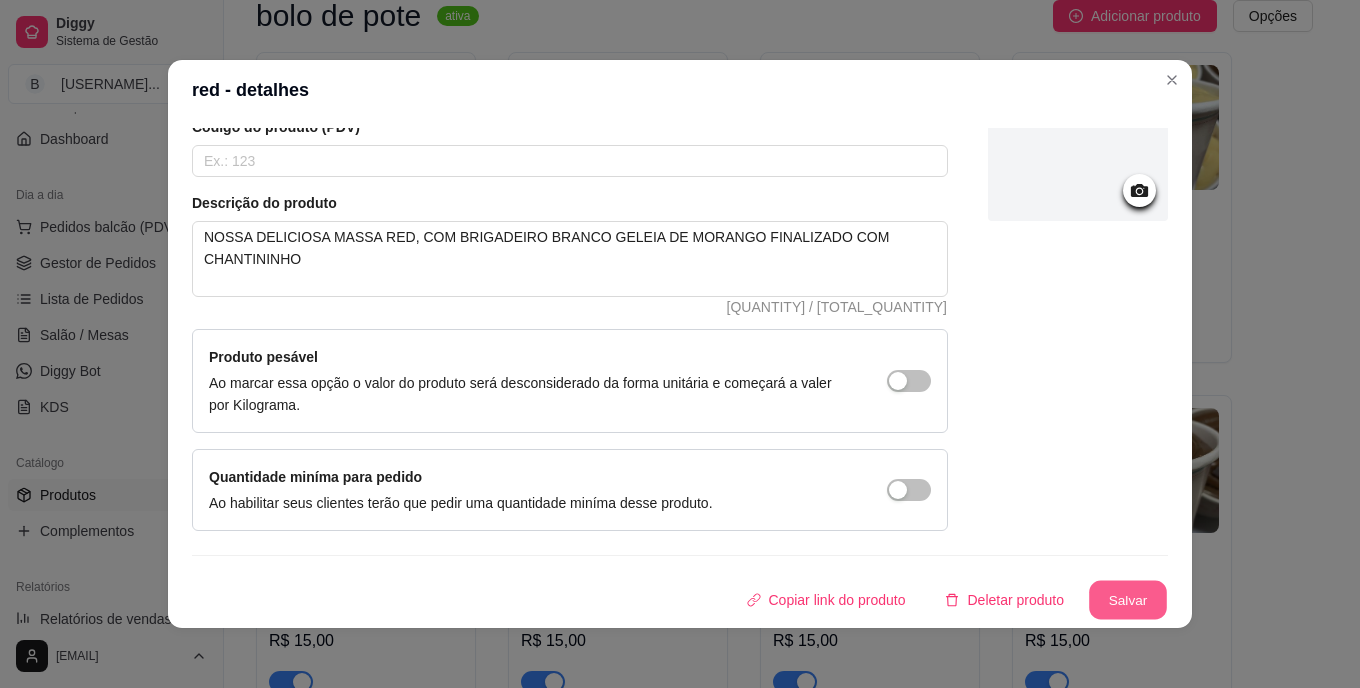 click on "Salvar" at bounding box center [1128, 600] 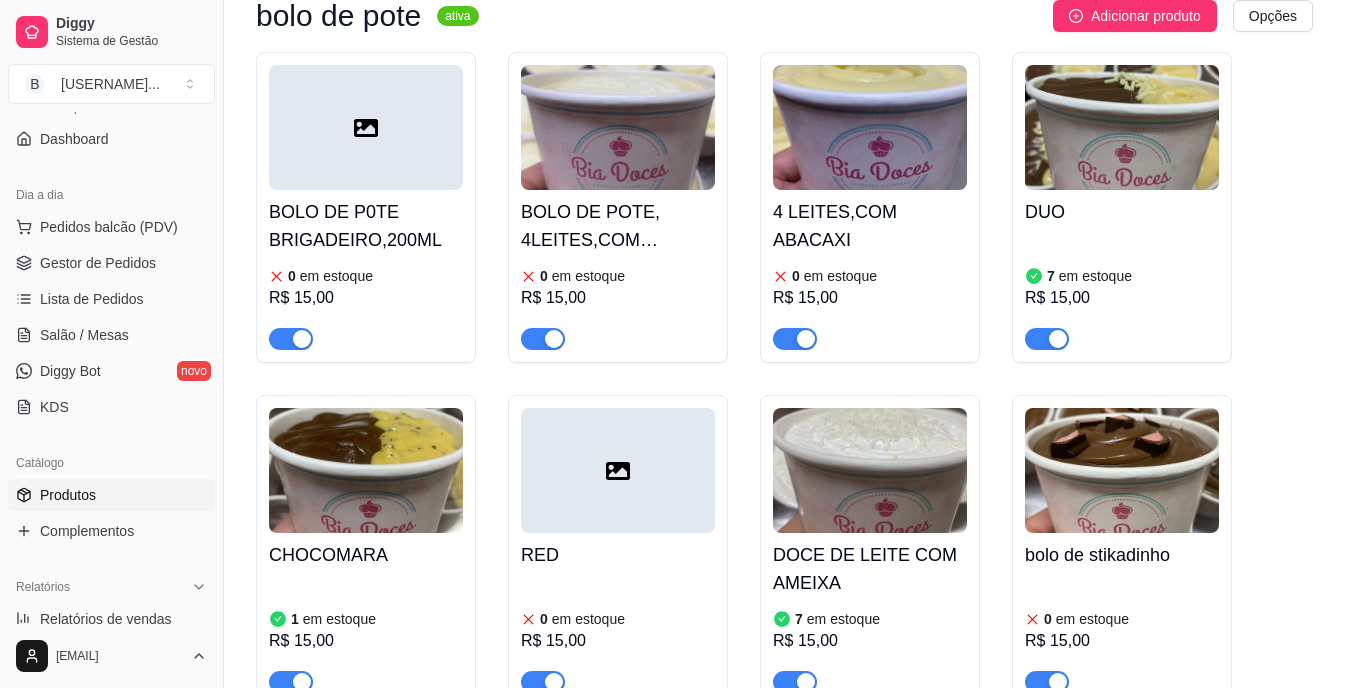 click on "0 em estoque R$ 15,00" at bounding box center (1122, 635) 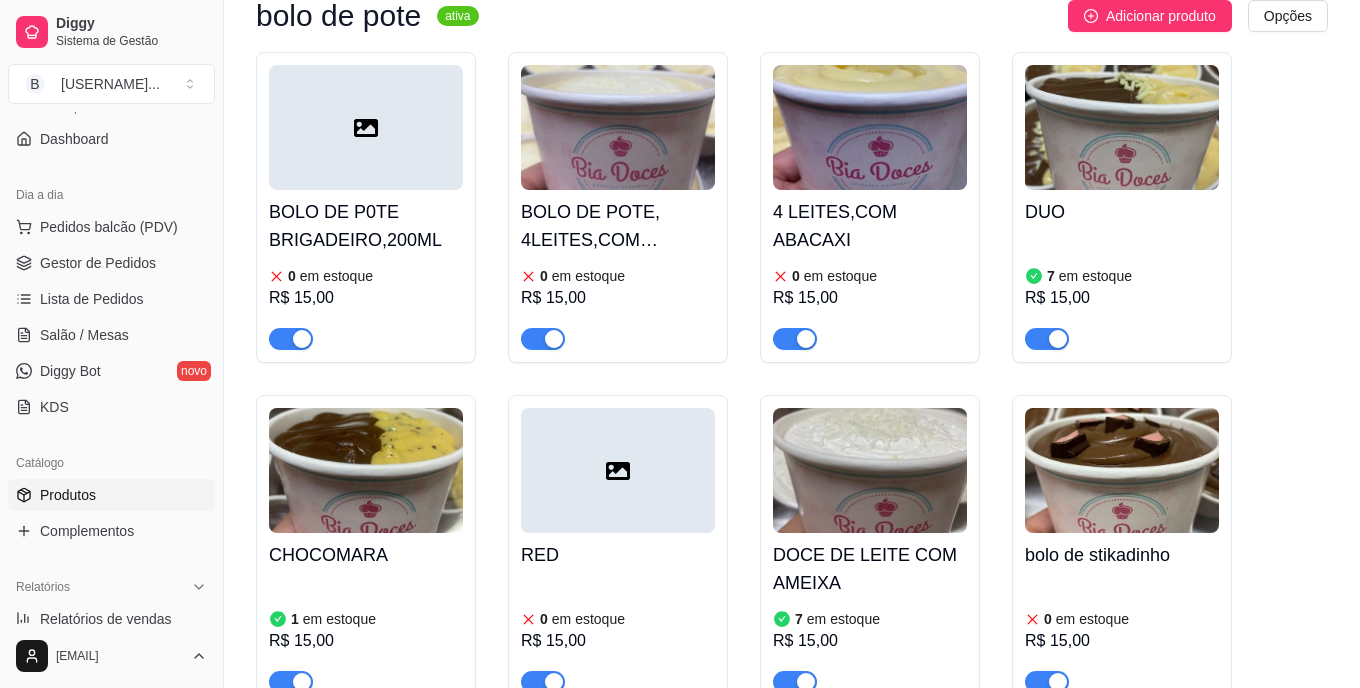 type 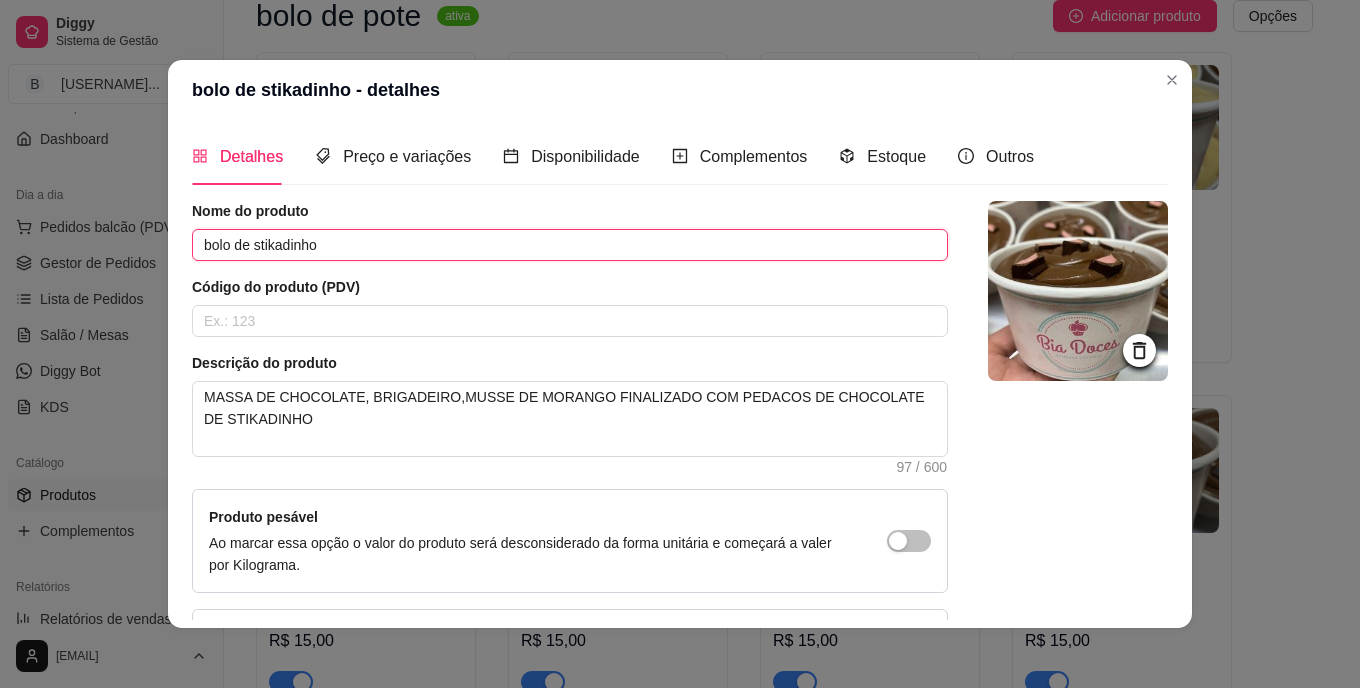 click on "bolo de stikadinho" at bounding box center [570, 245] 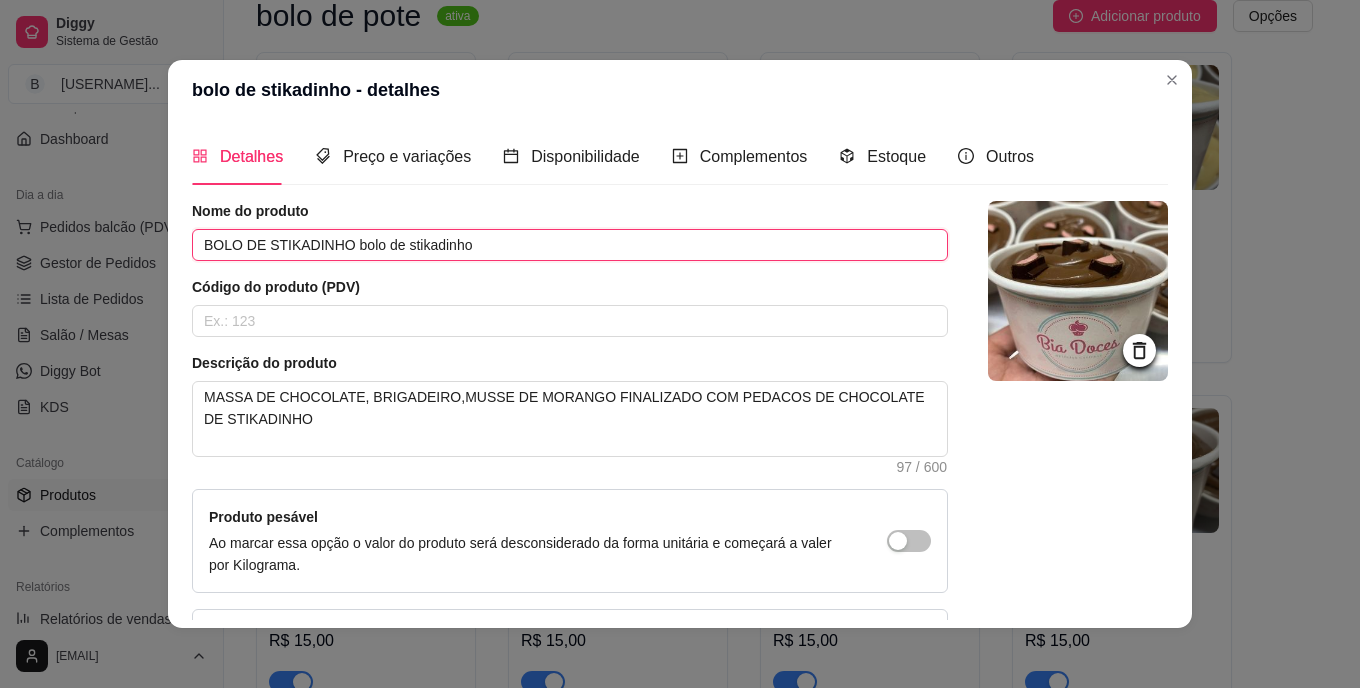 click on "BOLO DE STIKADINHO bolo de stikadinho" at bounding box center (570, 245) 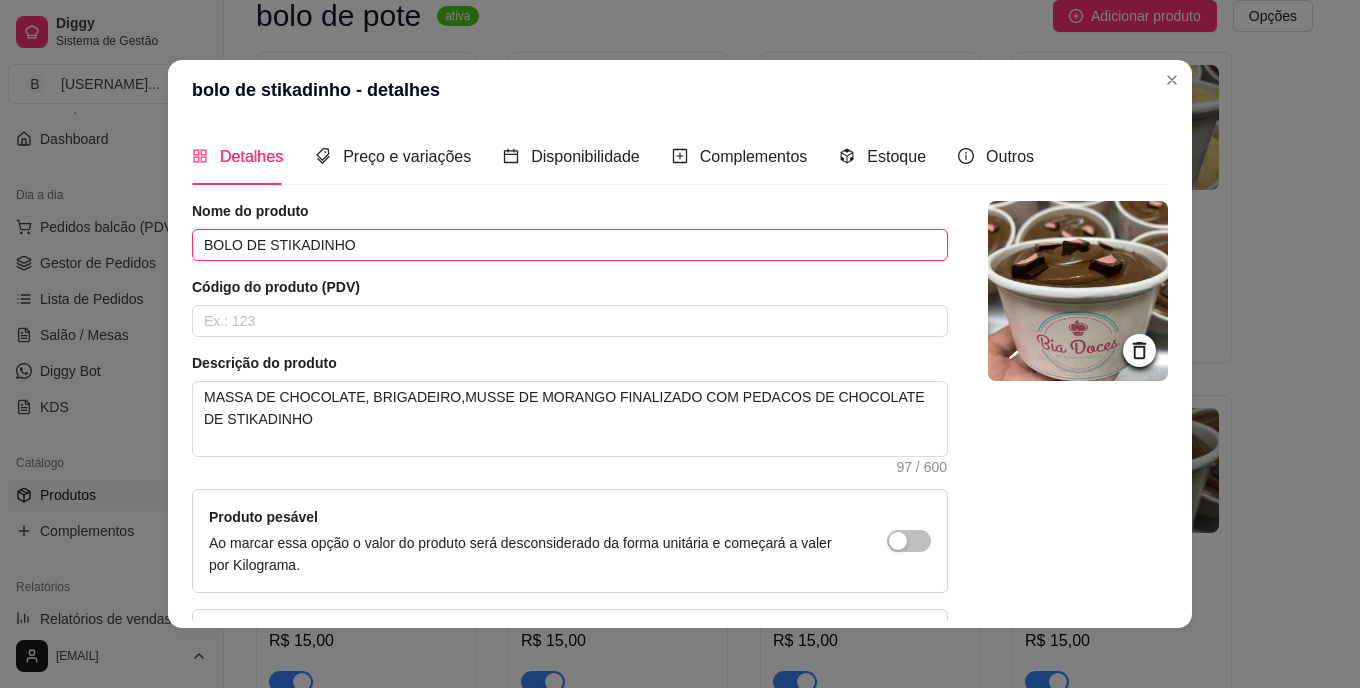type on "BOLO DE STIKADINHO" 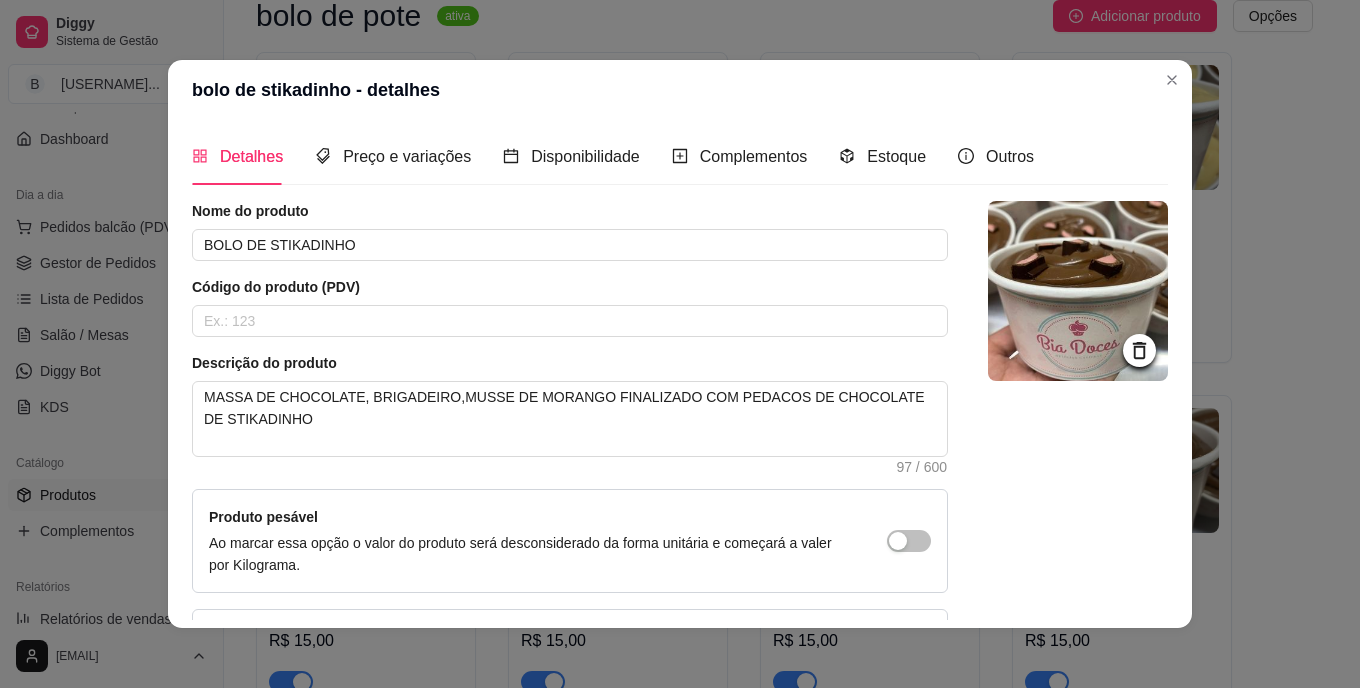 click at bounding box center (1078, 446) 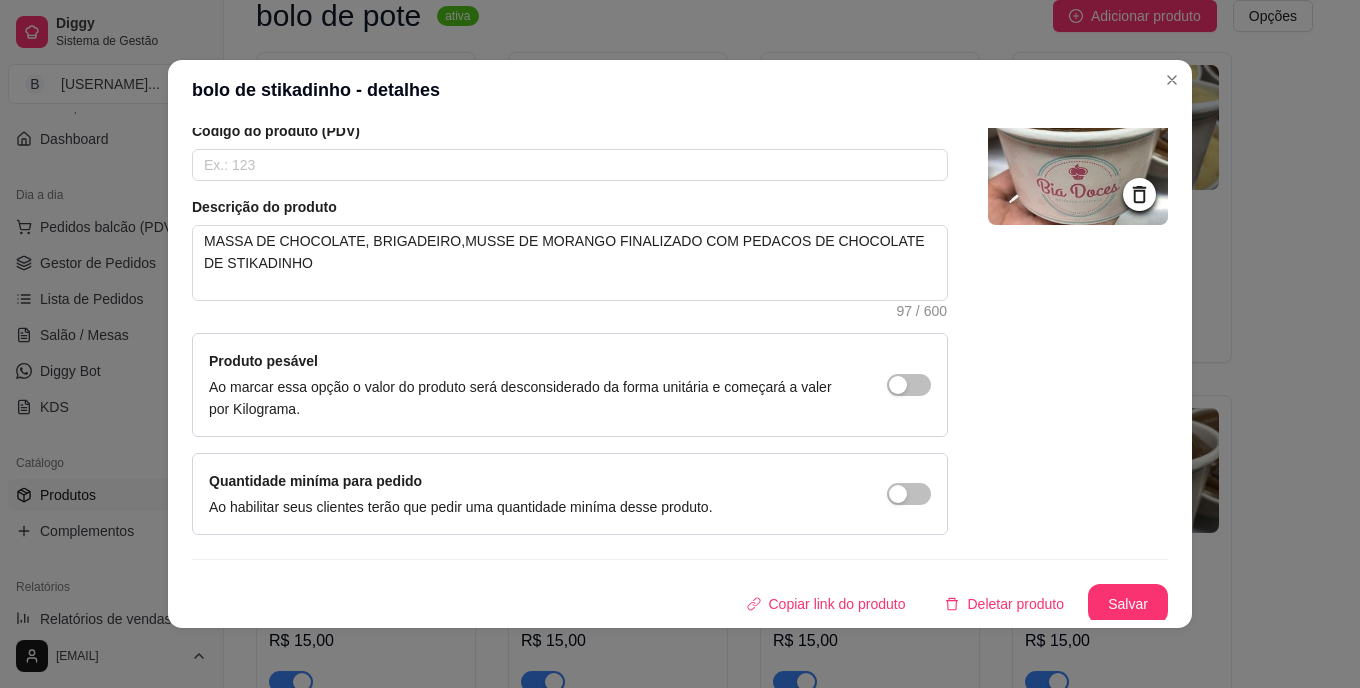 scroll, scrollTop: 160, scrollLeft: 0, axis: vertical 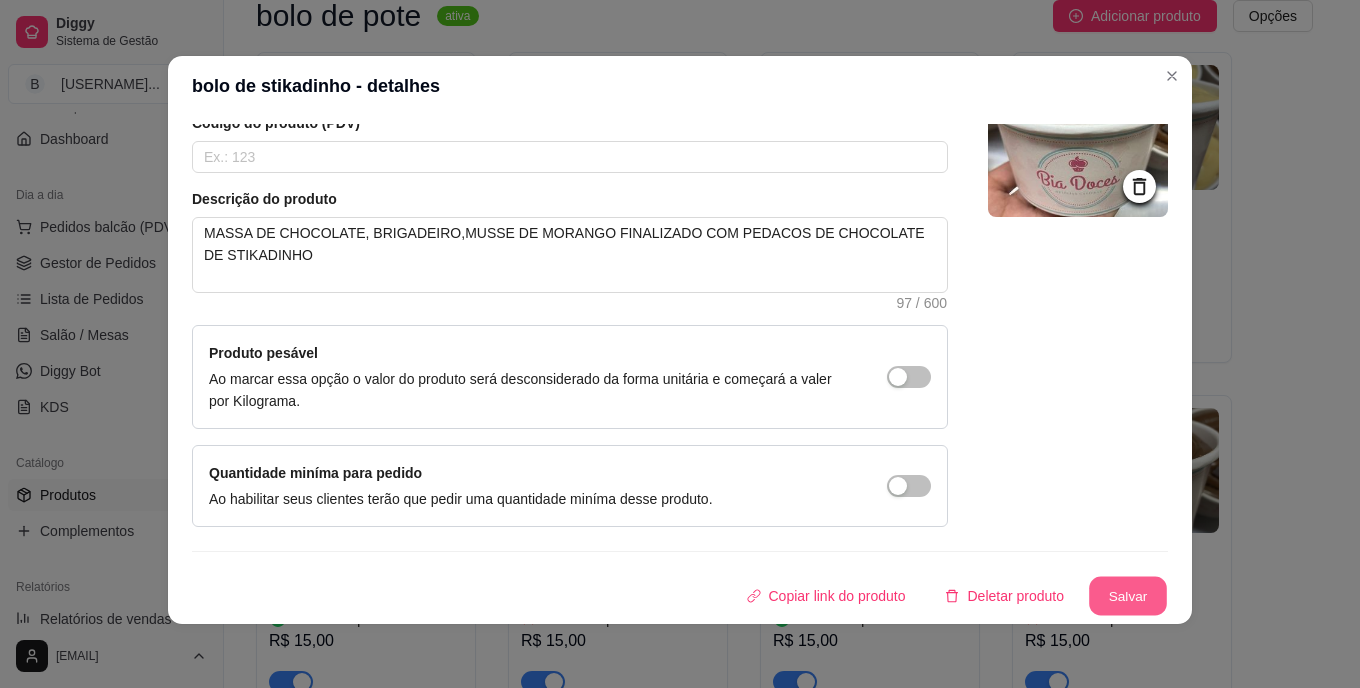 click on "Salvar" at bounding box center (1128, 596) 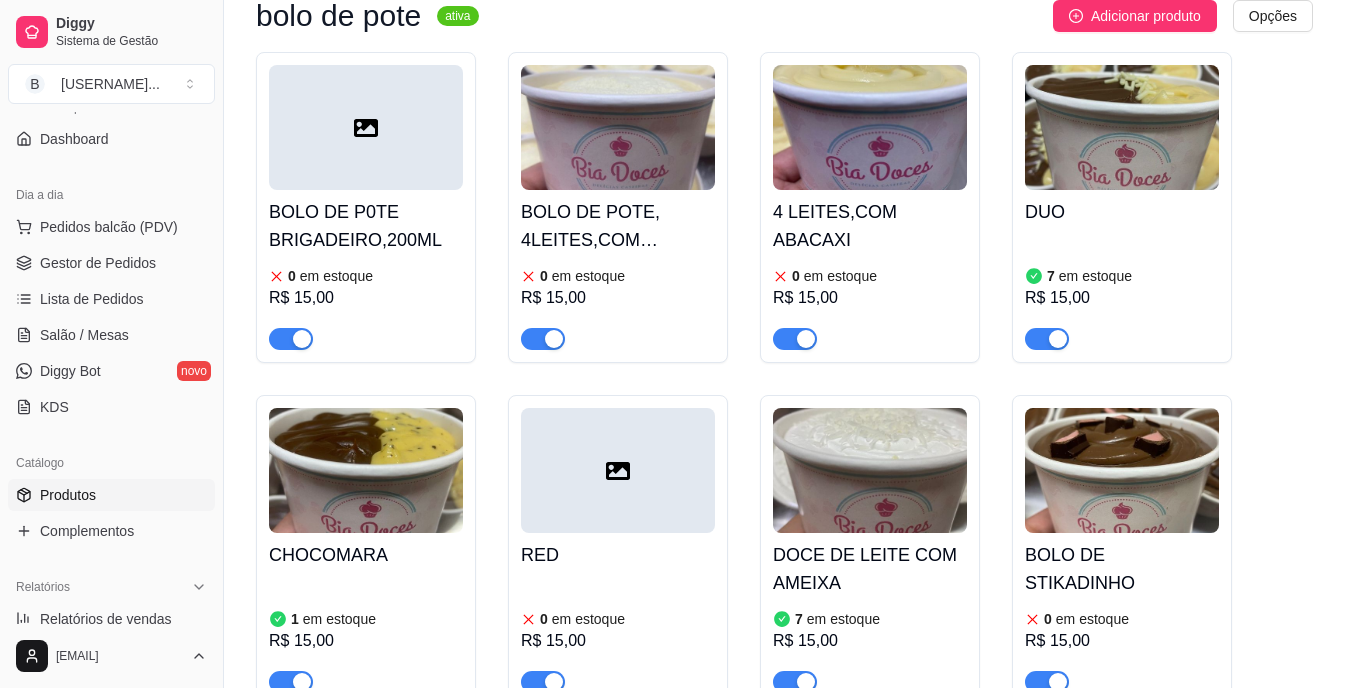 click on "BOLO DE P0TE BRIGADEIRO,200ML    0 em estoque R$ 15,00 BOLO DE POTE, 4LEITES,COM MORANGObolo    0 em estoque R$ 15,00 4 LEITES,COM ABACAXI    0 em estoque R$ 15,00 DUO   7 em estoque R$ 15,00 CHOCOMARA   1 em estoque R$ 15,00 RED   0 em estoque R$ 15,00 DOCE DE LEITE COM AMEIXA   7 em estoque R$ 15,00 BOLO DE STIKADINHO    0 em estoque R$ 15,00 Fatia torta PINK LEMONADE   0 em estoque R$ 20,00" at bounding box center (784, 550) 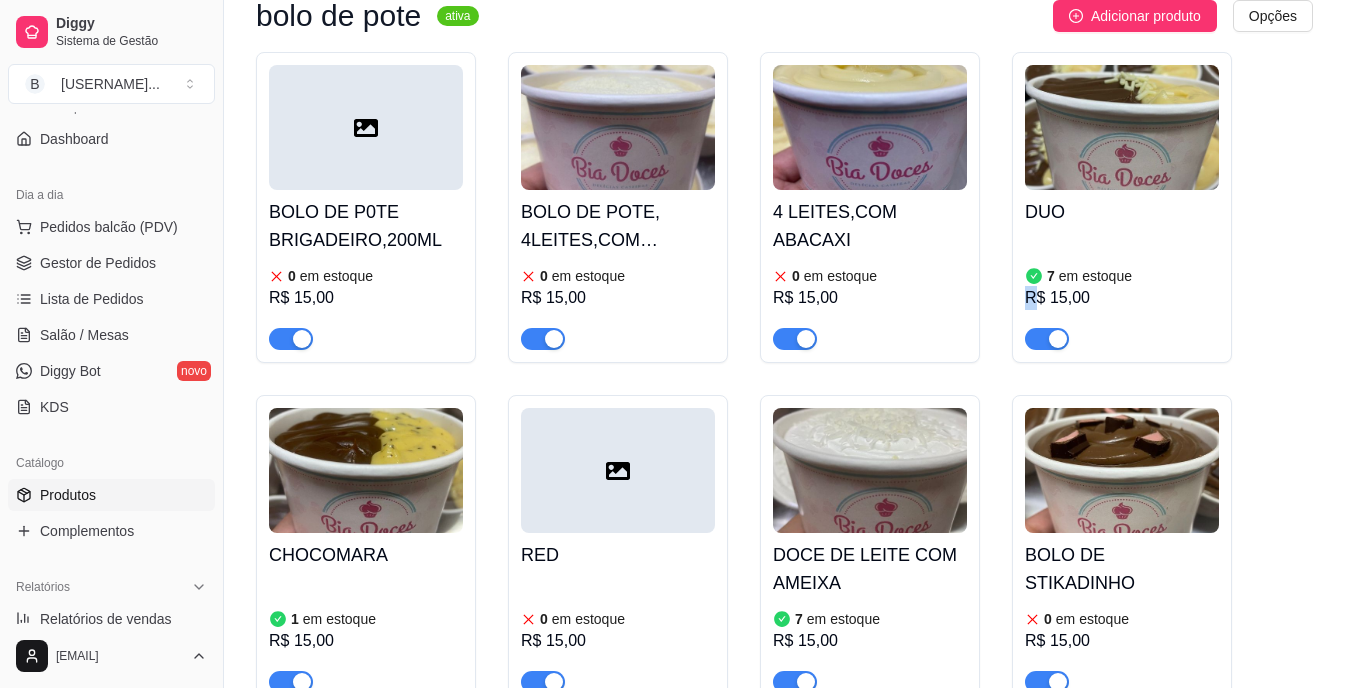 click on "BOLO DE P0TE BRIGADEIRO,200ML    0 em estoque R$ 15,00 BOLO DE POTE, 4LEITES,COM MORANGObolo    0 em estoque R$ 15,00 4 LEITES,COM ABACAXI    0 em estoque R$ 15,00 DUO   7 em estoque R$ 15,00 CHOCOMARA   1 em estoque R$ 15,00 RED   0 em estoque R$ 15,00 DOCE DE LEITE COM AMEIXA   7 em estoque R$ 15,00 BOLO DE STIKADINHO    0 em estoque R$ 15,00 Fatia torta PINK LEMONADE   0 em estoque R$ 20,00" at bounding box center [784, 550] 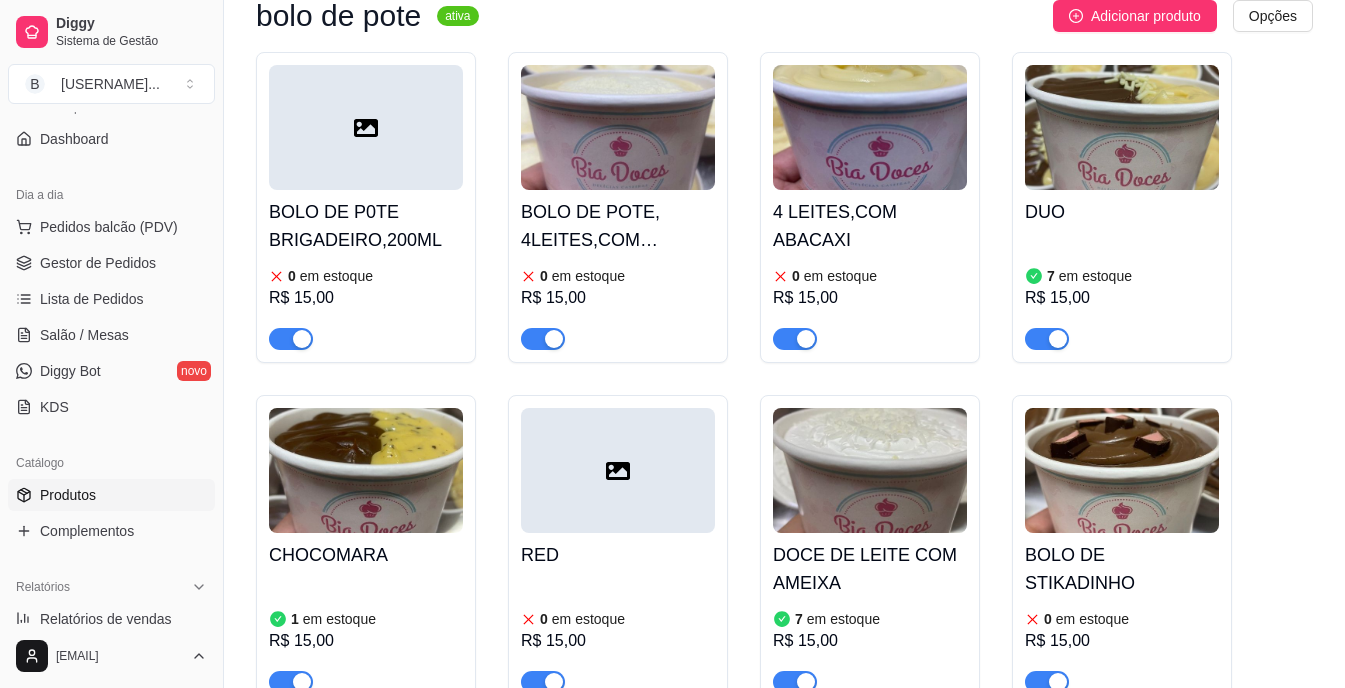drag, startPoint x: 1006, startPoint y: 292, endPoint x: 983, endPoint y: 379, distance: 89.98889 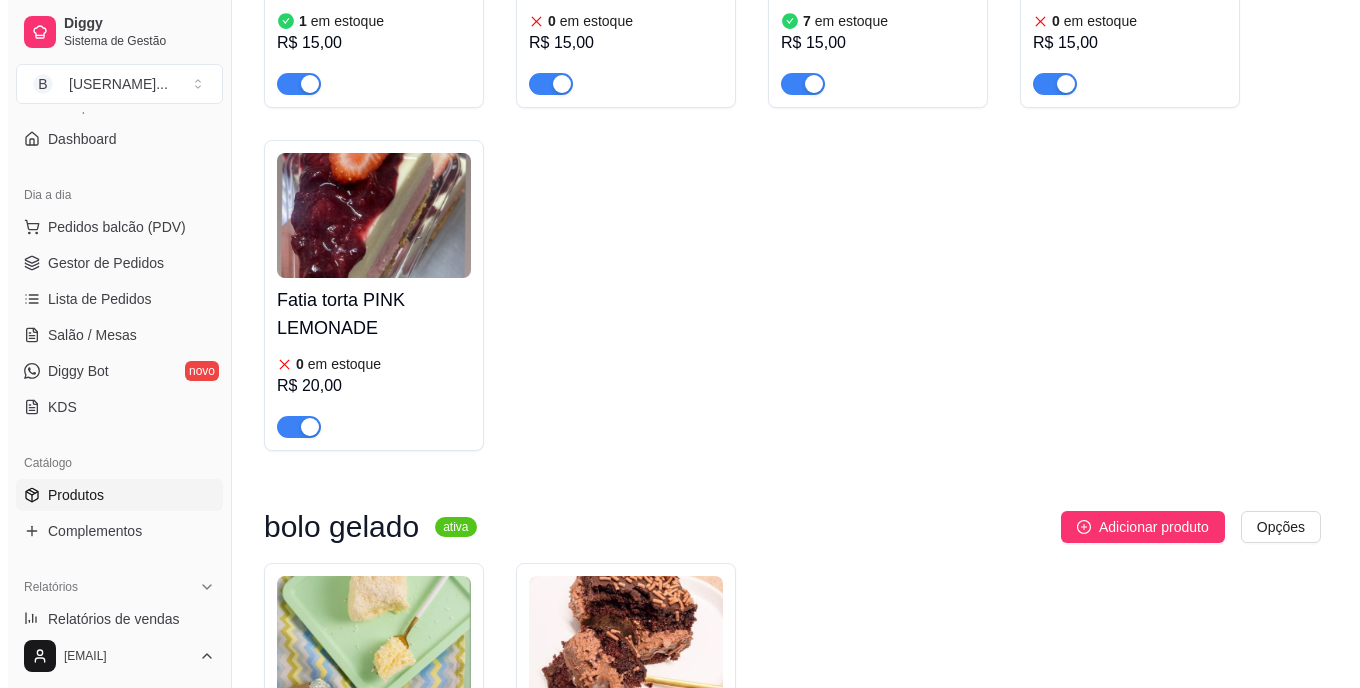 scroll, scrollTop: 800, scrollLeft: 0, axis: vertical 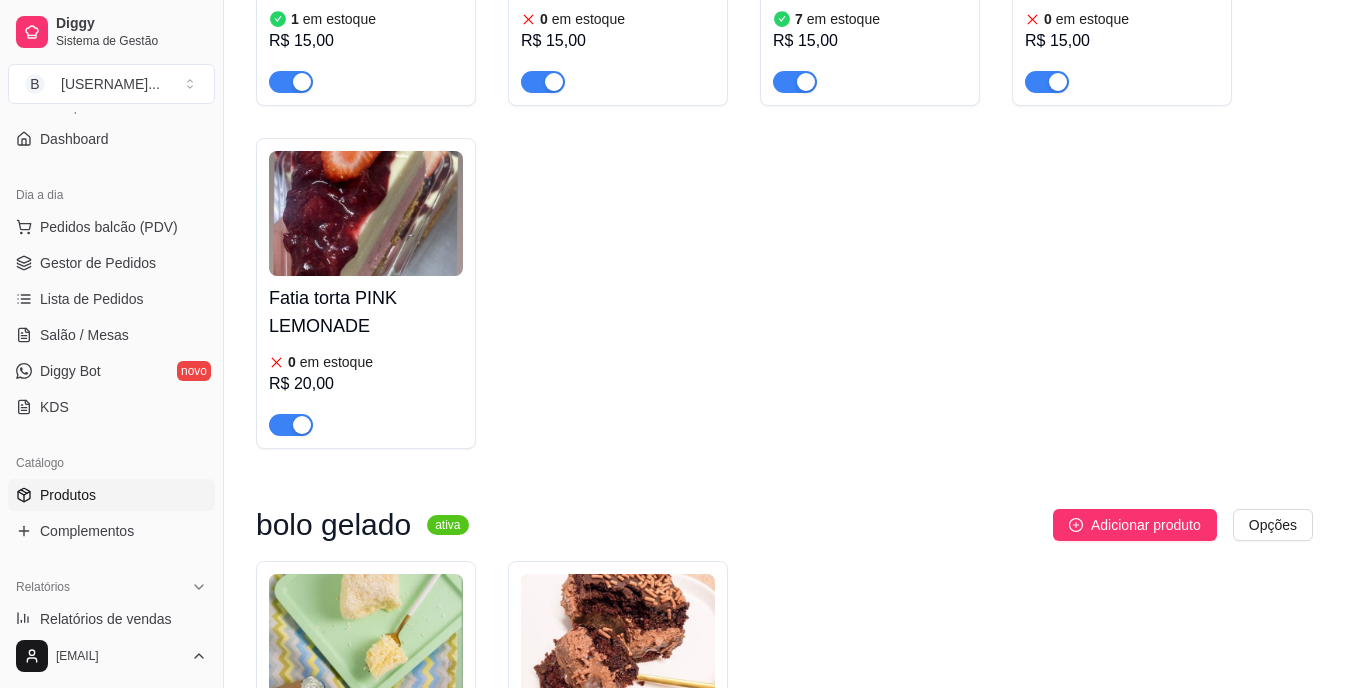 click on "Fatia torta PINK LEMONADE" at bounding box center (366, 312) 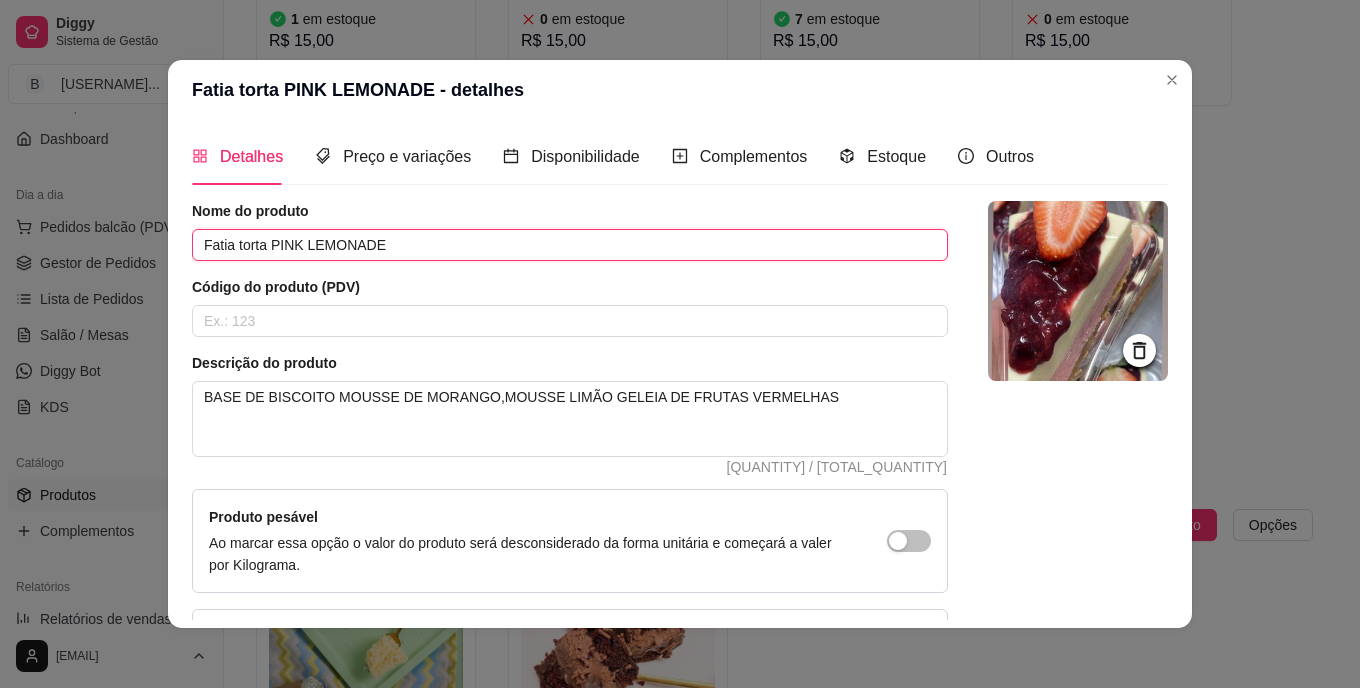 click on "Fatia torta PINK LEMONADE" at bounding box center (570, 245) 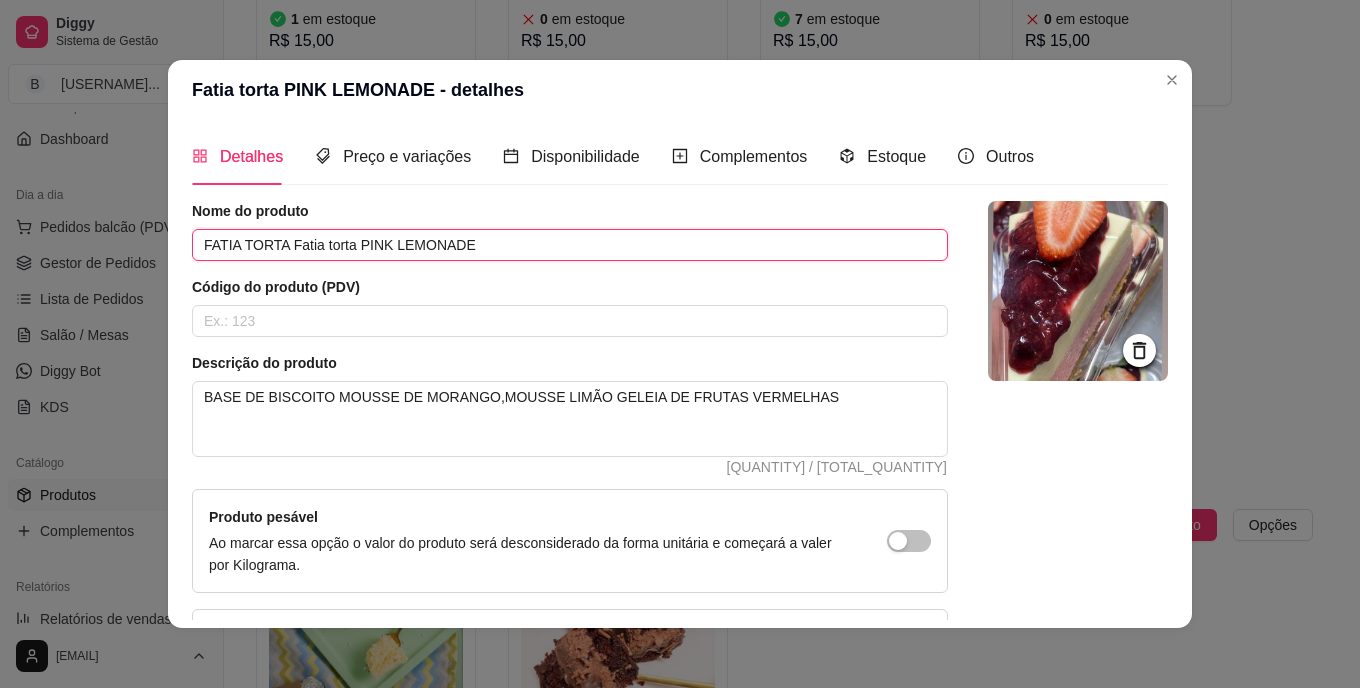 click on "FATIA TORTA Fatia torta PINK LEMONADE" at bounding box center (570, 245) 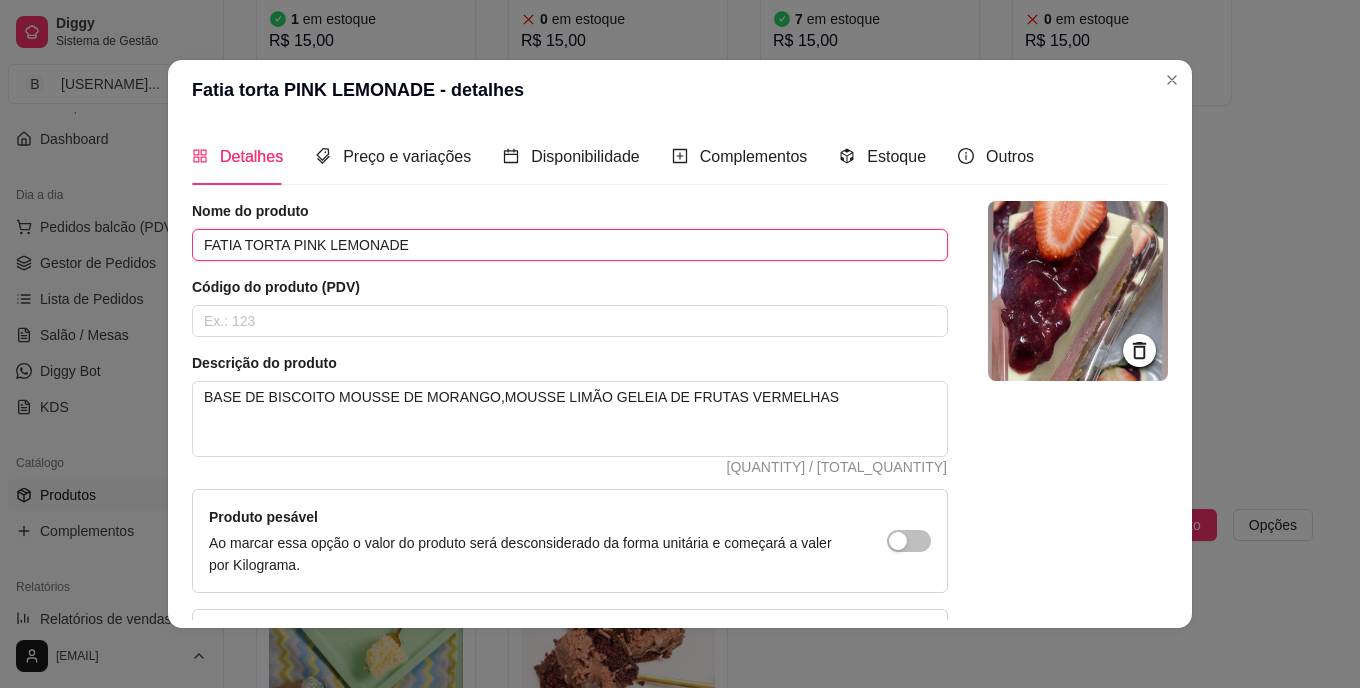 type on "FATIA TORTA PINK LEMONADE" 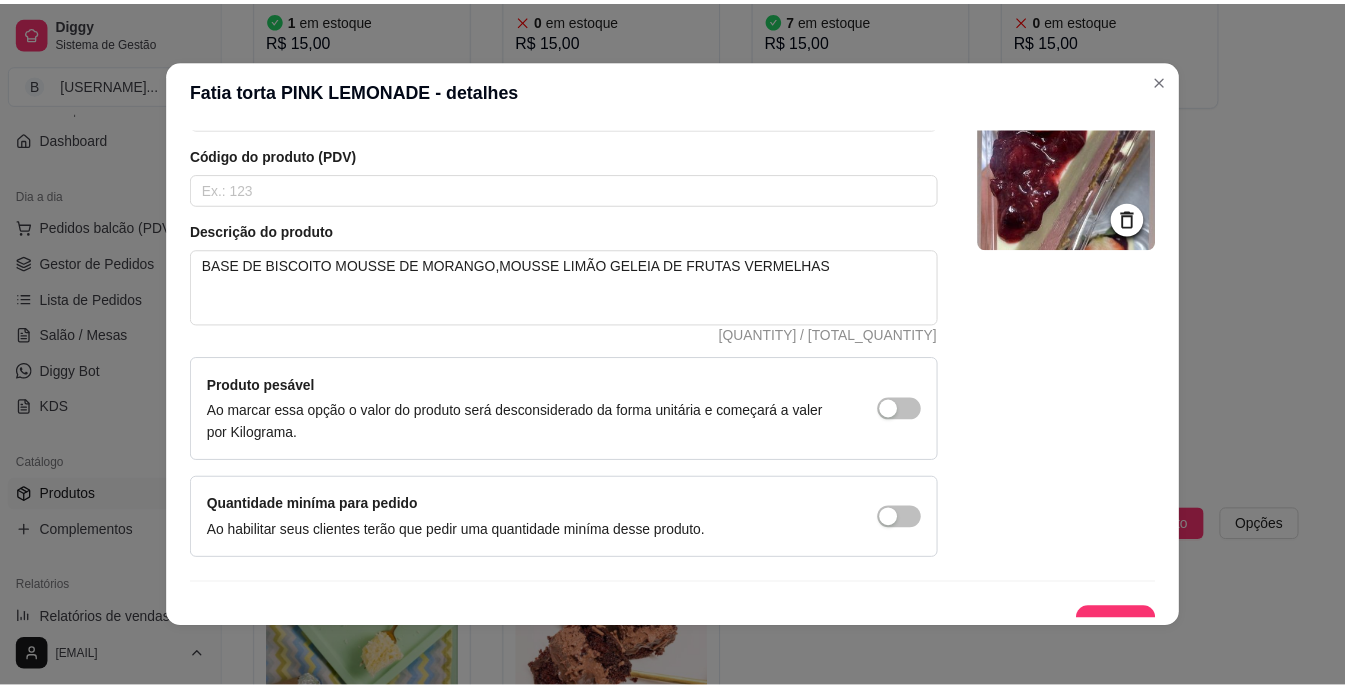 scroll, scrollTop: 160, scrollLeft: 0, axis: vertical 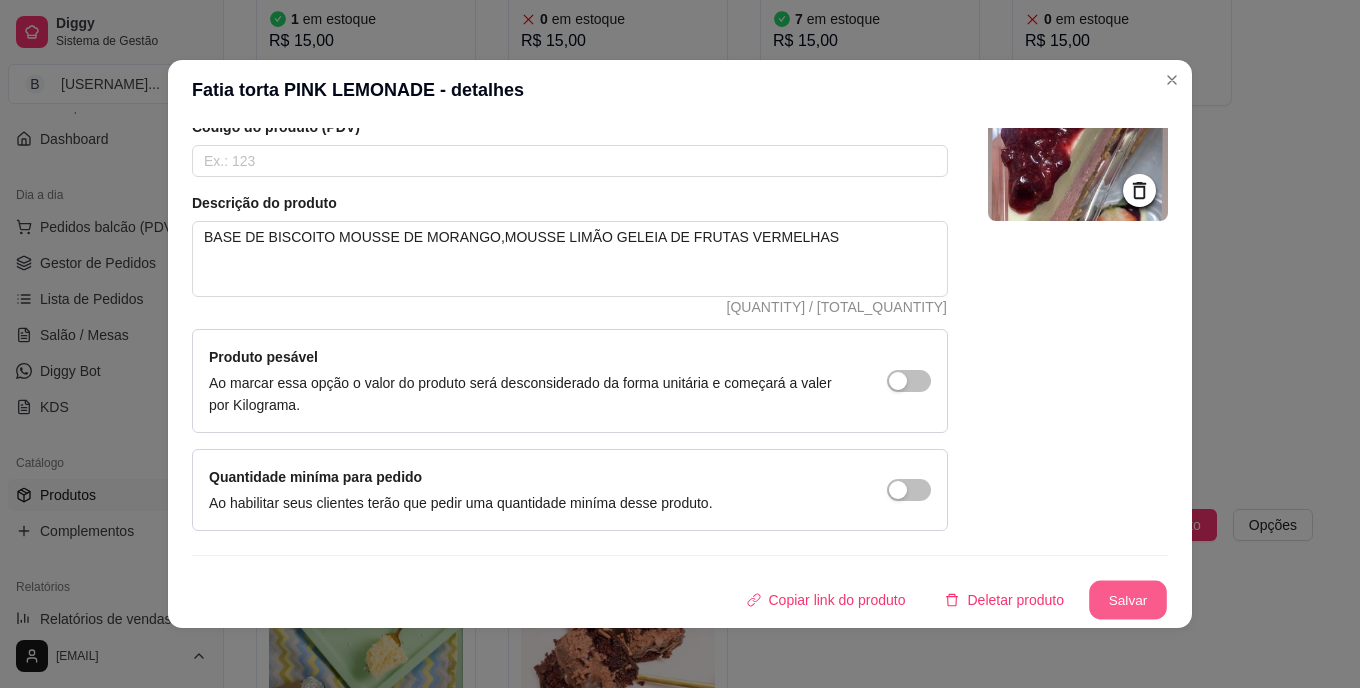 click on "Salvar" at bounding box center (1128, 600) 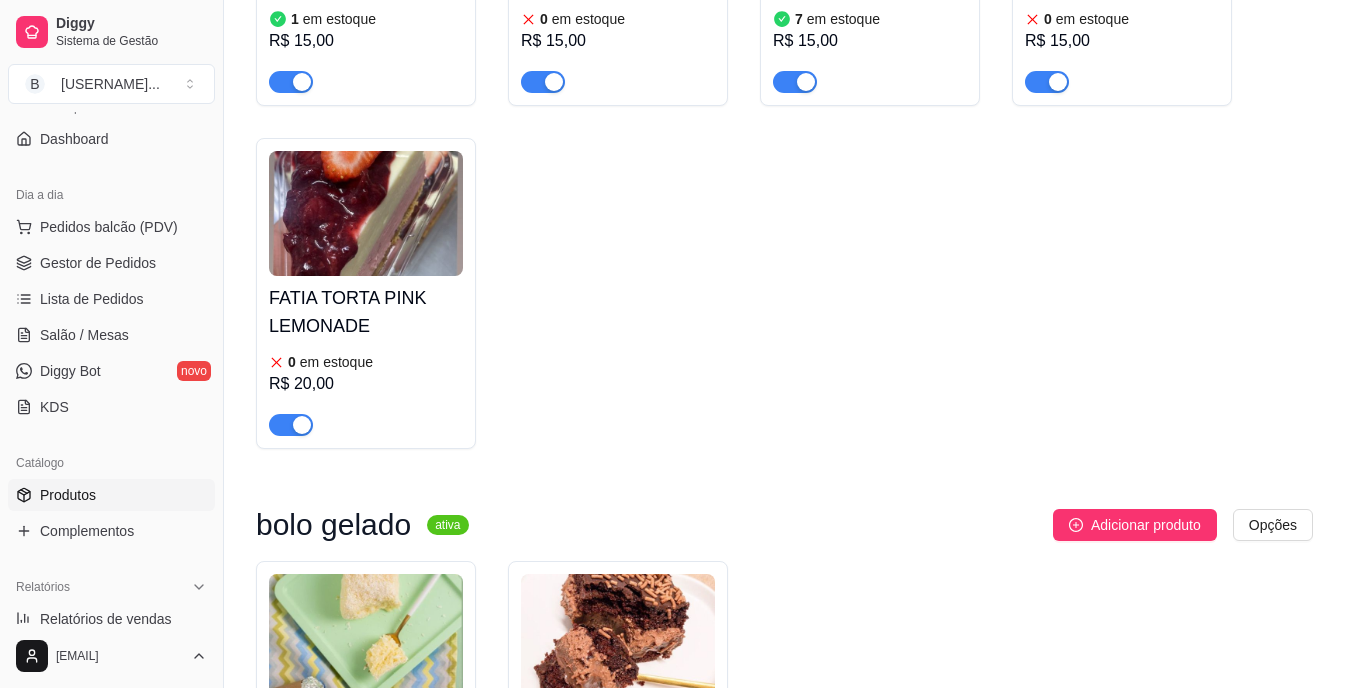 scroll, scrollTop: 840, scrollLeft: 0, axis: vertical 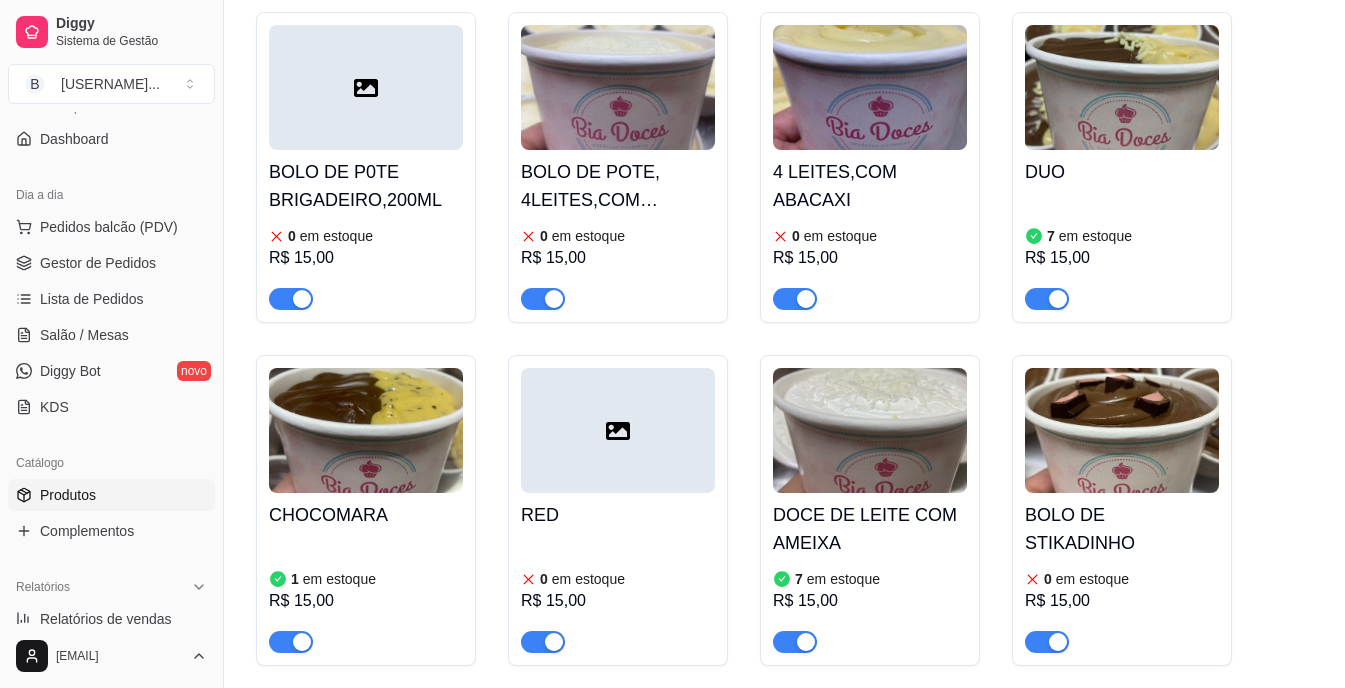click on "em estoque" at bounding box center (339, 579) 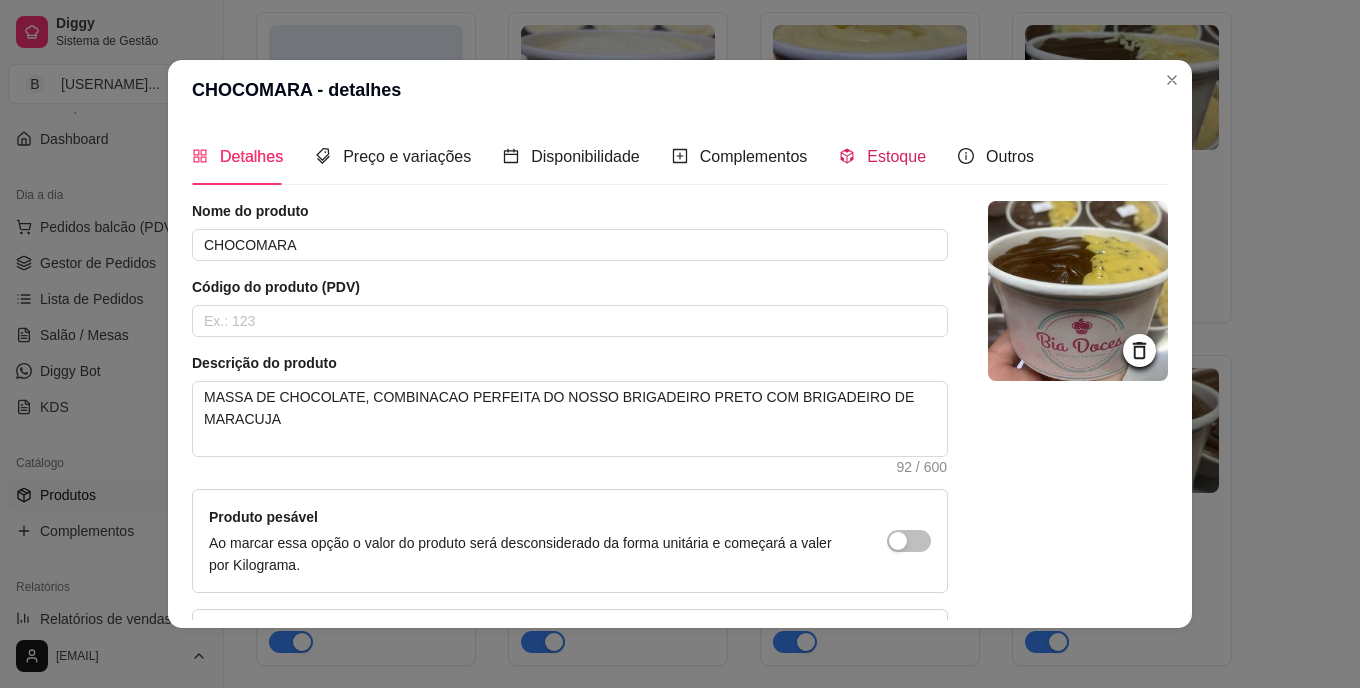 click on "Estoque" at bounding box center (896, 156) 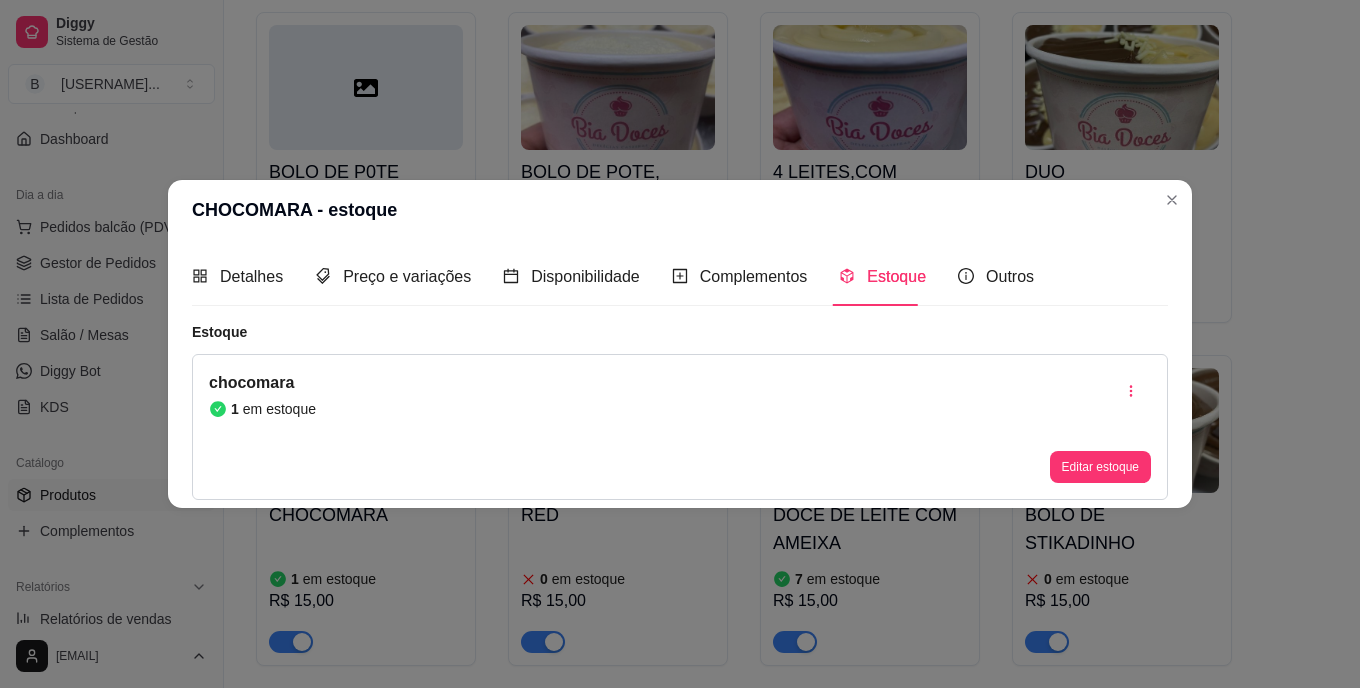 type 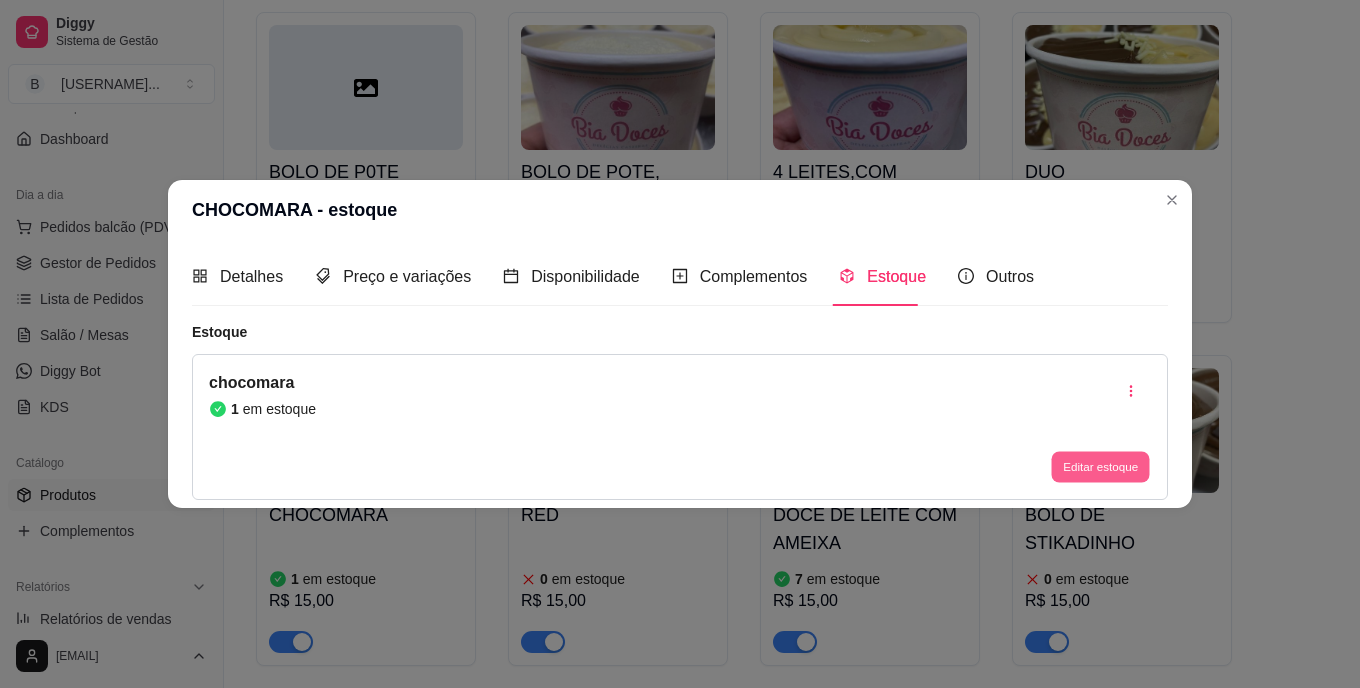 click on "Editar estoque" at bounding box center (1100, 466) 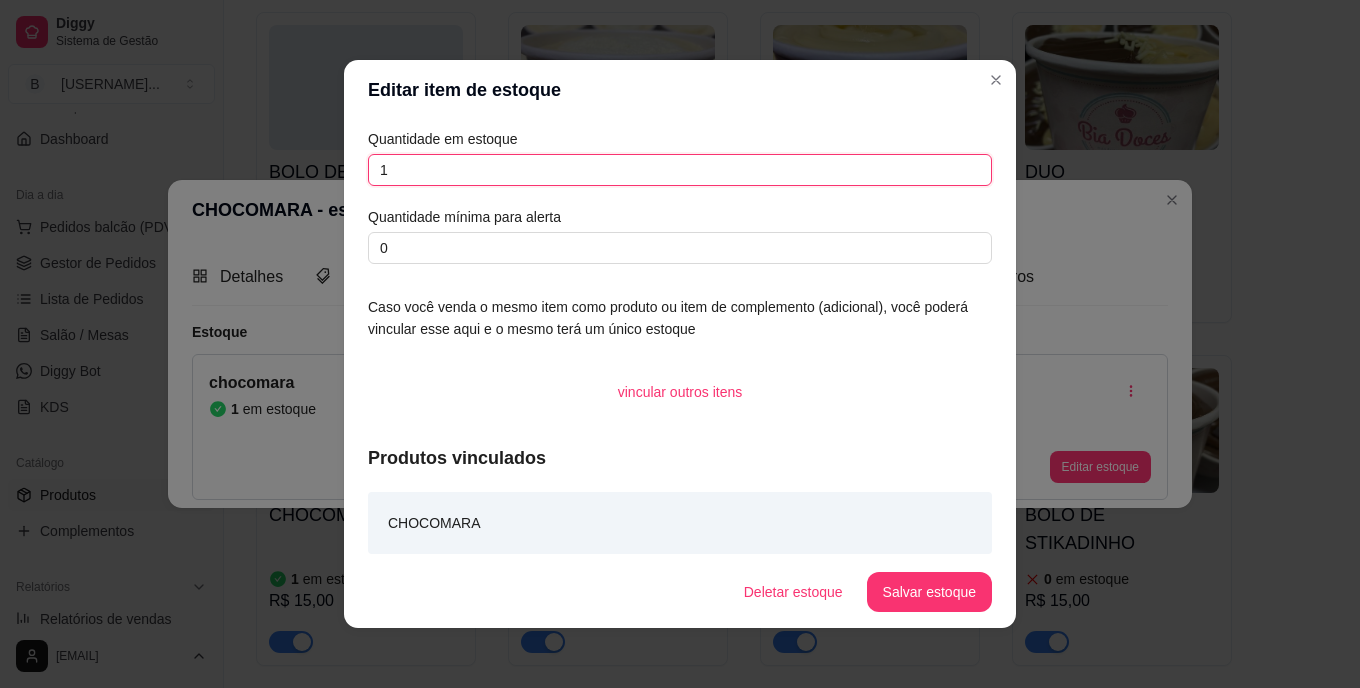 click on "1" at bounding box center (680, 170) 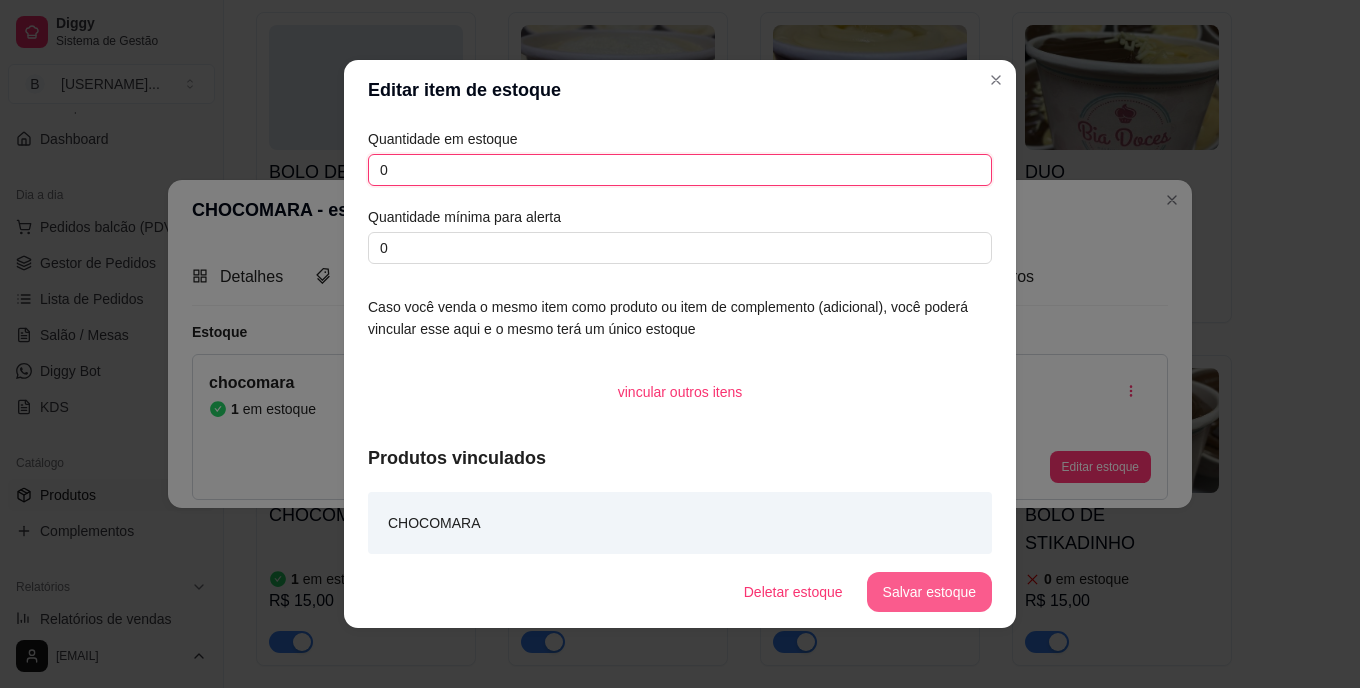 type on "0" 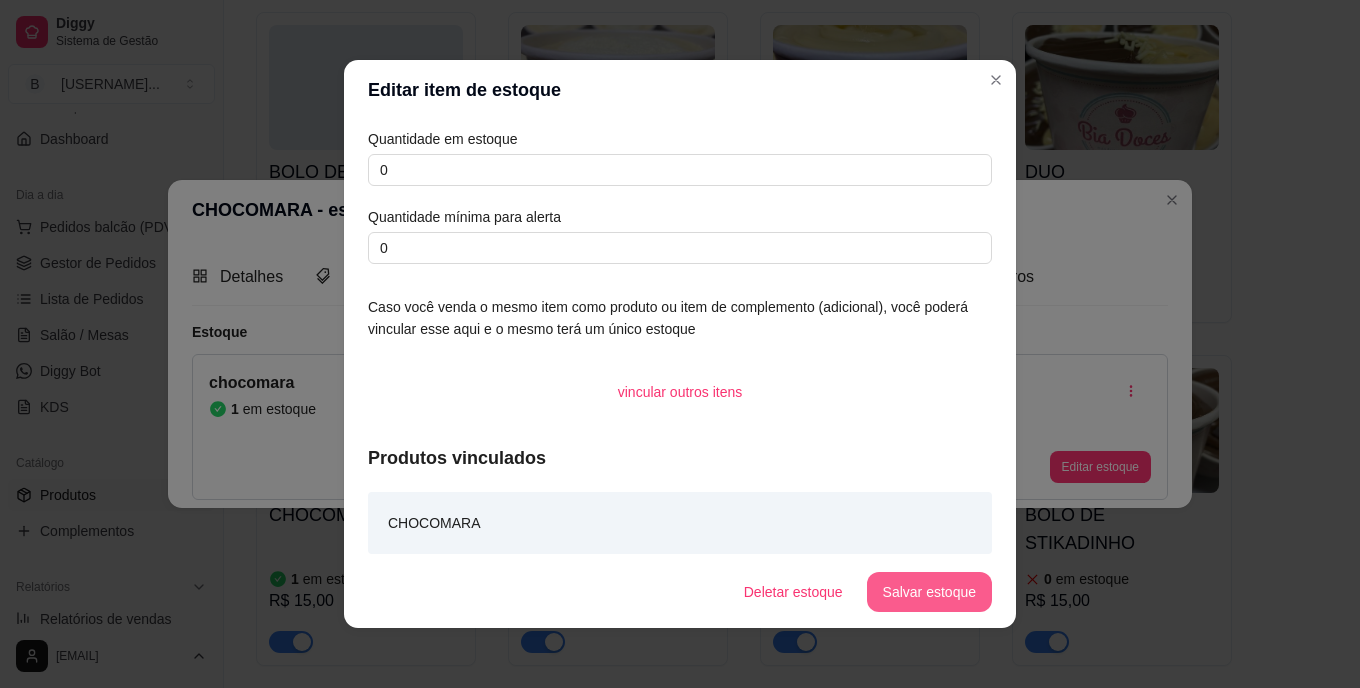 click on "Salvar estoque" at bounding box center [929, 592] 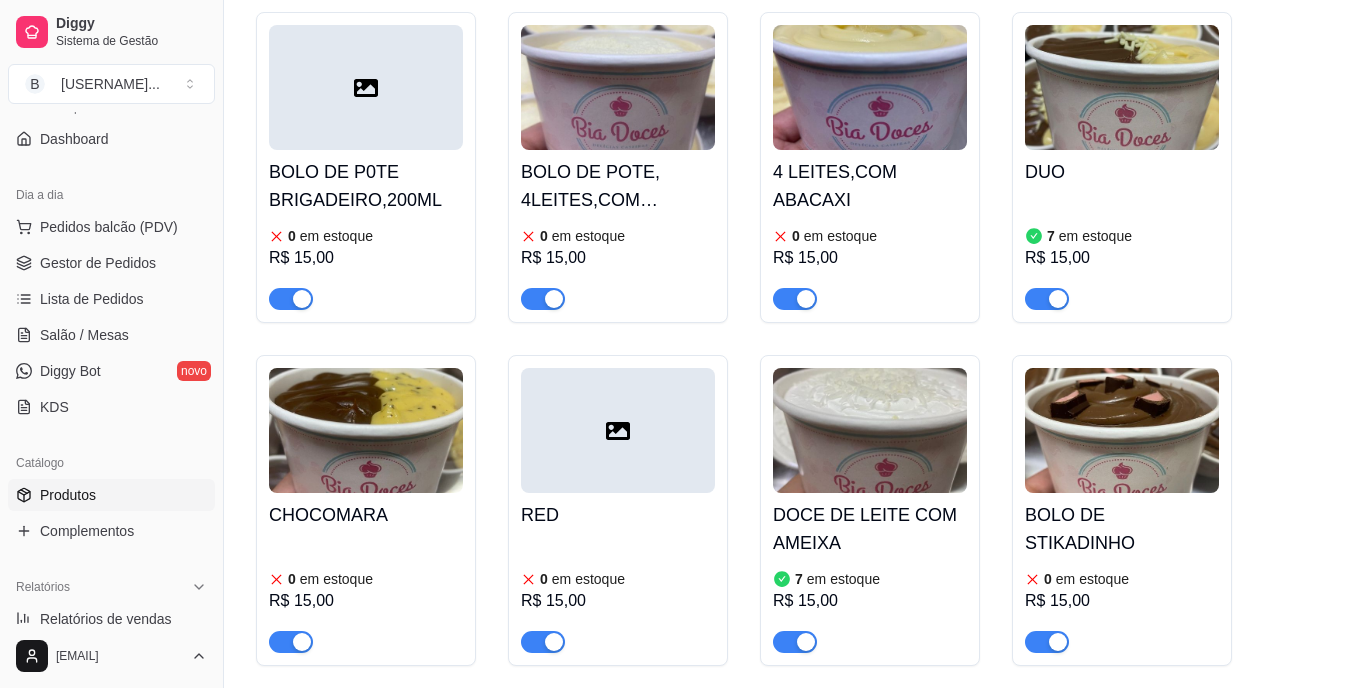 click on "BOLO DE P0TE BRIGADEIRO,200ML    0 em estoque [PRICE] BOLO DE POTE, 4LEITES,COM MORANGObolo    0 em estoque [PRICE] 4 LEITES,COM ABACAXI    0 em estoque [PRICE] DUO   7 em estoque [PRICE] CHOCOMARA   0 em estoque [PRICE] RED   0 em estoque [PRICE] DOCE DE LEITE COM AMEIXA   7 em estoque [PRICE] BOLO DE STIKADINHO    0 em estoque [PRICE] FATIA TORTA PINK LEMONADE   0 em estoque [PRICE]" at bounding box center [784, 510] 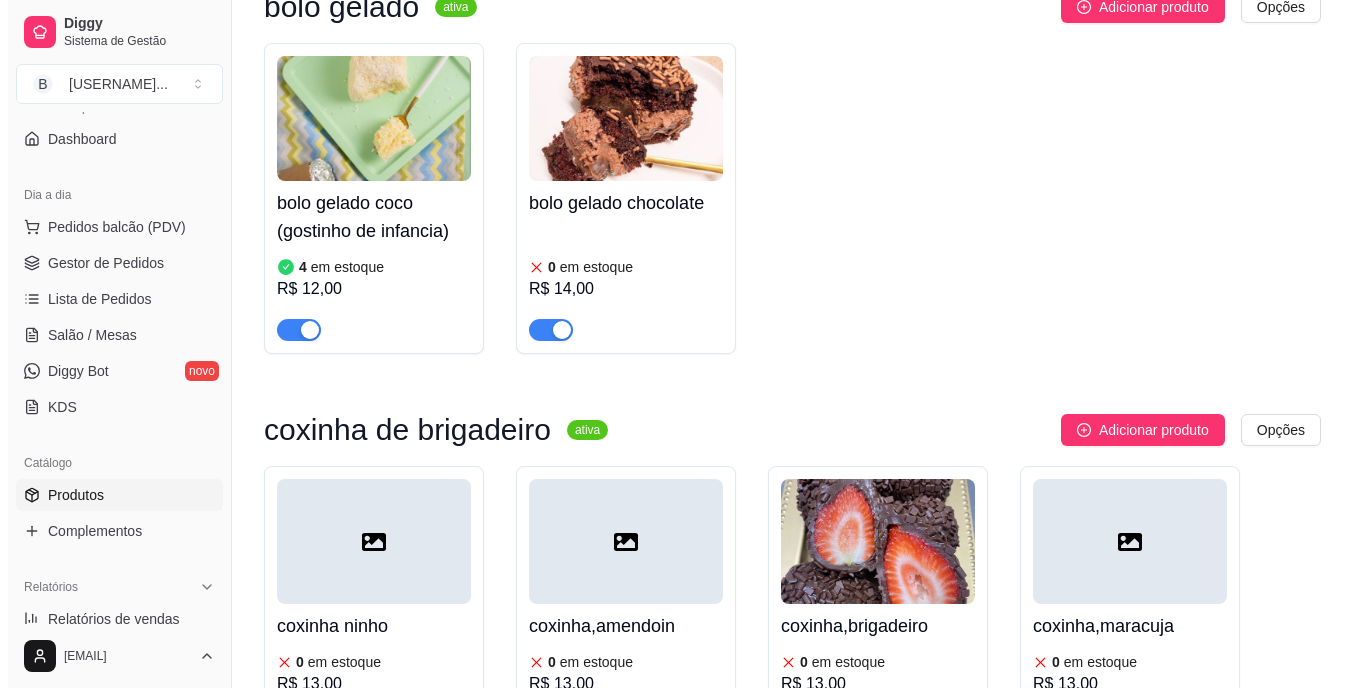 scroll, scrollTop: 1320, scrollLeft: 0, axis: vertical 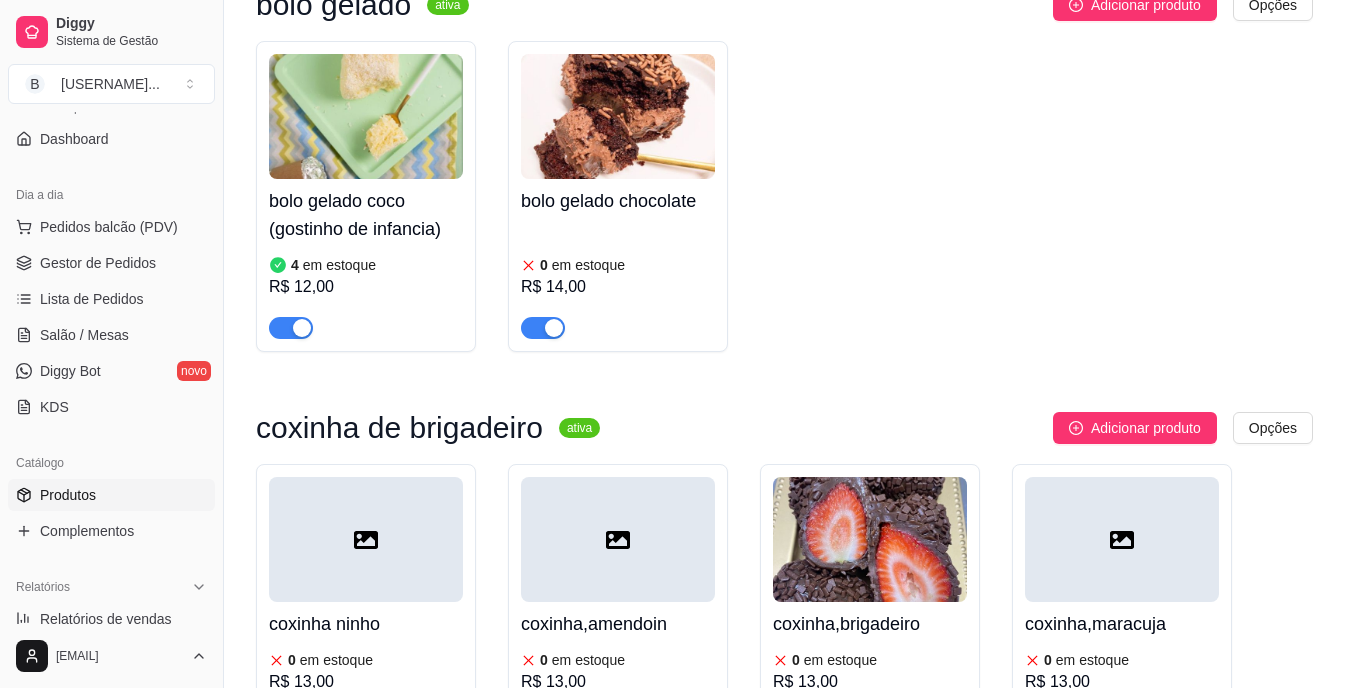 click on "bolo gelado coco (gostinho de infancia)" at bounding box center [366, 215] 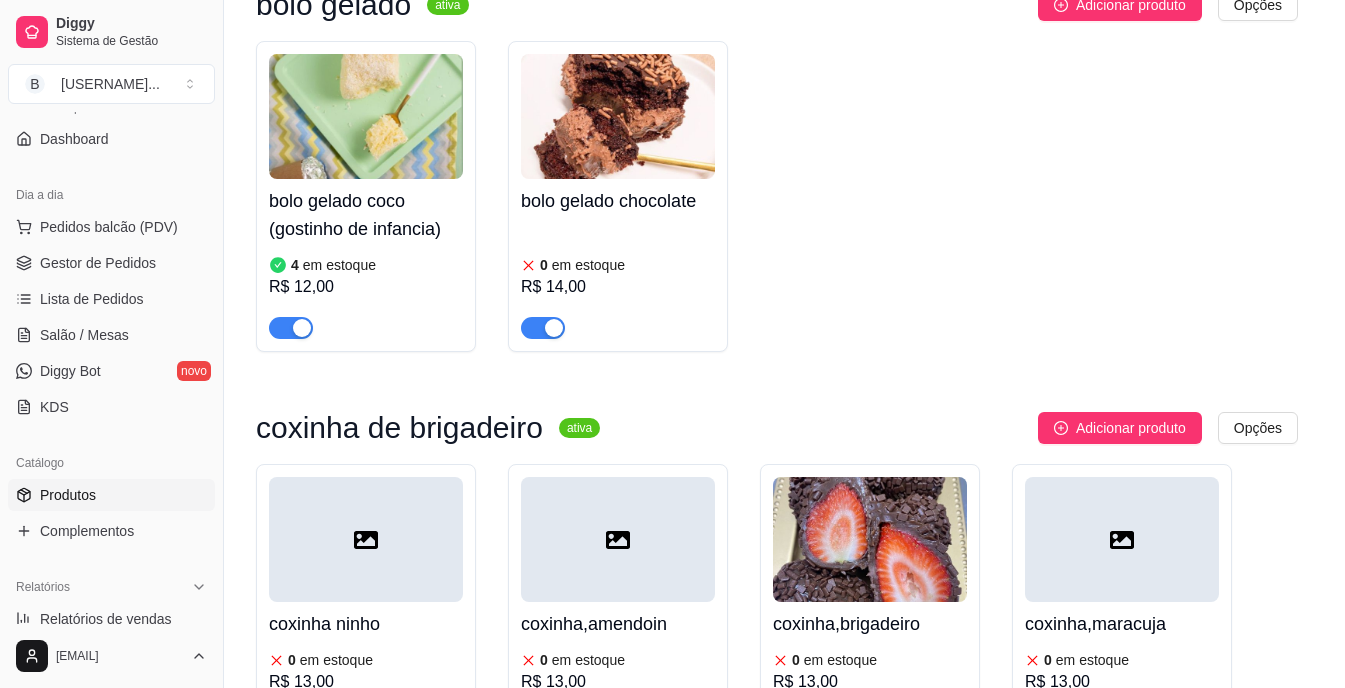 type 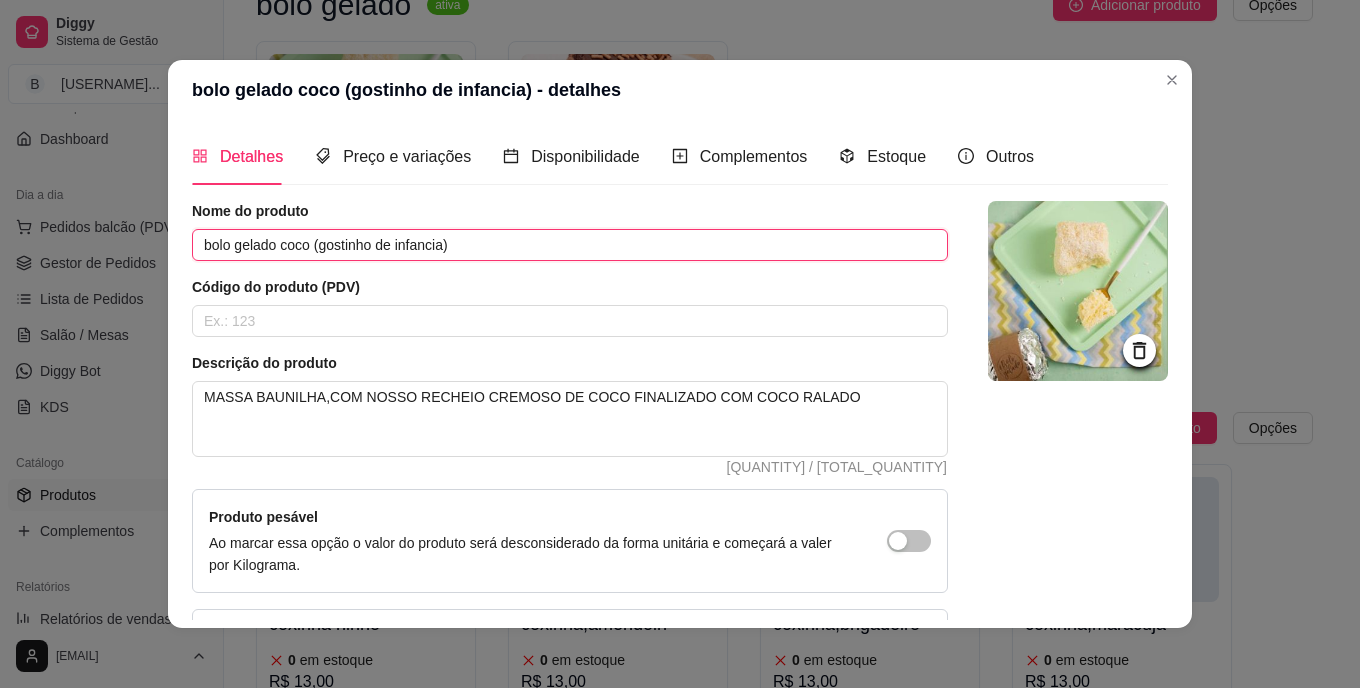 click on "bolo gelado coco (gostinho de infancia)" at bounding box center (570, 245) 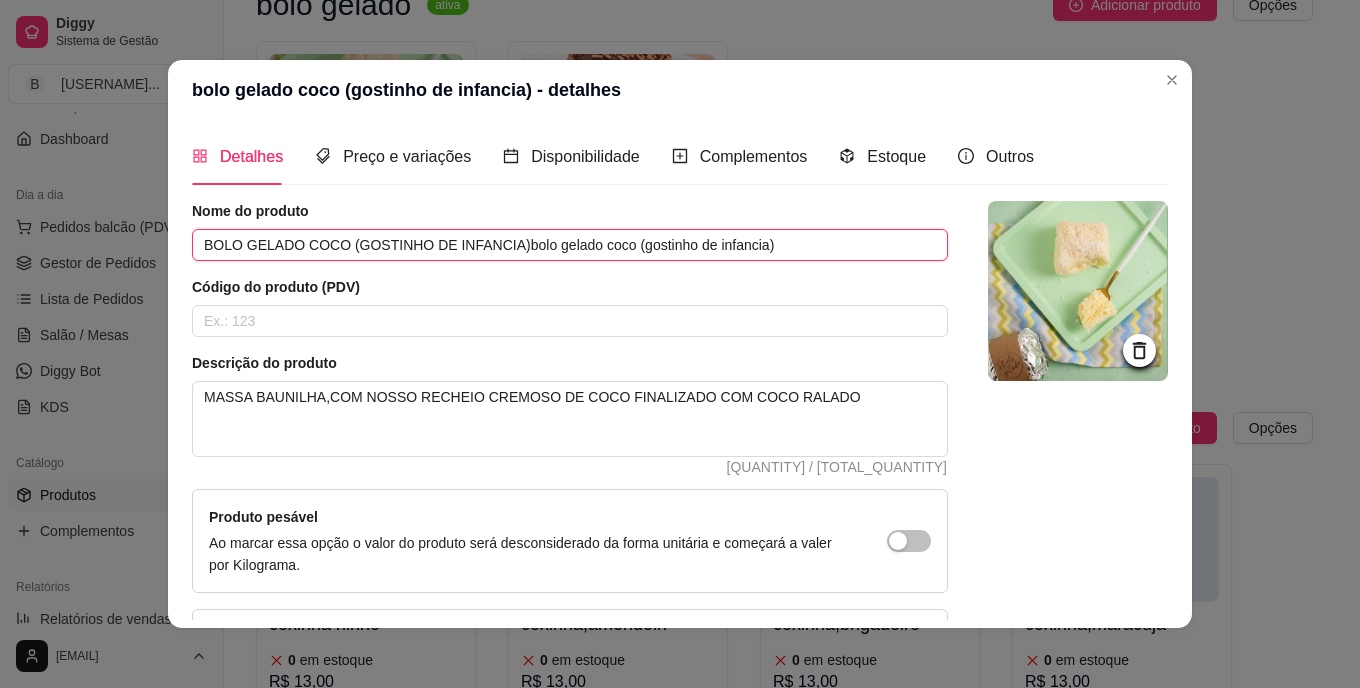 click on "BOLO GELADO COCO (GOSTINHO DE INFANCIA)bolo gelado coco (gostinho de infancia)" at bounding box center [570, 245] 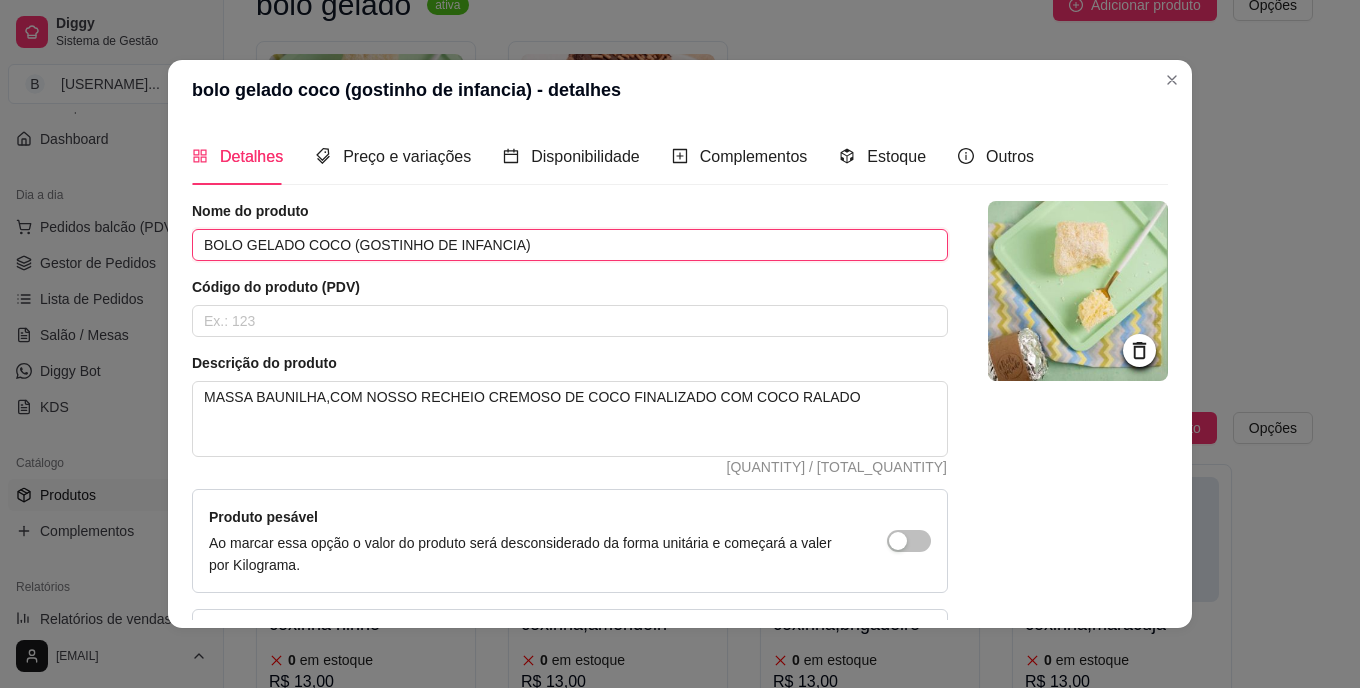 type on "BOLO GELADO COCO (GOSTINHO DE INFANCIA)" 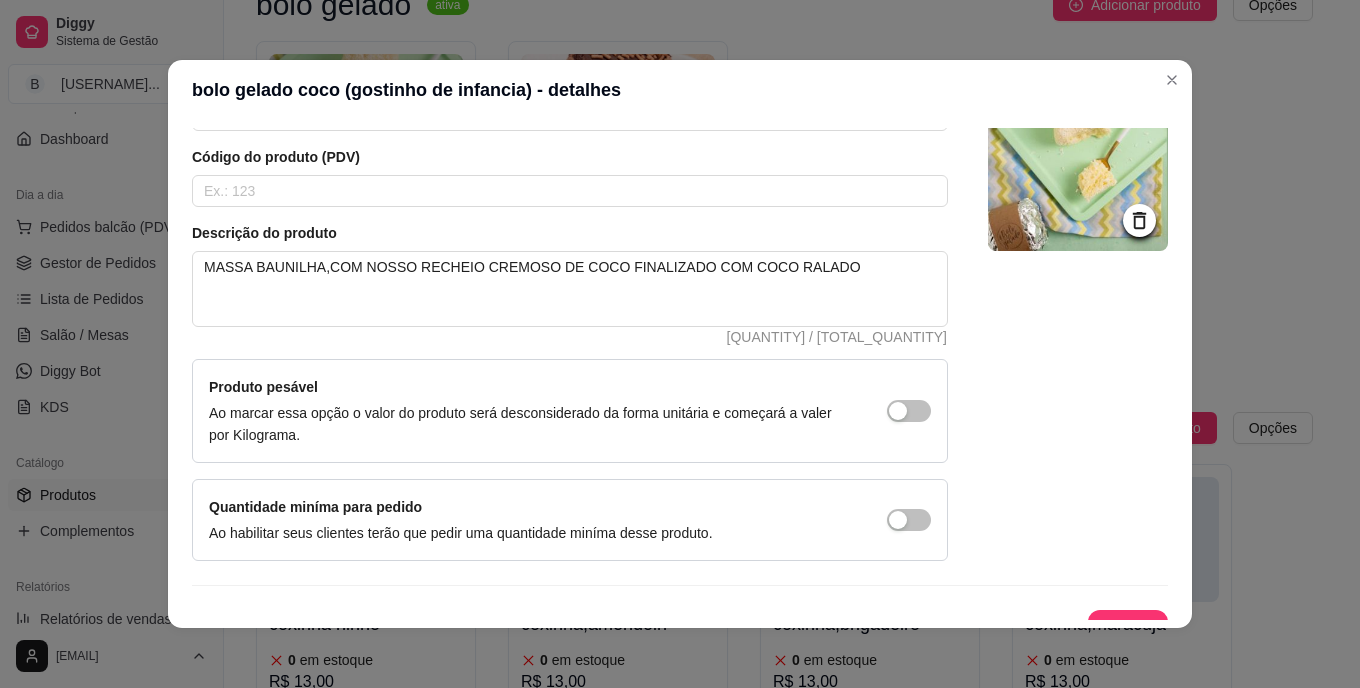 scroll, scrollTop: 160, scrollLeft: 0, axis: vertical 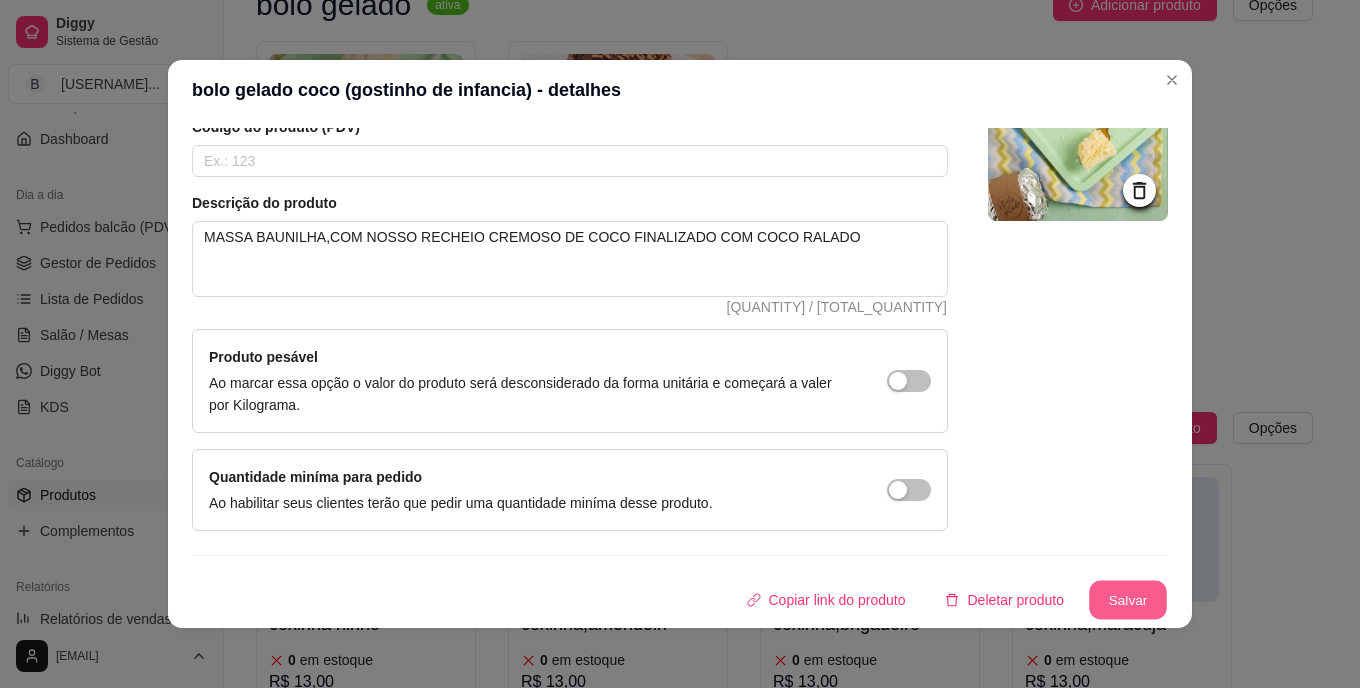 click on "Salvar" at bounding box center [1128, 600] 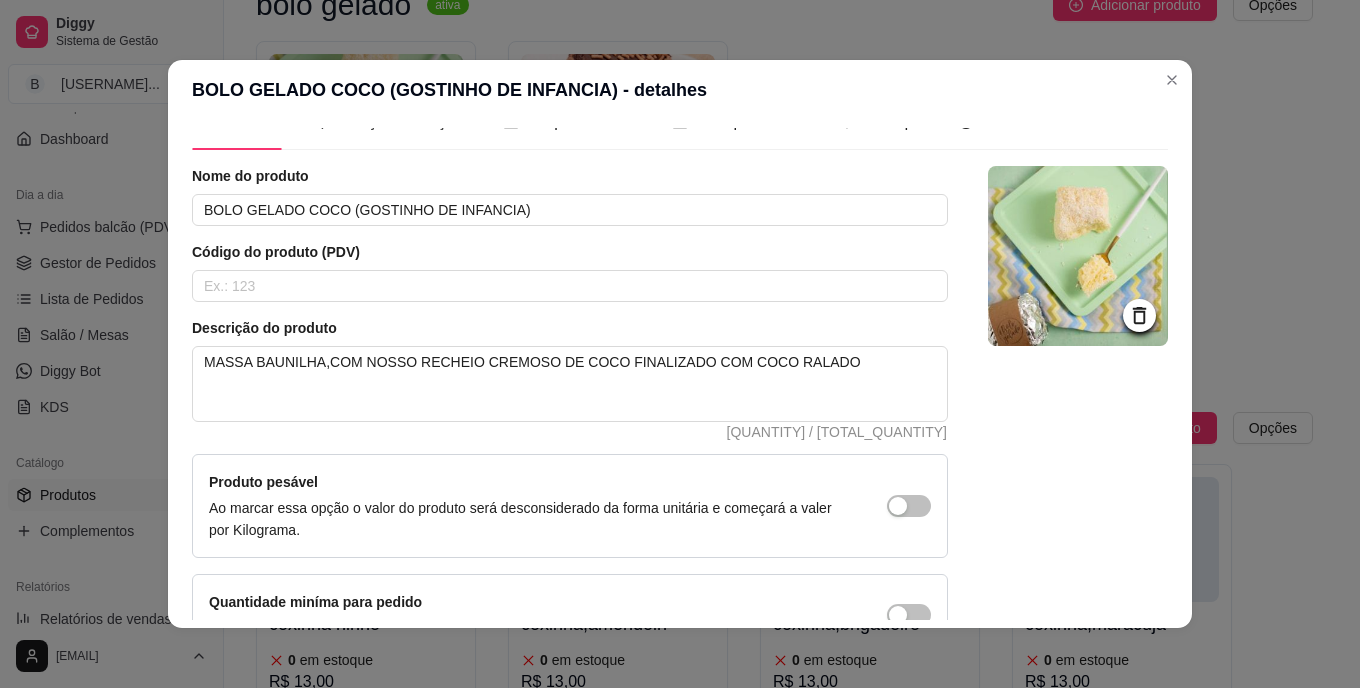 scroll, scrollTop: 2, scrollLeft: 0, axis: vertical 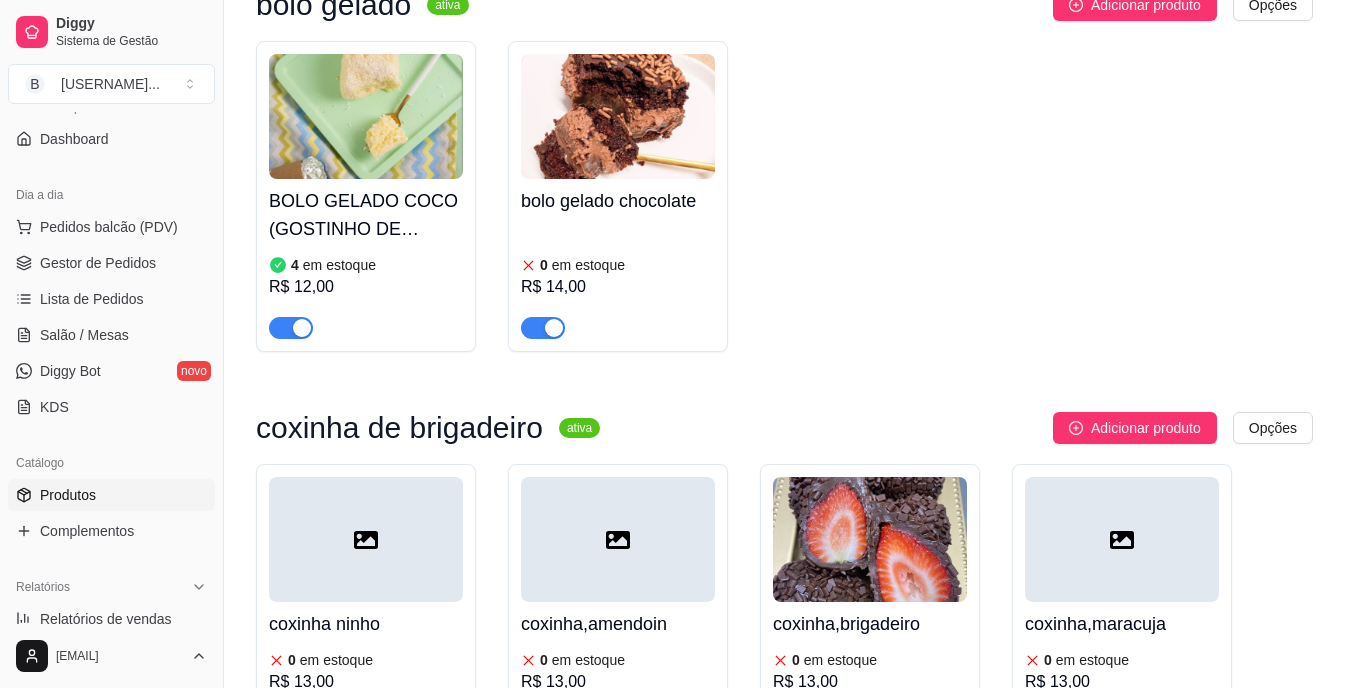 click on "bolo gelado chocolate   0 em estoque R$ 14,00" at bounding box center (618, 259) 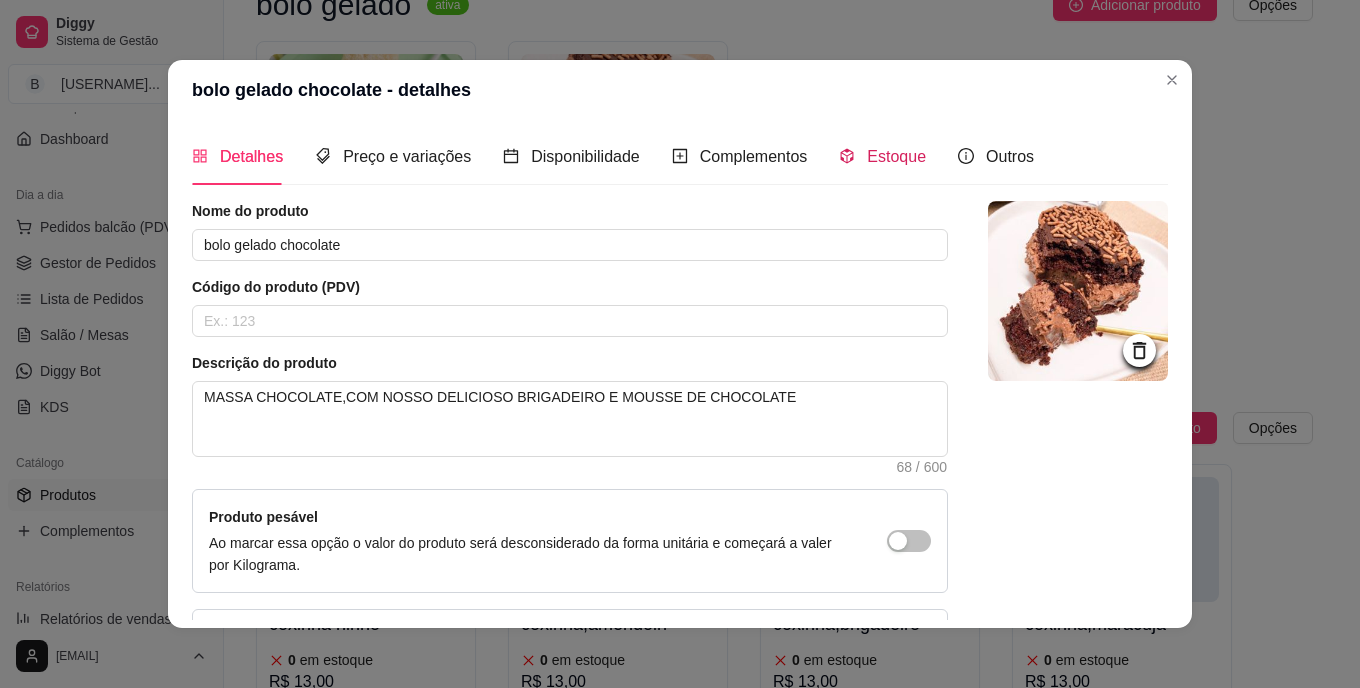 click on "Estoque" at bounding box center (882, 156) 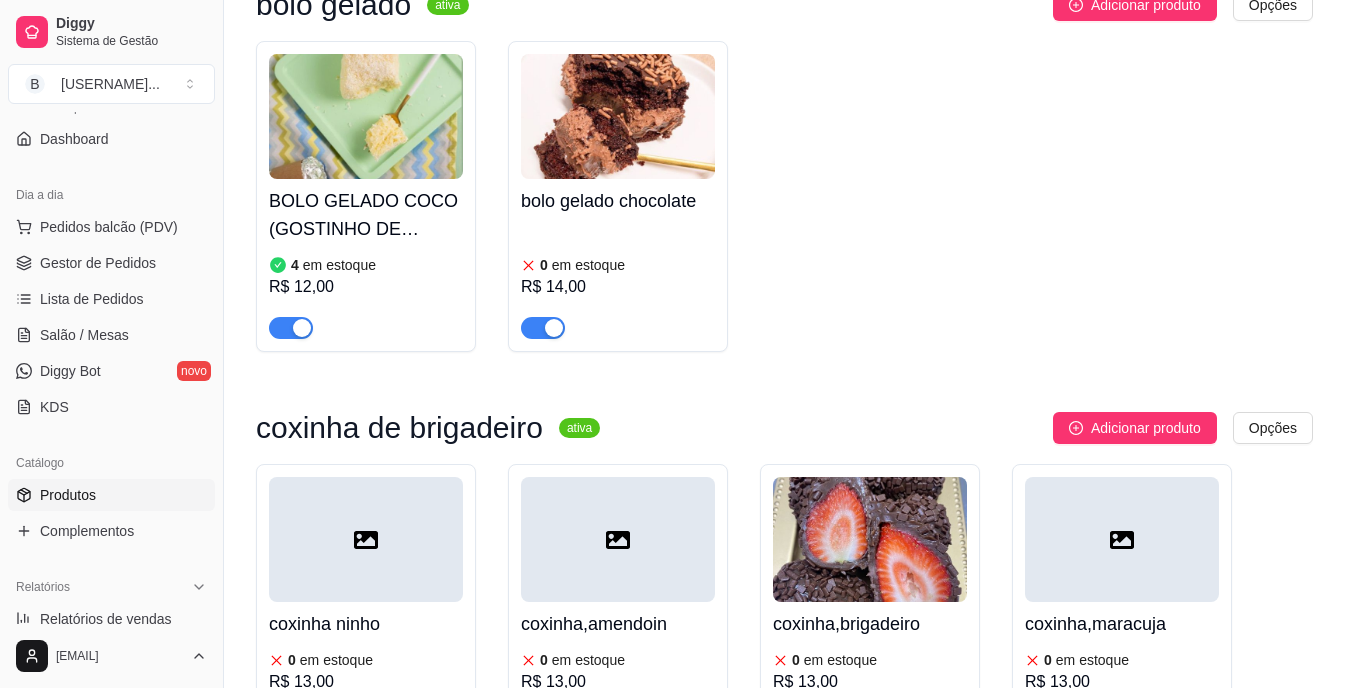 click on "bolo gelado chocolate   0 em estoque R$ 14,00" at bounding box center [618, 259] 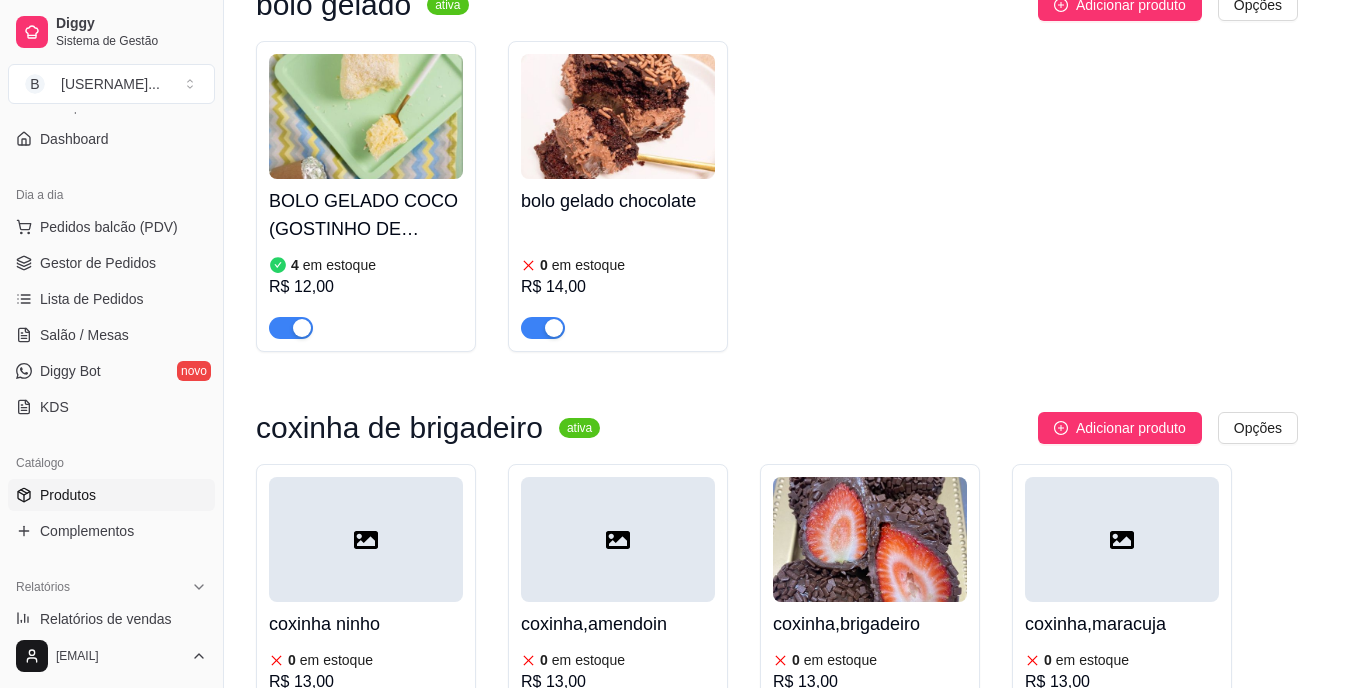 type 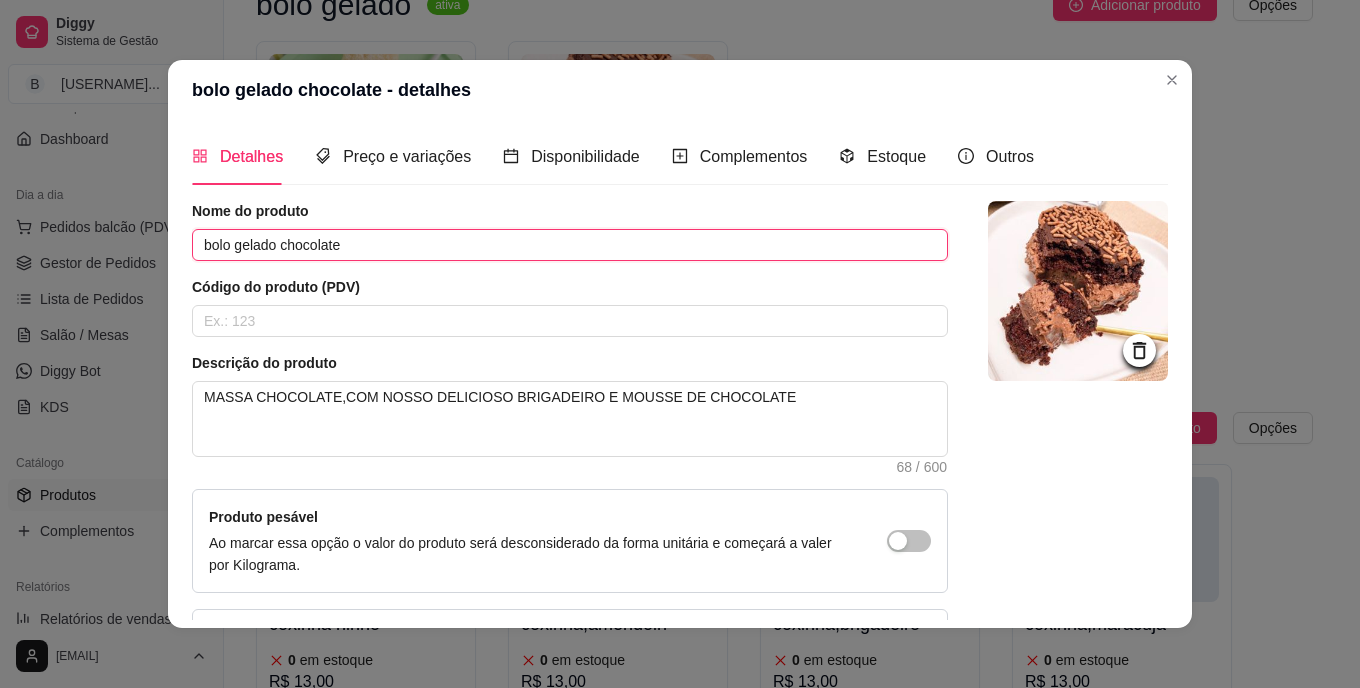 click on "bolo gelado chocolate" at bounding box center (570, 245) 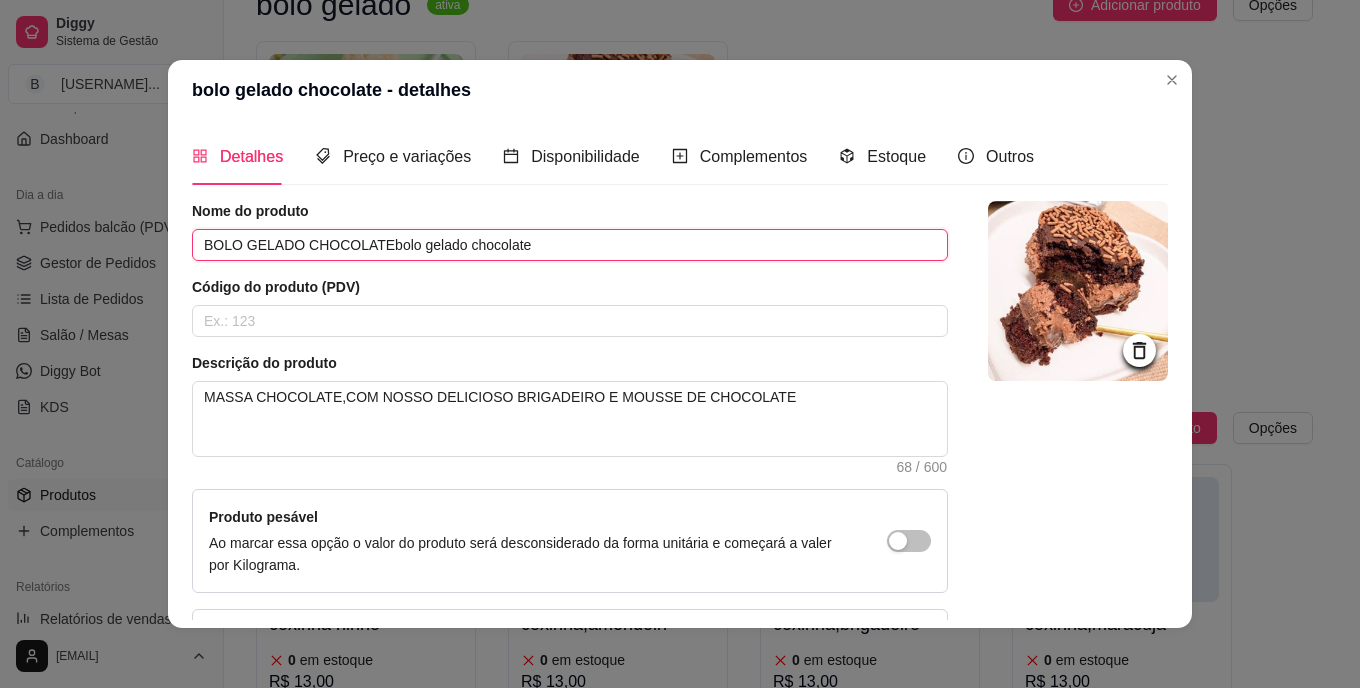click on "BOLO GELADO CHOCOLATEbolo gelado chocolate" at bounding box center (570, 245) 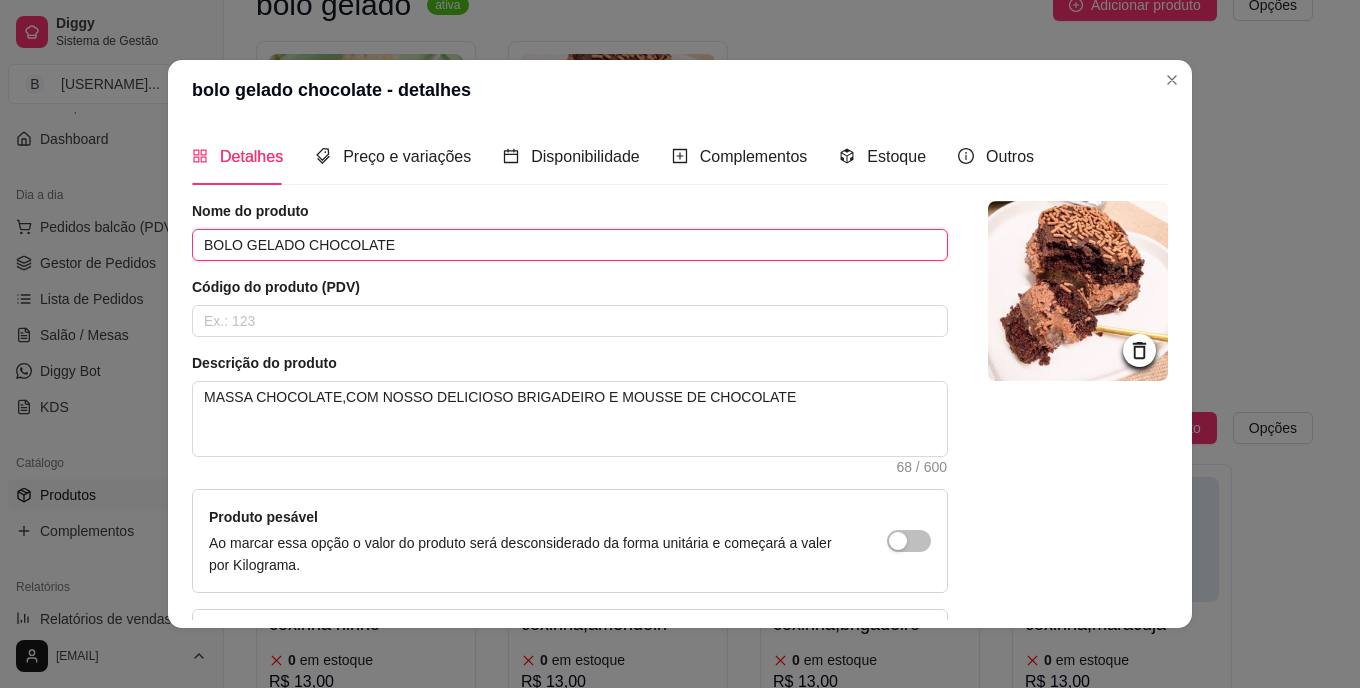 type on "BOLO GELADO CHOCOLATE" 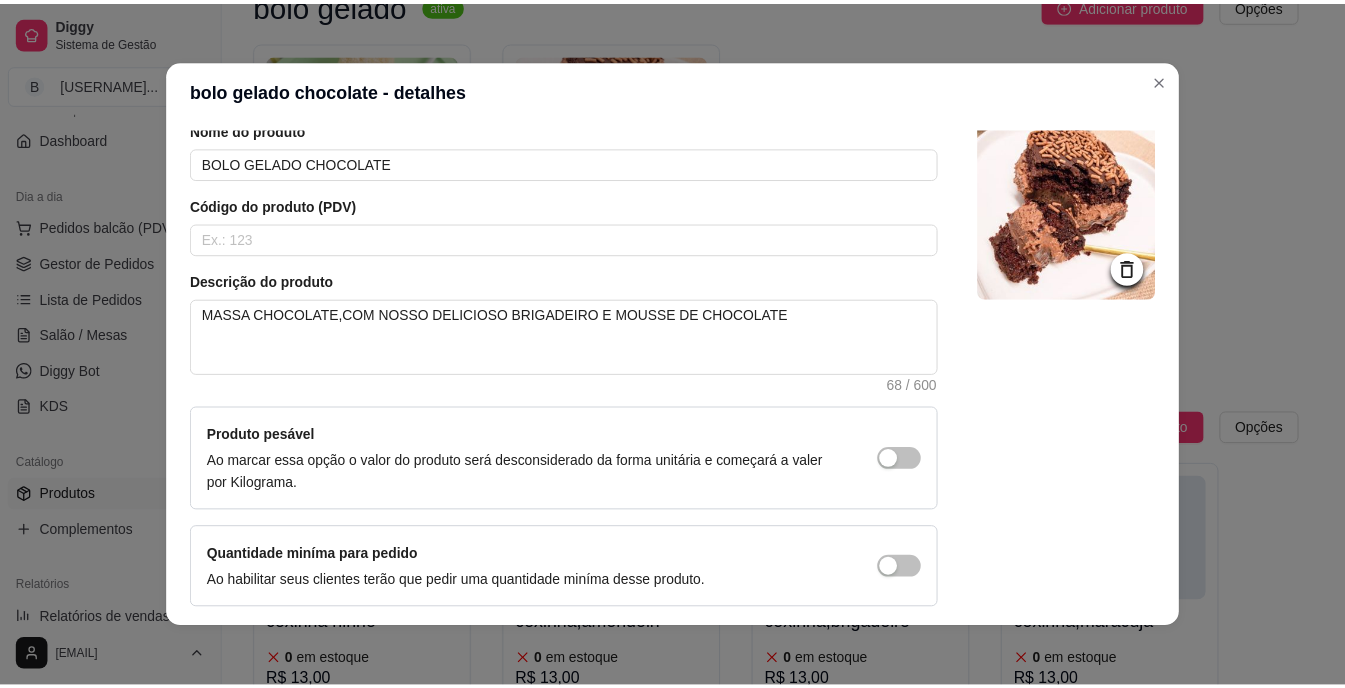 scroll, scrollTop: 160, scrollLeft: 0, axis: vertical 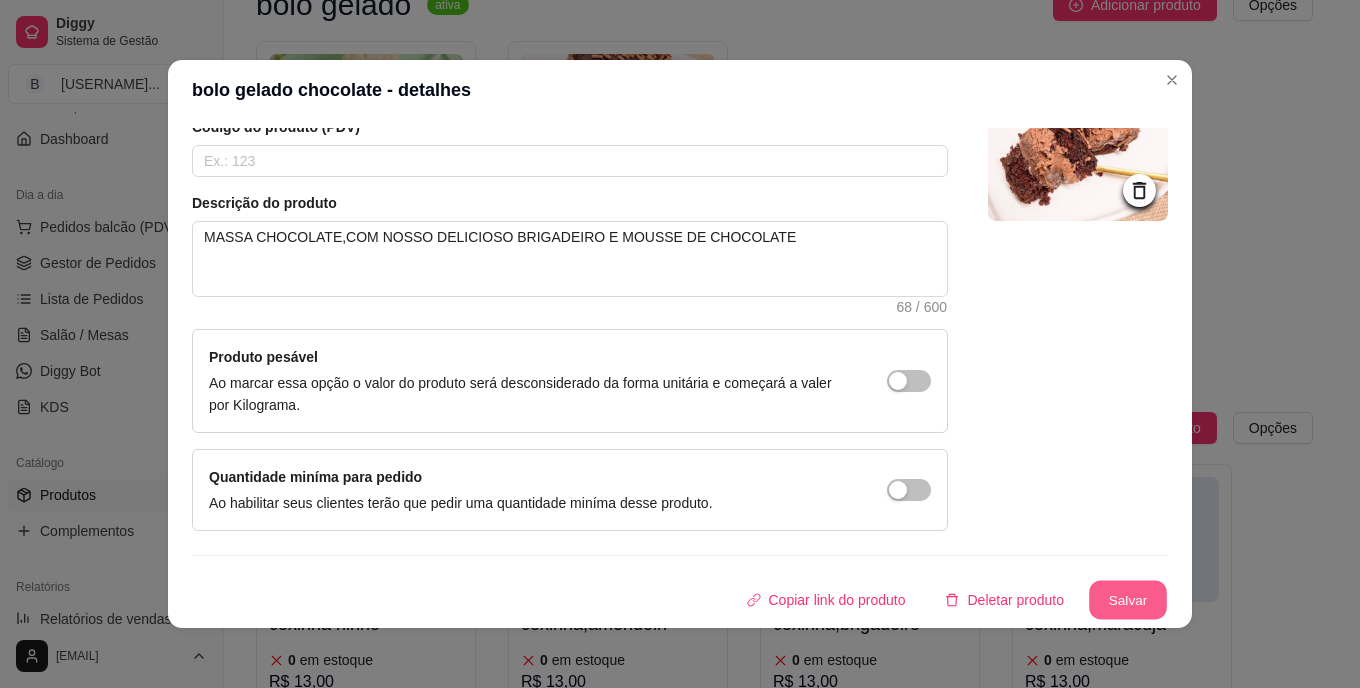 click on "Salvar" at bounding box center [1128, 600] 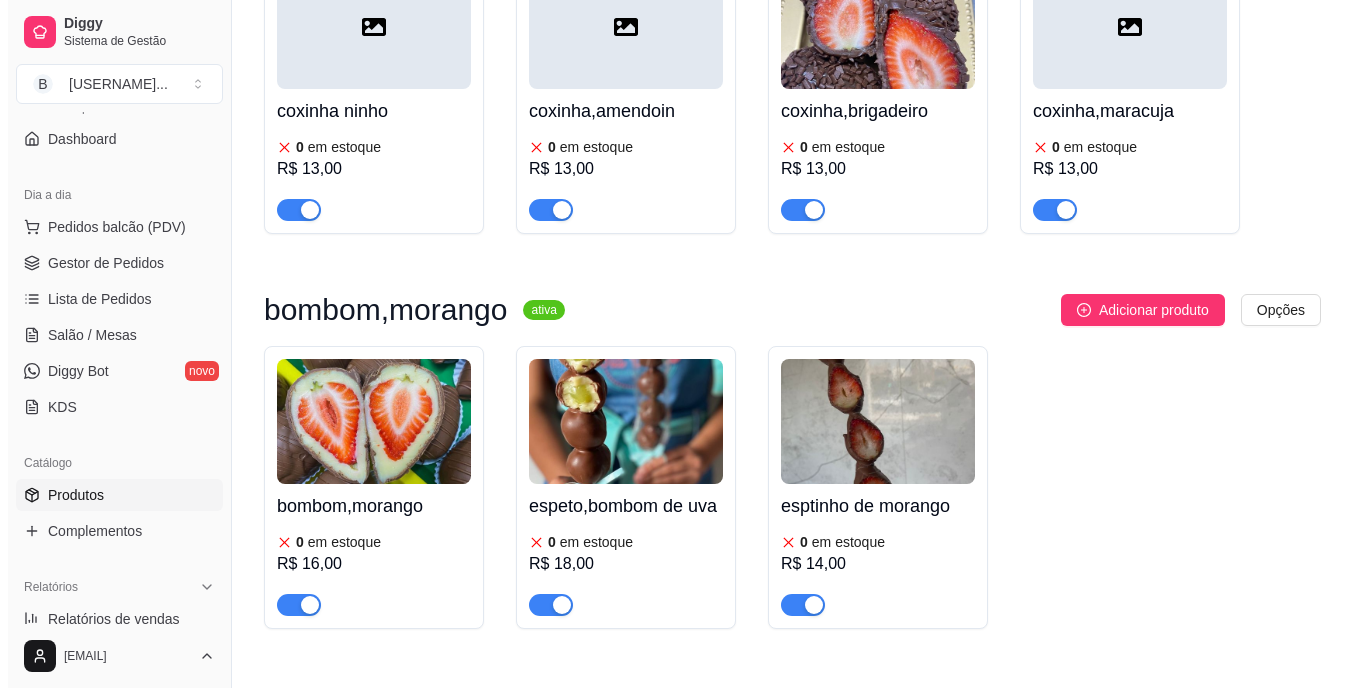 scroll, scrollTop: 1840, scrollLeft: 0, axis: vertical 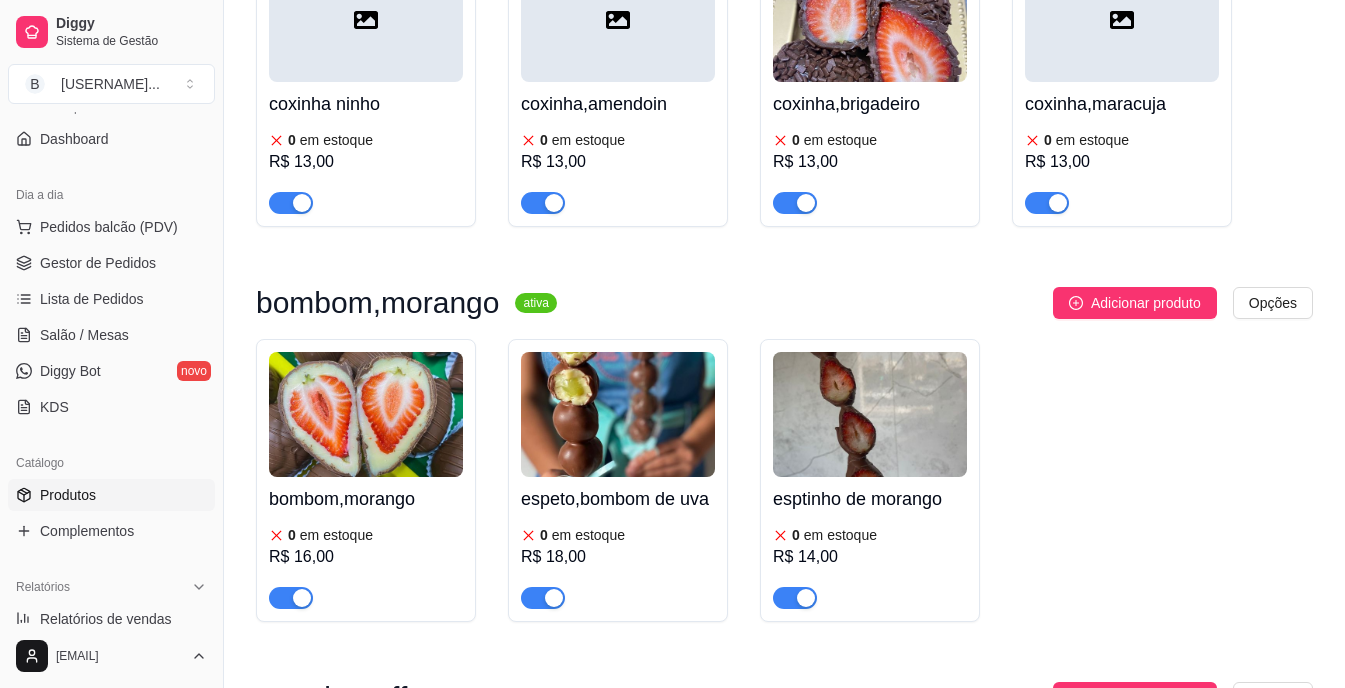 click on "coxinha ninho" at bounding box center [366, 104] 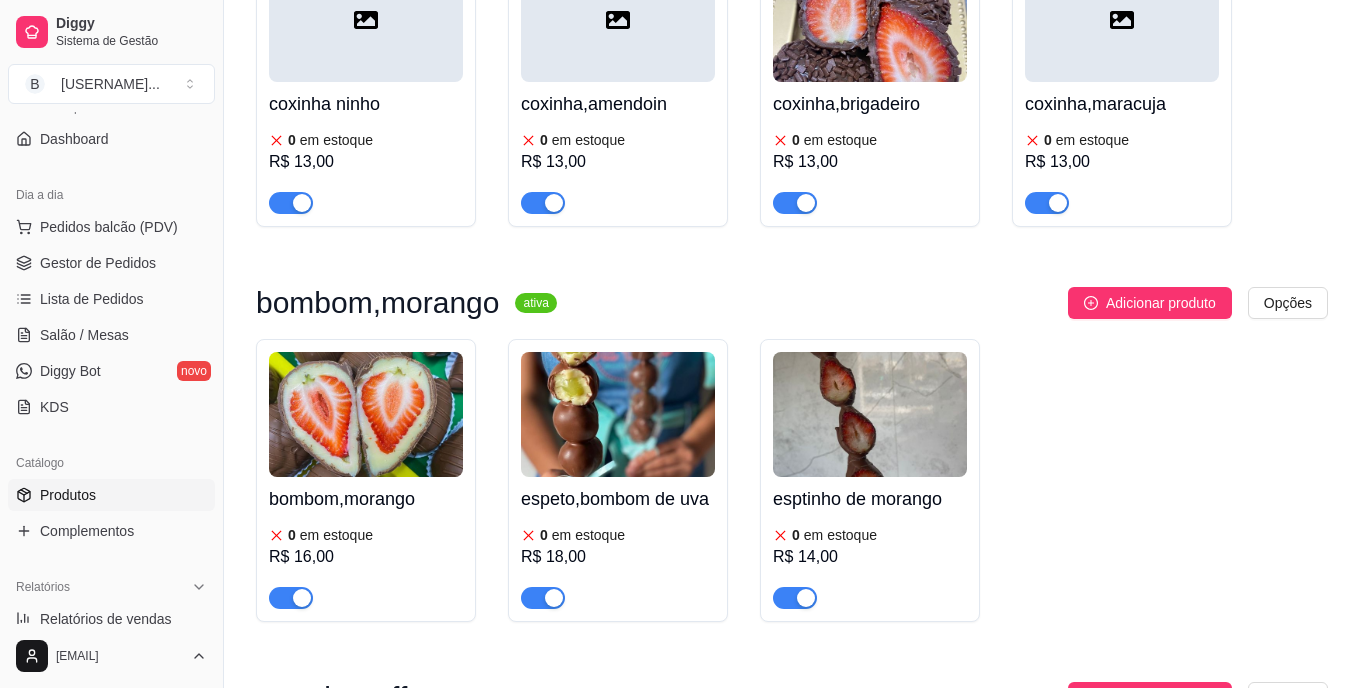 type 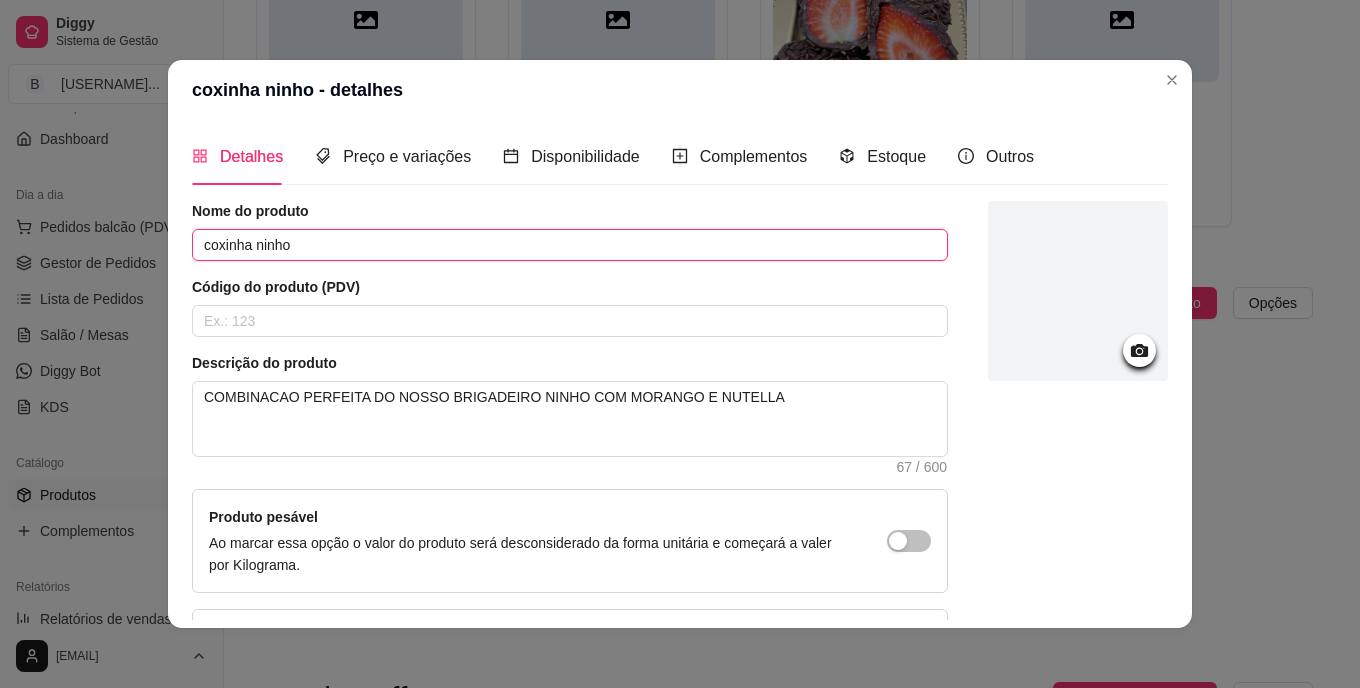 click on "coxinha ninho" at bounding box center (570, 245) 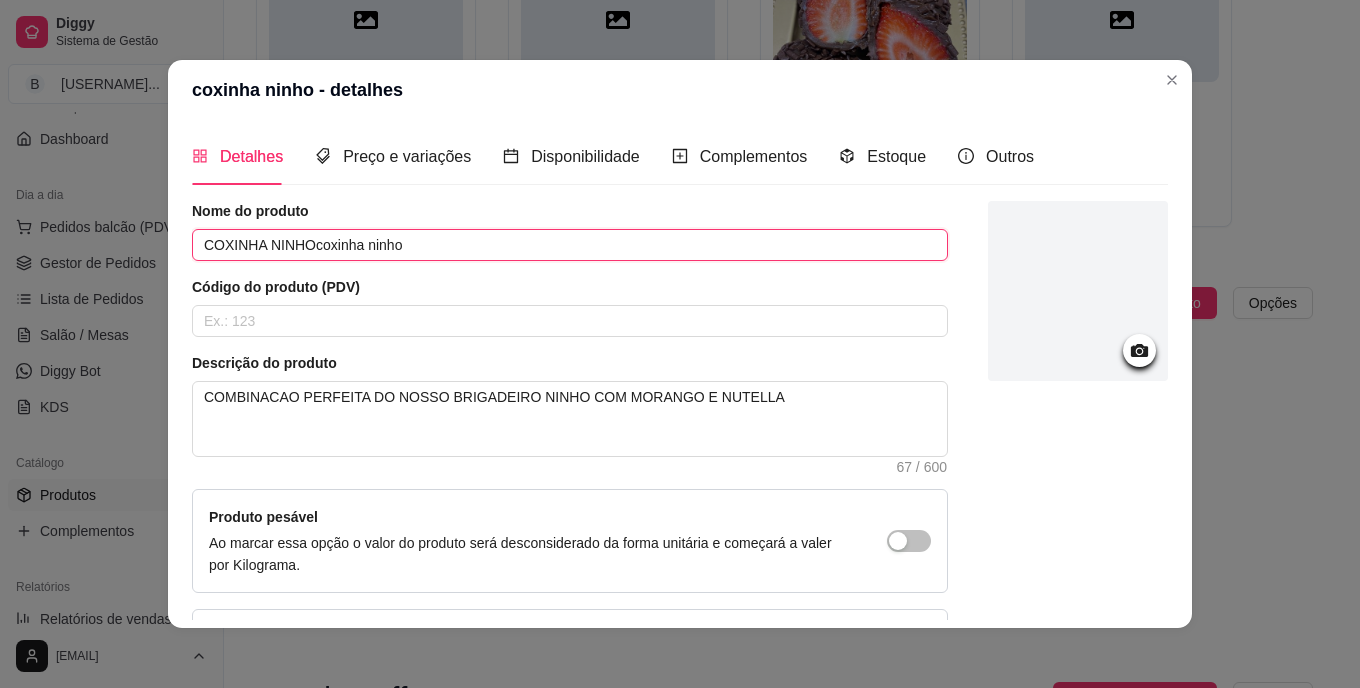 click on "COXINHA NINHOcoxinha ninho" at bounding box center (570, 245) 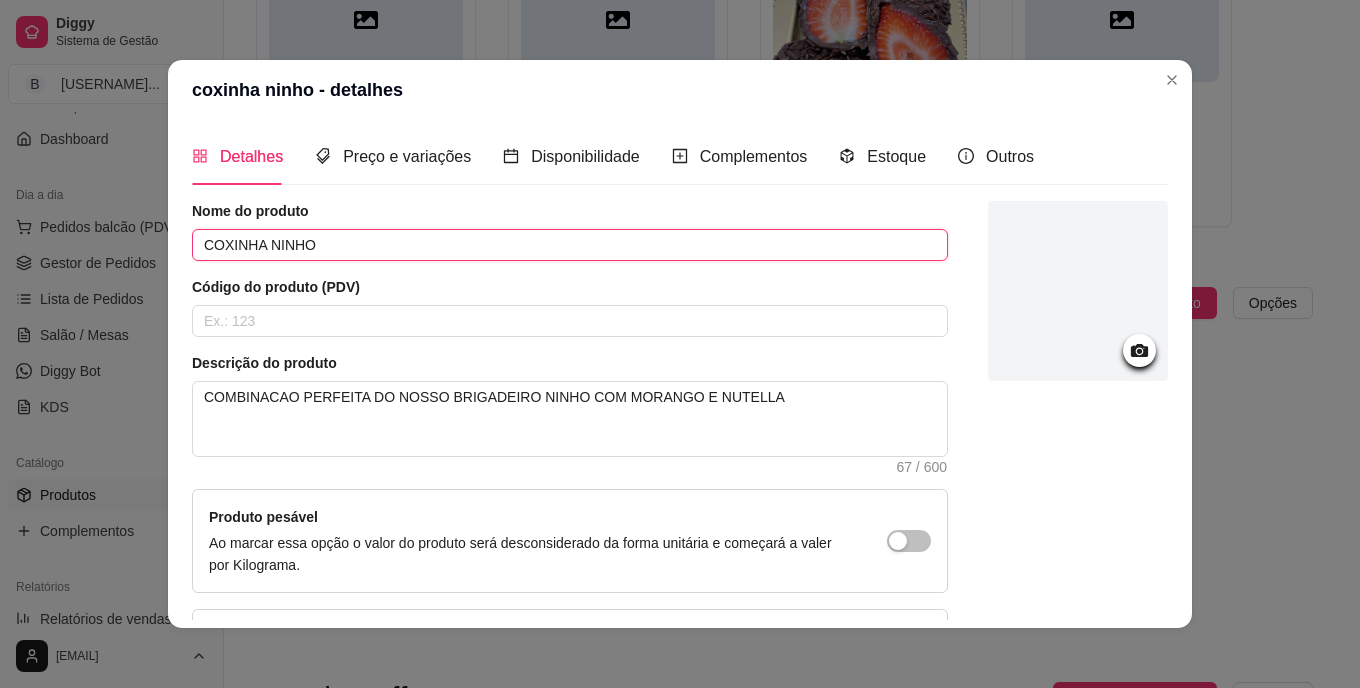 type on "COXINHA NINHO" 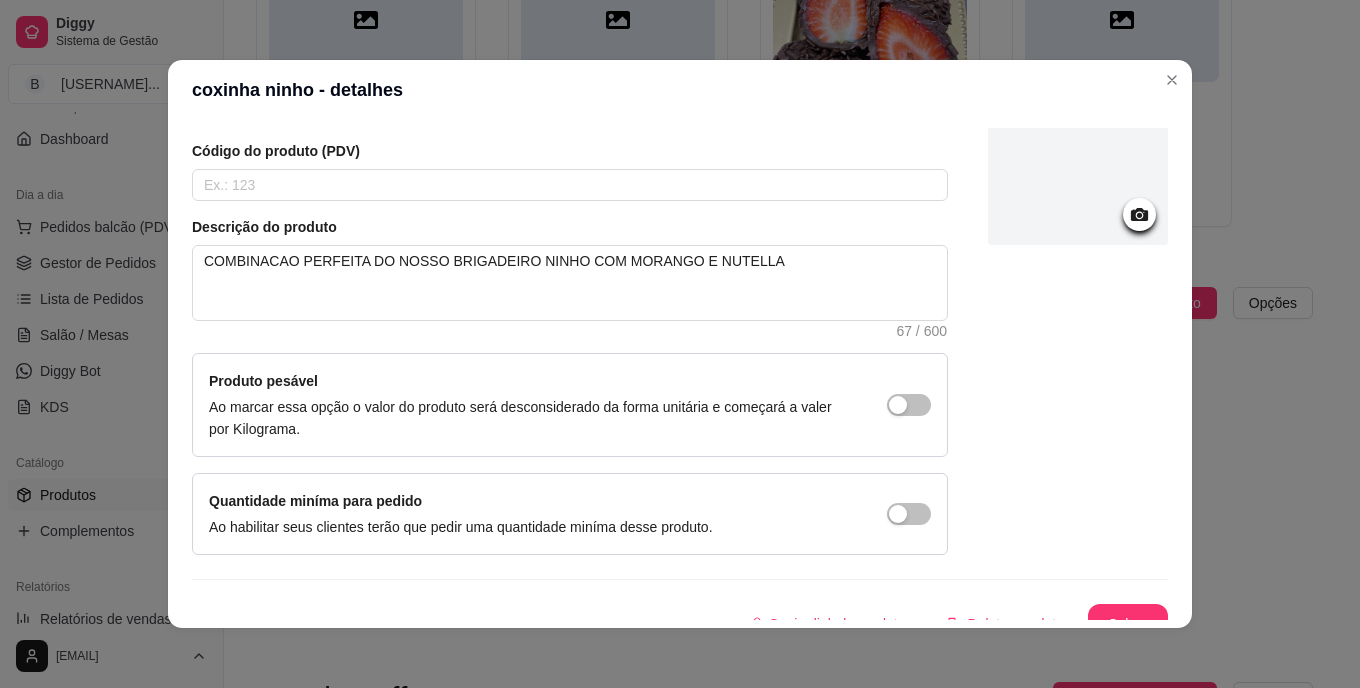 scroll, scrollTop: 160, scrollLeft: 0, axis: vertical 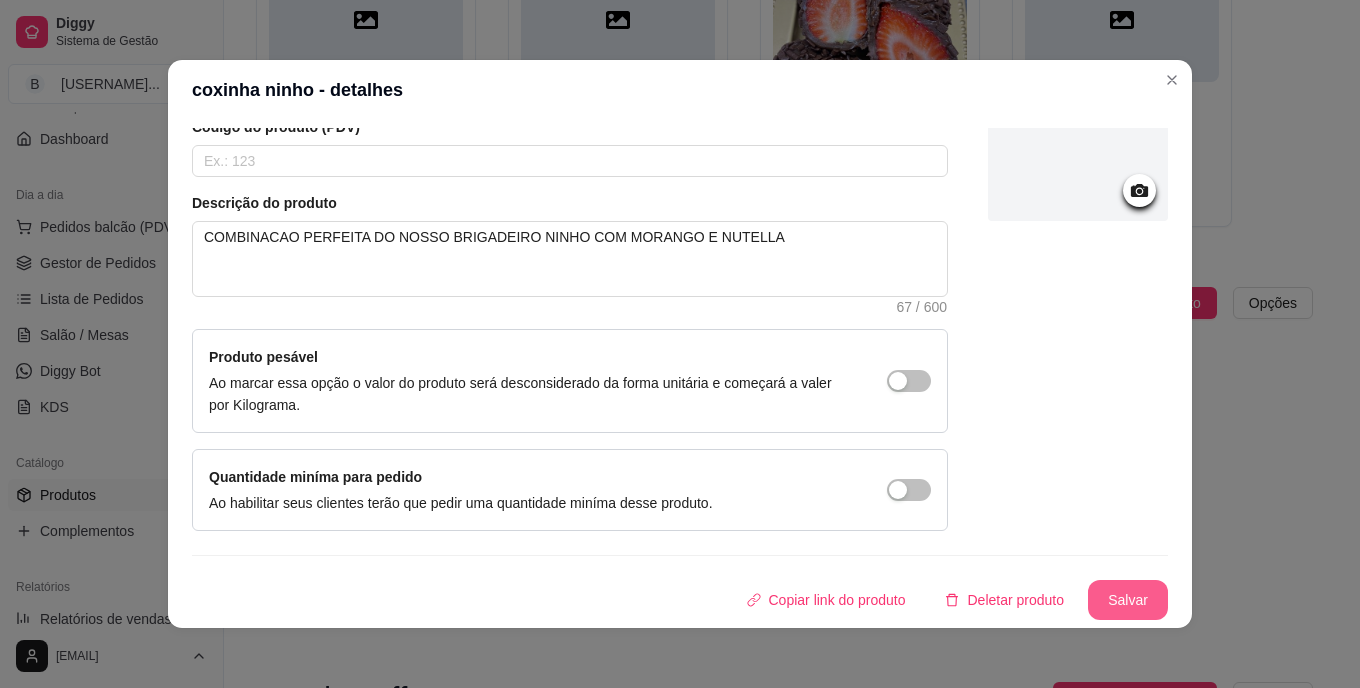 click on "Salvar" at bounding box center (1128, 600) 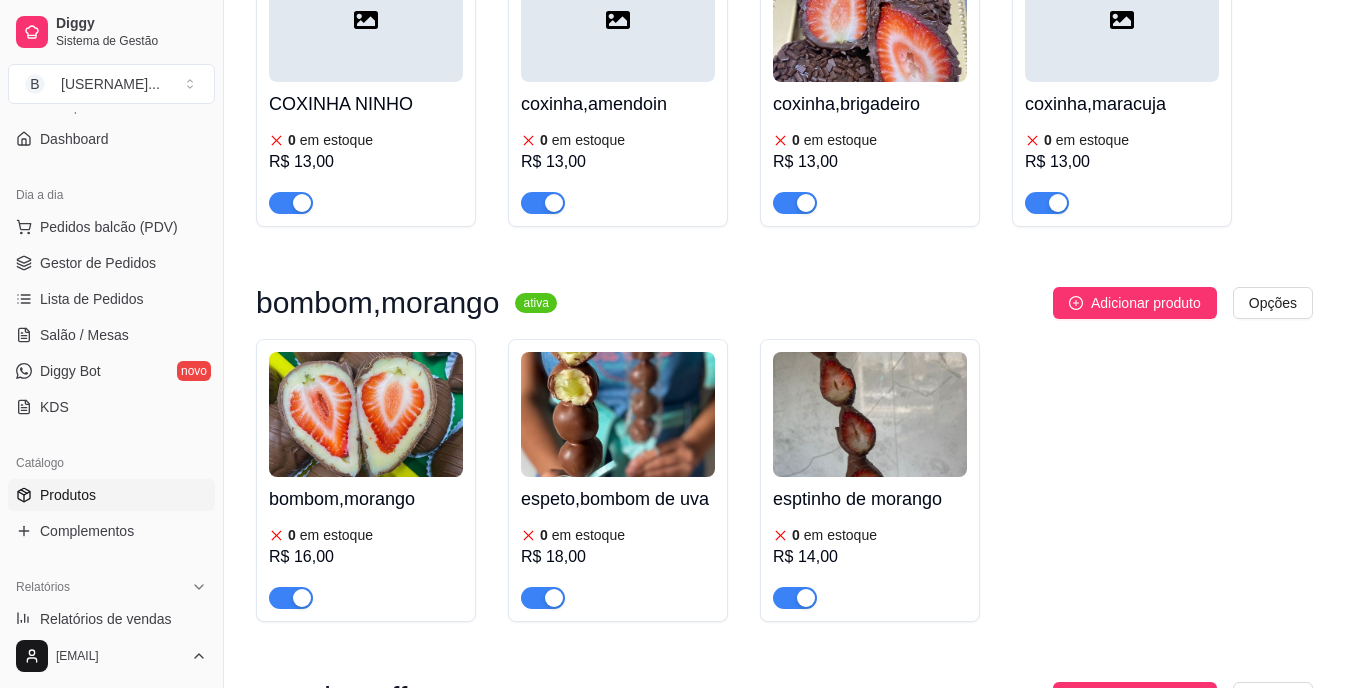 click on "R$ 13,00" at bounding box center (618, 162) 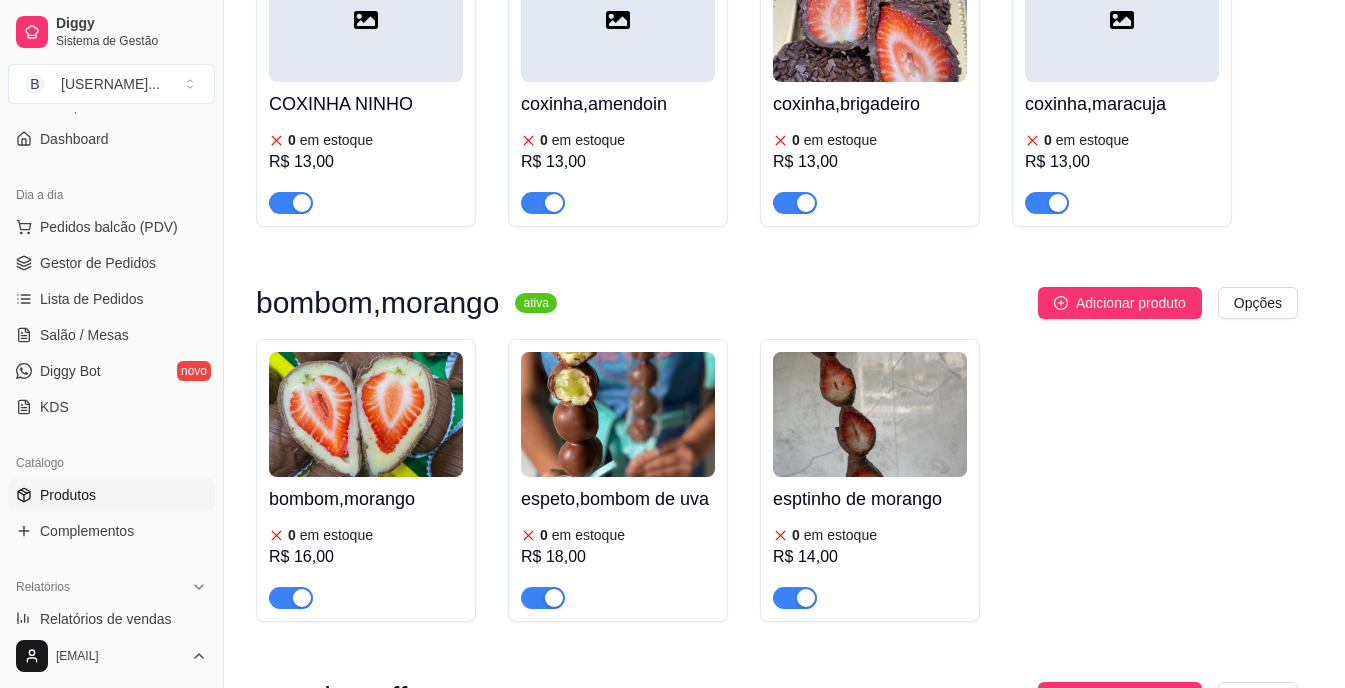 type 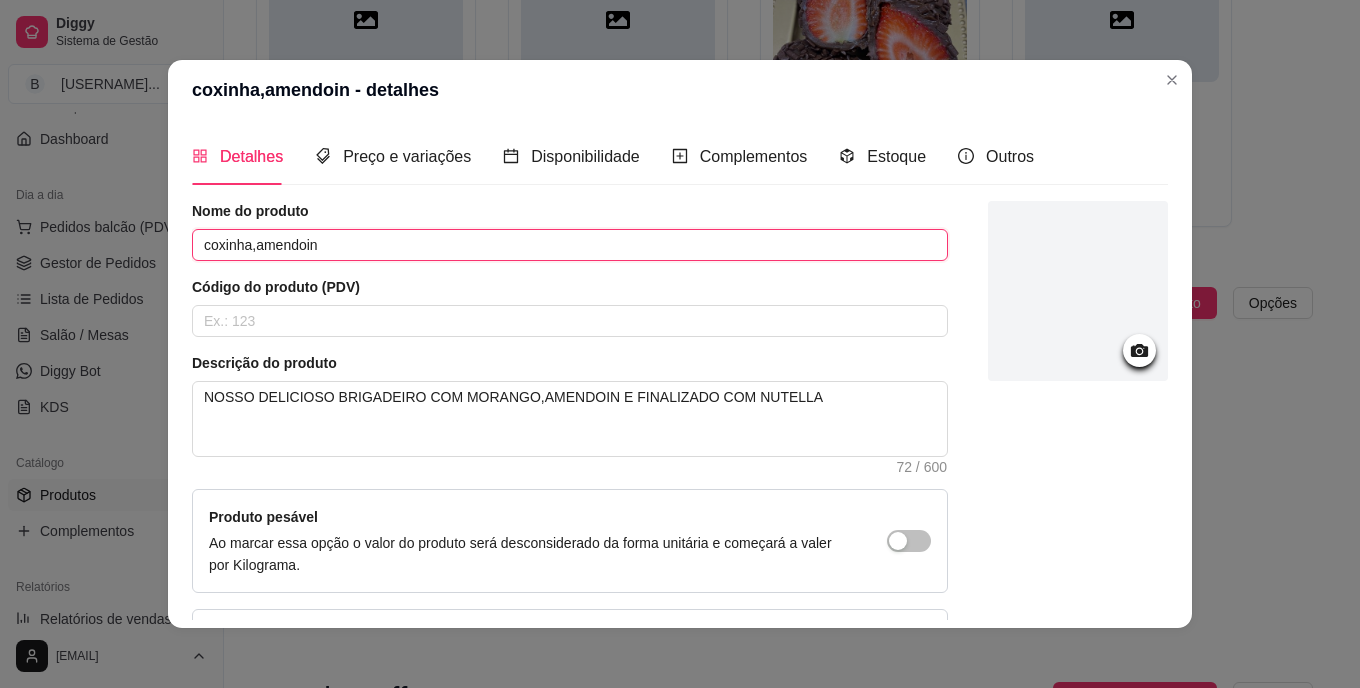 click on "coxinha,amendoin" at bounding box center (570, 245) 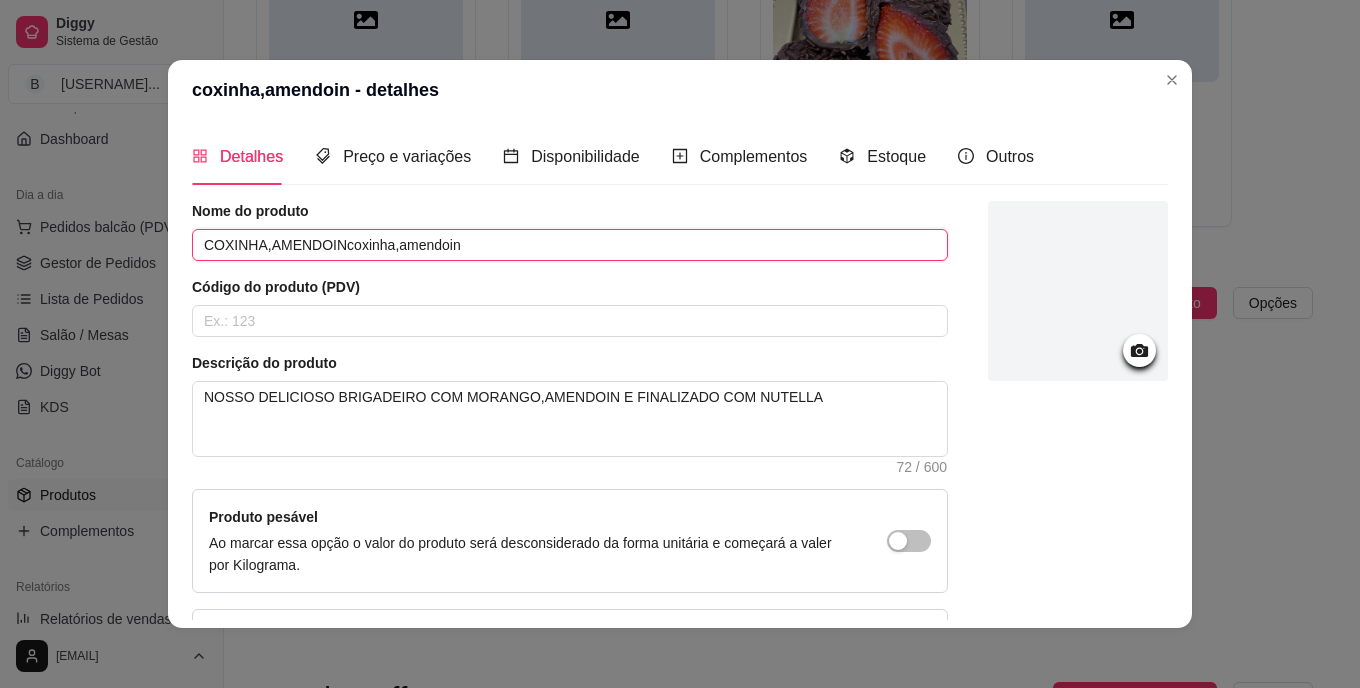click on "COXINHA,AMENDOINcoxinha,amendoin" at bounding box center (570, 245) 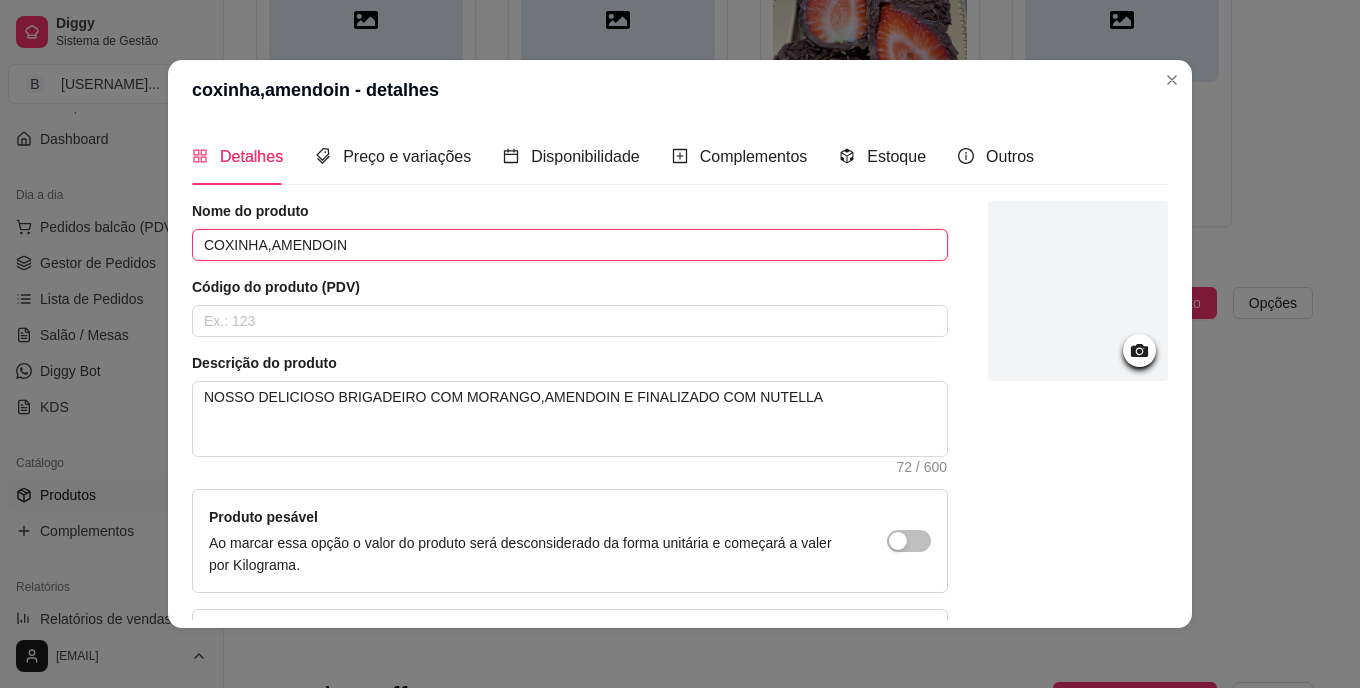 type on "COXINHA,AMENDOIN" 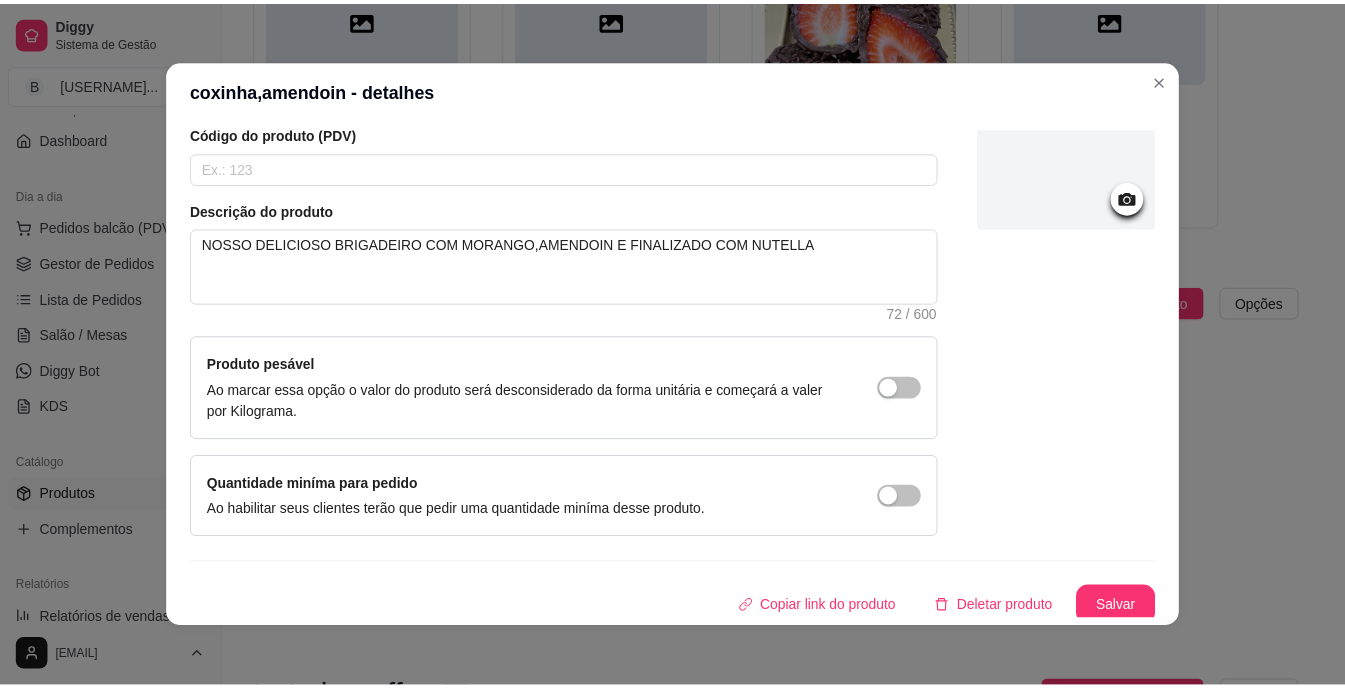 scroll, scrollTop: 160, scrollLeft: 0, axis: vertical 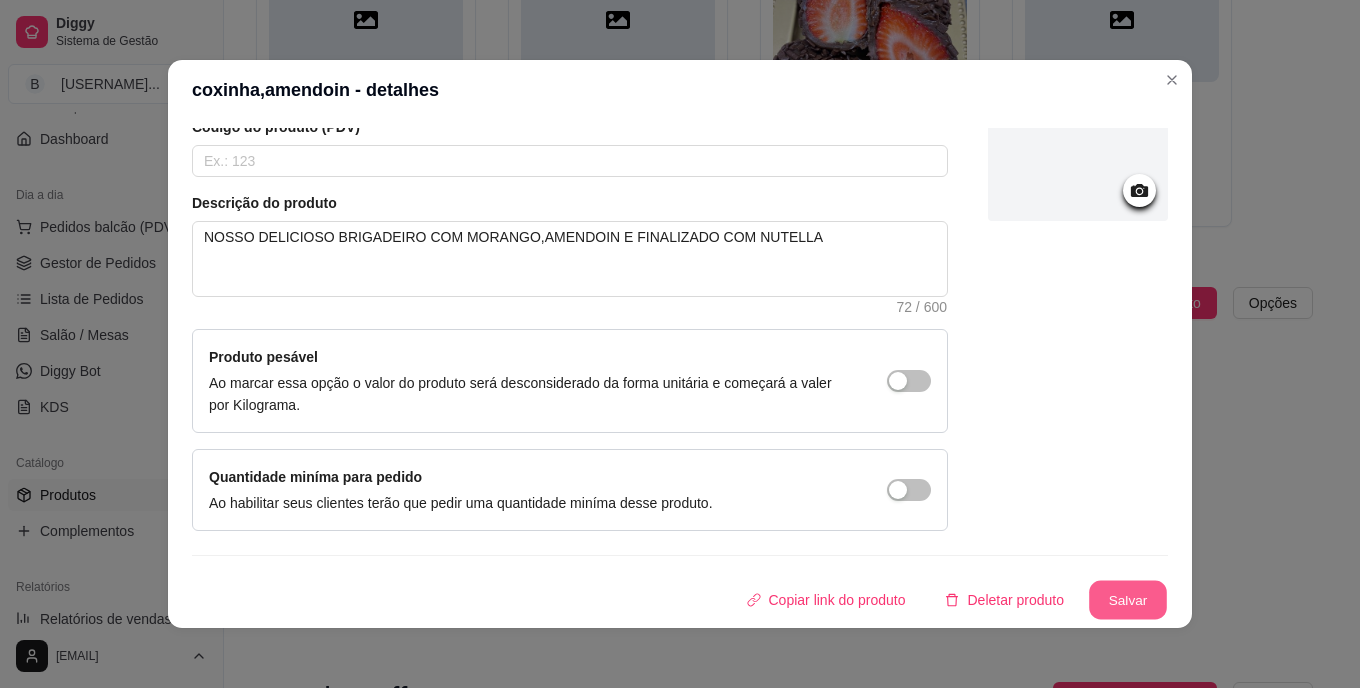 click on "Salvar" at bounding box center (1128, 600) 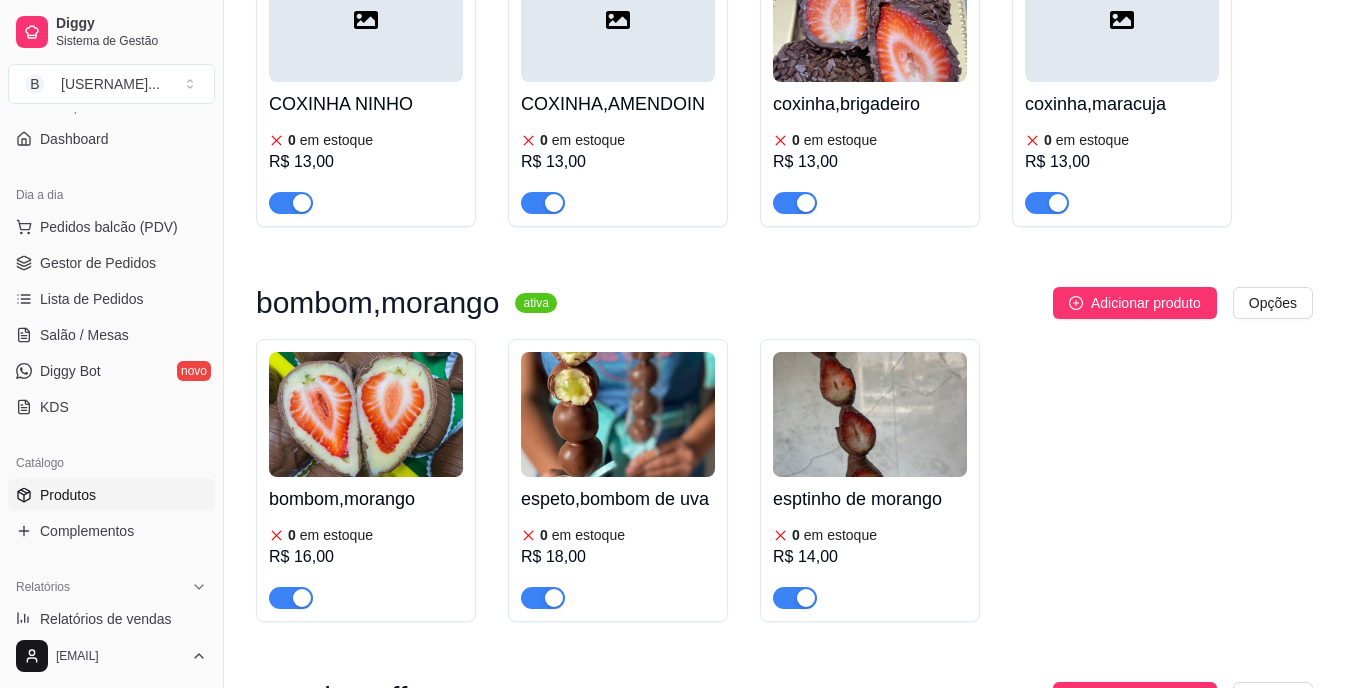 click on "coxinha,brigadeiro   0 em estoque R$ 13,00" at bounding box center (870, 85) 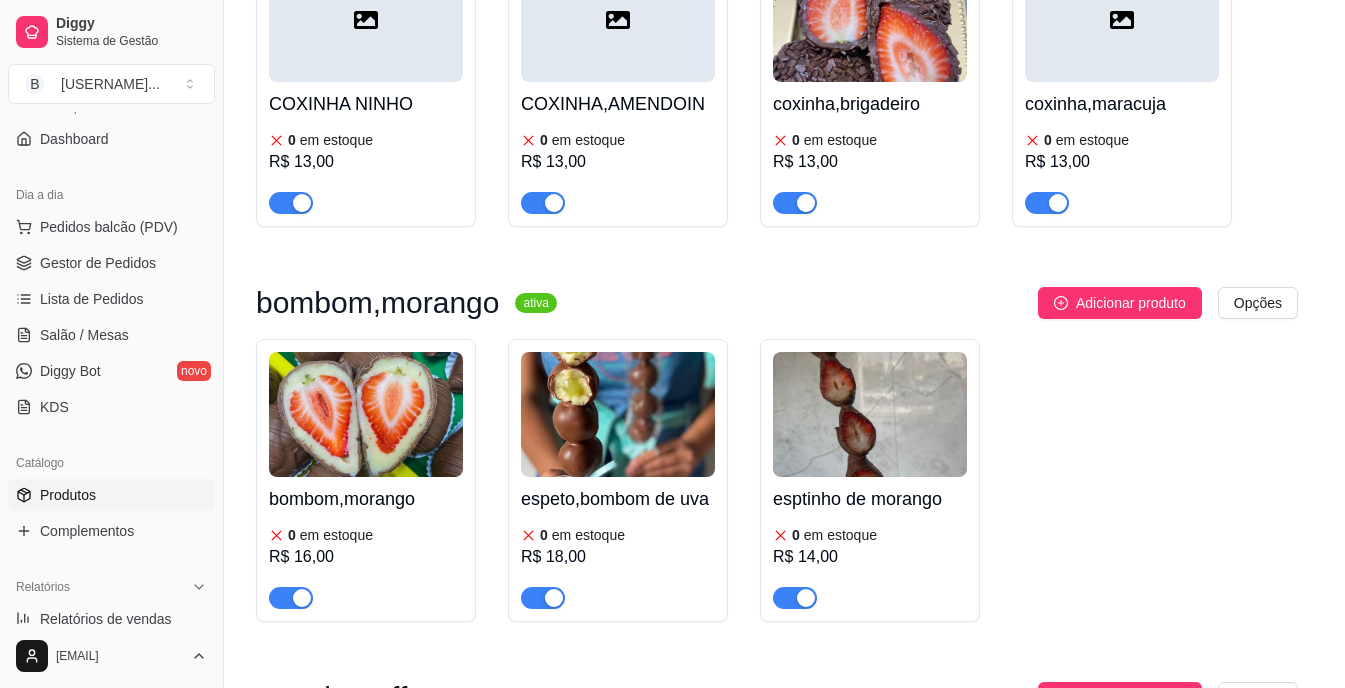 type 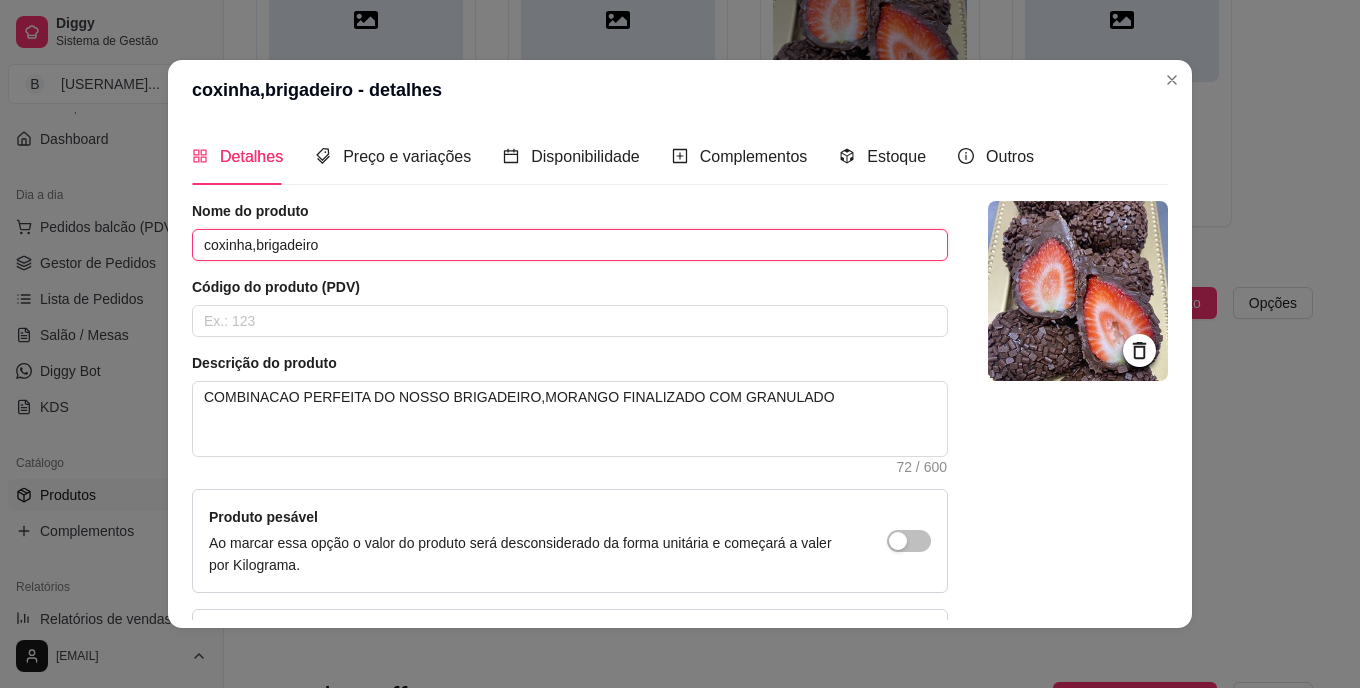 click on "coxinha,brigadeiro" at bounding box center (570, 245) 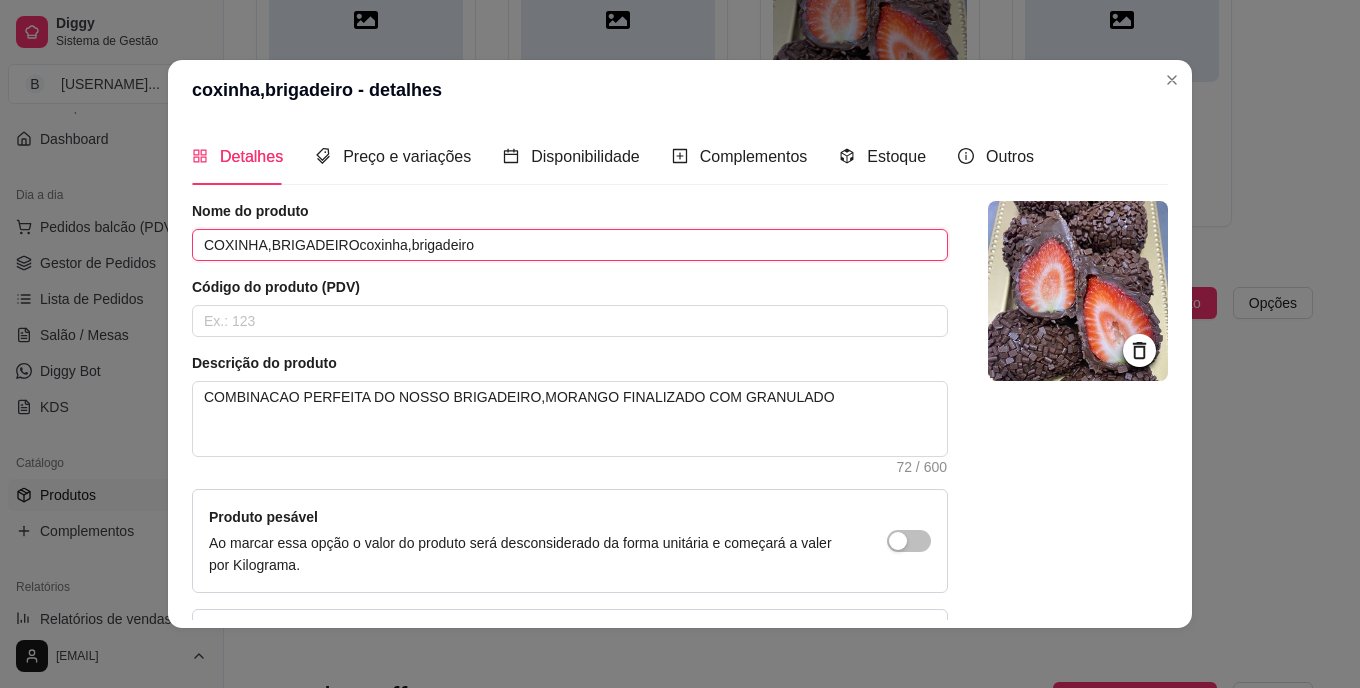 click on "COXINHA,BRIGADEIROcoxinha,brigadeiro" at bounding box center (570, 245) 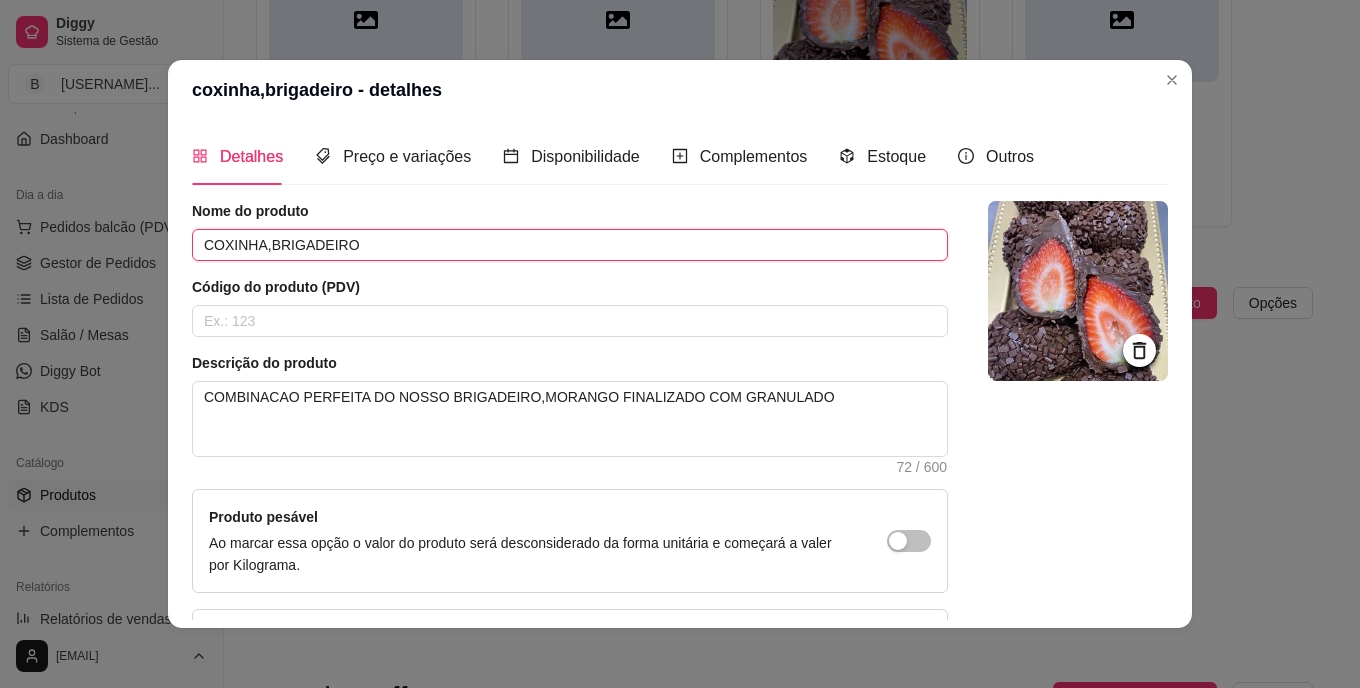 type on "COXINHA,BRIGADEIRO" 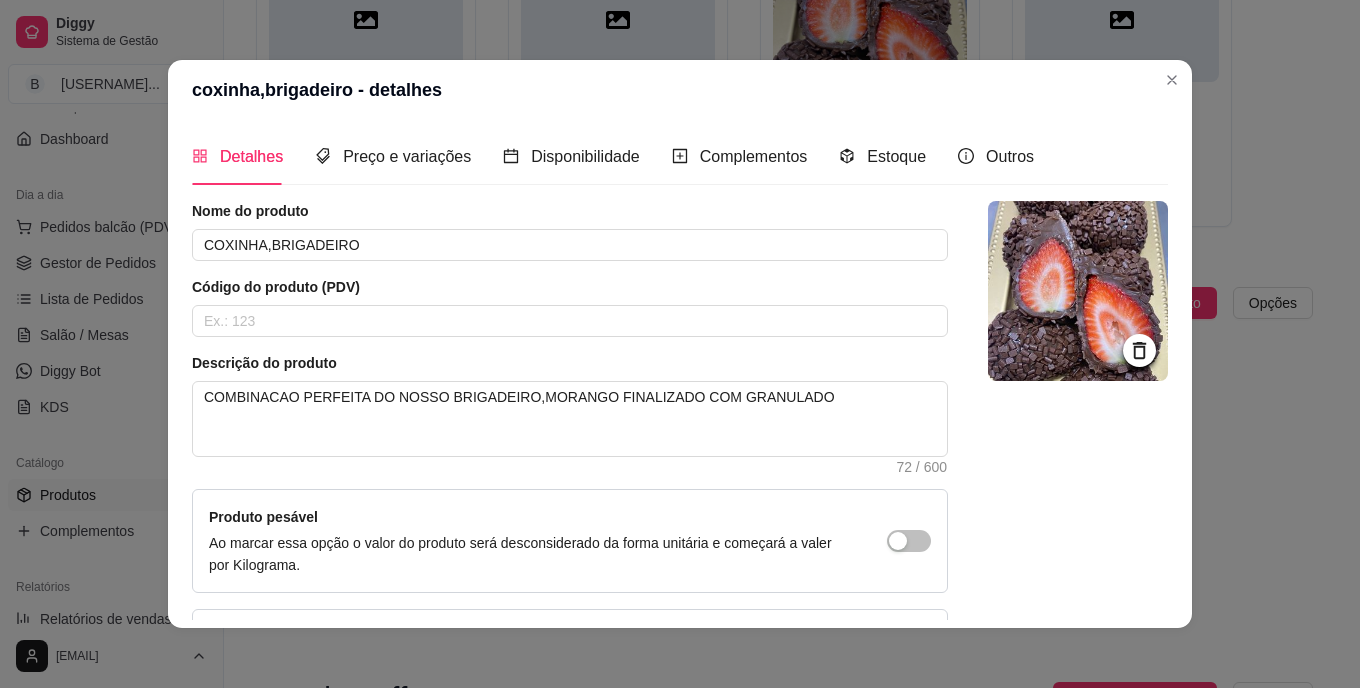 click on "Detalhes Preço e variações Disponibilidade Complementos Estoque Outros Nome do produto COXINHA,BRIGADEIRO Código do produto (PDV) Descrição do produto COMBINACAO PERFEITA DO NOSSO BRIGADEIRO,MORANGO FINALIZADO COM GRANULADO [QUANTITY] / [TOTAL_QUANTITY] Produto pesável Ao marcar essa opção o valor do produto será desconsiderado da forma unitária e começará a valer por Kilograma. Quantidade miníma para pedido Ao habilitar seus clientes terão que pedir uma quantidade miníma desse produto. Copiar link do produto Deletar produto Salvar" at bounding box center (680, 374) 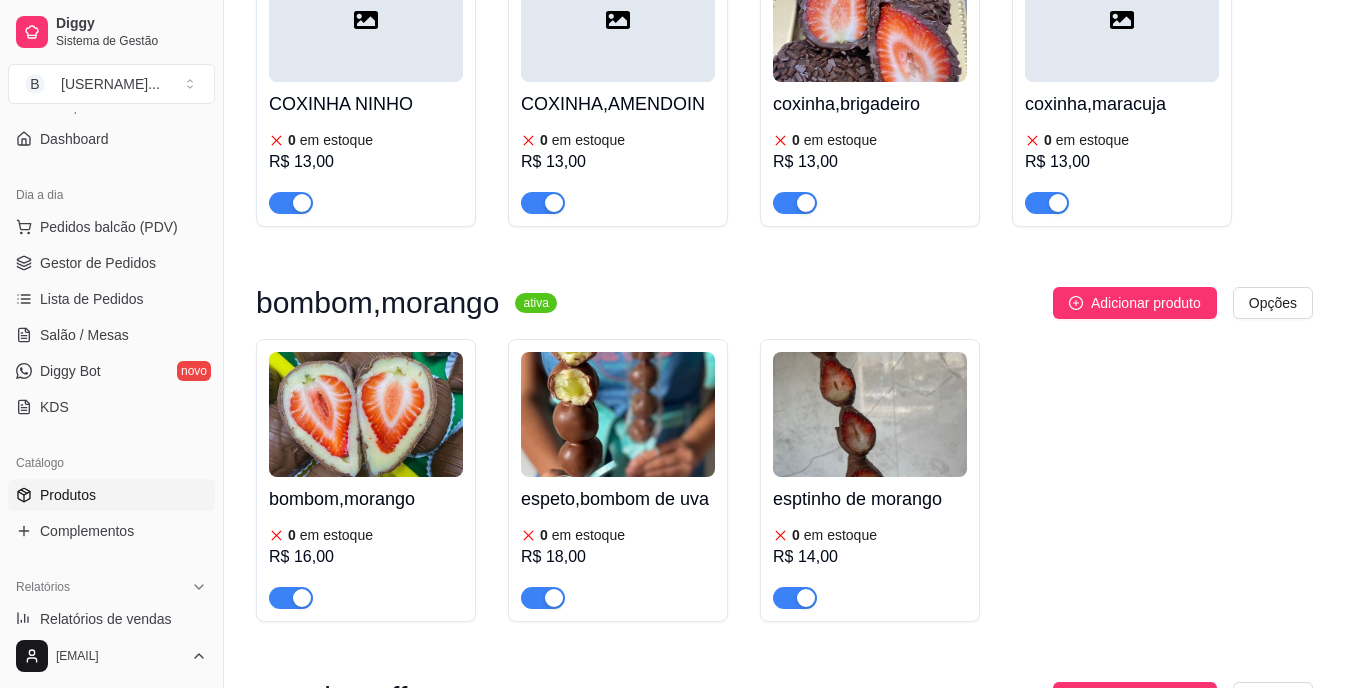 click on "BOLO DE POTE BRIGADEIRO,200ML    0 em estoque R$ 15,00 BOLO DE POTE, 4LEITES,COM MORANGObolo    0 em estoque R$ 15,00 4 LEITES,COM ABACAXI    0 em estoque R$ 15,00 DUO   7 em estoque R$ 15,00 CHOCOMARA   0 em estoque R$ 15,00 RED   0 em estoque R$ 15,00 DOCE DE LEITE COM AMEIXA   7 em estoque R$ 15,00 BOLO DE STIKADINHO    0 em estoque R$ 15,00 FATIA TORTA PINK LEMONADE   0 em estoque R$ 20,00 bolo gelado ativa Adicionar produto Opções BOLO GELADO COCO (GOSTINHO DE INFANCIA)   4 em estoque R$ 12,00 BOLO GELADO CHOCOLATE   0 em estoque R$ 14,00 coxinha de brigadeiro ativa Adicionar produto Opções COXINHA NINHO   0 em estoque R$ 13,00 COXINHA,AMENDOIN   0 em estoque R$ 13,00 coxinha,brigadeiro   0 em estoque R$ 13,00 coxinha,maracuja   0 em estoque R$ 13,00 bombom,morango ativa Adicionar produto Opções bombom,morango   0 em estoque R$ 16,00 espeto,bombom de uva   0 em estoque R$ 18,00 esptinho de morango   0 em estoque R$ 14,00 torta,banoffe" at bounding box center (784, 93) 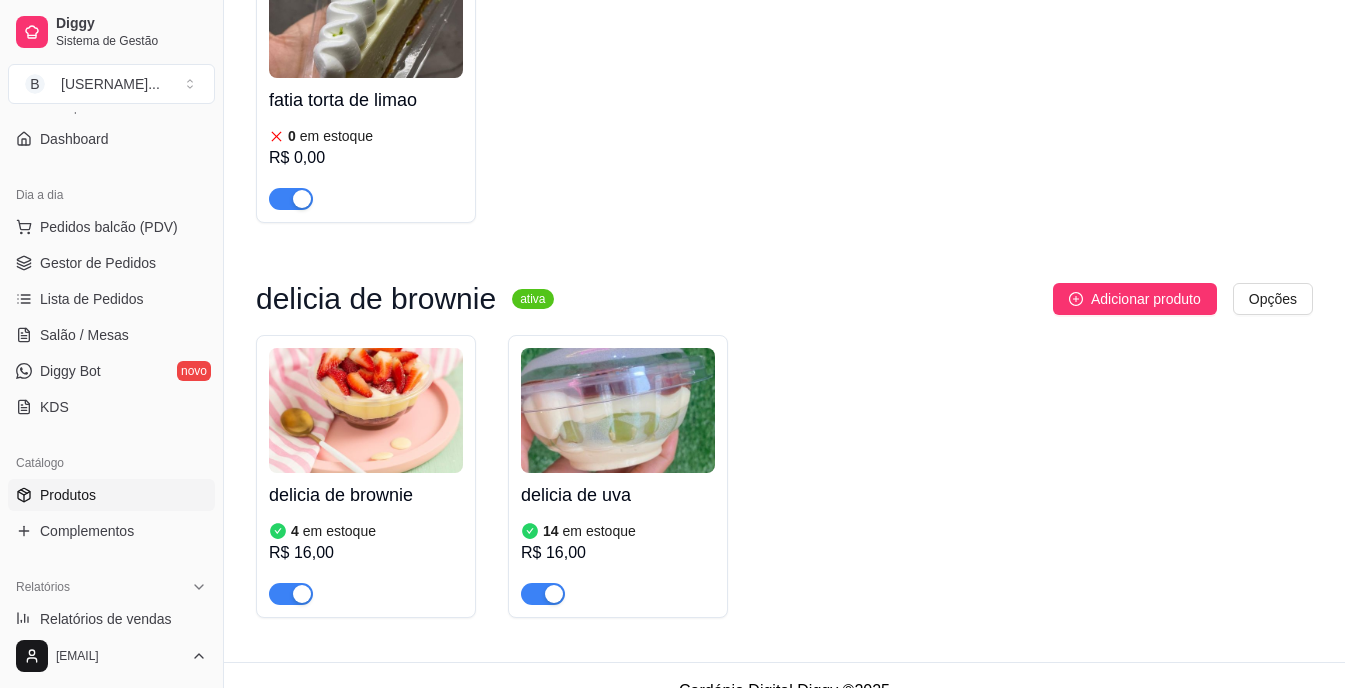 scroll, scrollTop: 3069, scrollLeft: 0, axis: vertical 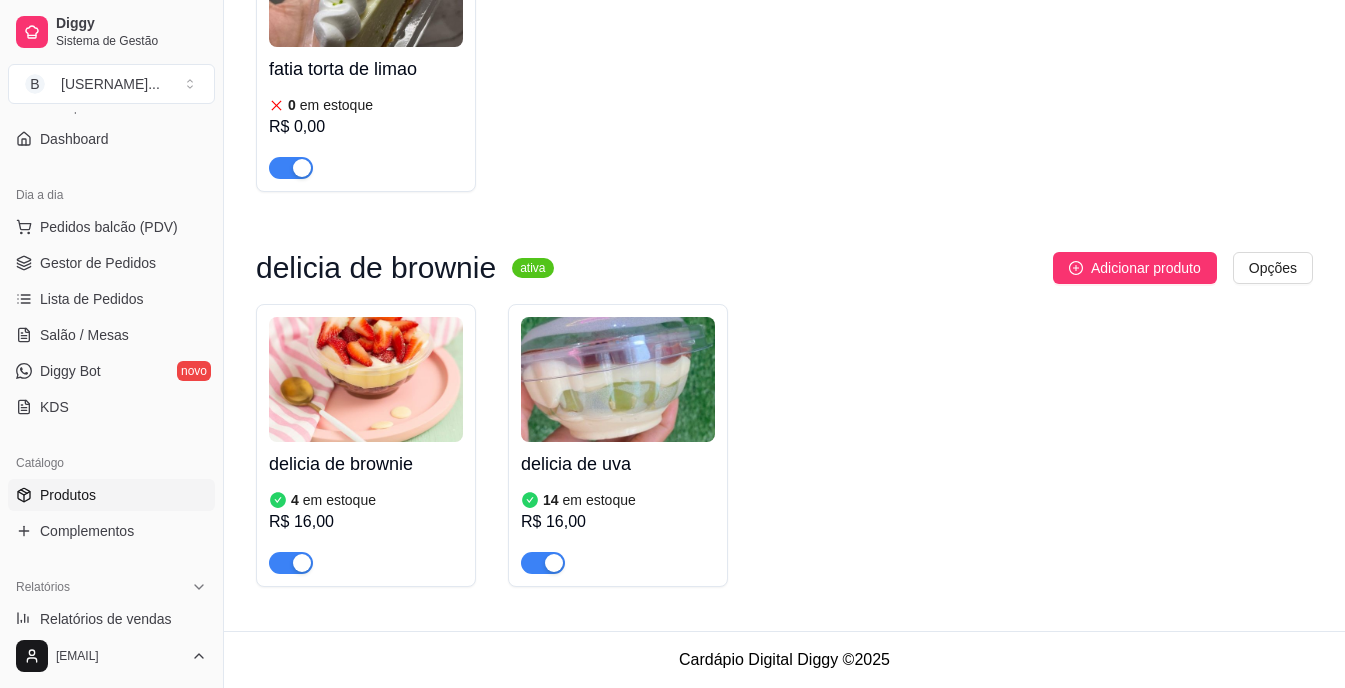 click on "delicia de brownie   4 em estoque [PRICE]" at bounding box center (366, 508) 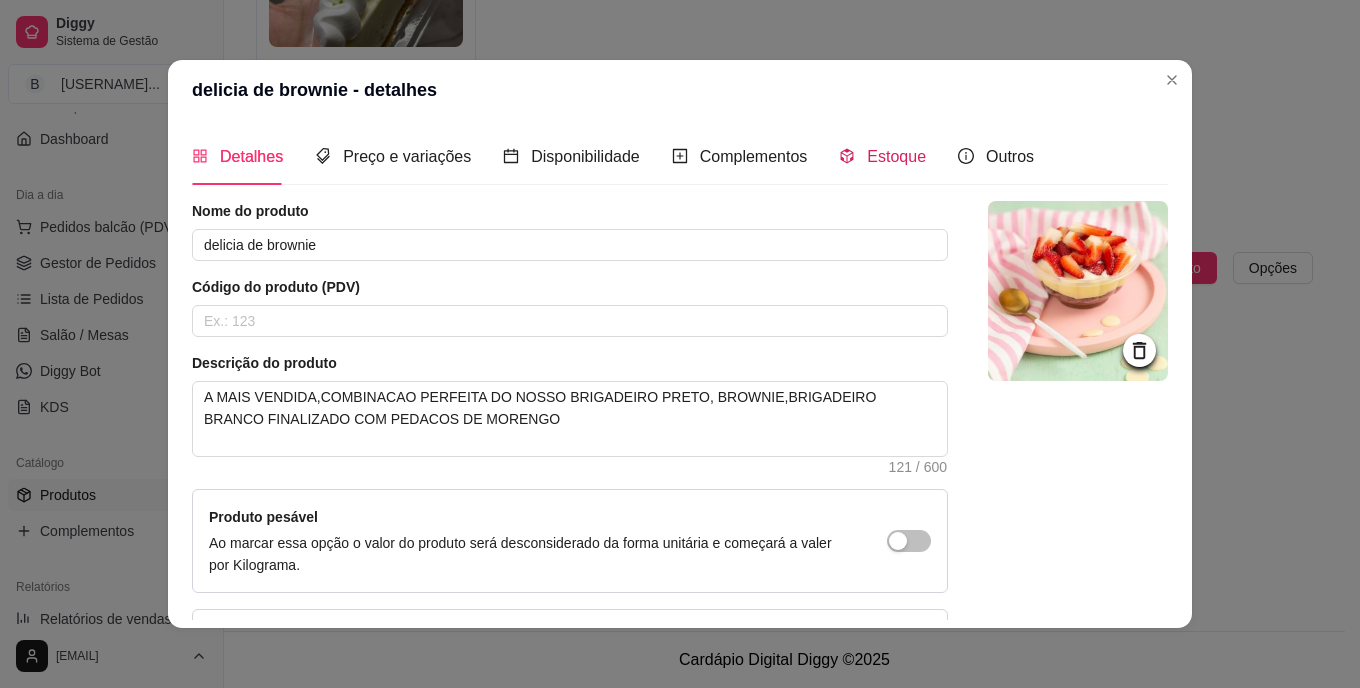 click on "Estoque" at bounding box center (882, 156) 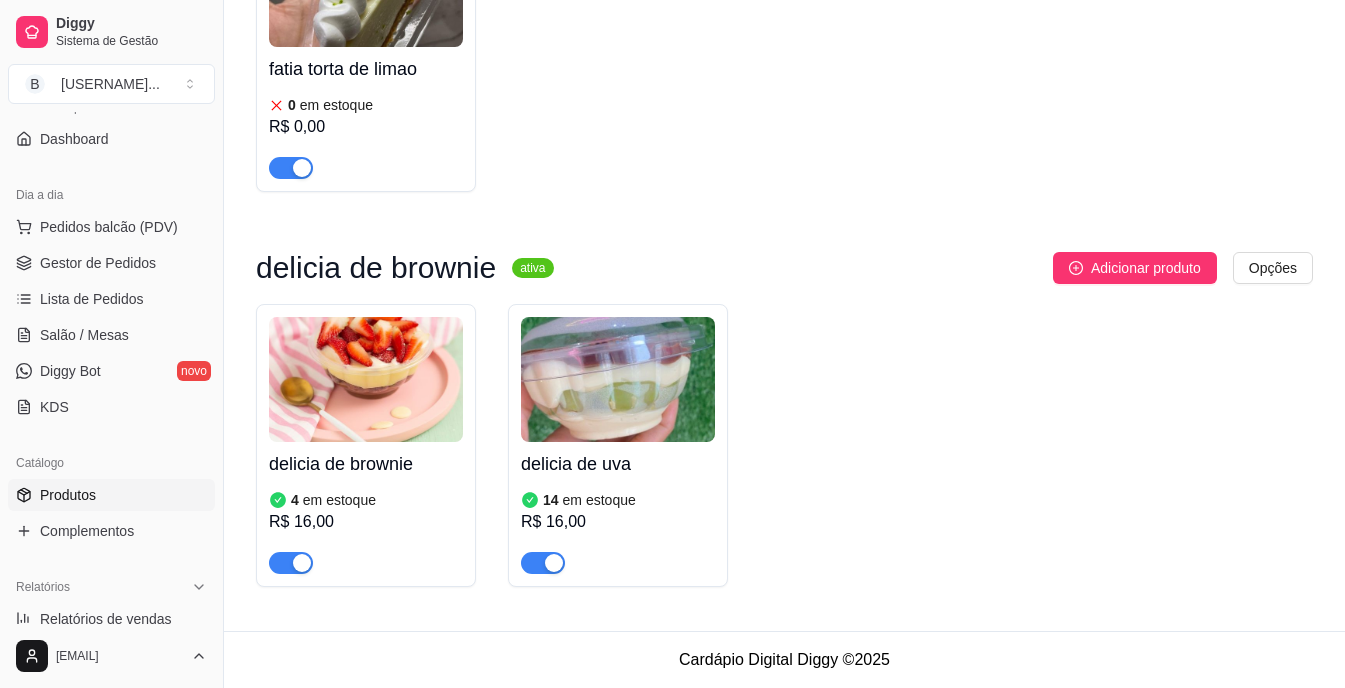 click on "fatia,torta limao ativa Adicionar produto Opções fatia torta de limao   0 em estoque R$ 0,00" at bounding box center (784, 34) 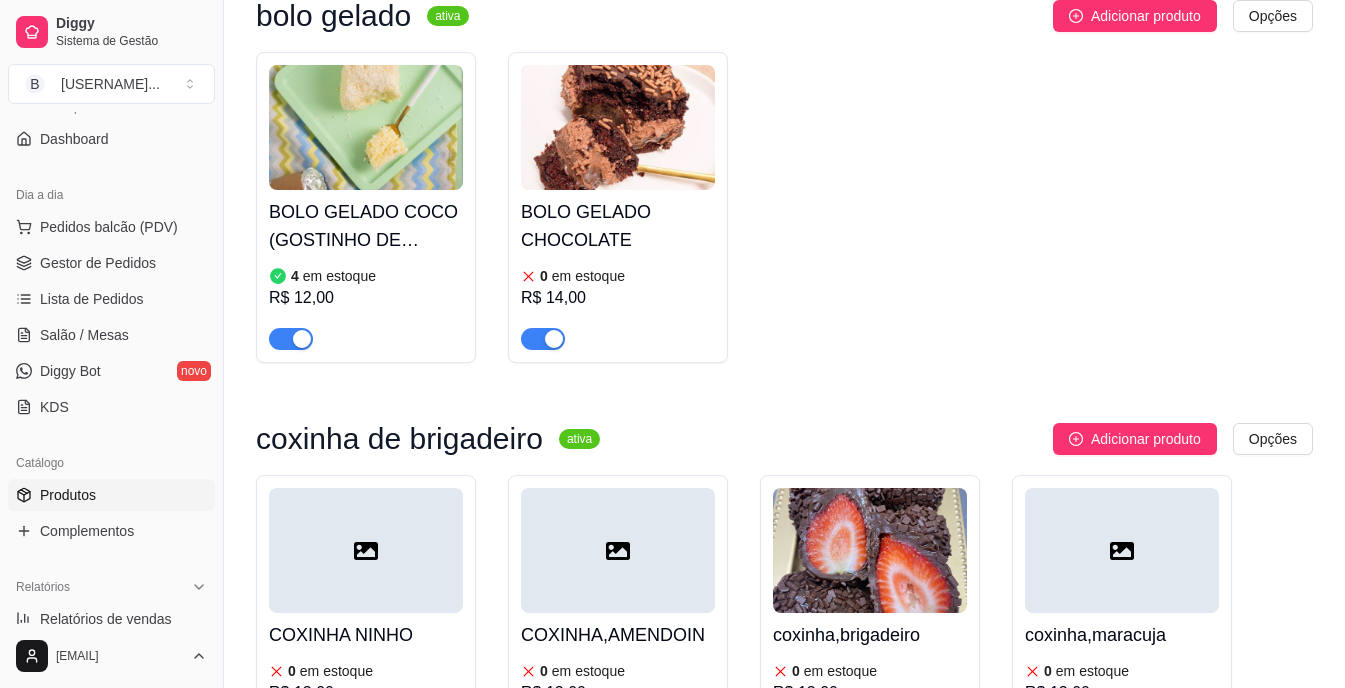 scroll, scrollTop: 1269, scrollLeft: 0, axis: vertical 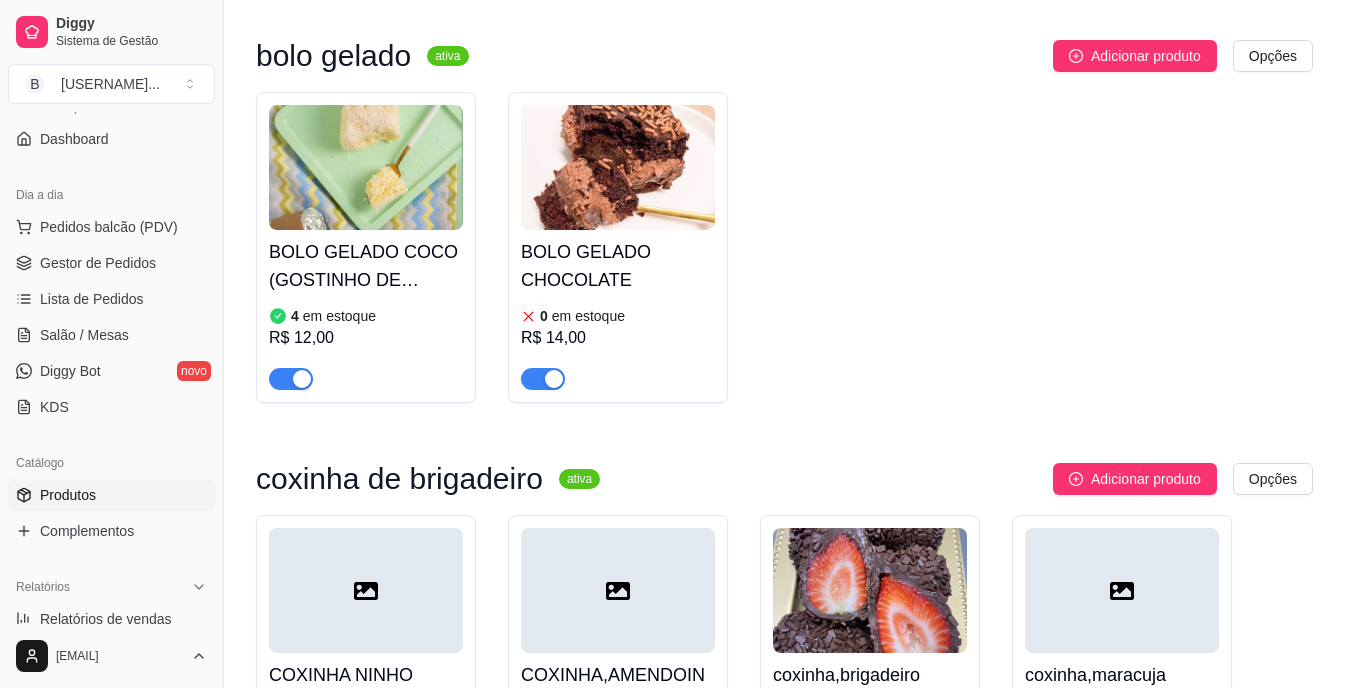click on "BOLO GELADO COCO (GOSTINHO DE INFANCIA)" at bounding box center [366, 266] 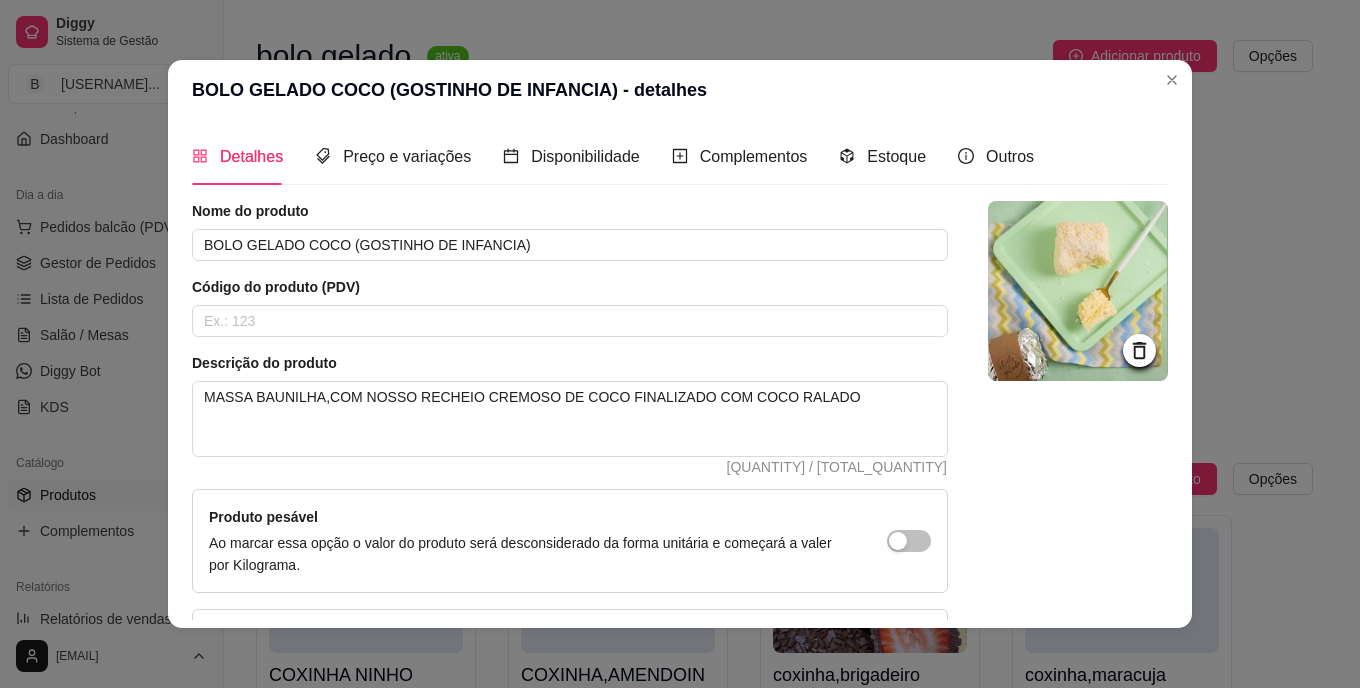 click on "Nome do produto BOLO GELADO COCO (GOSTINHO DE INFANCIA) Código do produto (PDV) Descrição do produto MASSA BAUNILHA,COM NOSSO RECHEIO CREMOSO DE COCO FINALIZADO COM COCO RALADO 75 / 600 Produto pesável Ao marcar essa opção o valor do produto será desconsiderado da forma unitária e começará a valer por Kilograma. Quantidade miníma para pedido Ao habilitar seus clientes terão que pedir uma quantidade miníma desse produto." at bounding box center [570, 446] 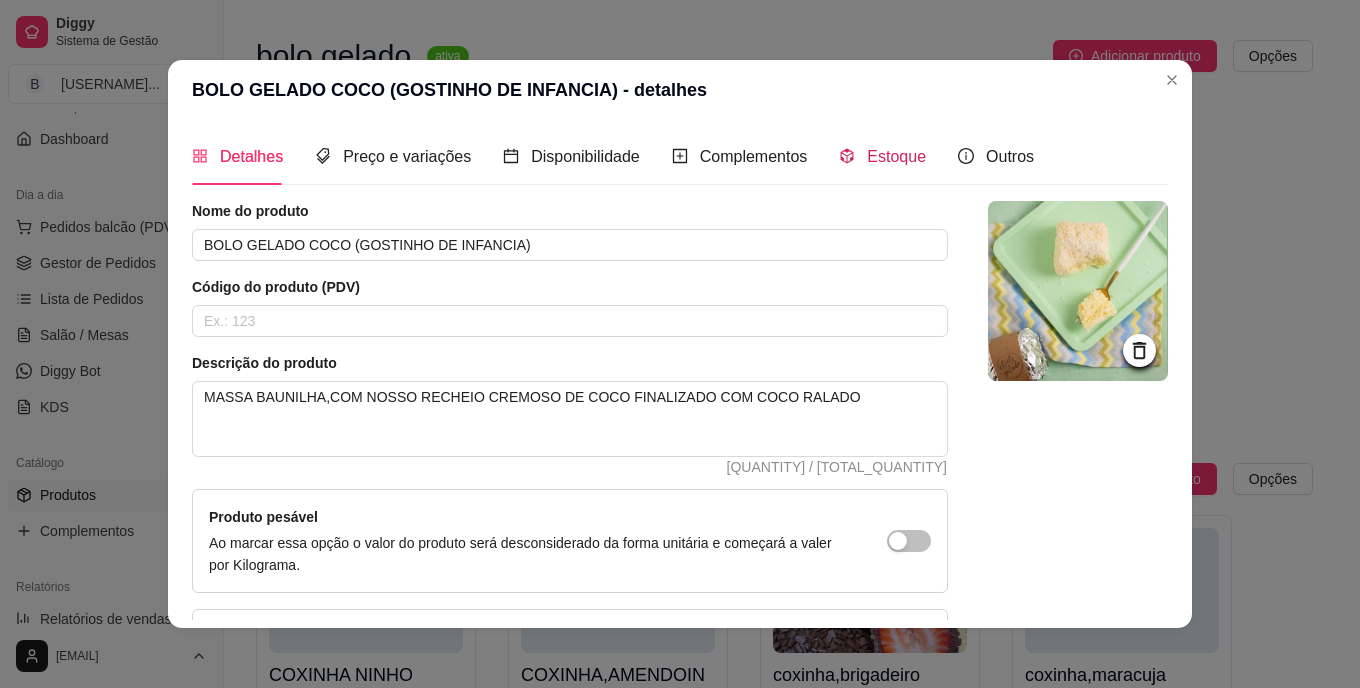 click on "Estoque" at bounding box center (896, 156) 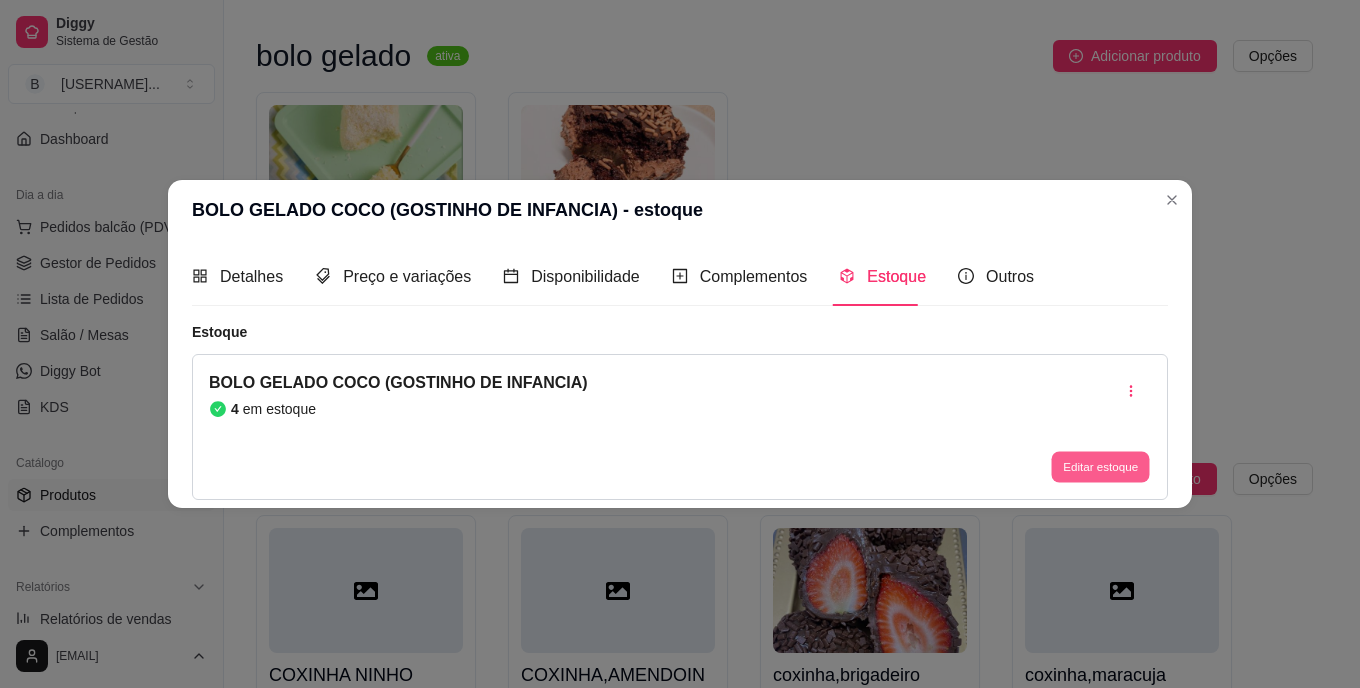 click on "Editar estoque" at bounding box center [1100, 466] 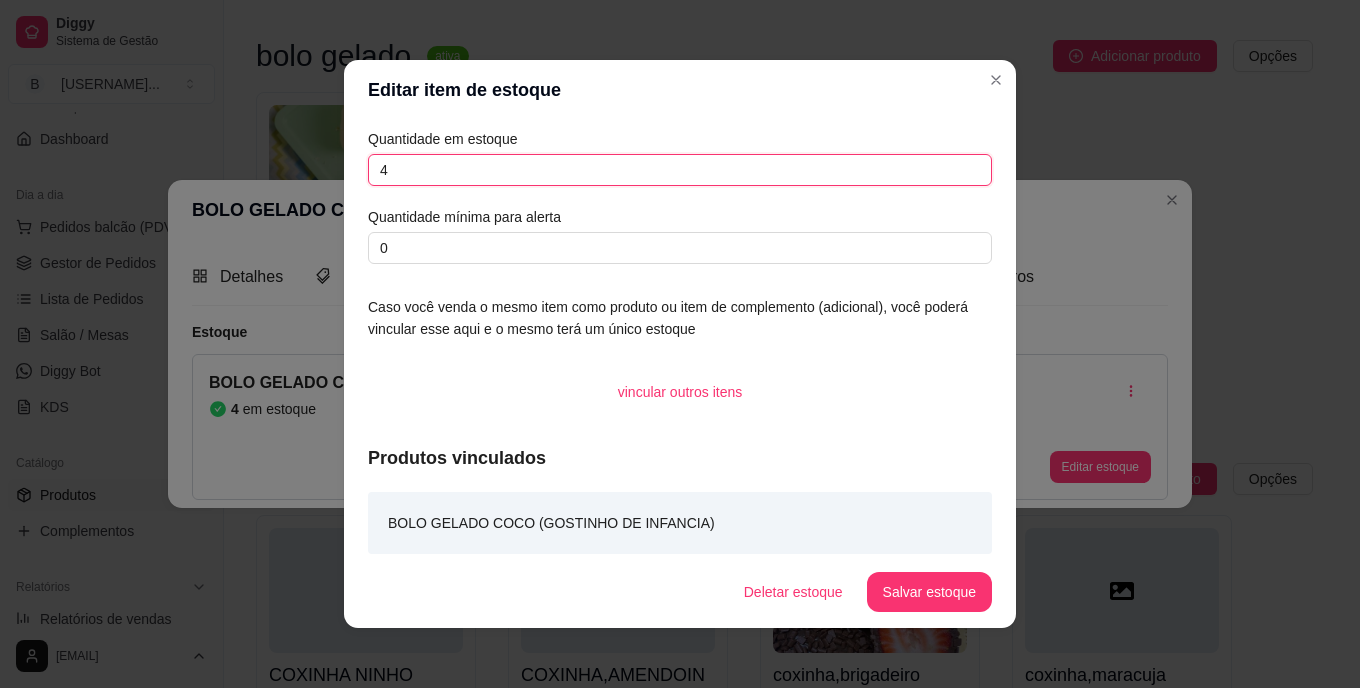 click on "4" at bounding box center [680, 170] 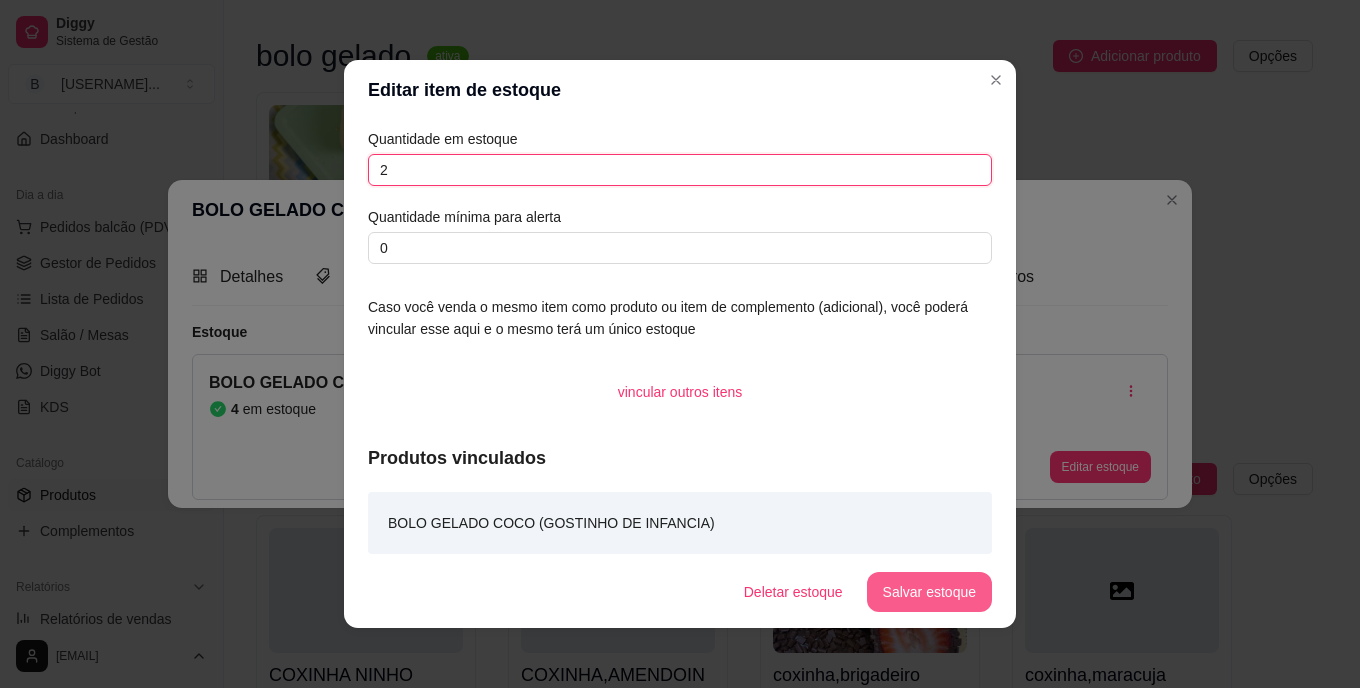 type on "2" 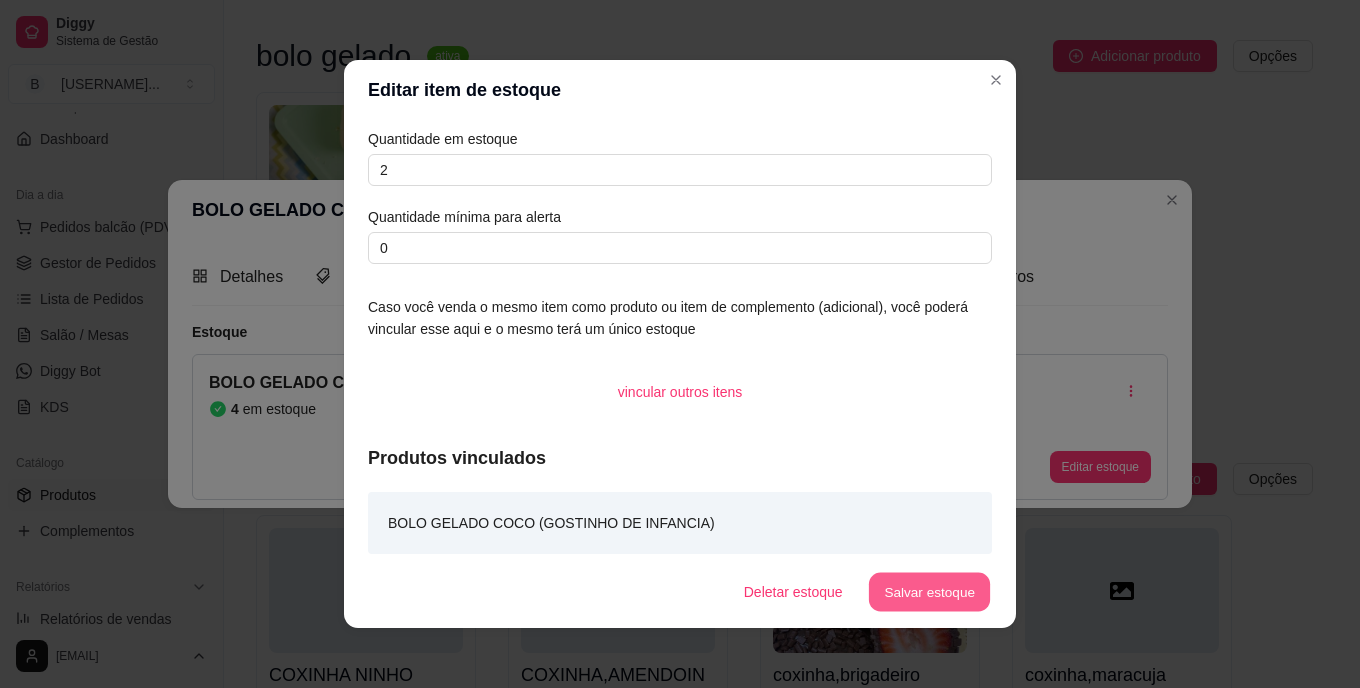 click on "Salvar estoque" at bounding box center [929, 592] 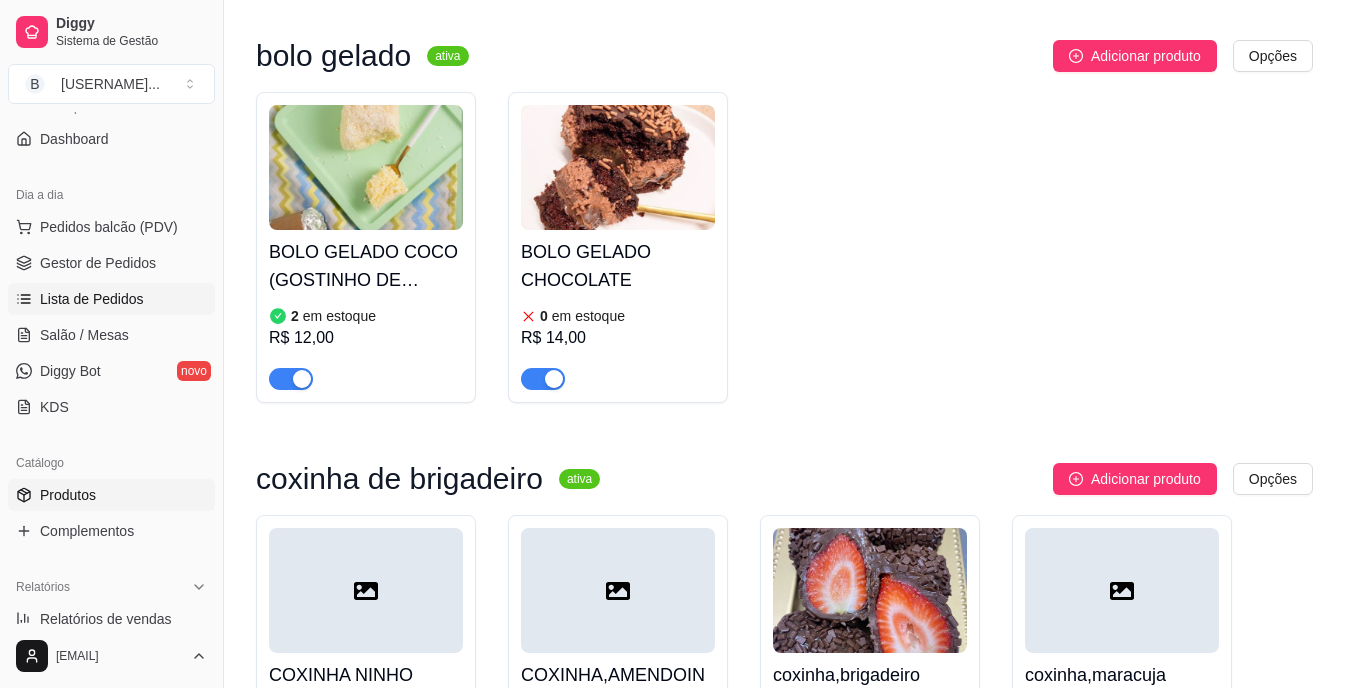 click on "Lista de Pedidos" at bounding box center [92, 299] 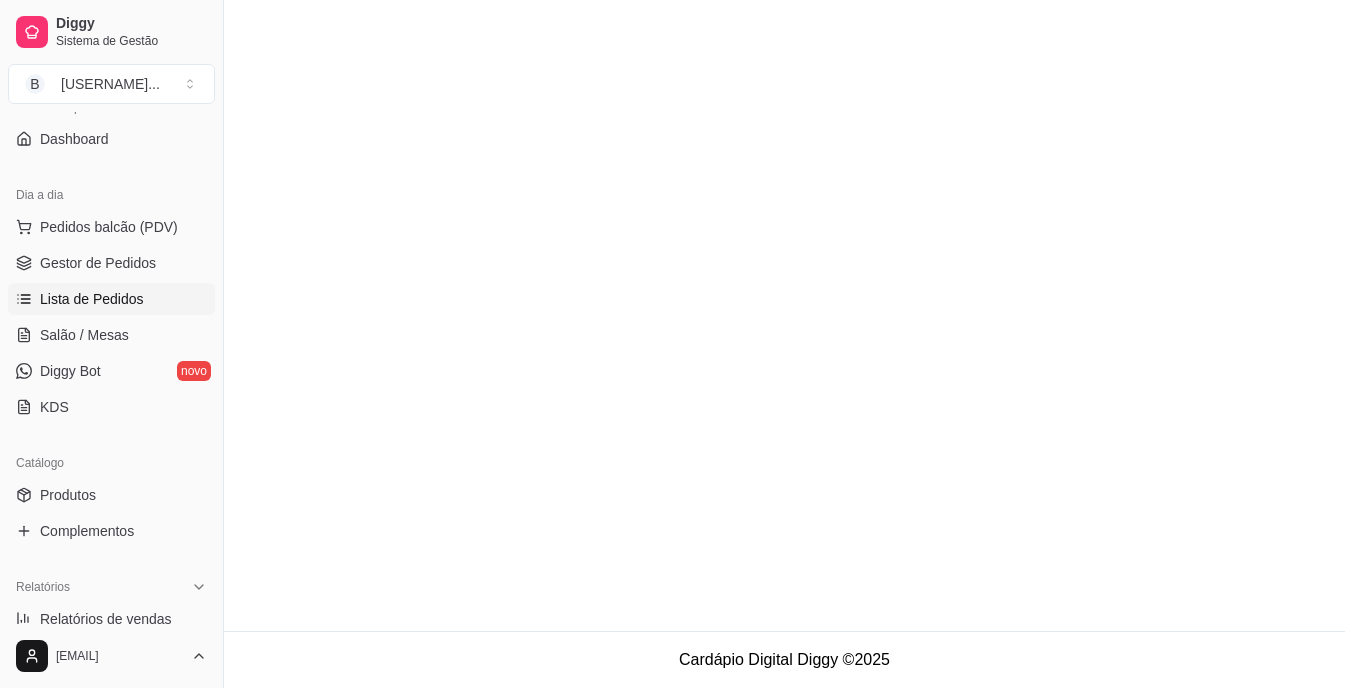 scroll, scrollTop: 0, scrollLeft: 0, axis: both 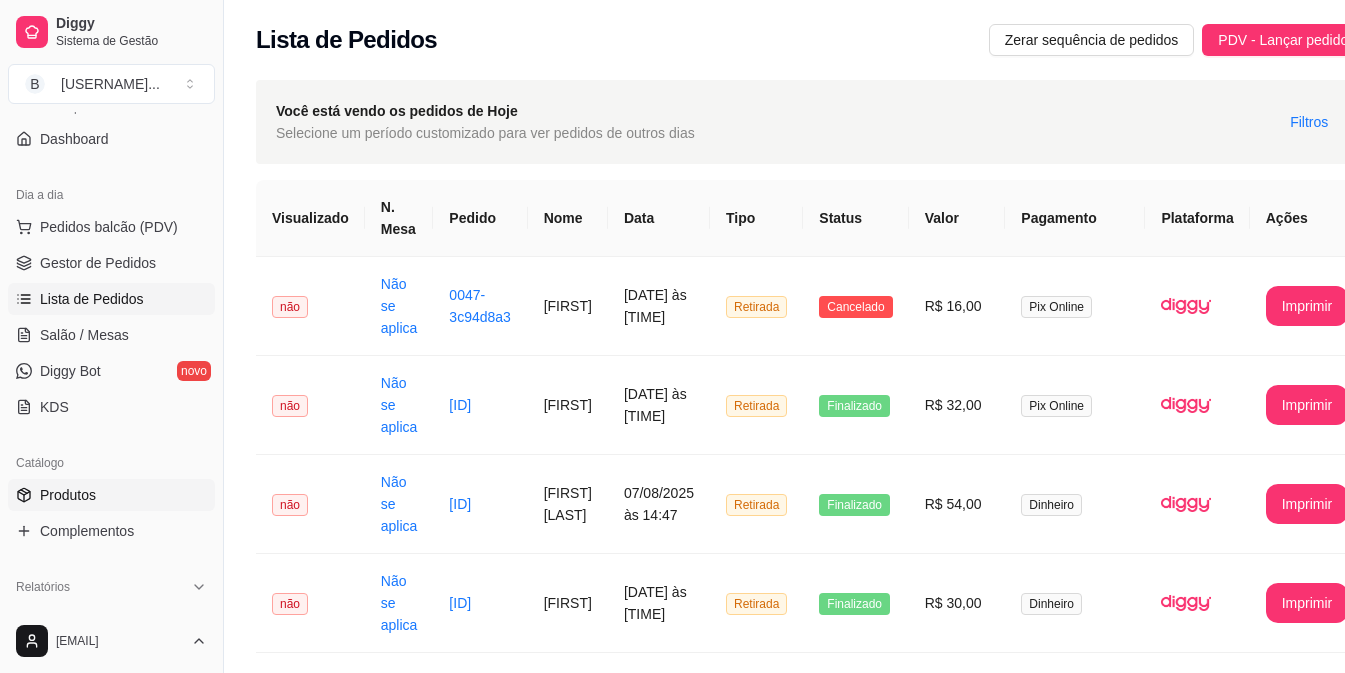 click on "Produtos" at bounding box center [68, 495] 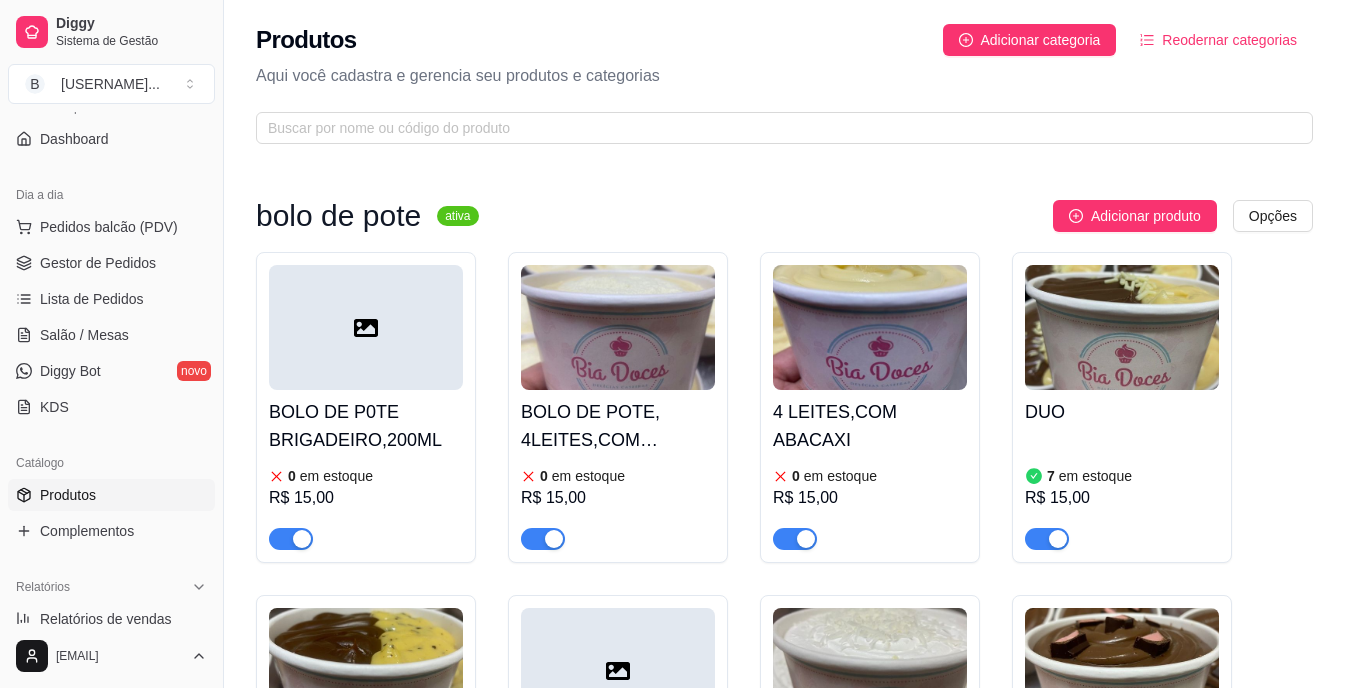 click on "BOLO DE P0TE BRIGADEIRO,200ML    0 em estoque [PRICE] BOLO DE POTE, 4LEITES,COM MORANGObolo    0 em estoque [PRICE] 4 LEITES,COM ABACAXI    0 em estoque [PRICE] DUO   7 em estoque [PRICE] CHOCOMARA   0 em estoque [PRICE] RED   0 em estoque [PRICE] DOCE DE LEITE COM AMEIXA   7 em estoque [PRICE] BOLO DE STIKADINHO    0 em estoque [PRICE] FATIA TORTA PINK LEMONADE   0 em estoque [PRICE]" at bounding box center (784, 750) 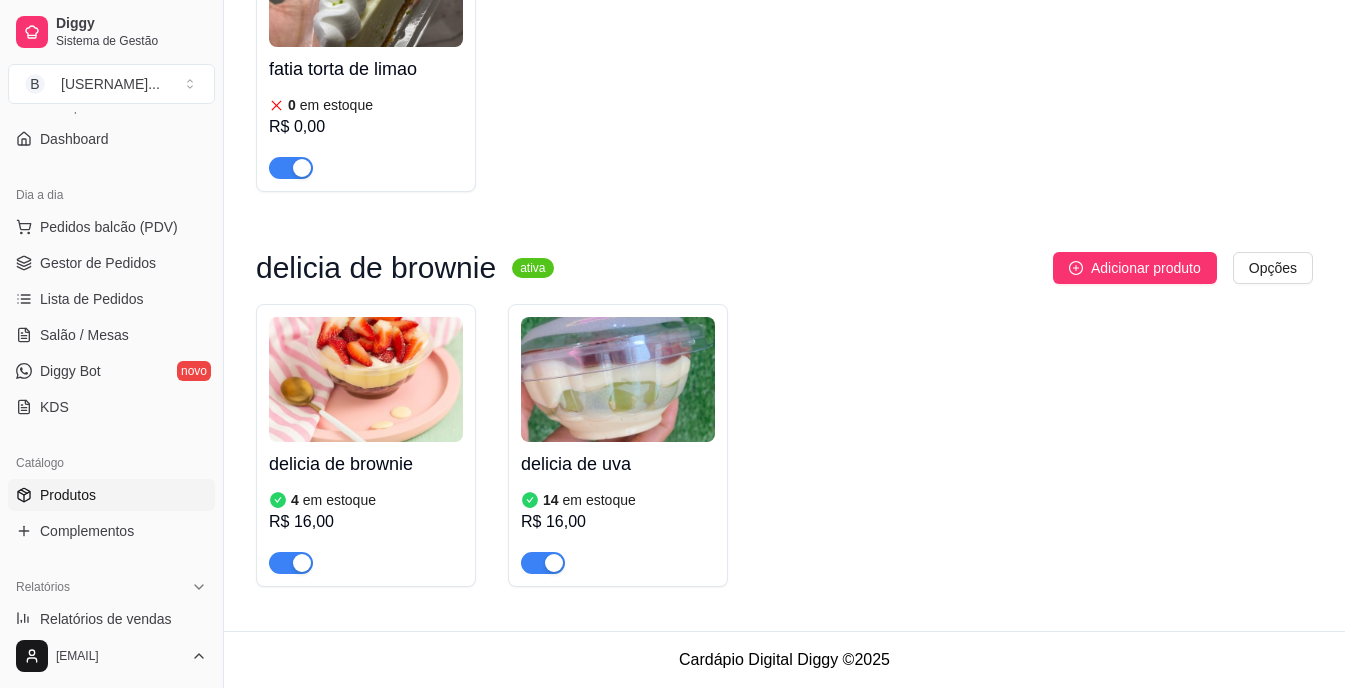 scroll, scrollTop: 3069, scrollLeft: 0, axis: vertical 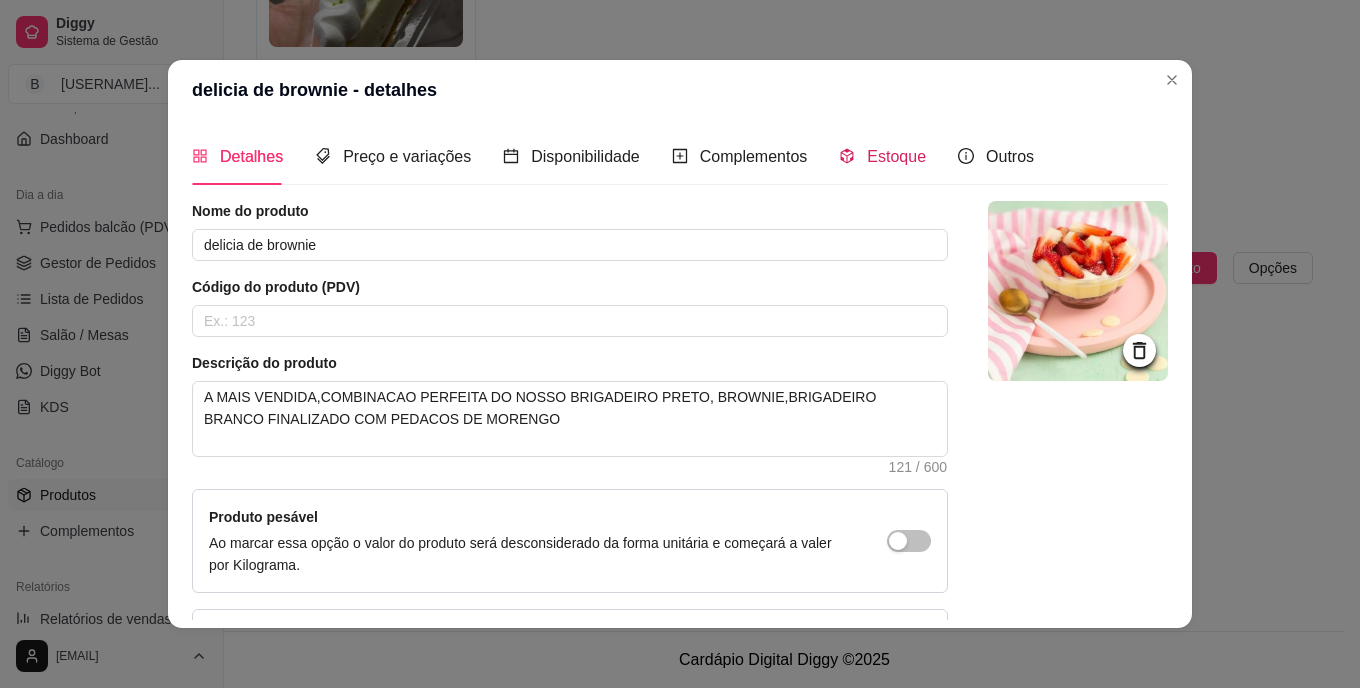 click on "Estoque" at bounding box center (882, 156) 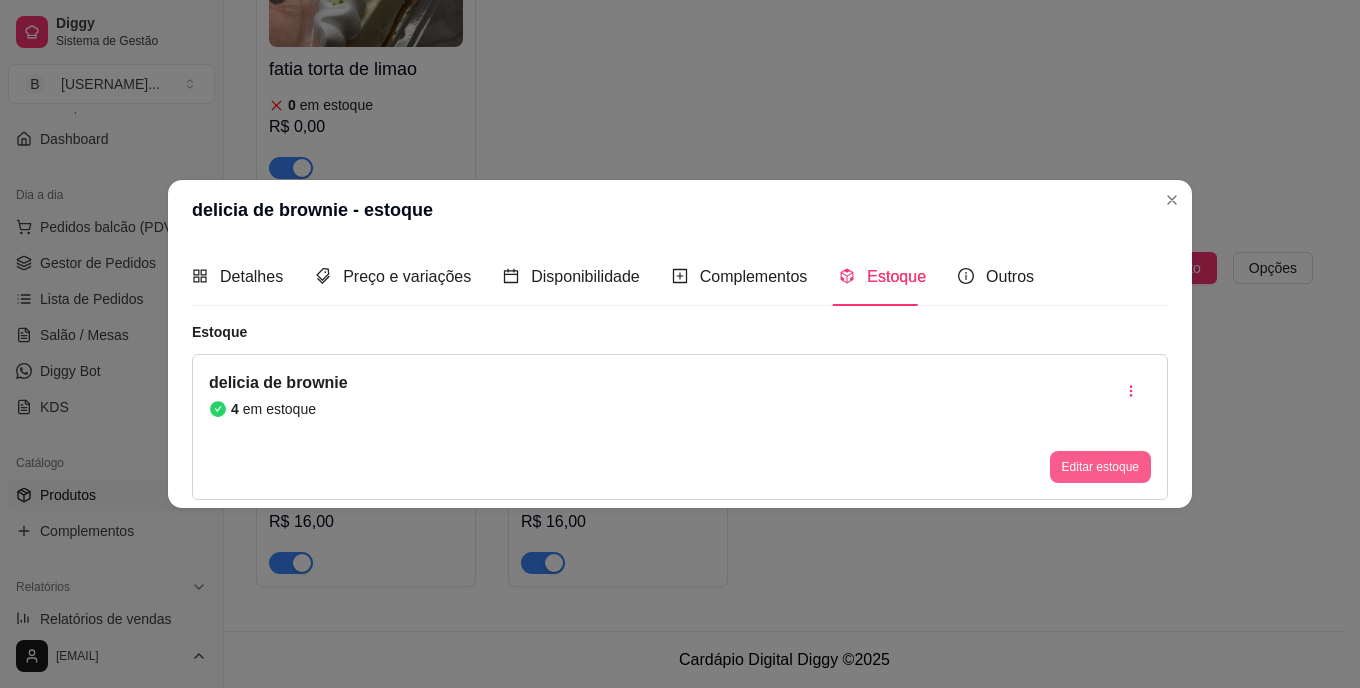 click on "Editar estoque" at bounding box center [1100, 467] 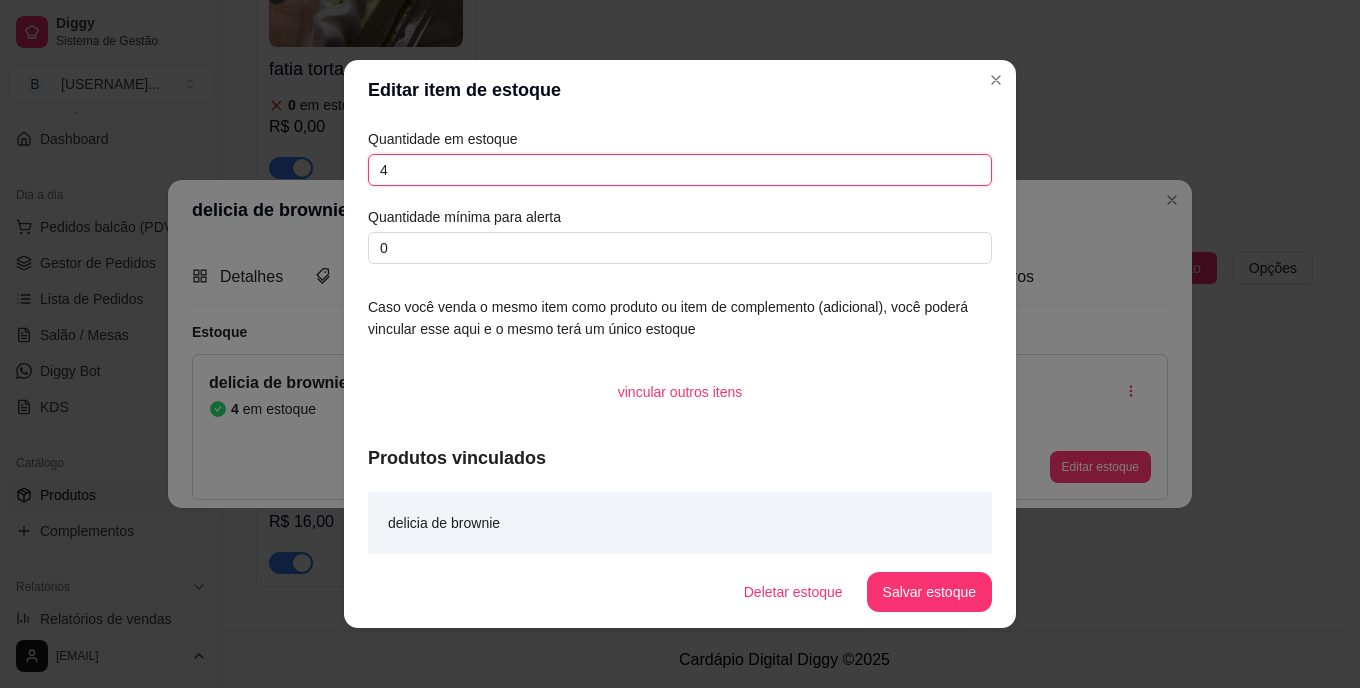 click on "4" at bounding box center [680, 170] 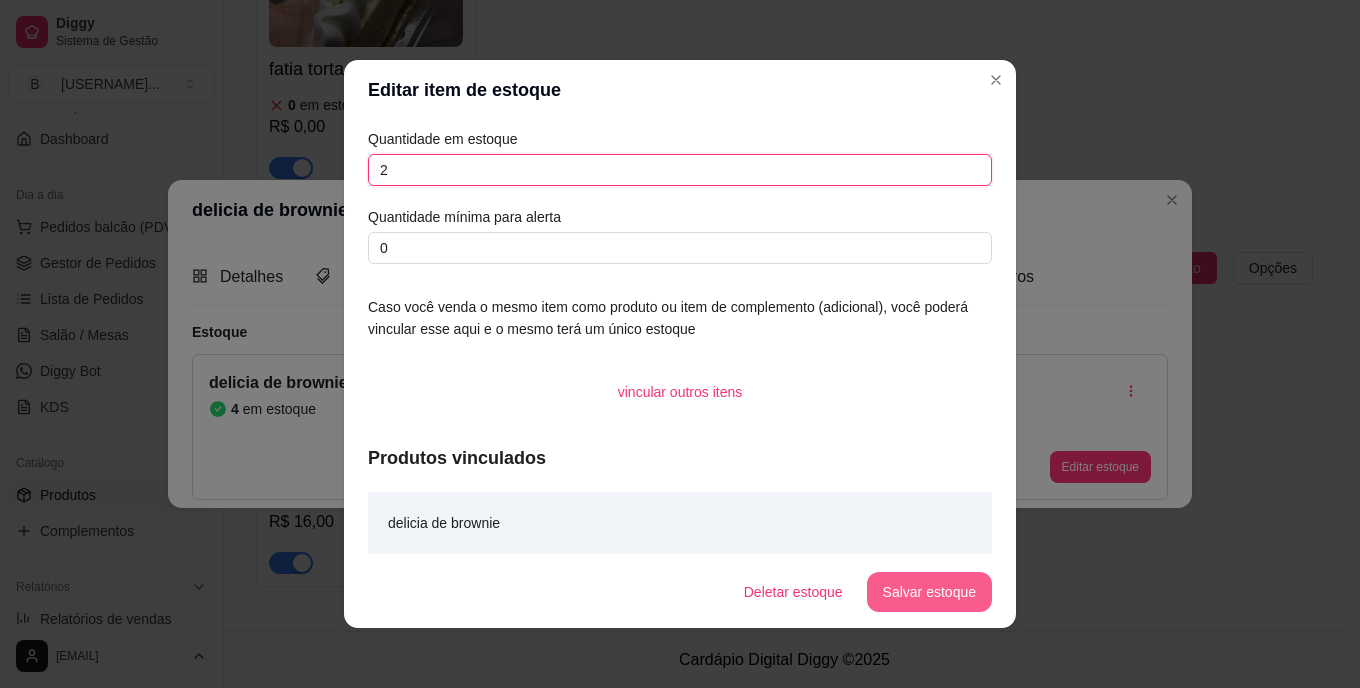 type on "2" 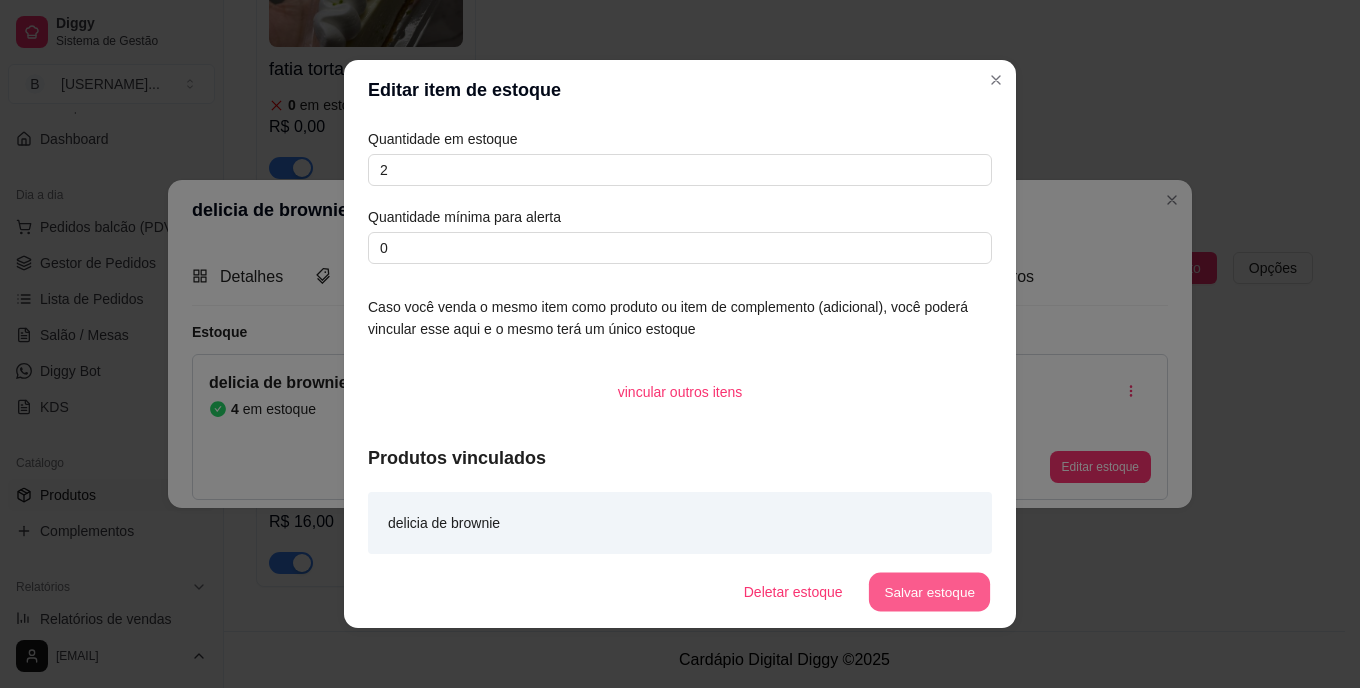 click on "Salvar estoque" at bounding box center (929, 592) 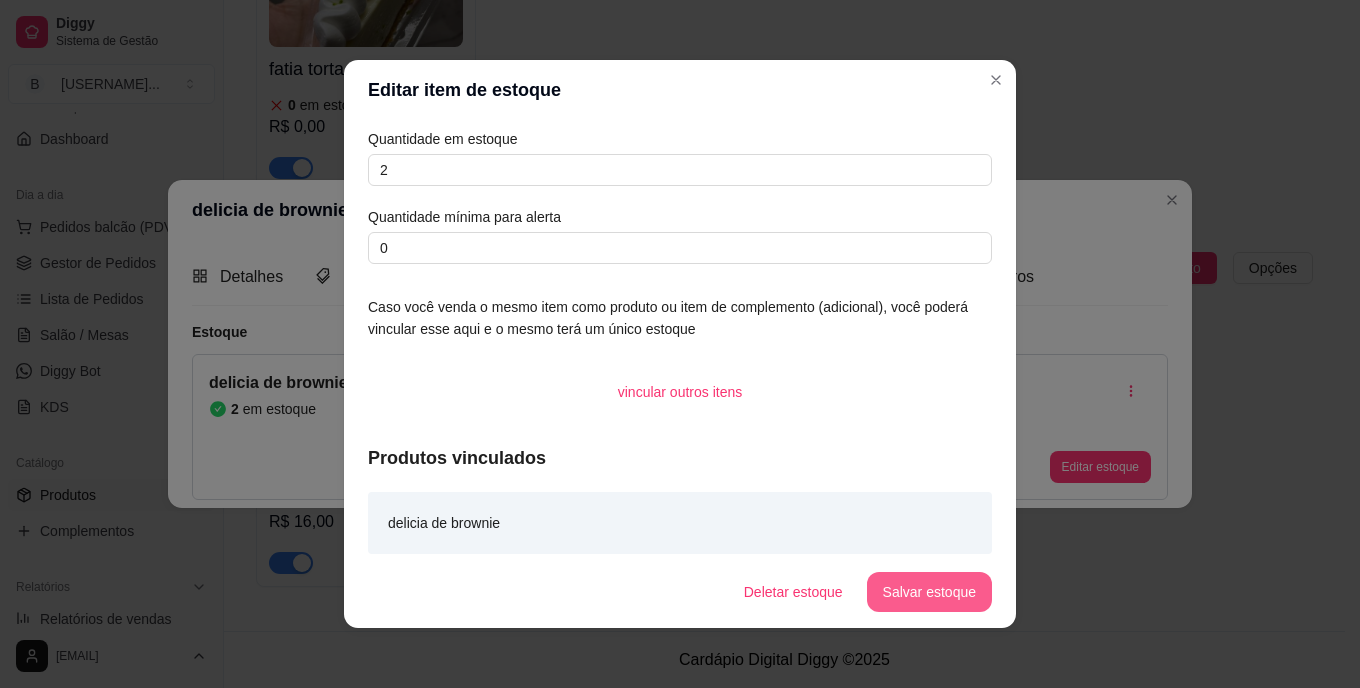 click on "Salvar estoque" at bounding box center [929, 592] 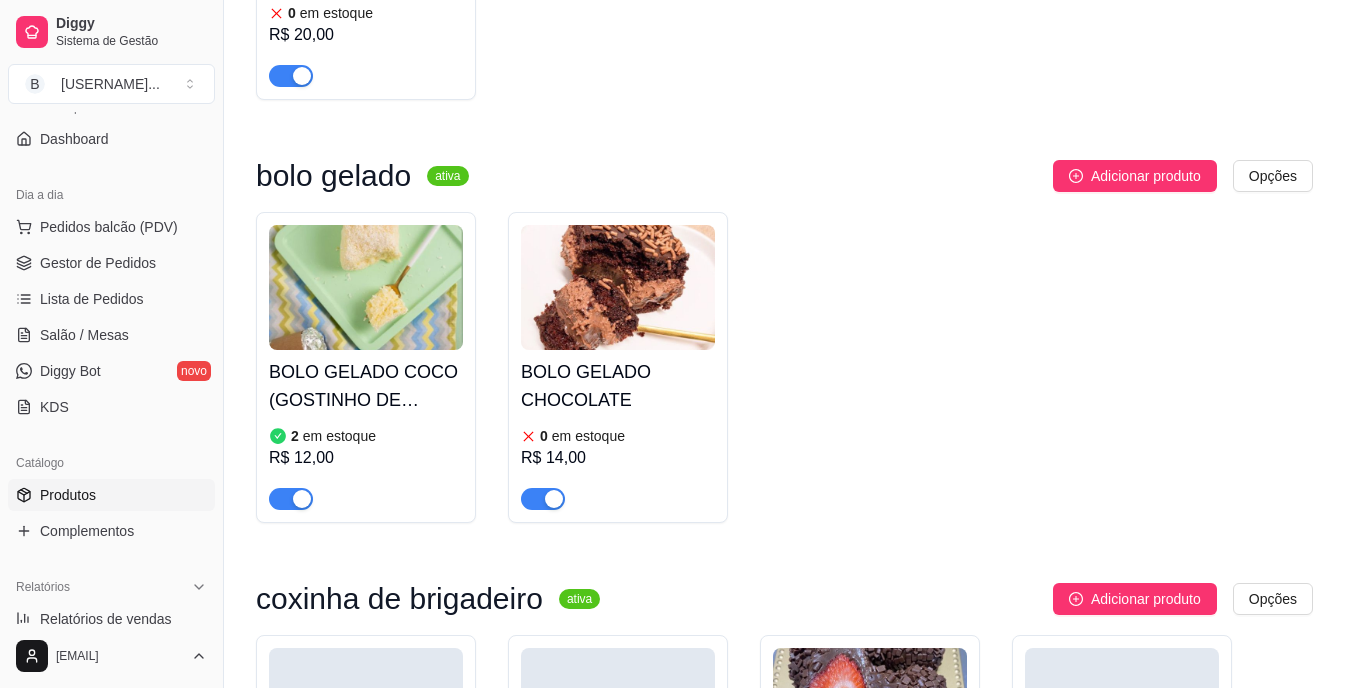 scroll, scrollTop: 1109, scrollLeft: 0, axis: vertical 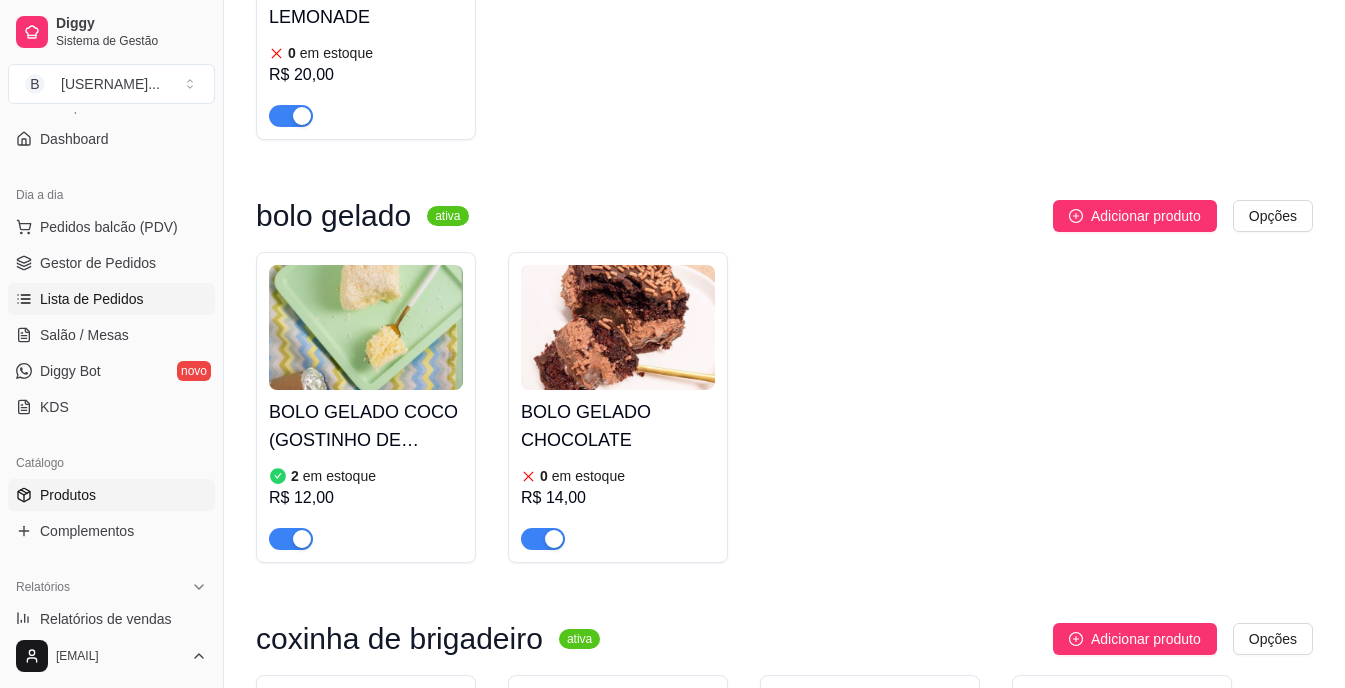 click on "Lista de Pedidos" at bounding box center (92, 299) 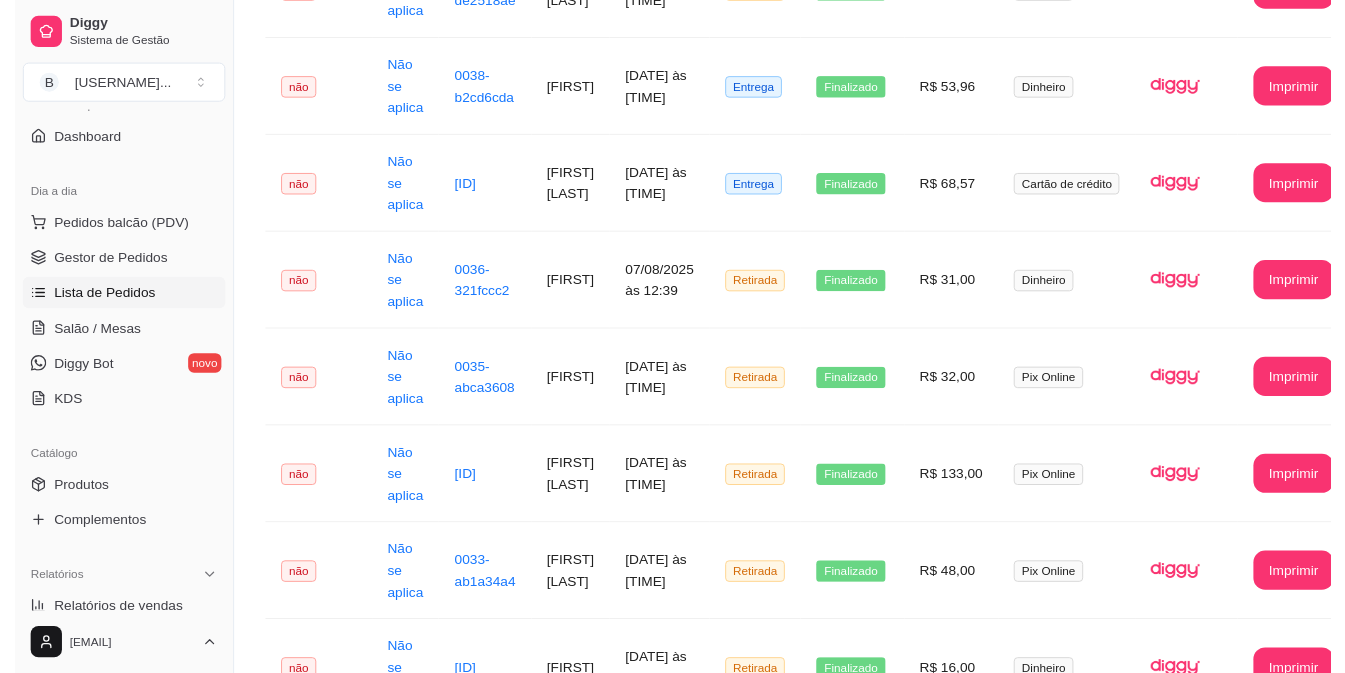 scroll, scrollTop: 0, scrollLeft: 0, axis: both 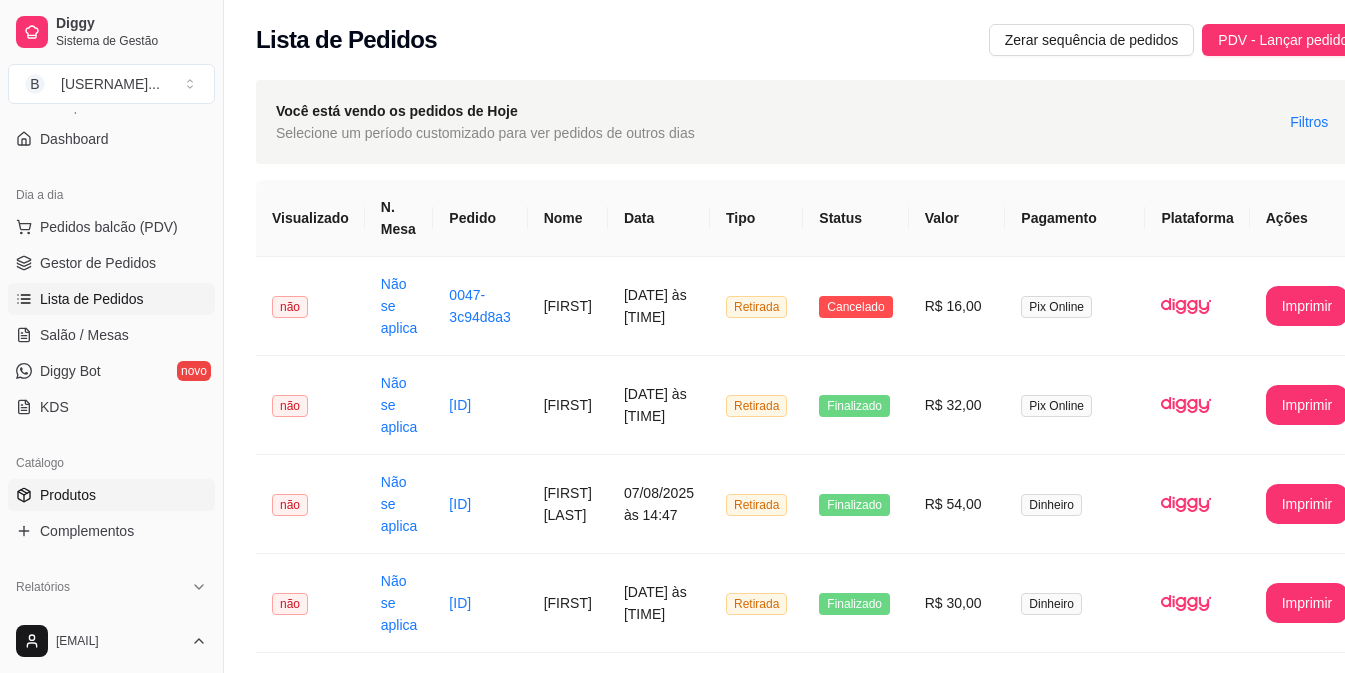click on "Produtos" at bounding box center [68, 495] 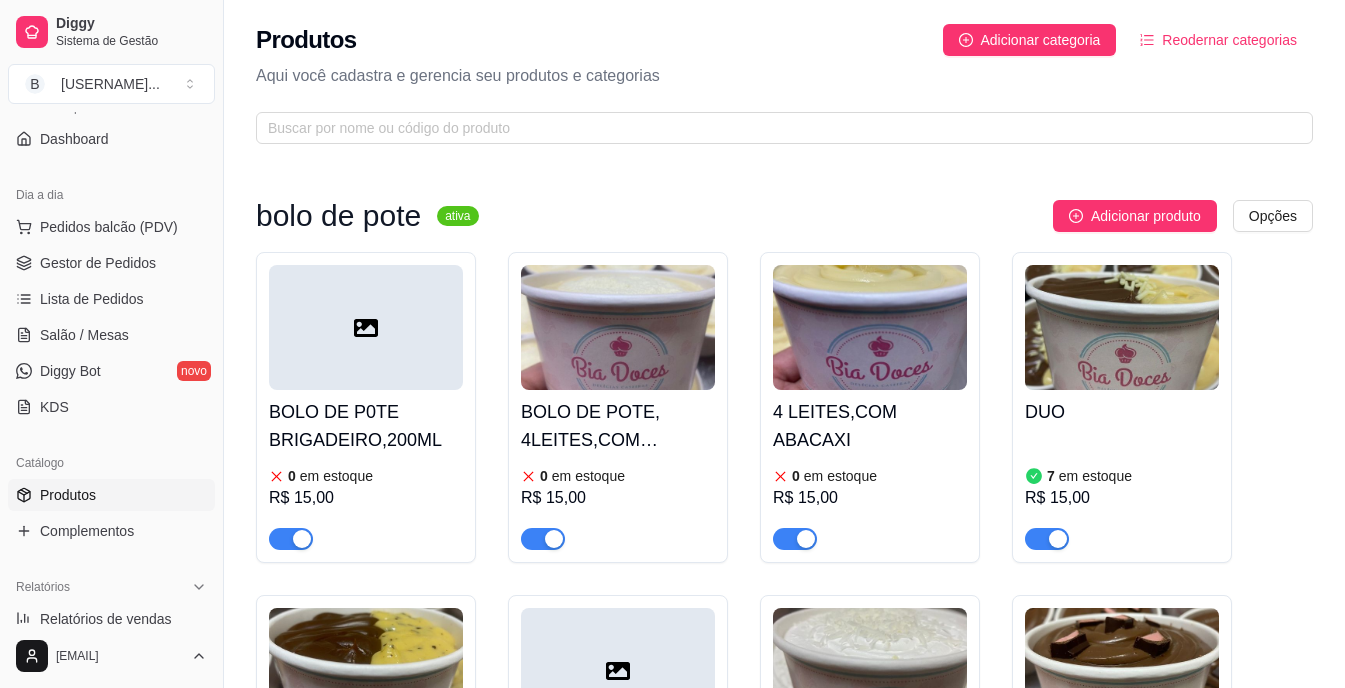 click at bounding box center [1122, 327] 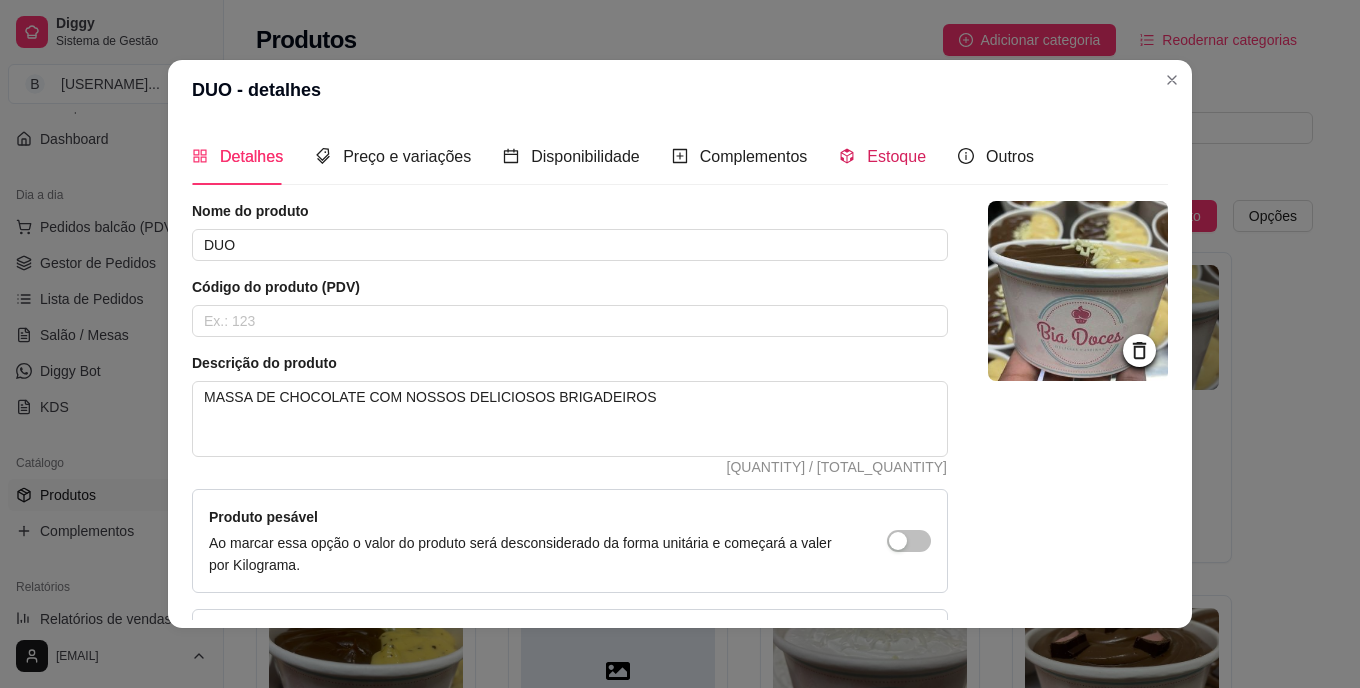 click on "Estoque" at bounding box center (882, 156) 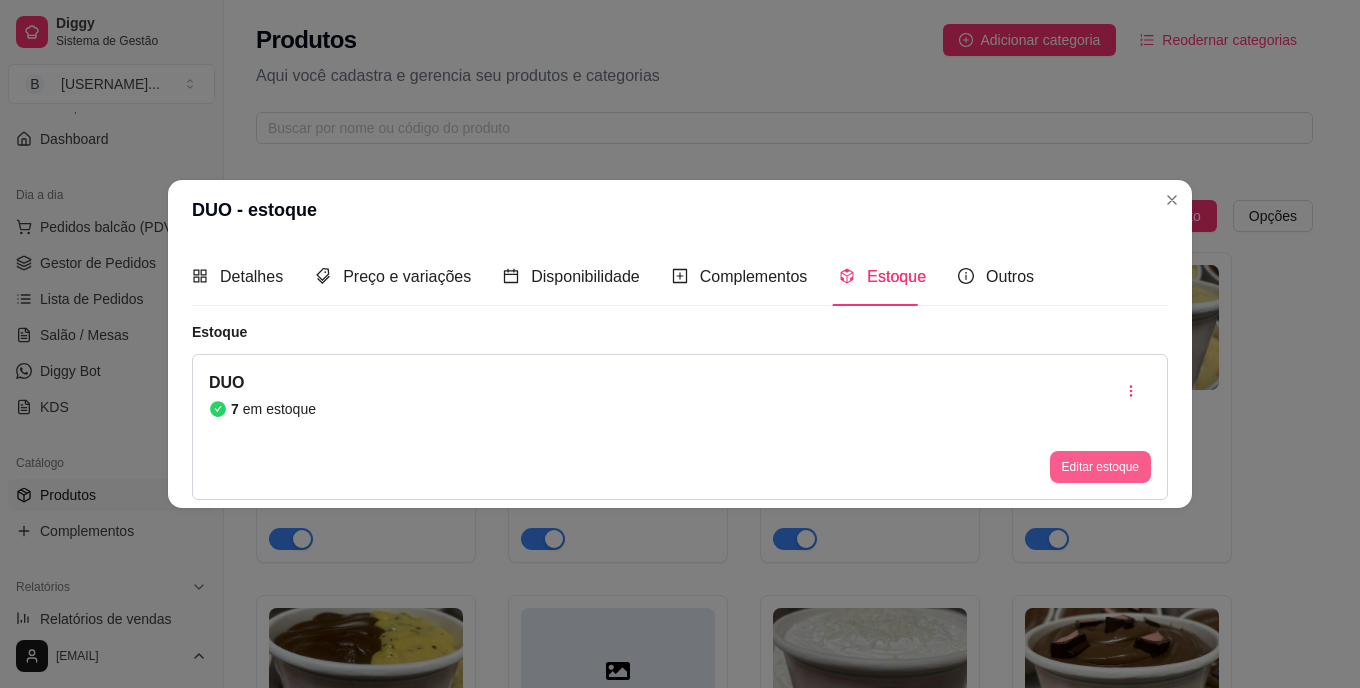 click on "Editar estoque" at bounding box center [1100, 467] 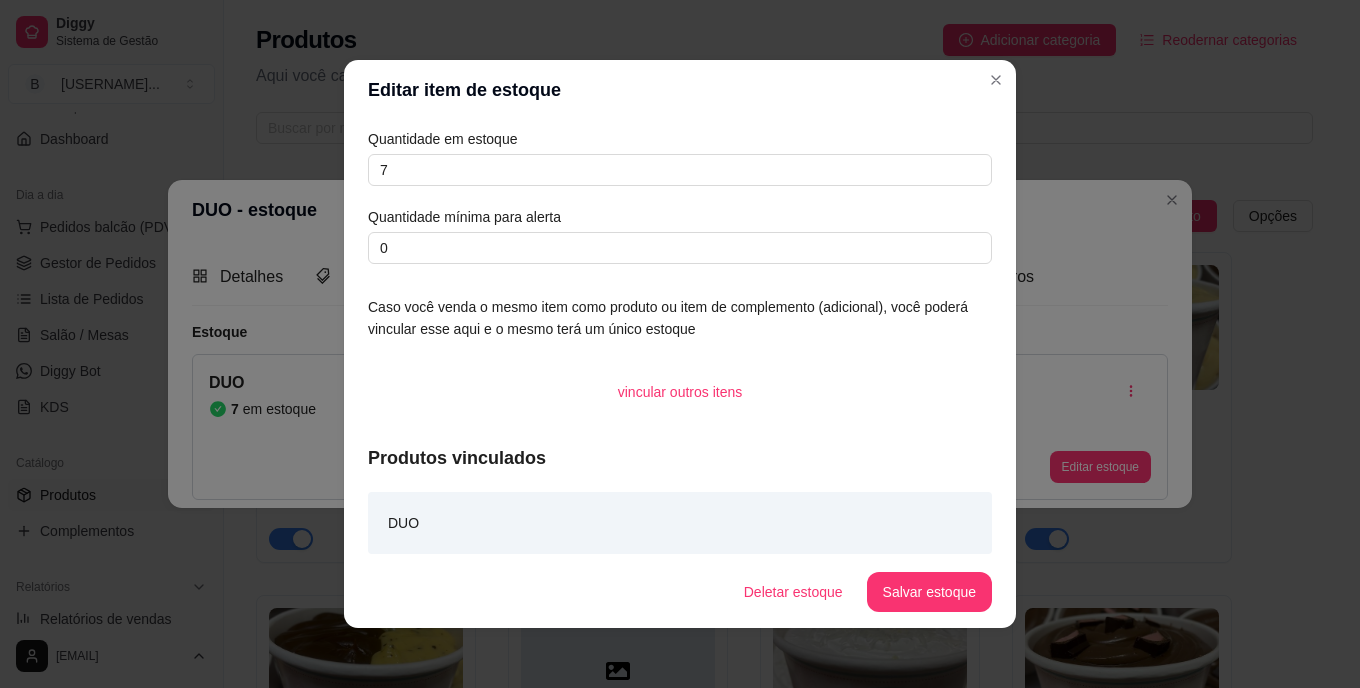 click on "Quantidade   em estoque" at bounding box center [680, 139] 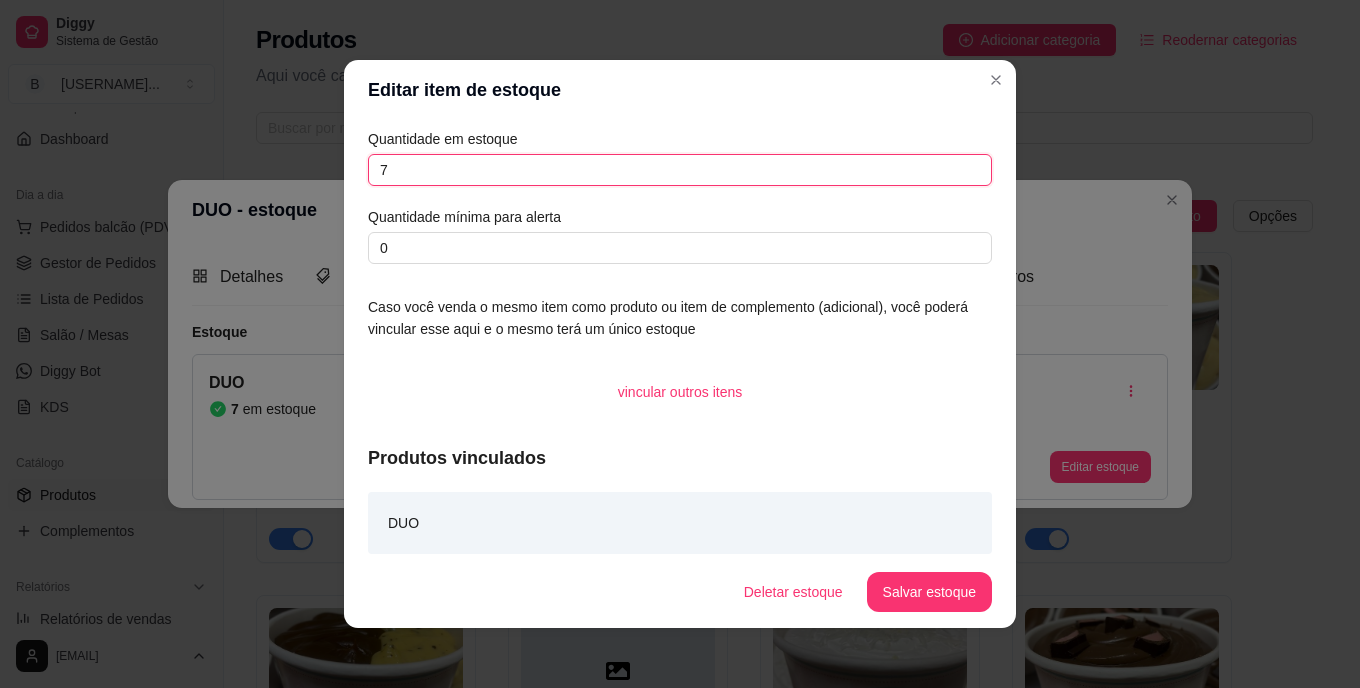 click on "7" at bounding box center [680, 170] 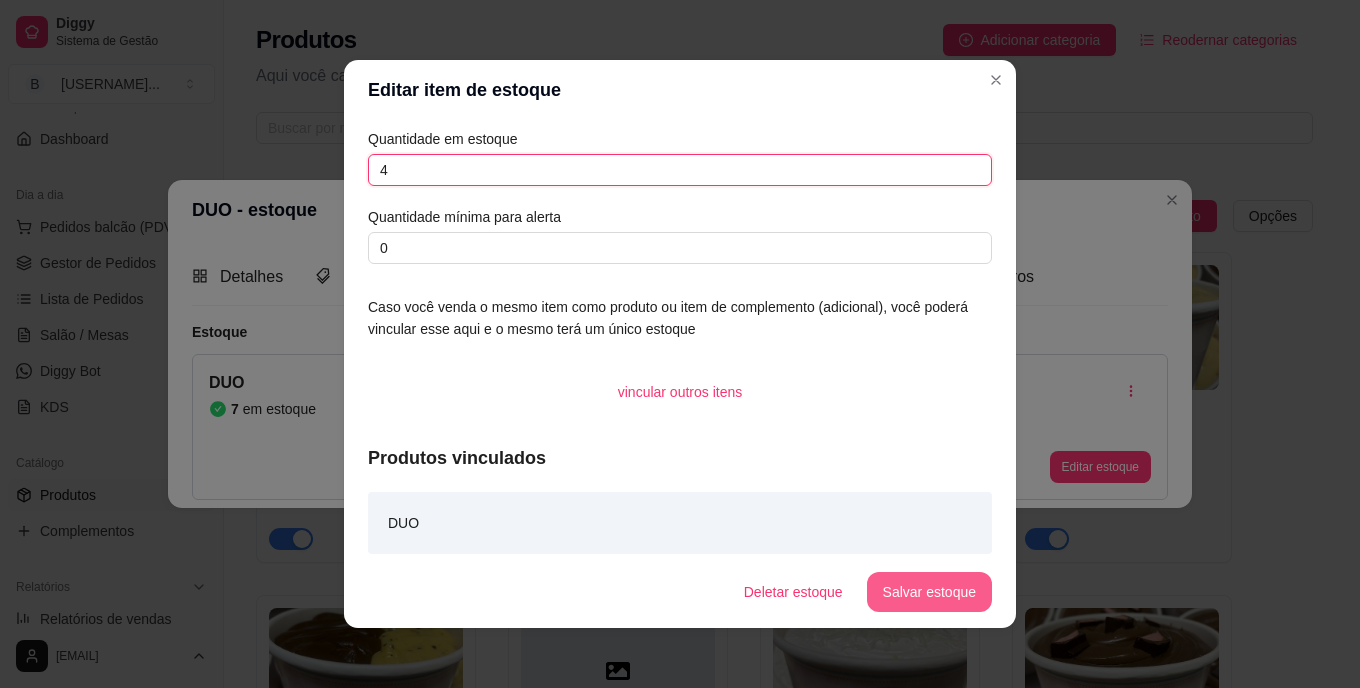 type on "4" 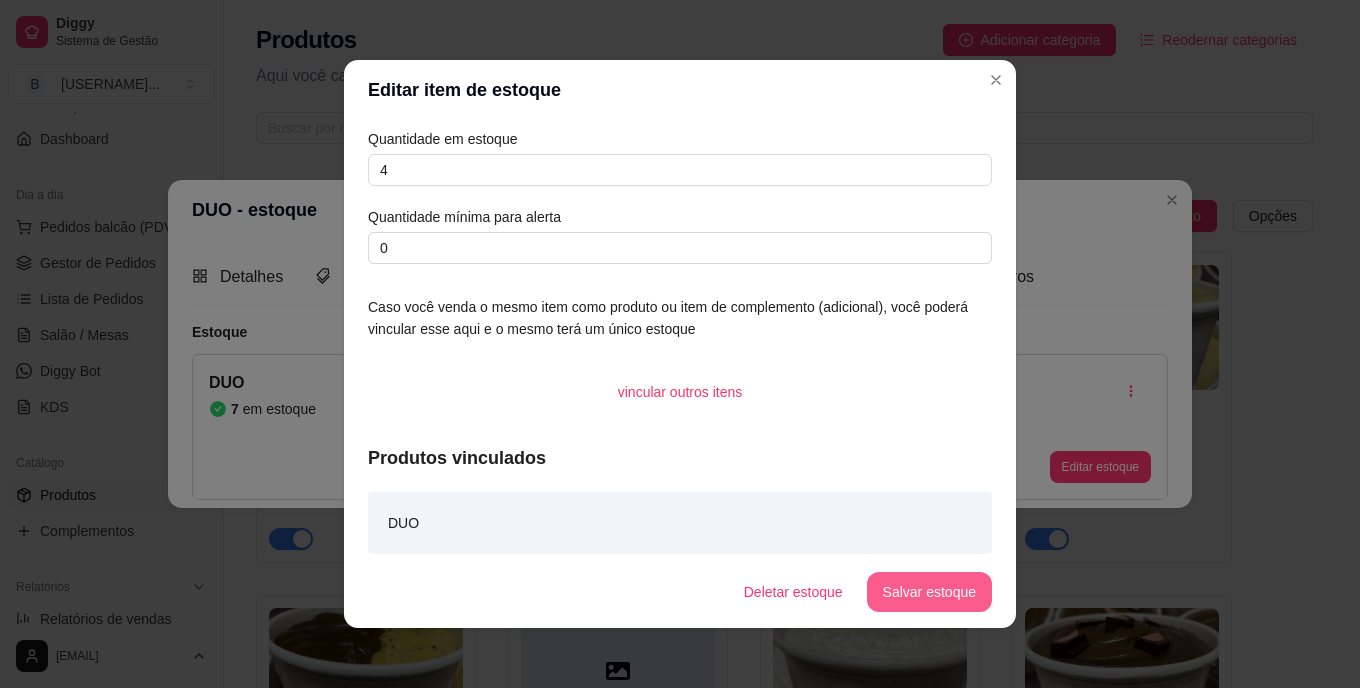 click on "Salvar estoque" at bounding box center (929, 592) 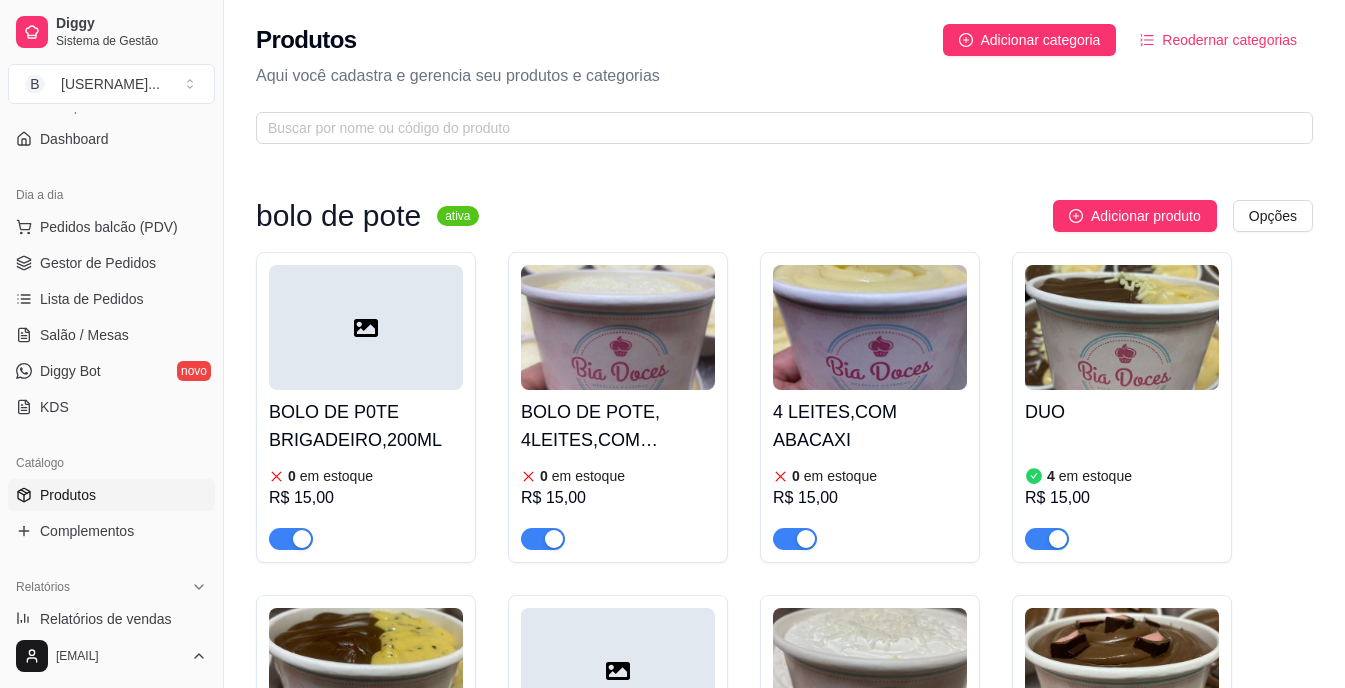 click on "Adicionar produto" at bounding box center (1135, 216) 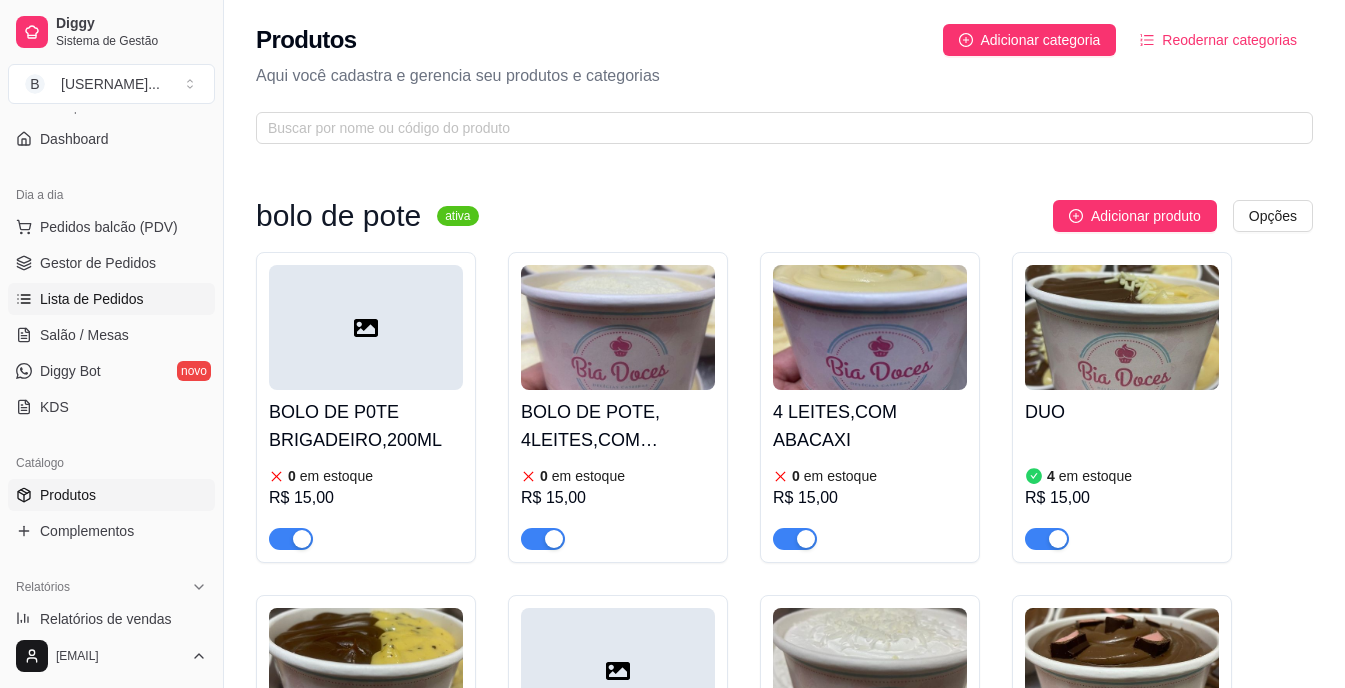 click on "Lista de Pedidos" at bounding box center (111, 299) 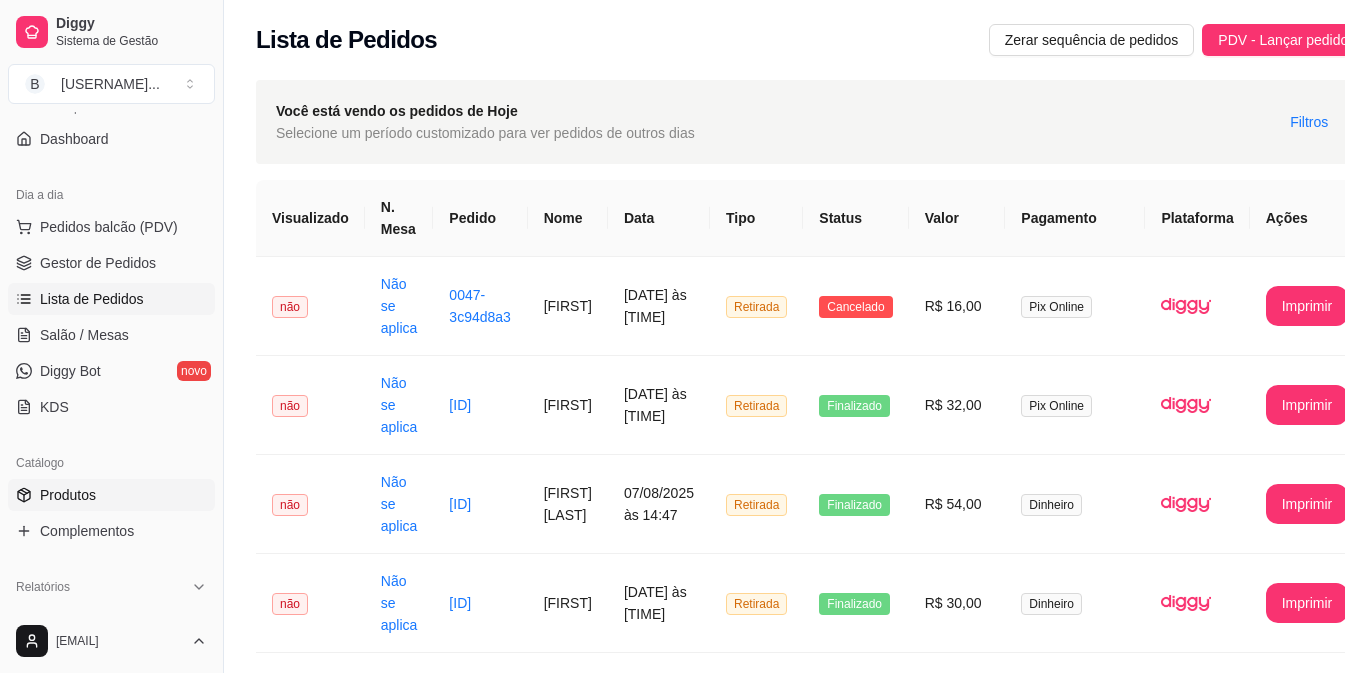 click on "Produtos" at bounding box center [68, 495] 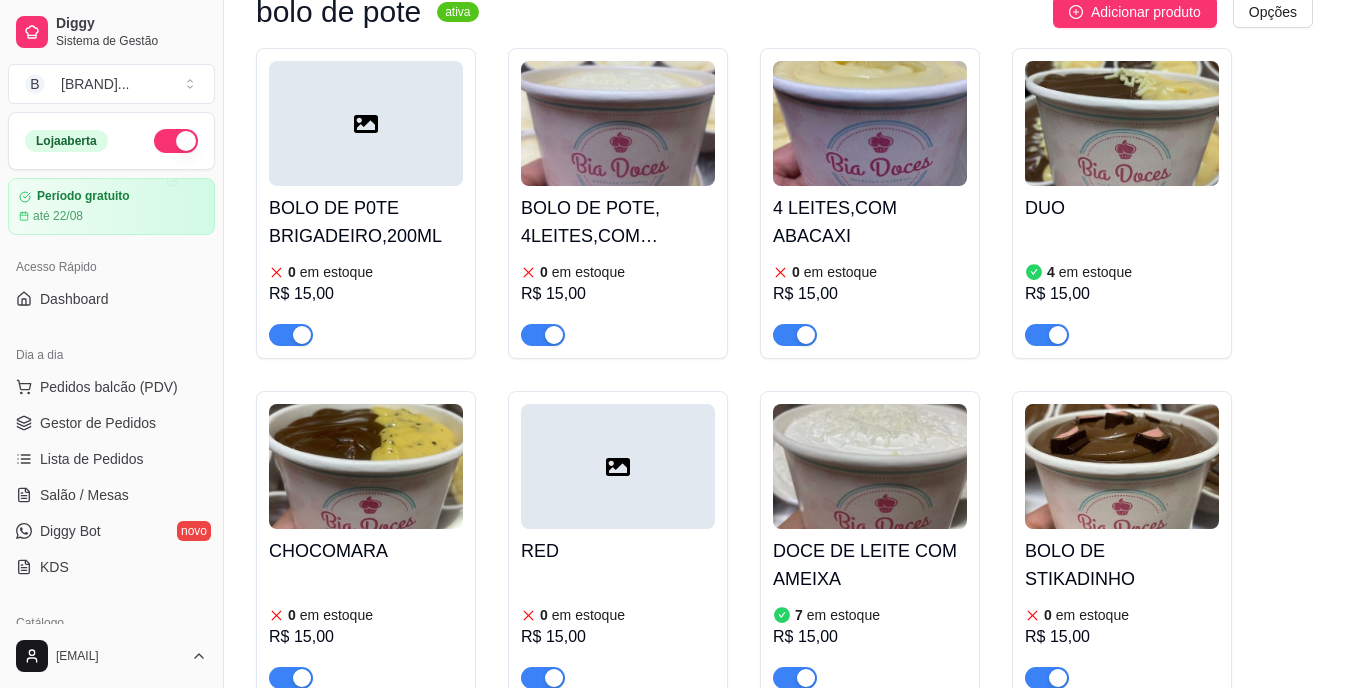 scroll, scrollTop: 240, scrollLeft: 0, axis: vertical 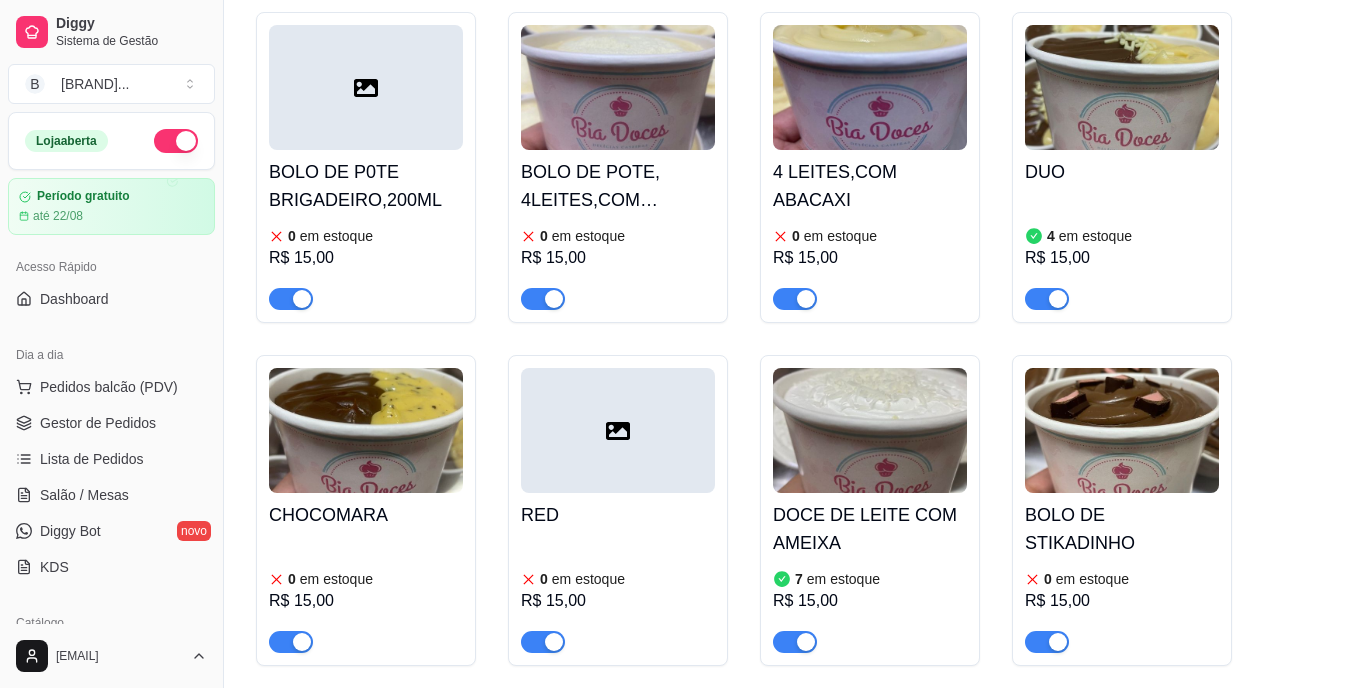 drag, startPoint x: 919, startPoint y: 484, endPoint x: 935, endPoint y: 573, distance: 90.426765 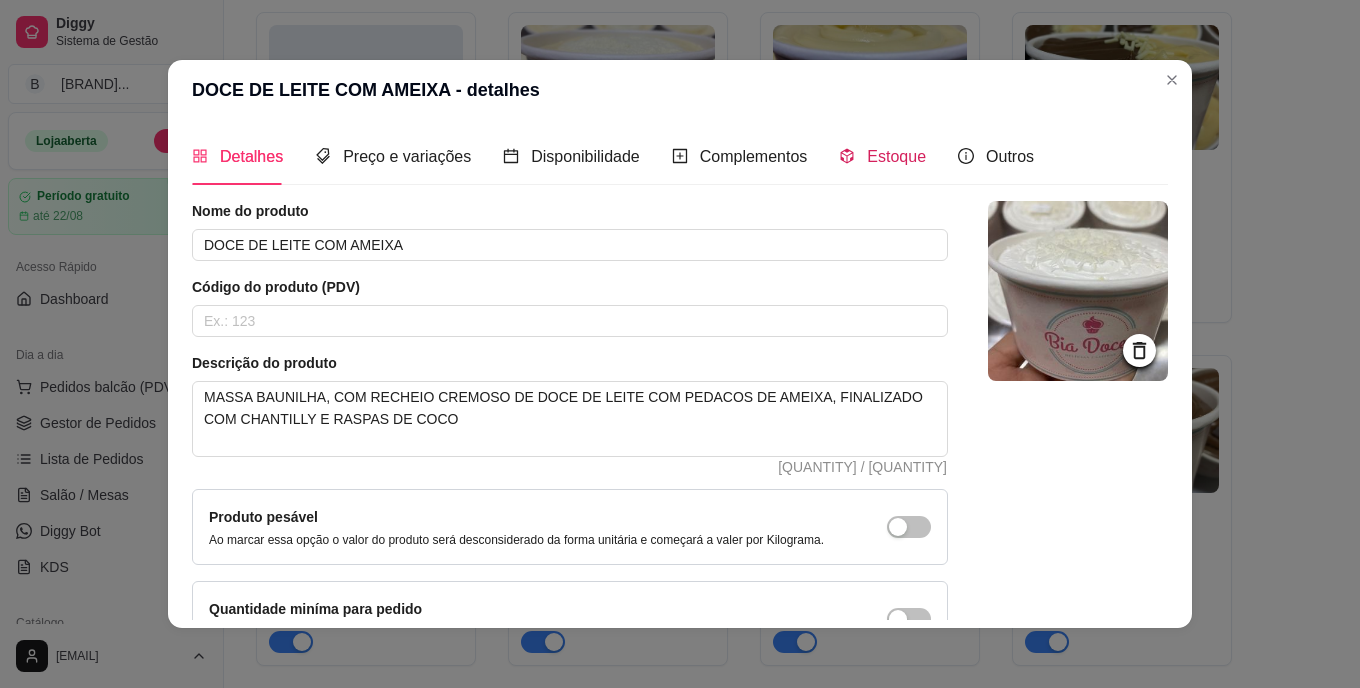 drag, startPoint x: 864, startPoint y: 172, endPoint x: 865, endPoint y: 160, distance: 12.0415945 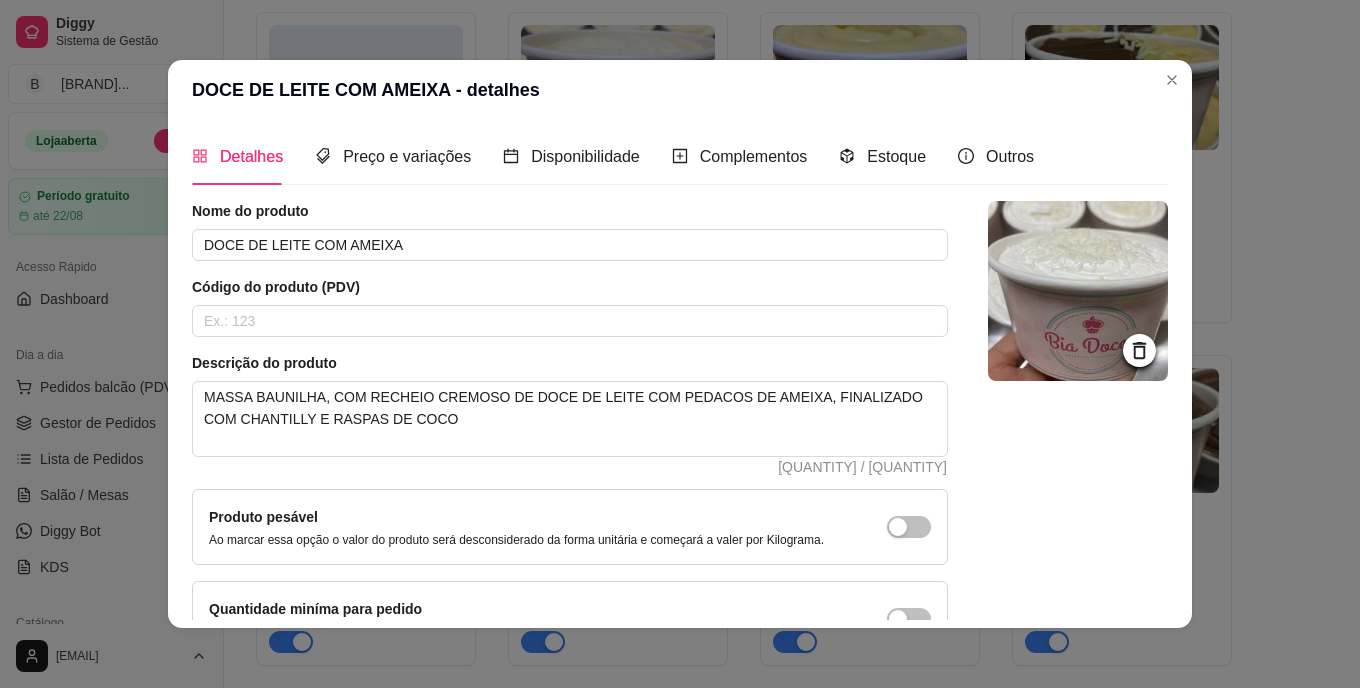 drag, startPoint x: 865, startPoint y: 160, endPoint x: 858, endPoint y: 196, distance: 36.67424 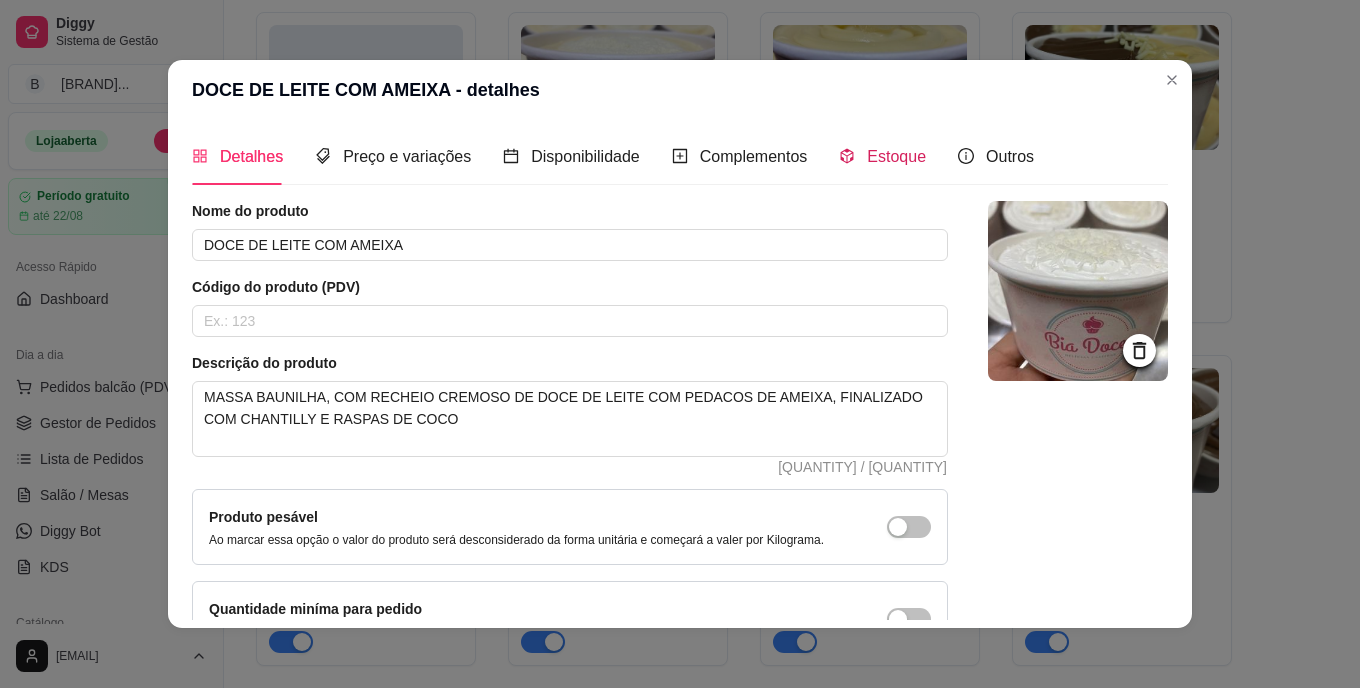 drag, startPoint x: 858, startPoint y: 196, endPoint x: 859, endPoint y: 149, distance: 47.010635 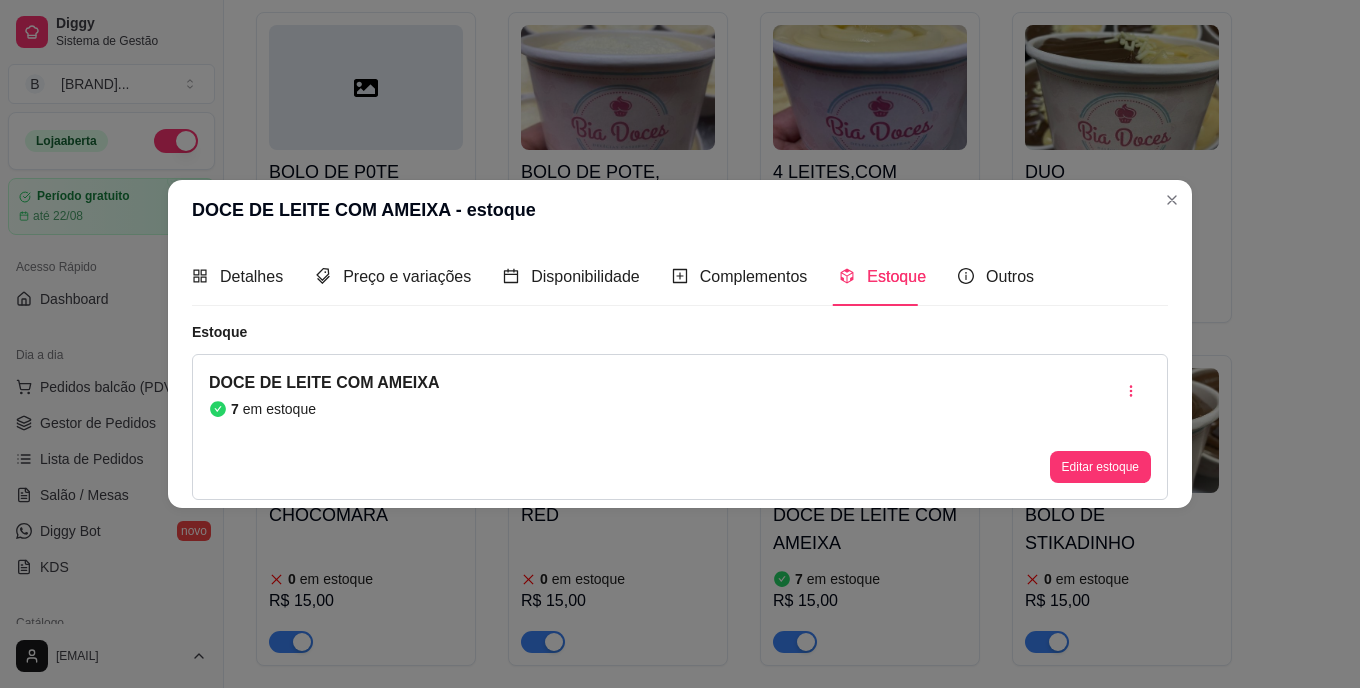 click on "DOCE DE LEITE COM AMEIXA - estoque Detalhes Preço e variações Disponibilidade Complementos Estoque Outros Nome do produto DOCE DE LEITE COM AMEIXA Código do produto (PDV) Descrição do produto MASSA BAUNILHA, COM RECHEIO CREMOSO DE DOCE DE LEITE COM PEDACOS DE AMEIXA, FINALIZADO COM CHANTILLY E RASPAS DE COCO 117 / 600 Produto pesável Ao marcar essa opção o valor do produto será desconsiderado da forma unitária e começará a valer por Kilograma. Quantidade miníma para pedido Ao habilitar seus clientes terão que pedir uma quantidade miníma desse produto. Copiar link do produto Deletar produto Salvar Estoque DOCE DE LEITE COM AMEIXA 7 em estoque Editar estoque" at bounding box center (680, 344) 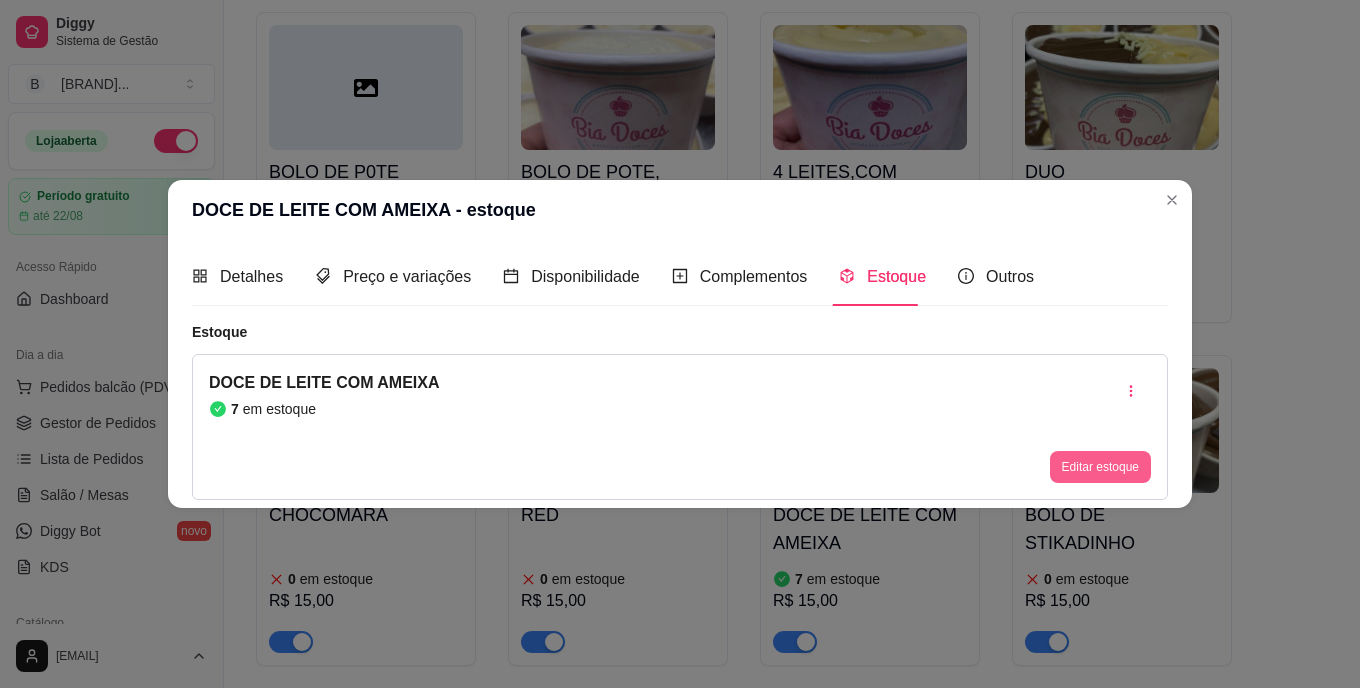 click on "Editar estoque" at bounding box center [1100, 467] 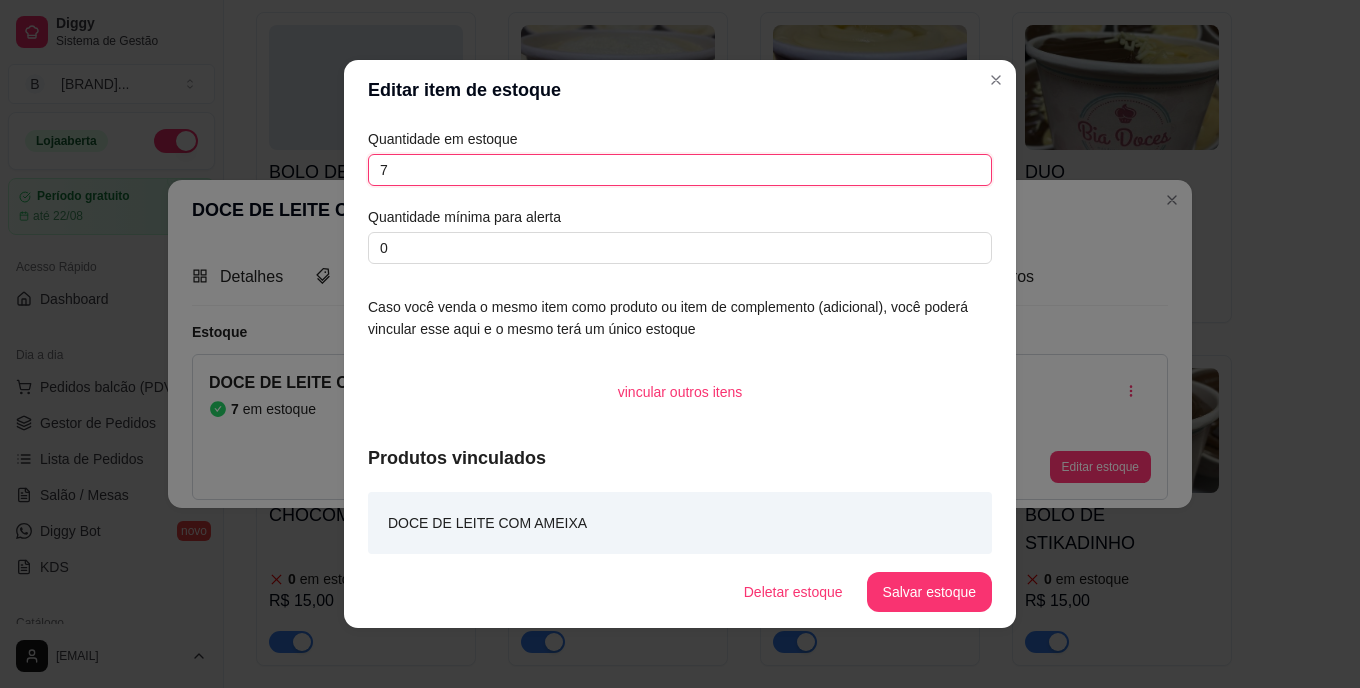 click on "7" at bounding box center (680, 170) 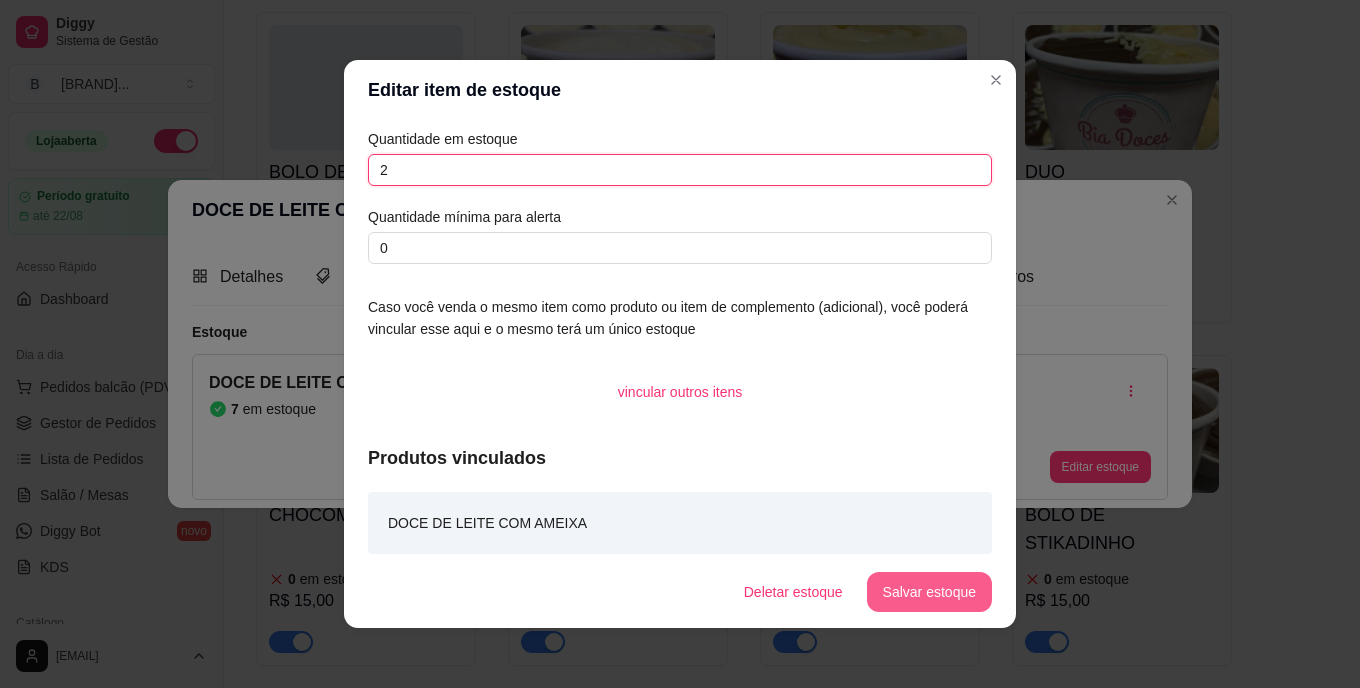 type on "2" 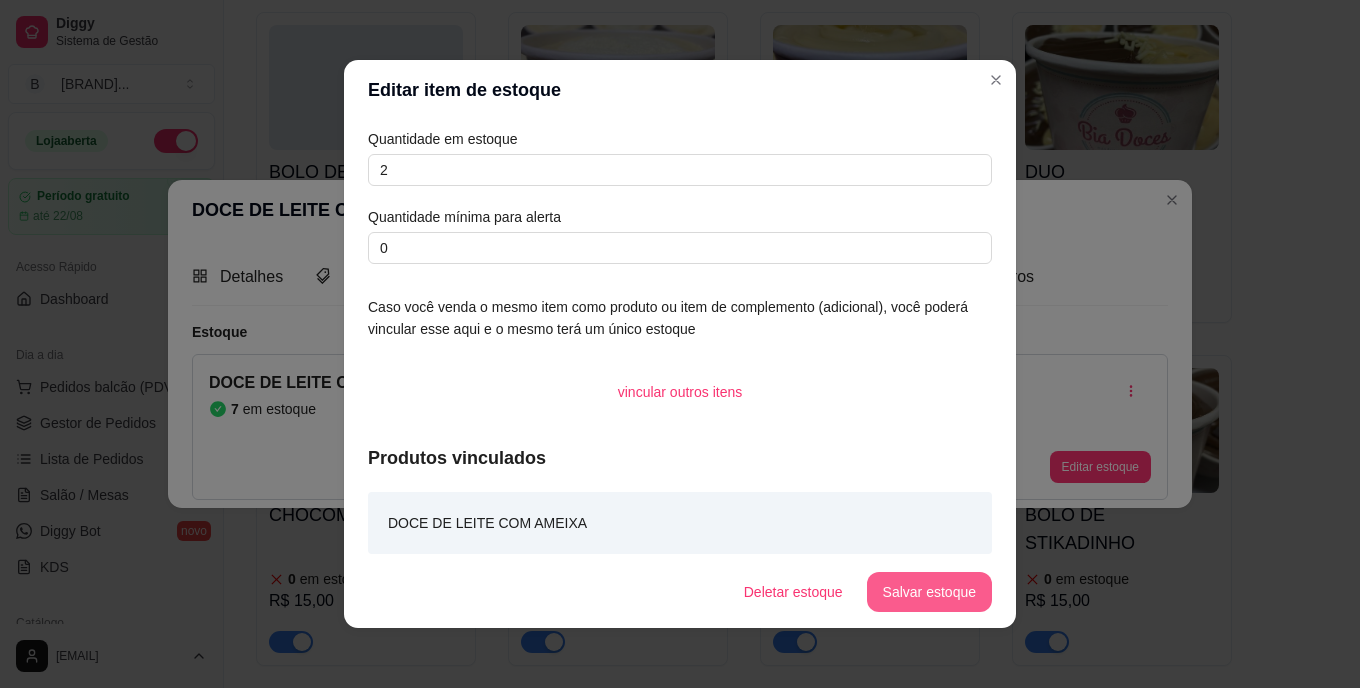 click on "Salvar estoque" at bounding box center [929, 592] 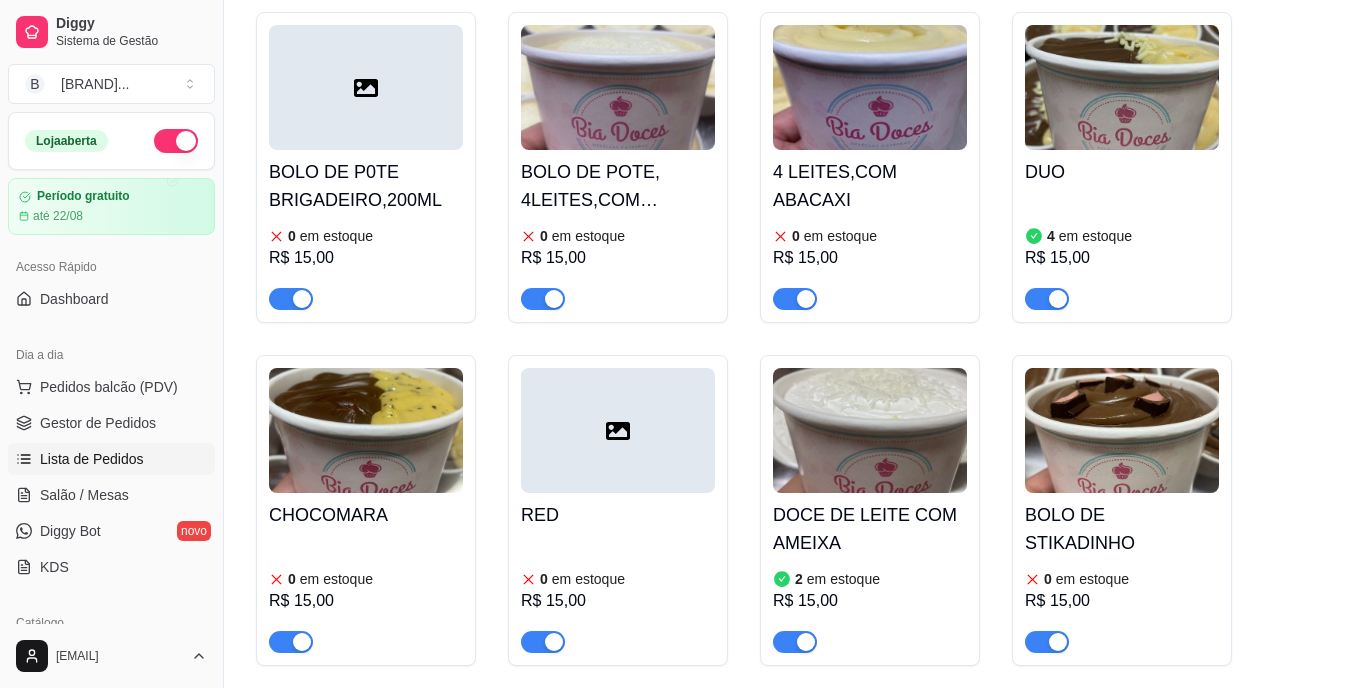 click on "Lista de Pedidos" at bounding box center (92, 459) 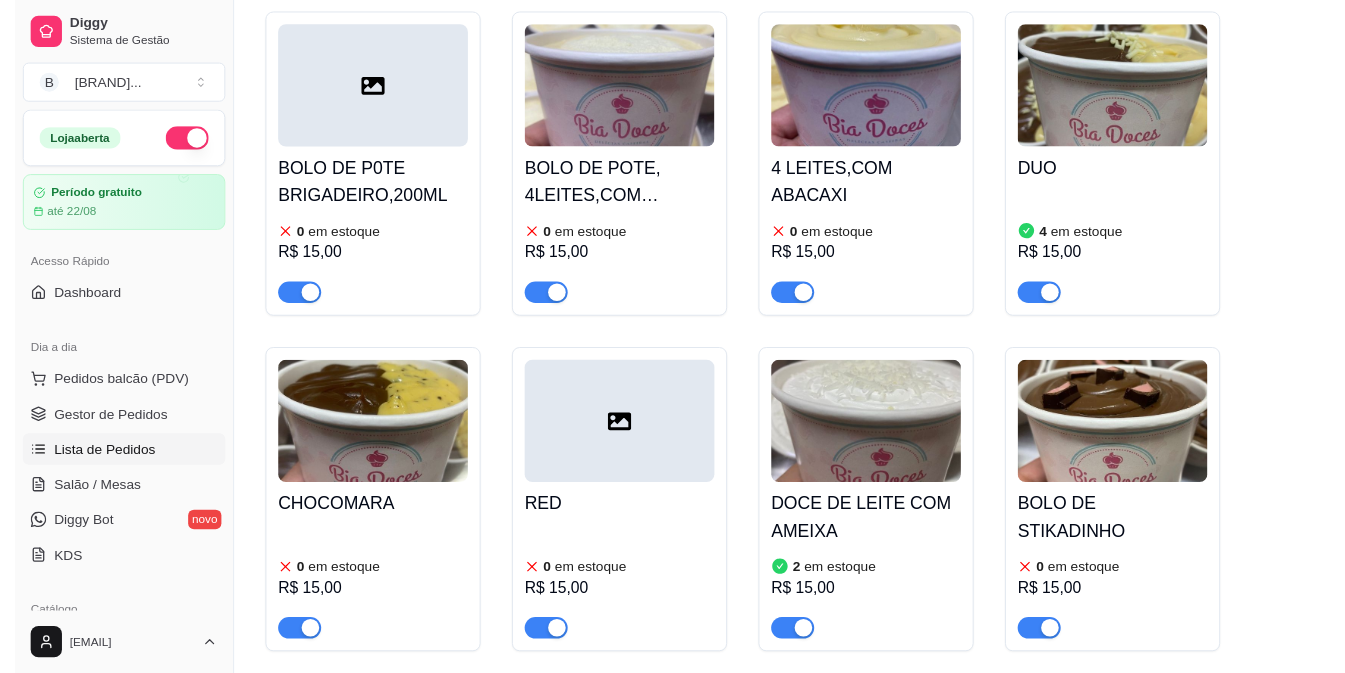 scroll, scrollTop: 0, scrollLeft: 0, axis: both 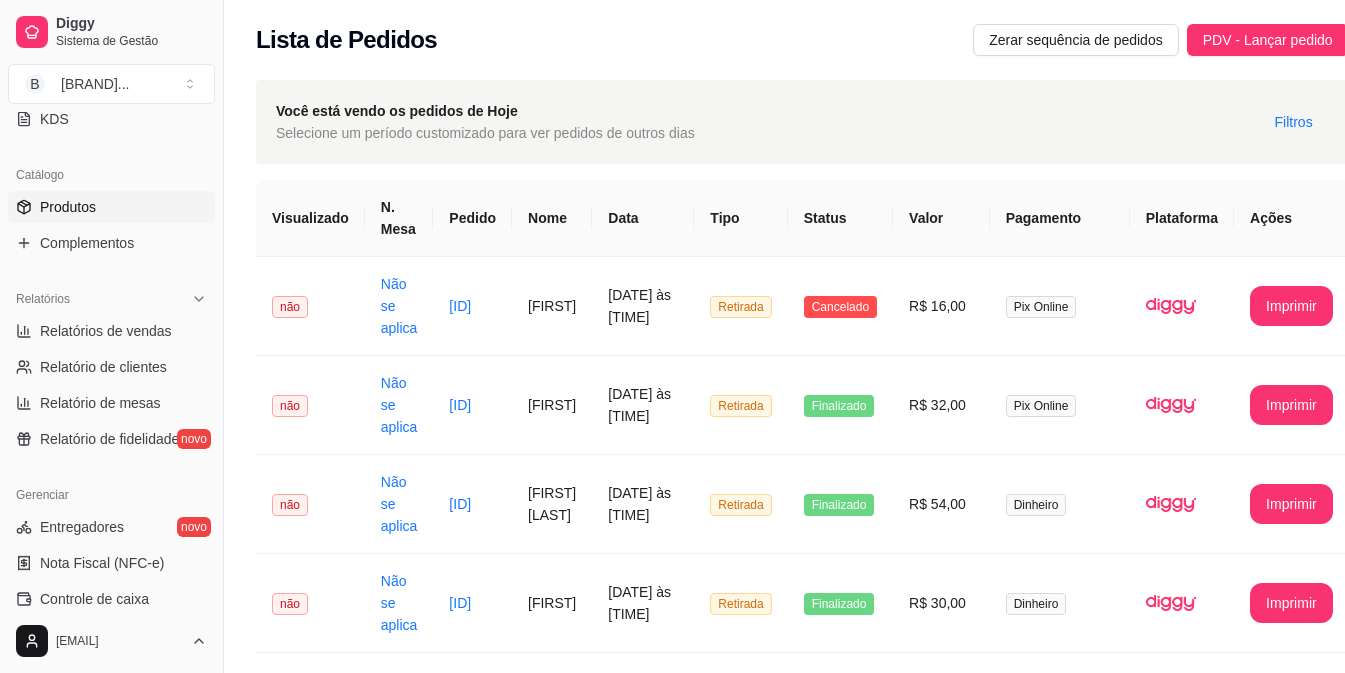 click on "Produtos" at bounding box center [68, 207] 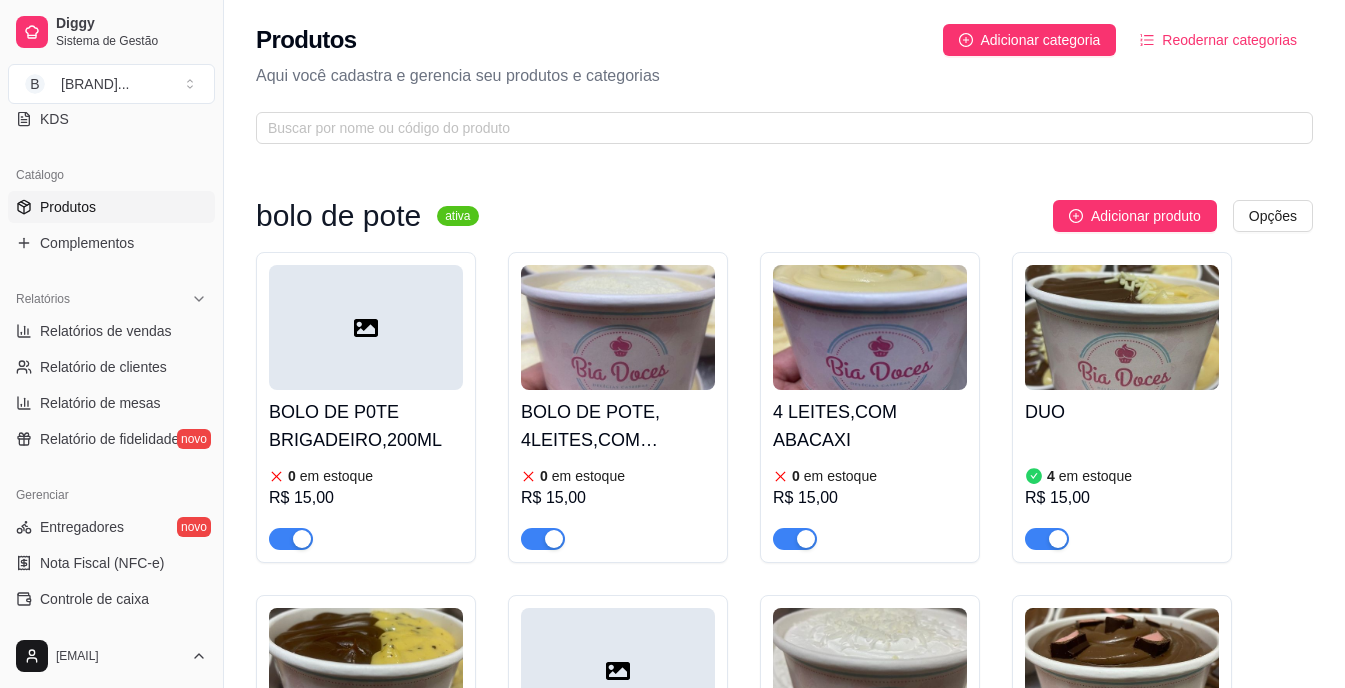 click on "BOLO DE P0TE BRIGADEIRO,200ML    0 em estoque R$ 15,00 BOLO DE POTE, 4LEITES,COM MORANGObolo    0 em estoque R$ 15,00 4 LEITES,COM ABACAXI    0 em estoque R$ 15,00 DUO   4 em estoque R$ 15,00 CHOCOMARA   0 em estoque R$ 15,00 RED   0 em estoque R$ 15,00 DOCE DE LEITE COM AMEIXA   2 em estoque R$ 15,00 BOLO DE STIKADINHO    0 em estoque R$ 15,00 FATIA TORTA PINK LEMONADE   0 em estoque R$ 20,00" at bounding box center [784, 750] 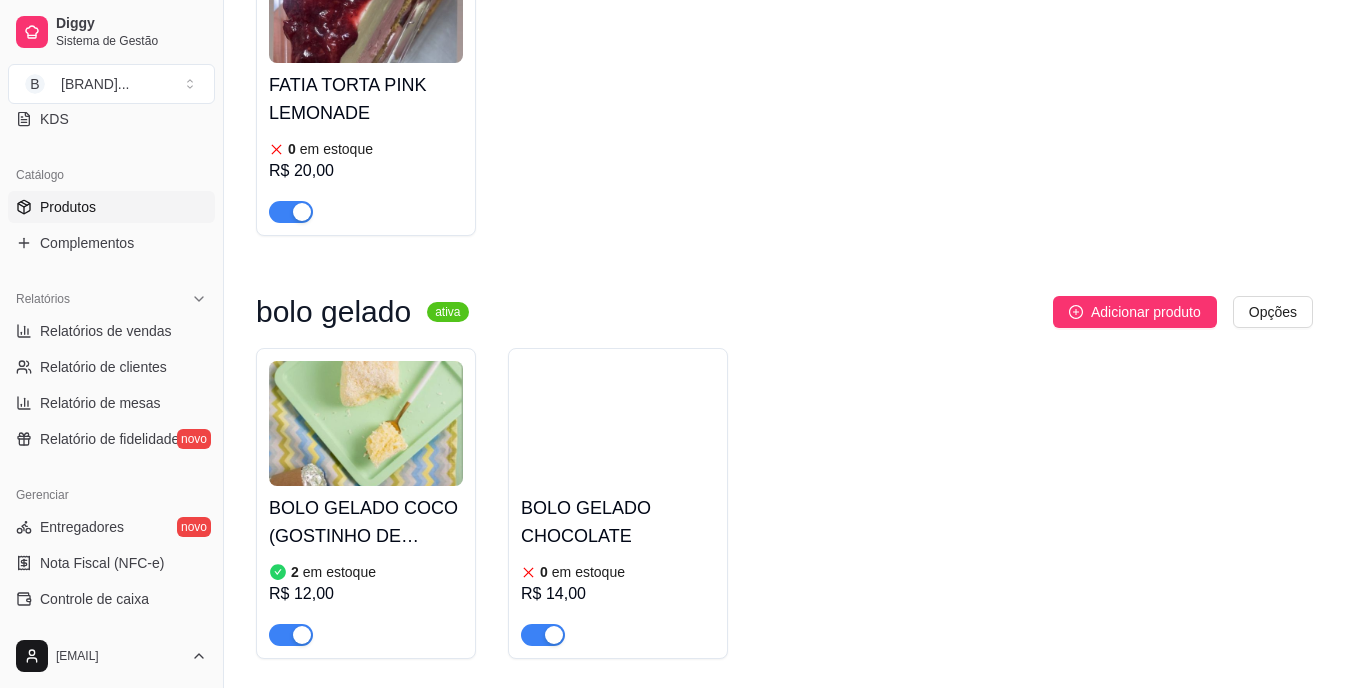 scroll, scrollTop: 1040, scrollLeft: 0, axis: vertical 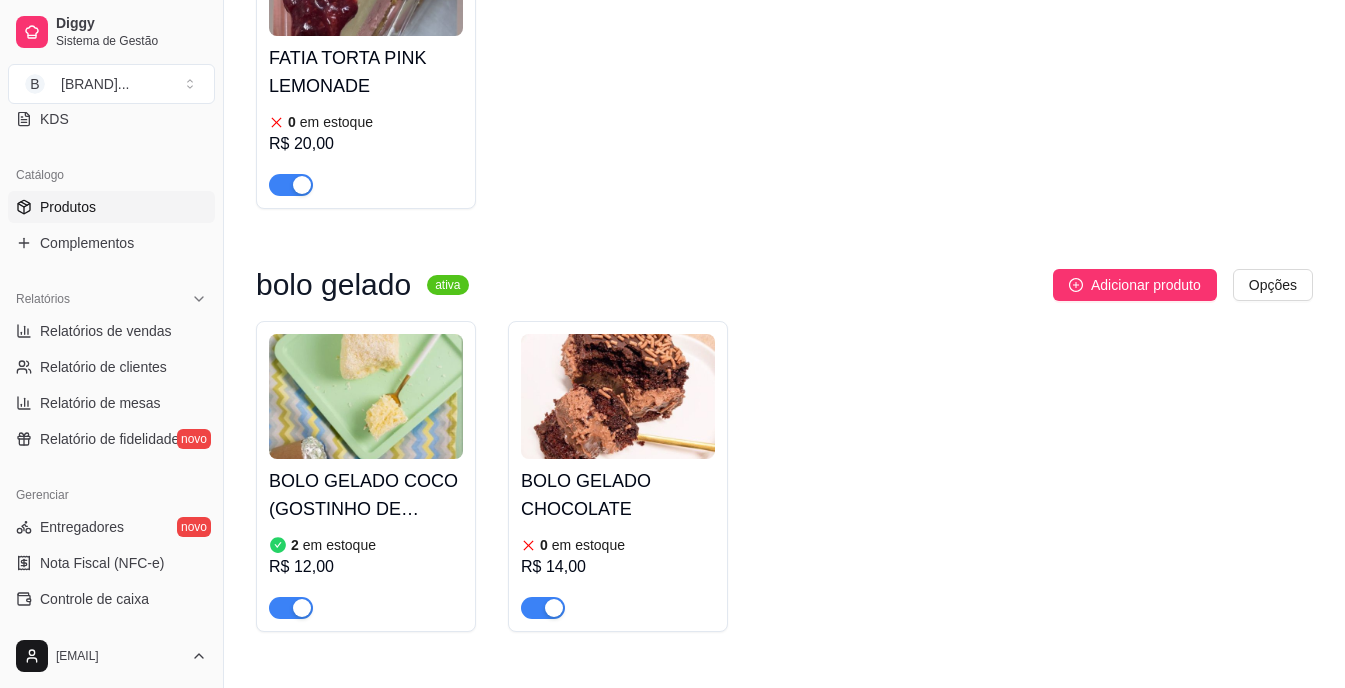 click on "BOLO GELADO COCO (GOSTINHO DE INFANCIA)   2 em estoque R$ 12,00" at bounding box center [366, 539] 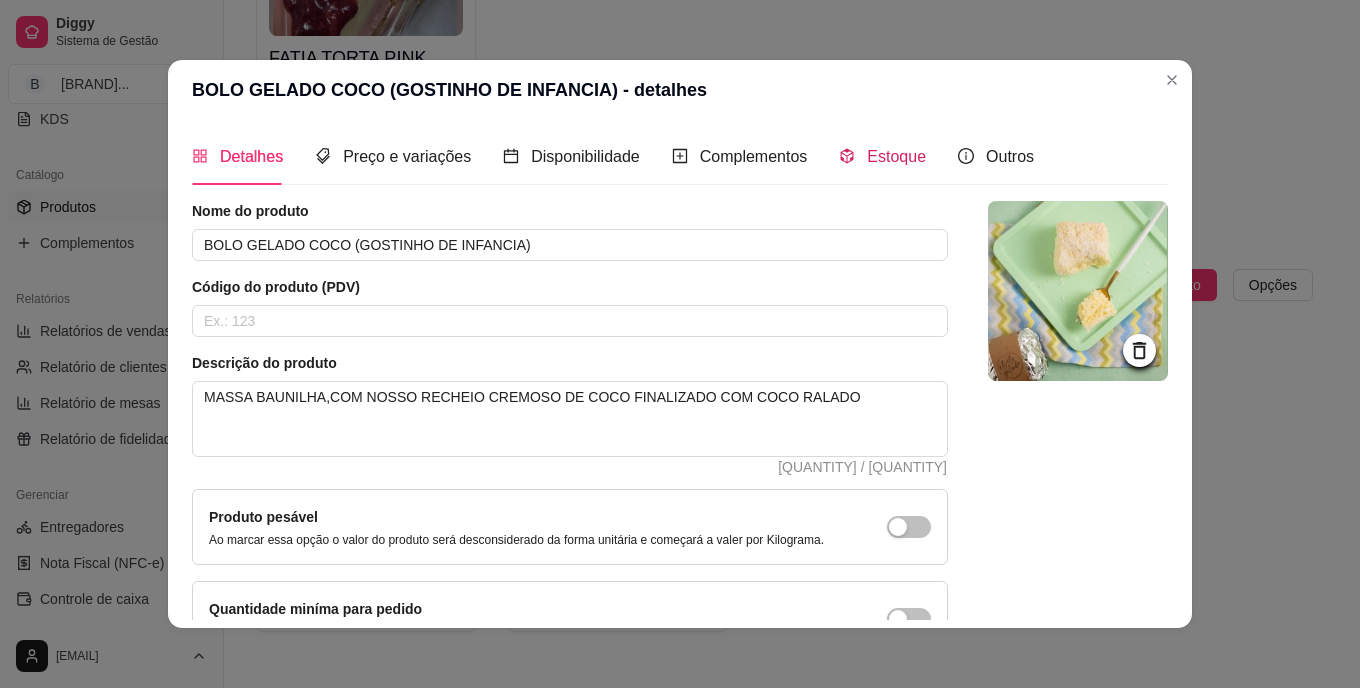 click on "Estoque" at bounding box center (896, 156) 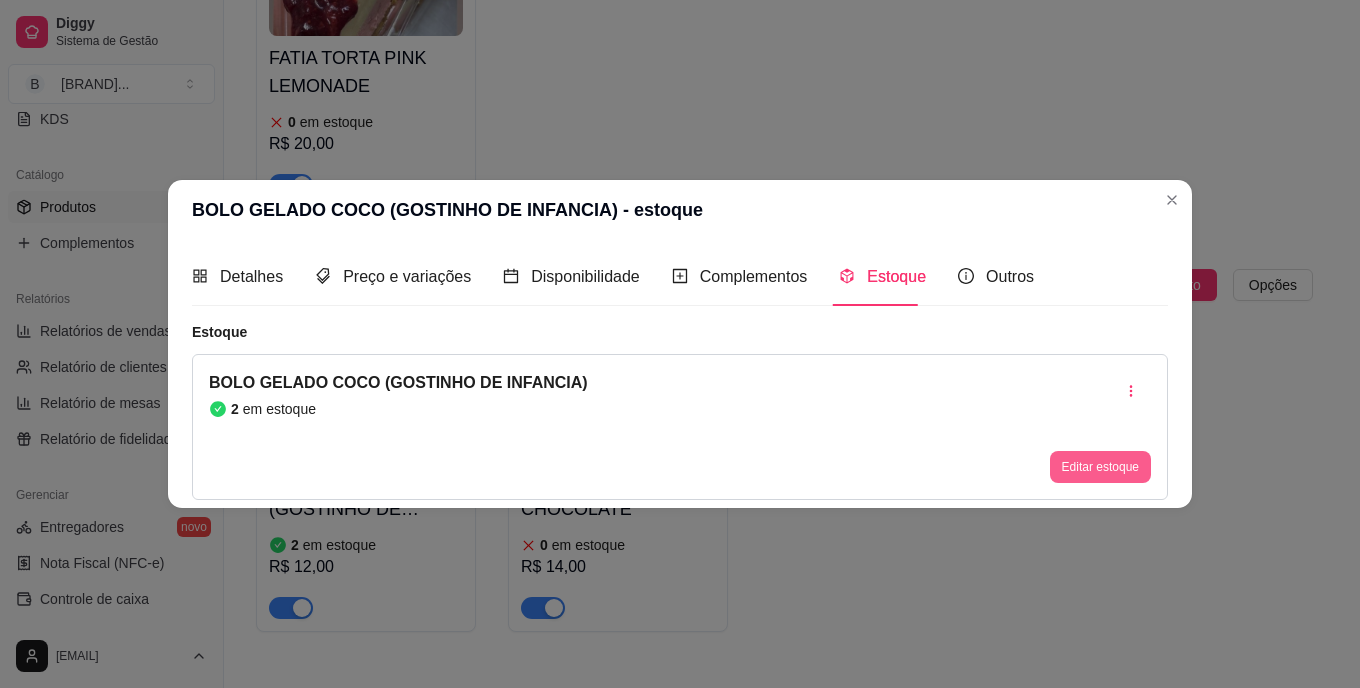 click on "Editar estoque" at bounding box center (1100, 467) 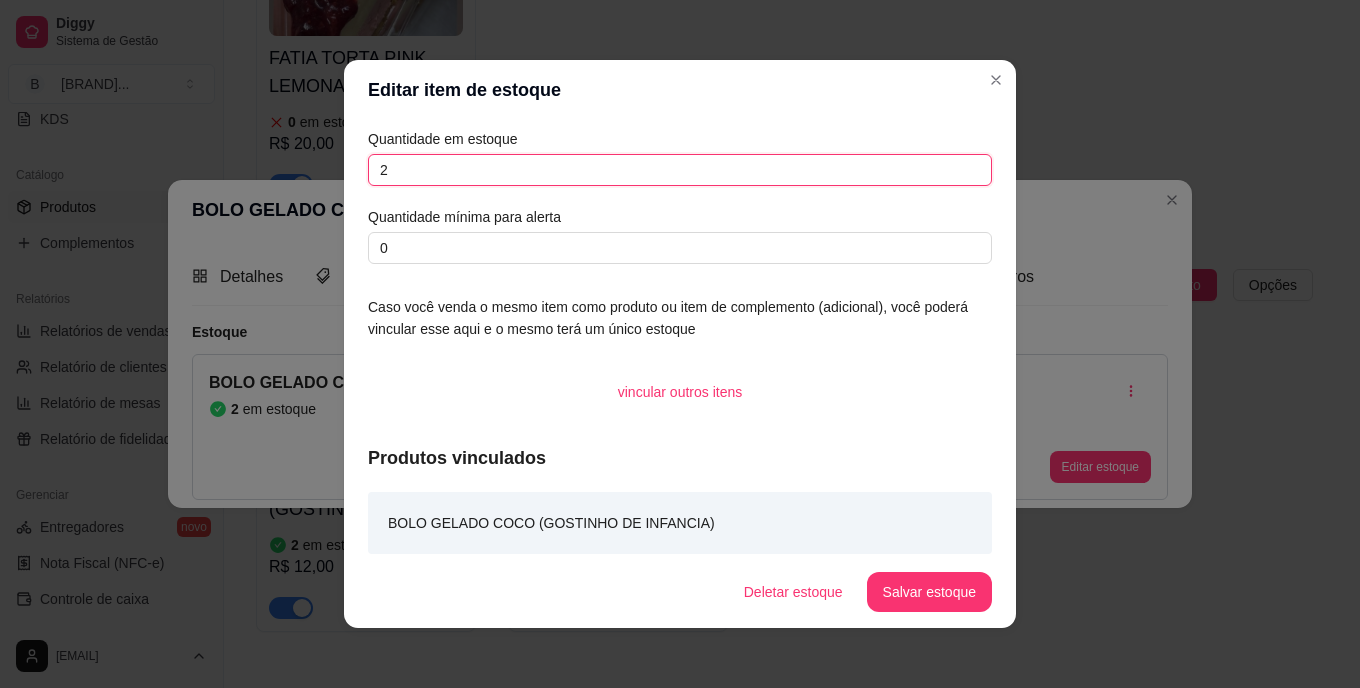 click on "2" at bounding box center [680, 170] 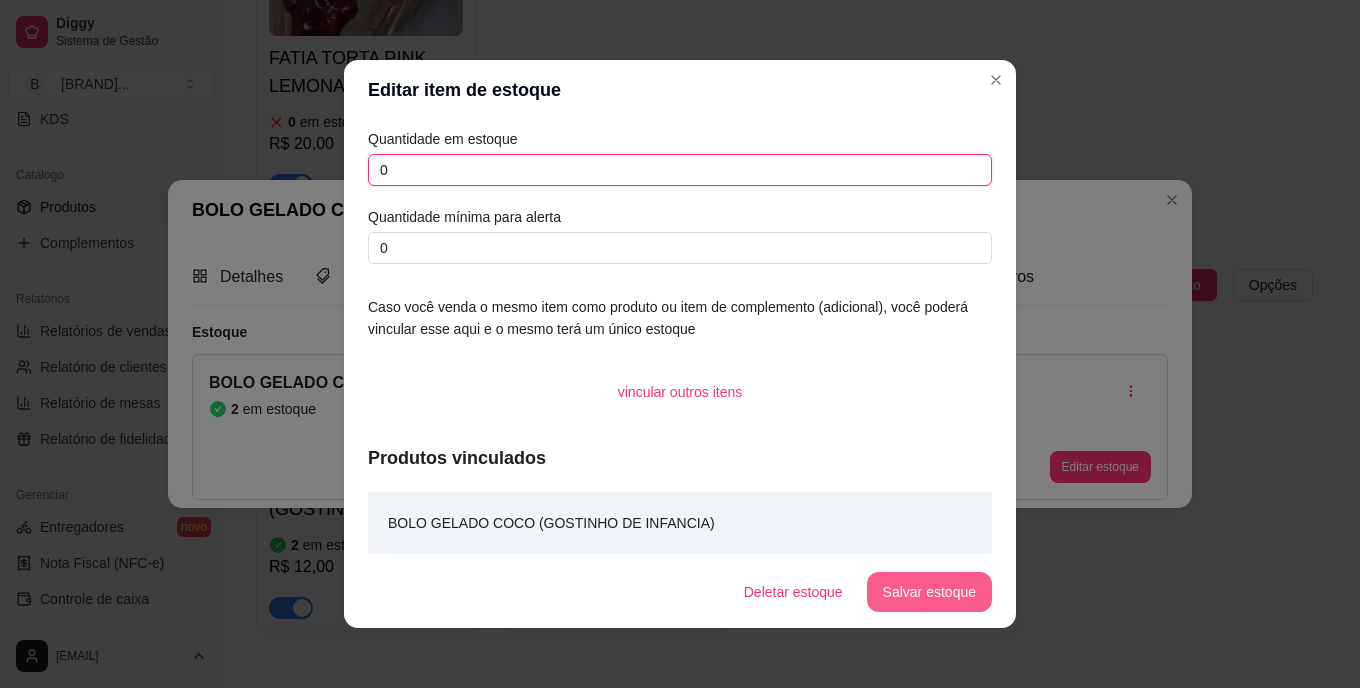 type on "0" 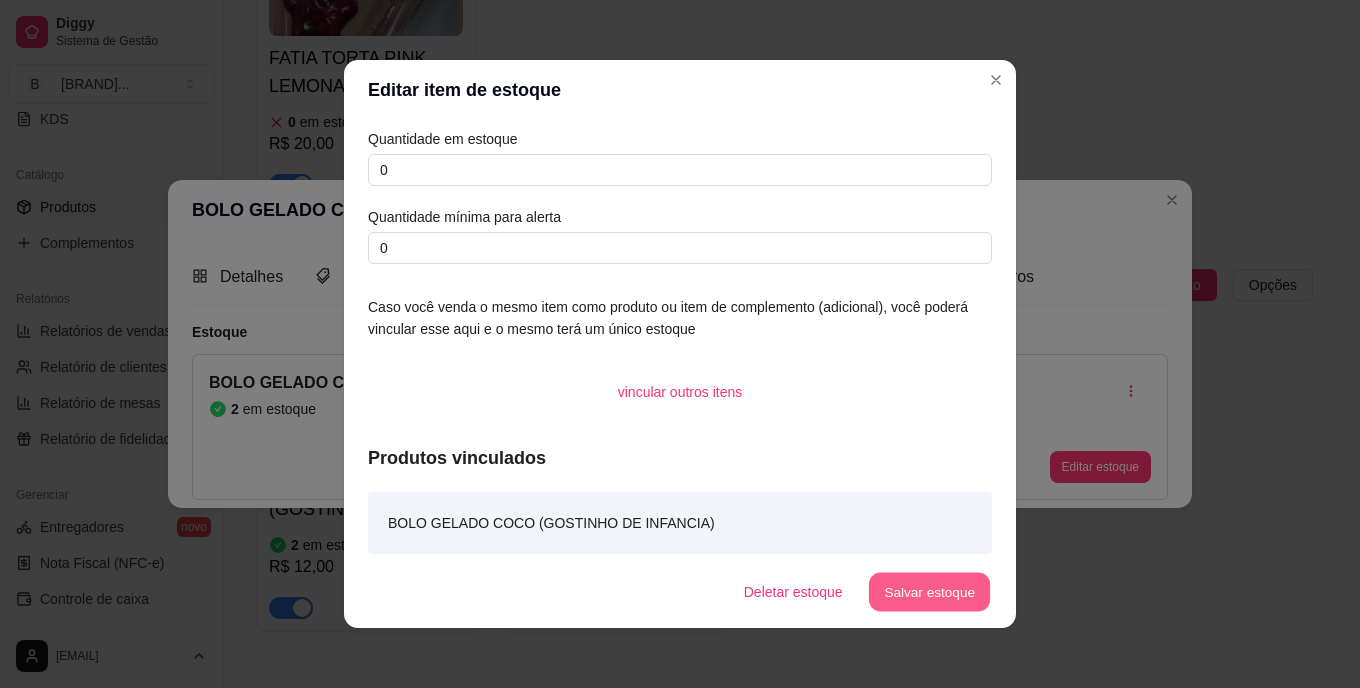click on "Salvar estoque" at bounding box center [929, 592] 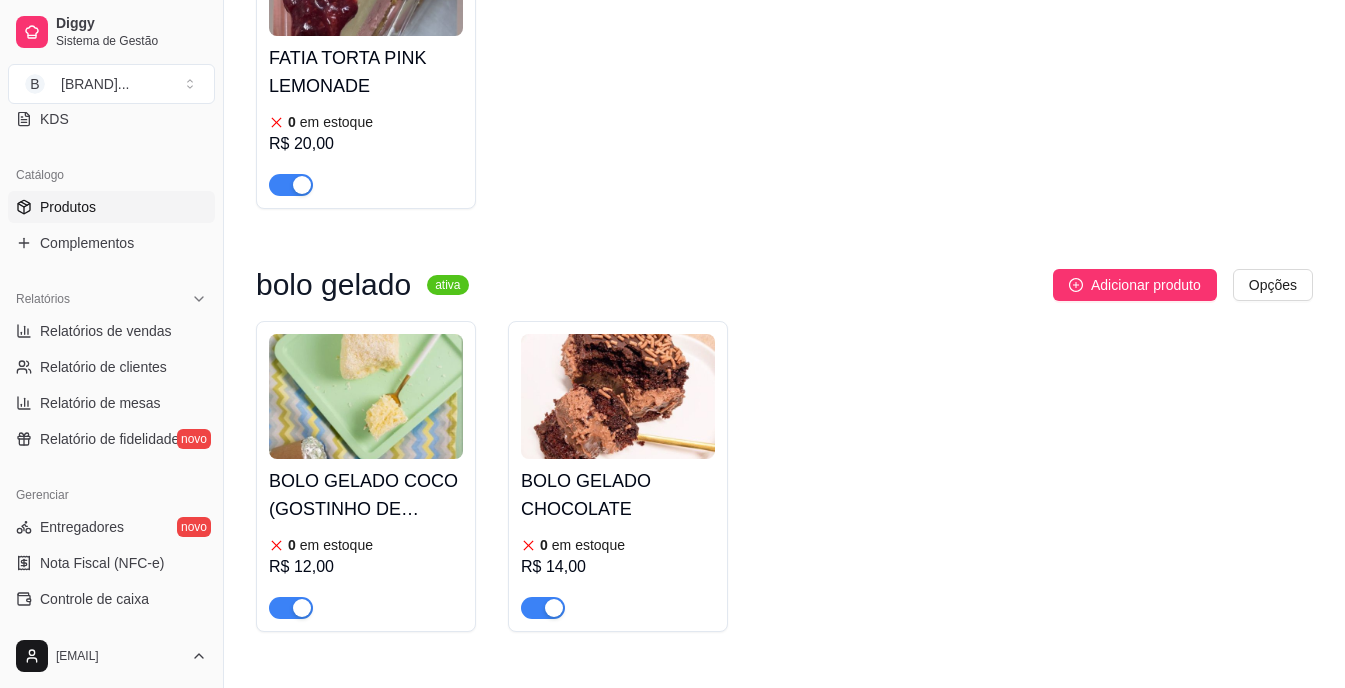 click on "Catálogo Produtos Complementos" at bounding box center (111, 209) 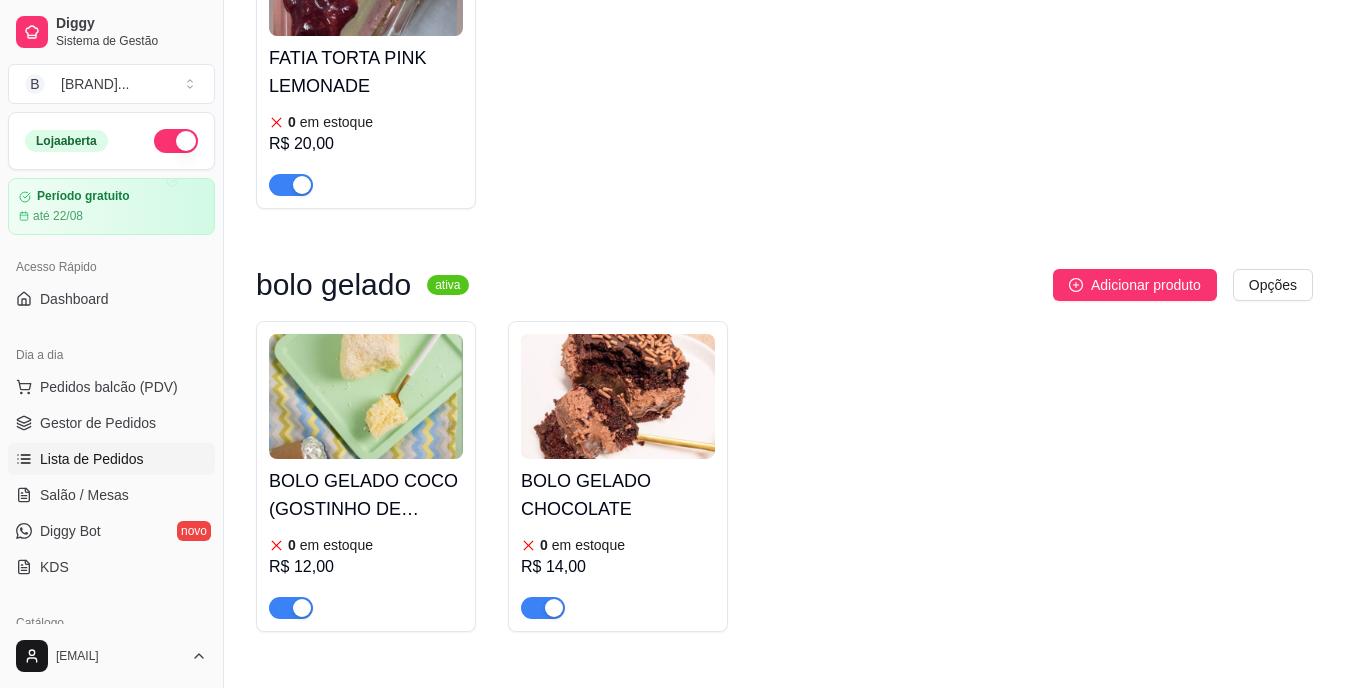 click on "Lista de Pedidos" at bounding box center (92, 459) 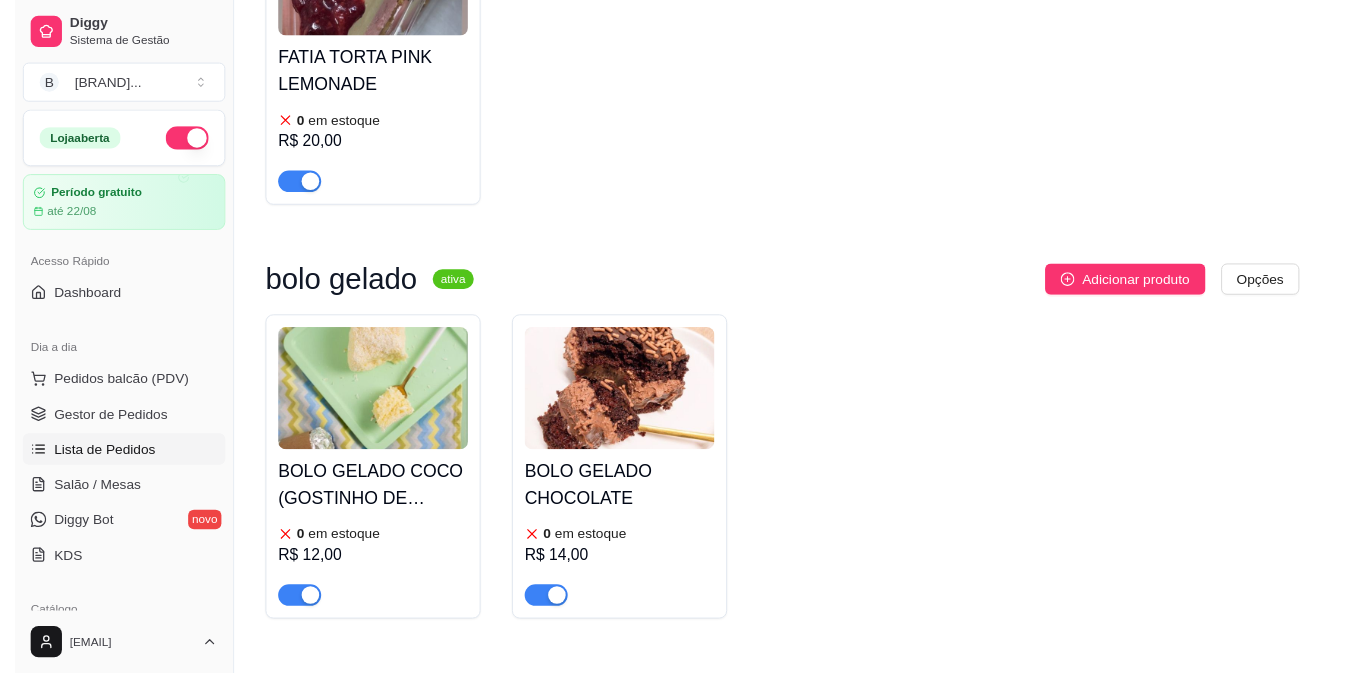 scroll, scrollTop: 0, scrollLeft: 0, axis: both 